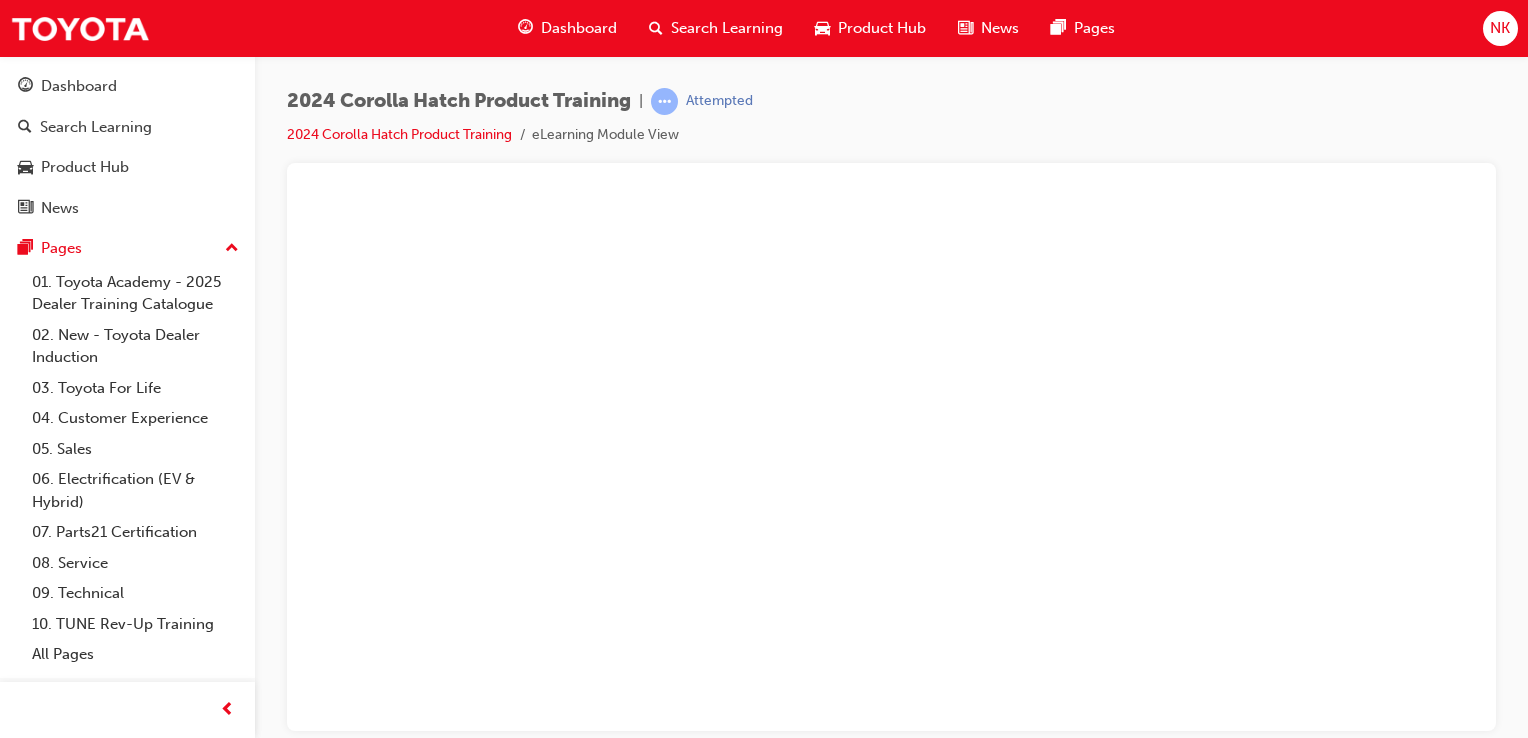 scroll, scrollTop: 0, scrollLeft: 0, axis: both 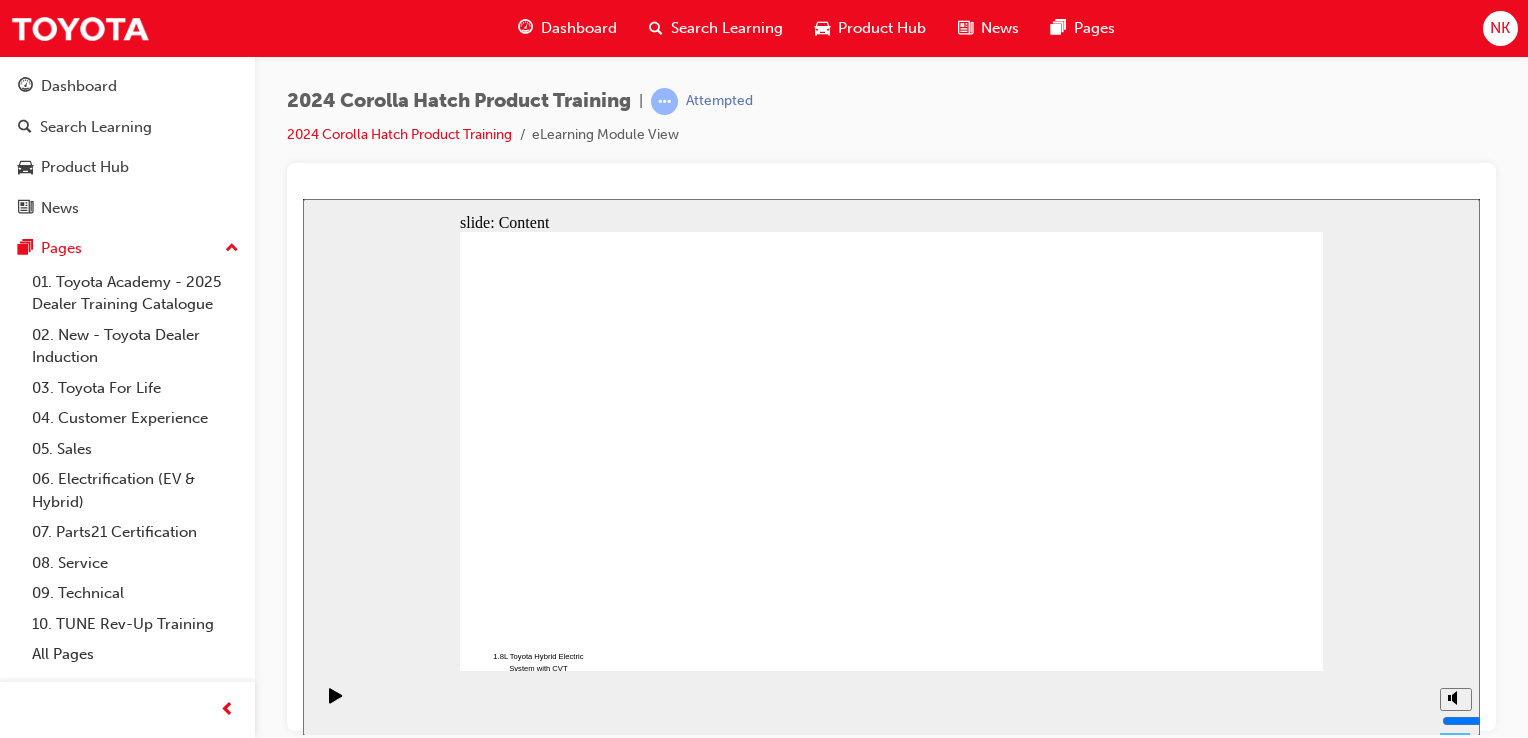 click 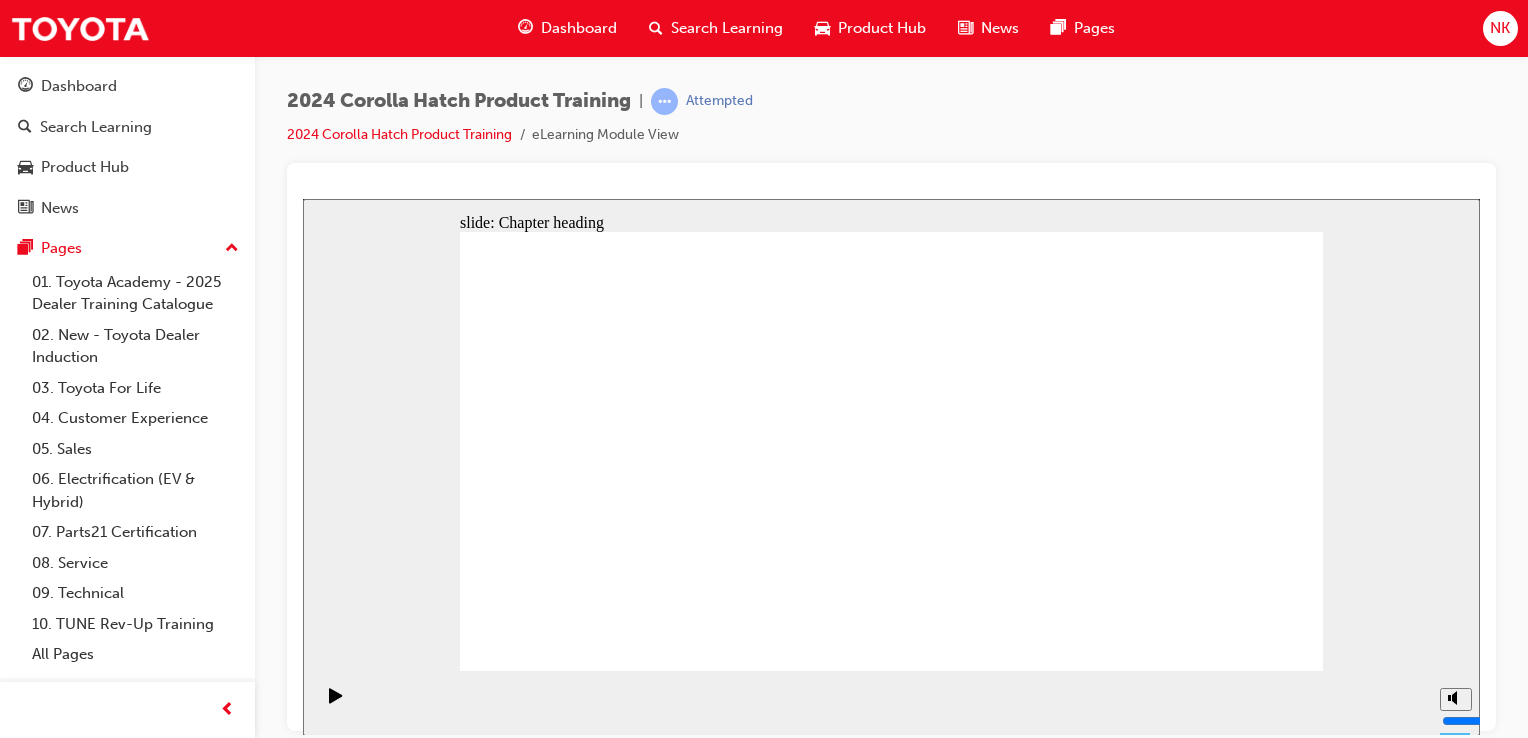 click at bounding box center [891, 1412] 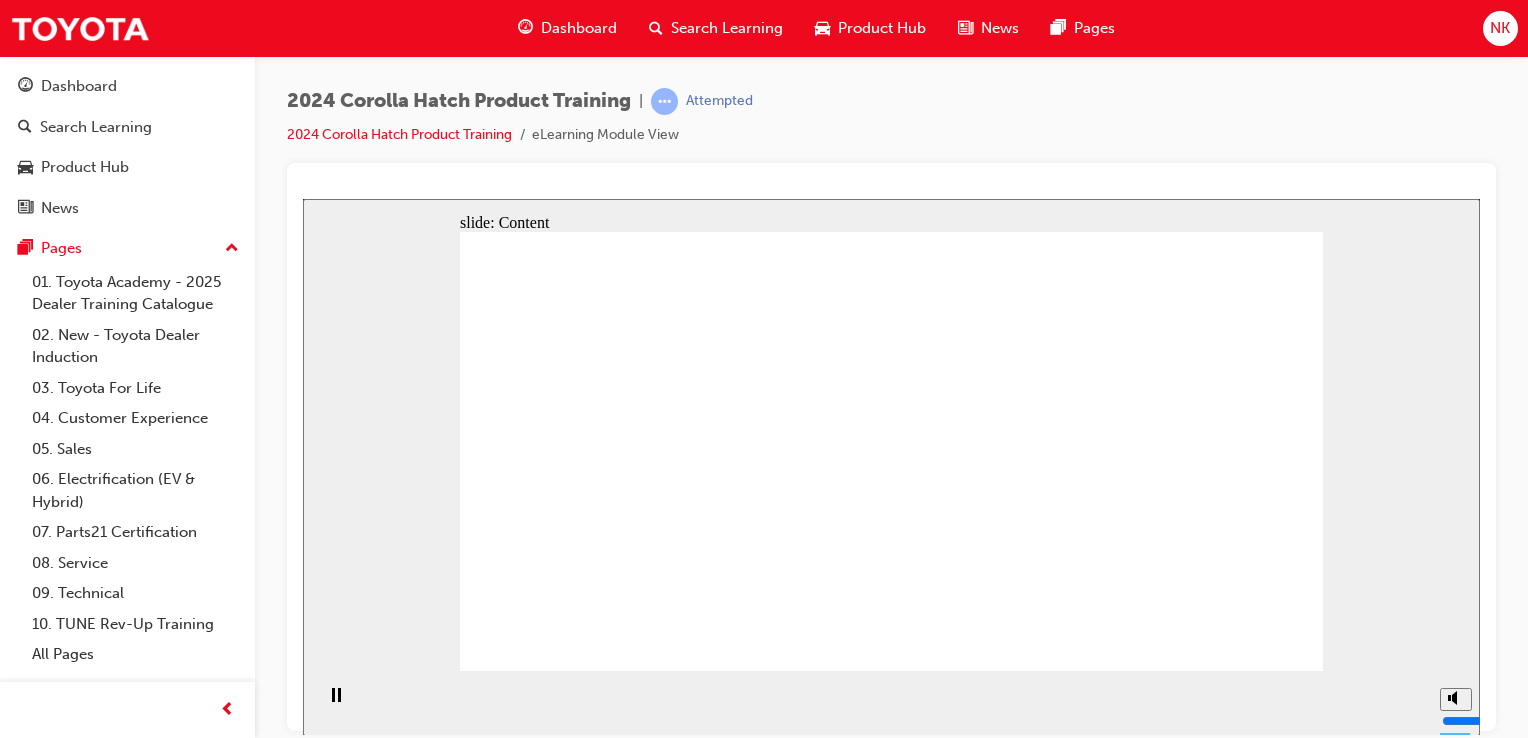 click 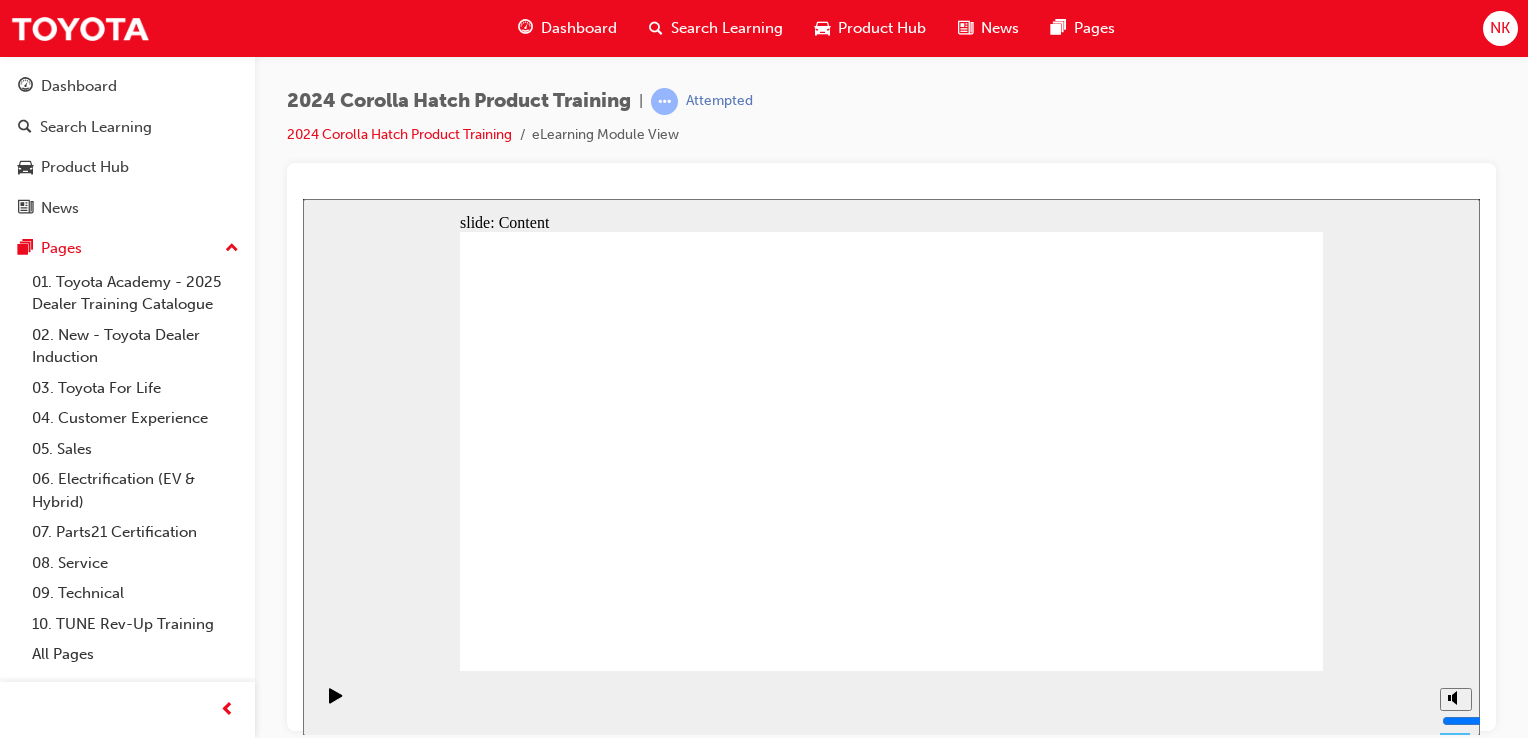 click 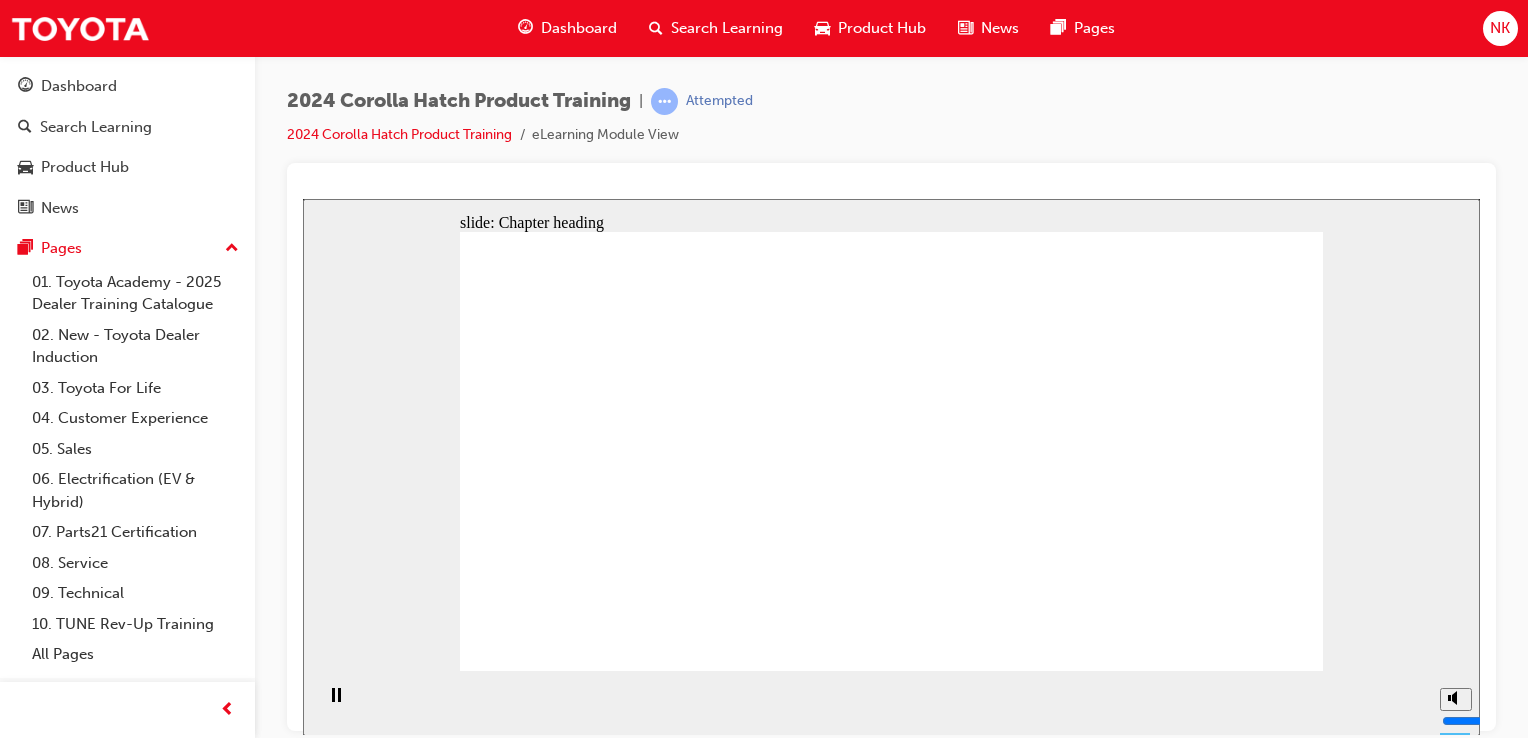 click 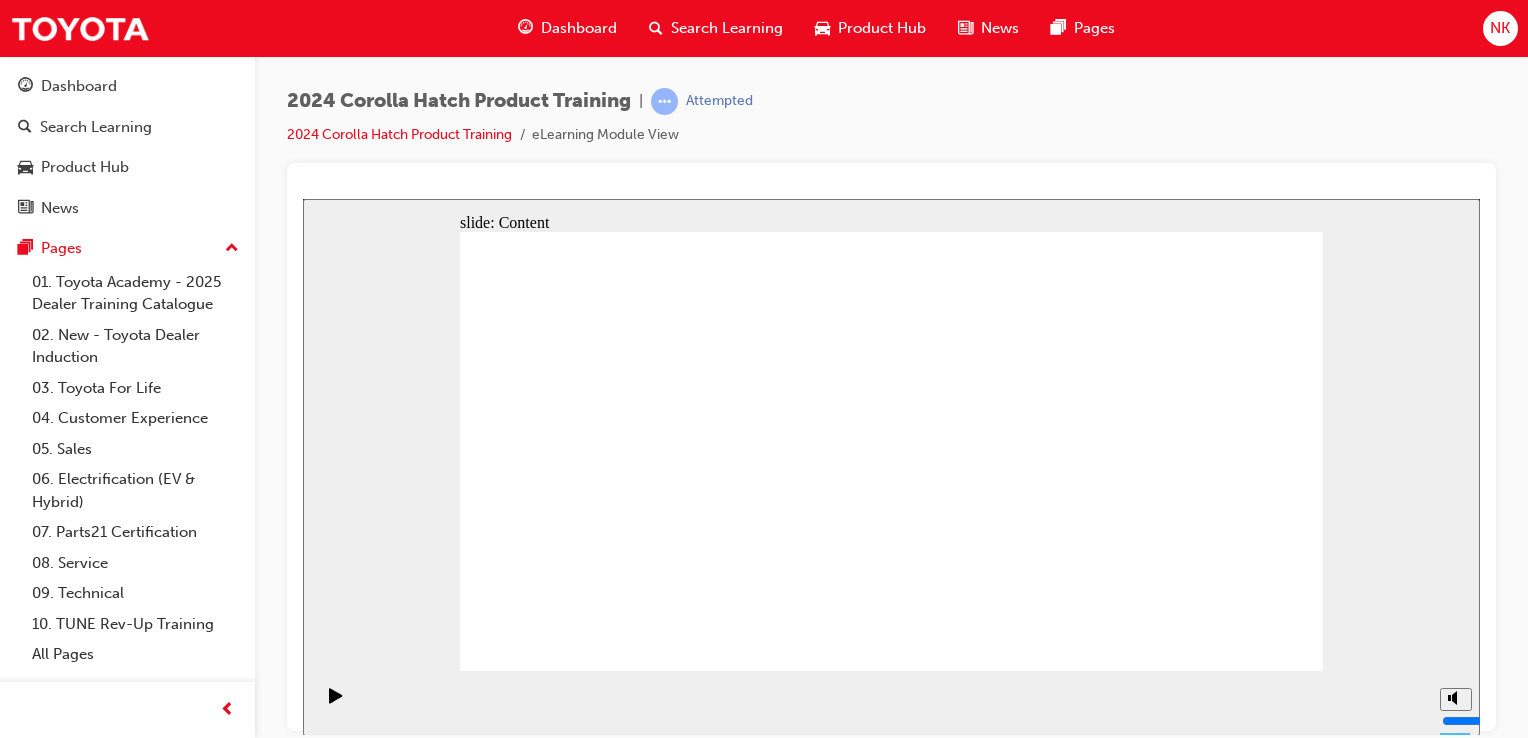 click 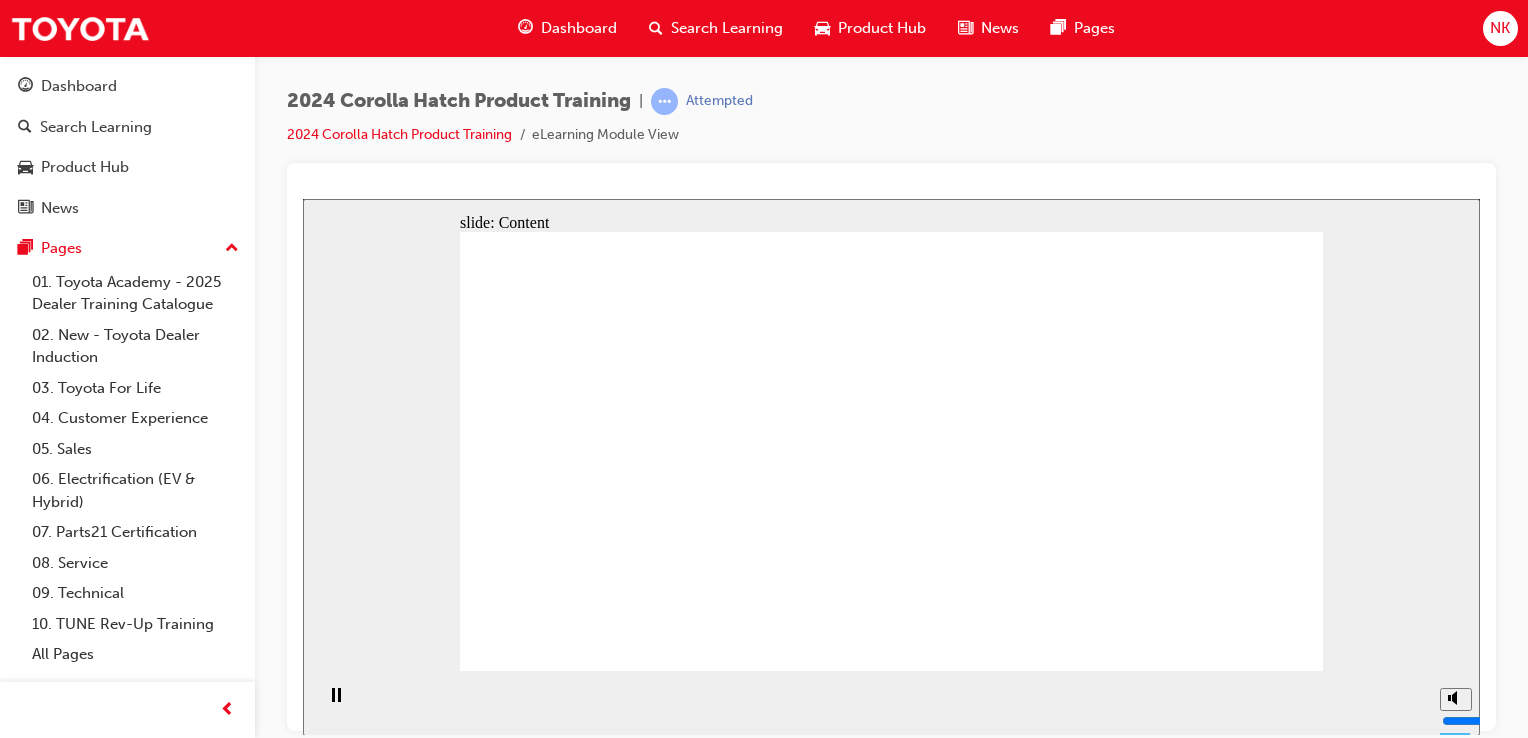 click 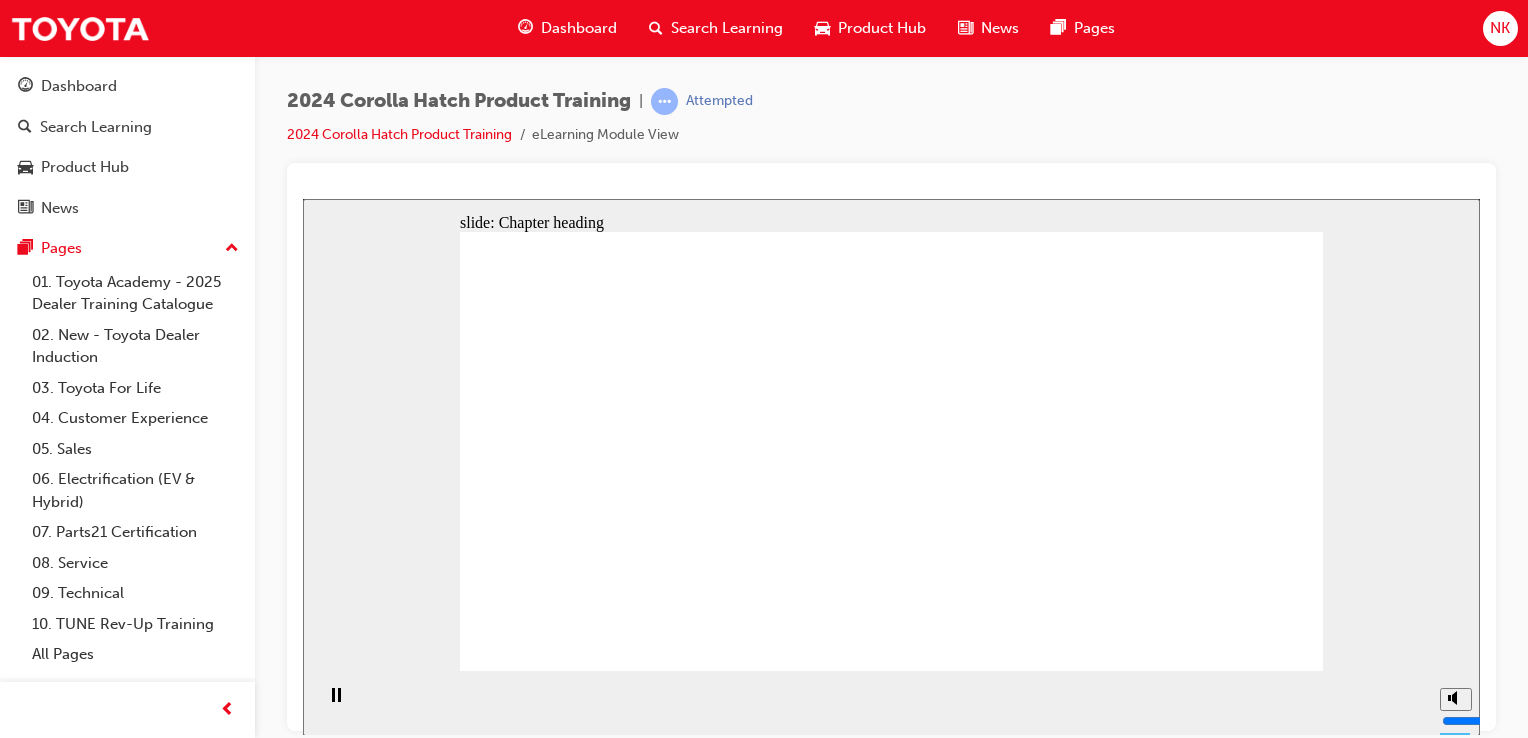 click 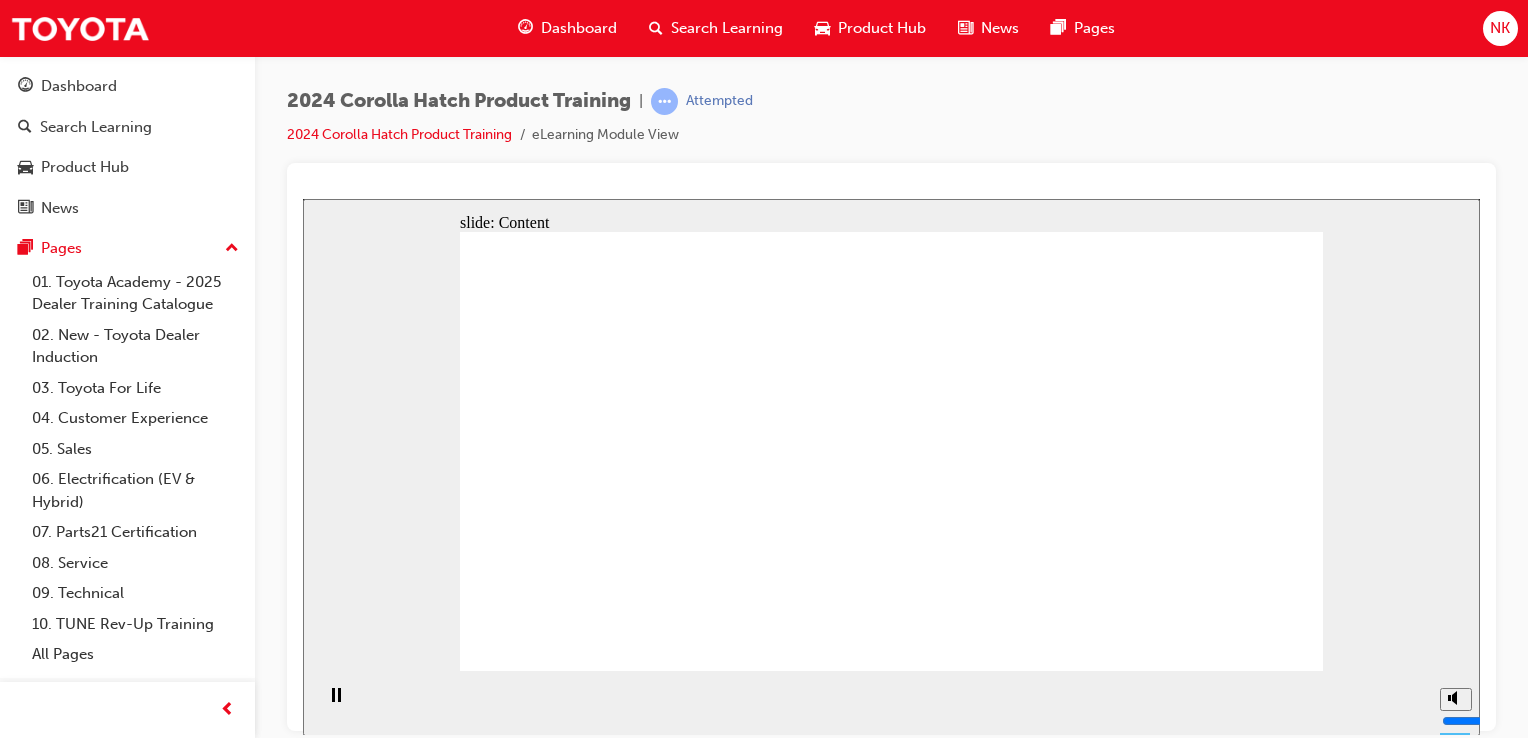 click 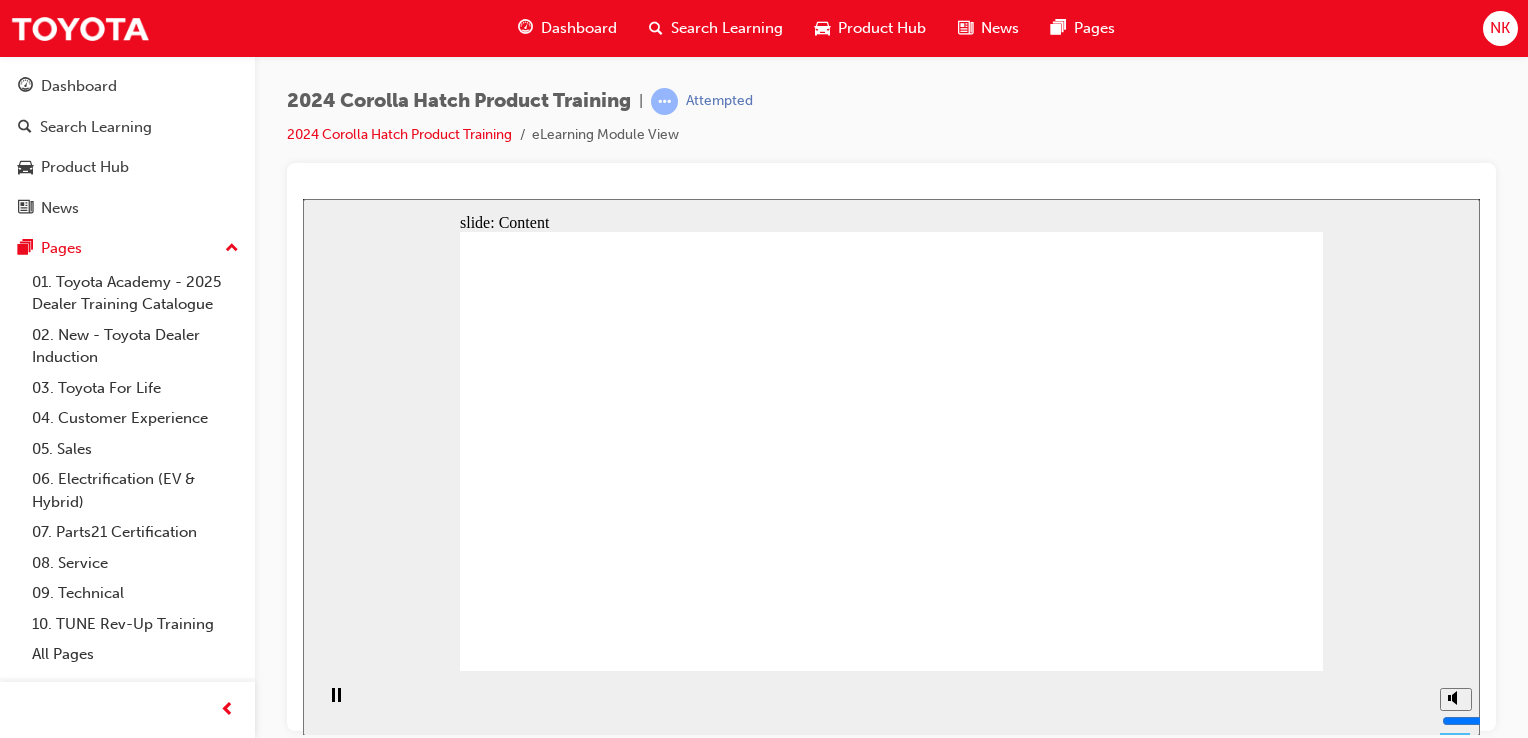 click 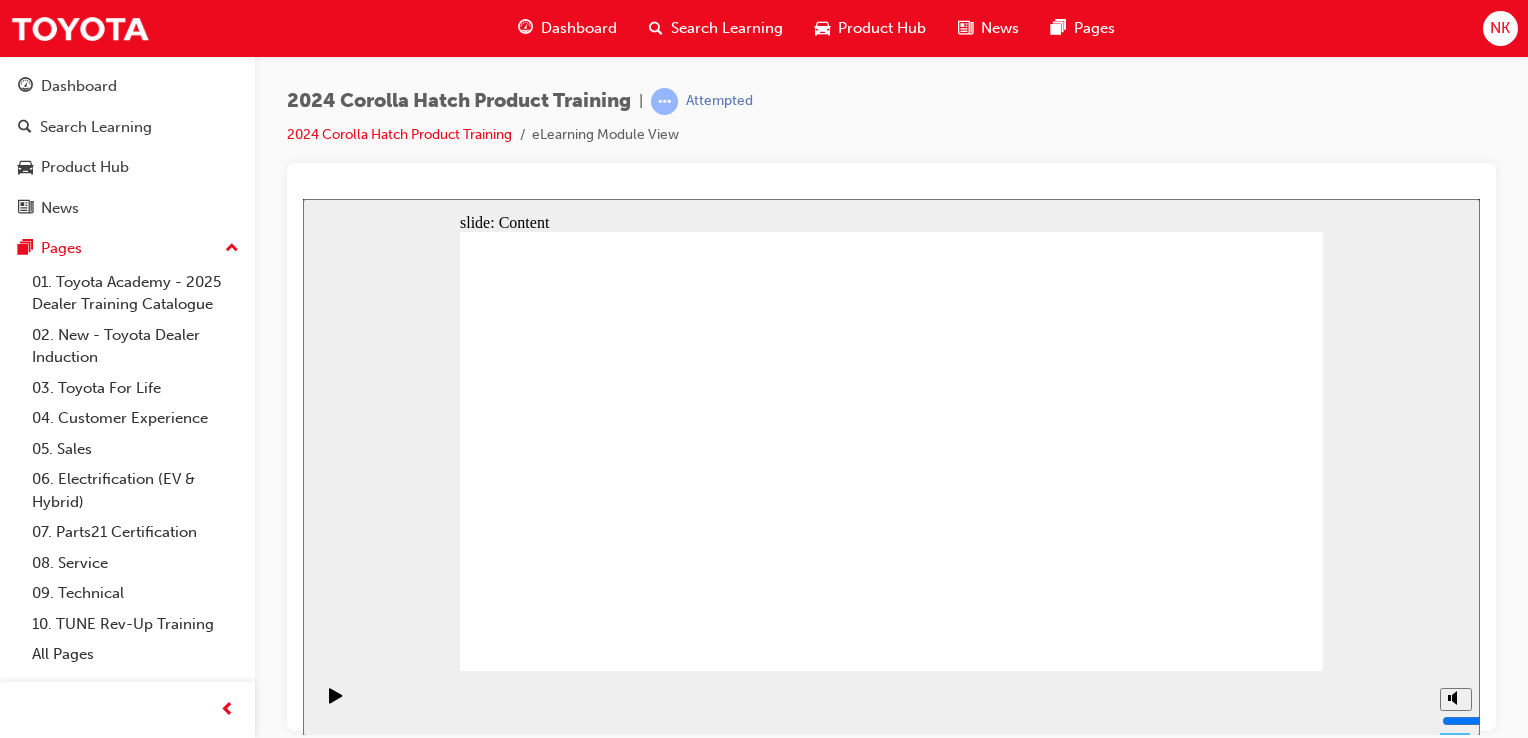drag, startPoint x: 636, startPoint y: 543, endPoint x: 612, endPoint y: 556, distance: 27.294687 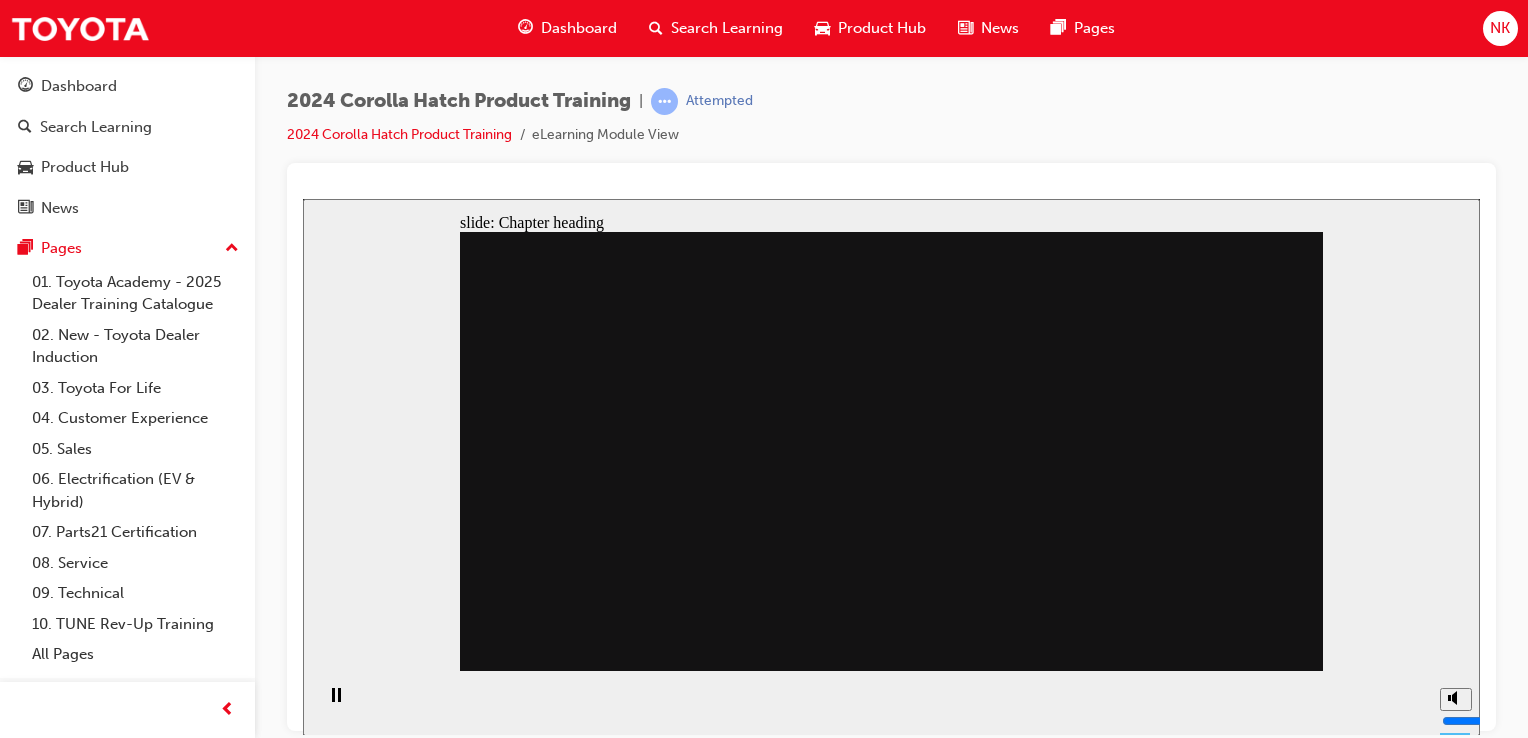 click at bounding box center (891, 1412) 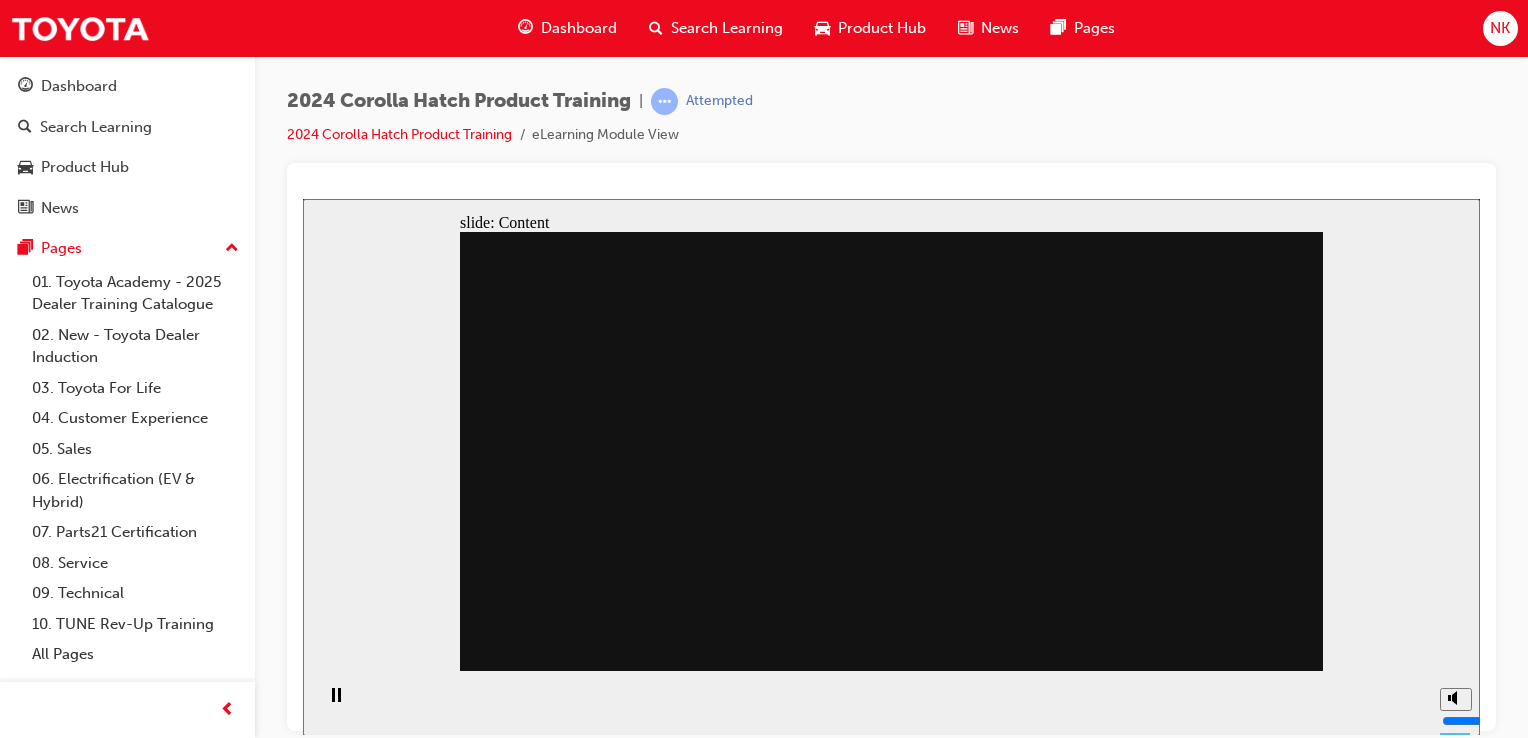 click 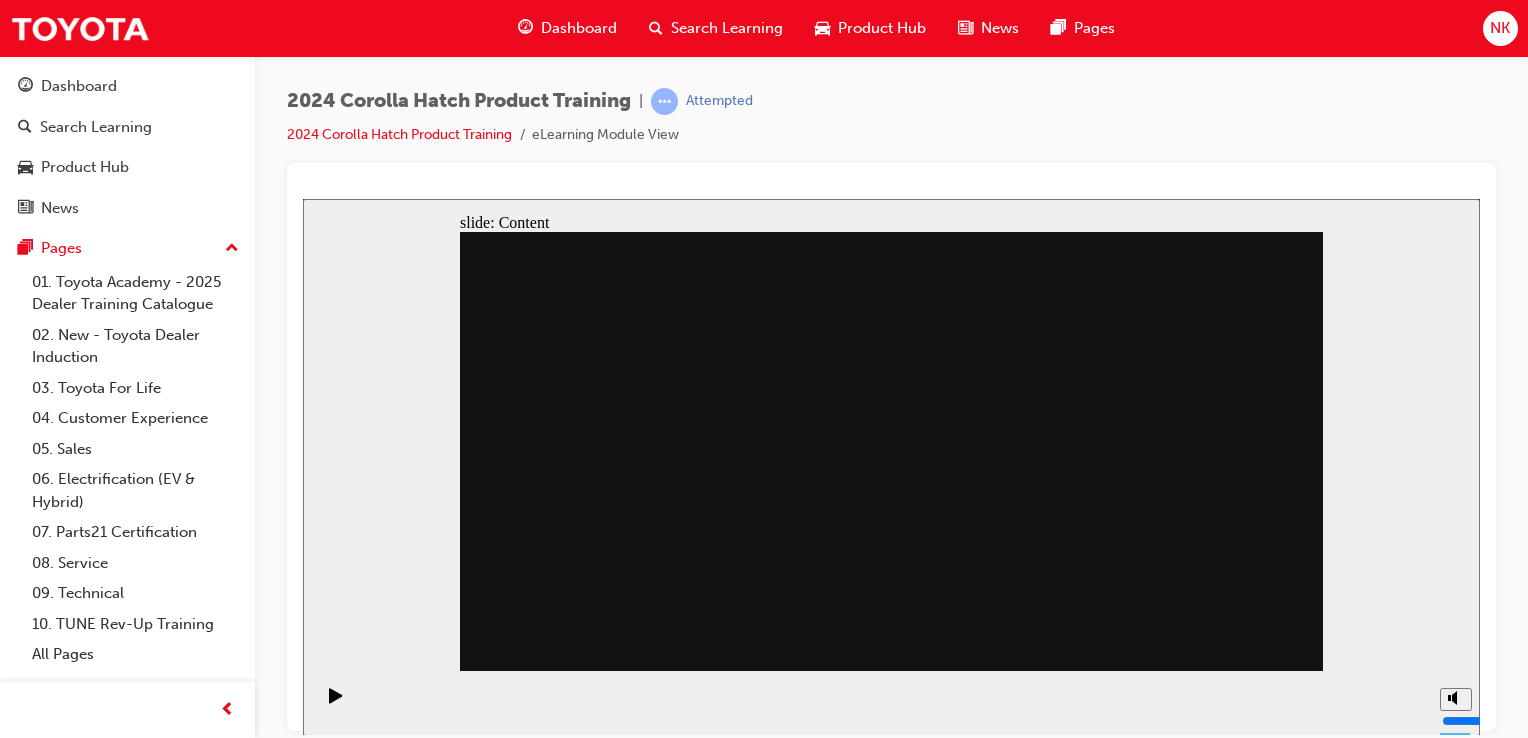 click 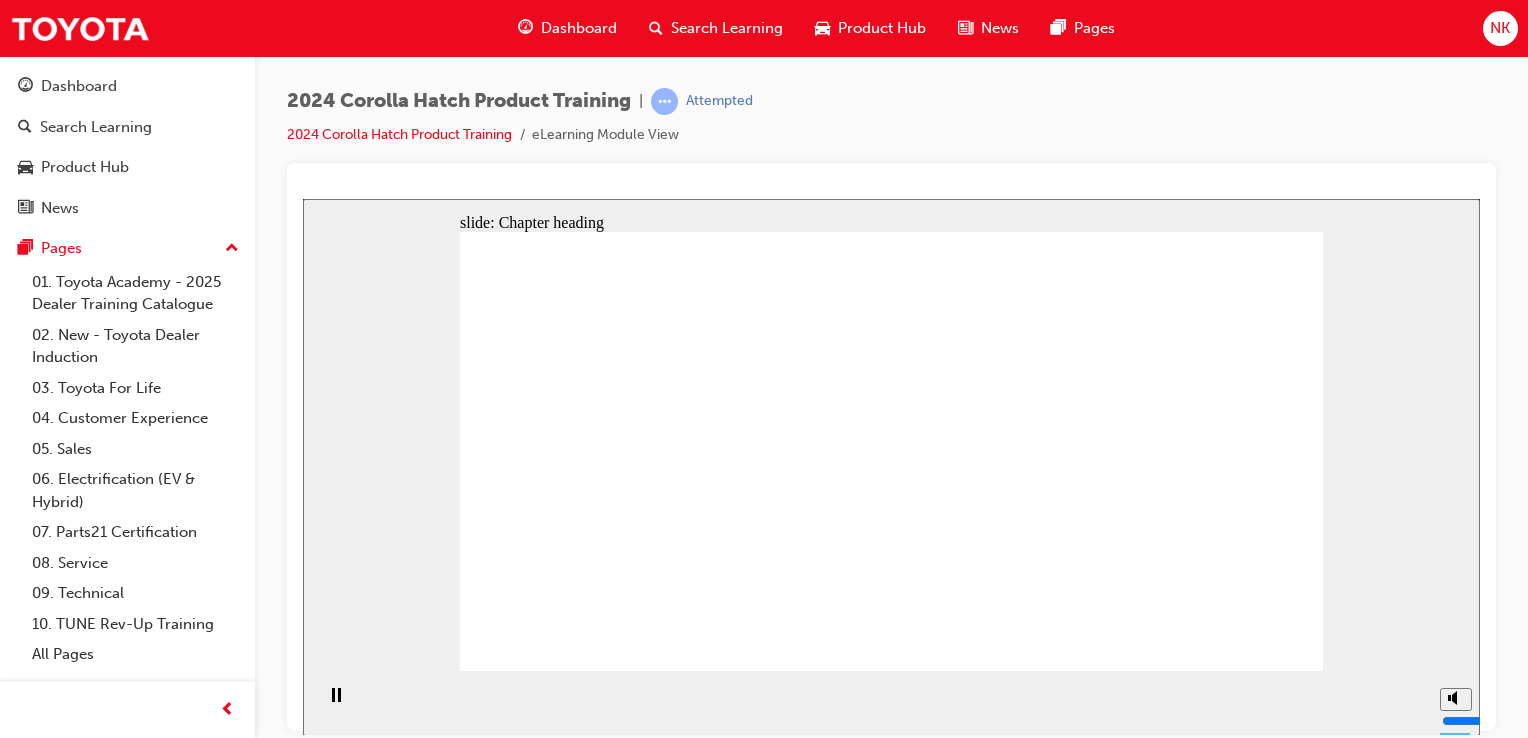 click 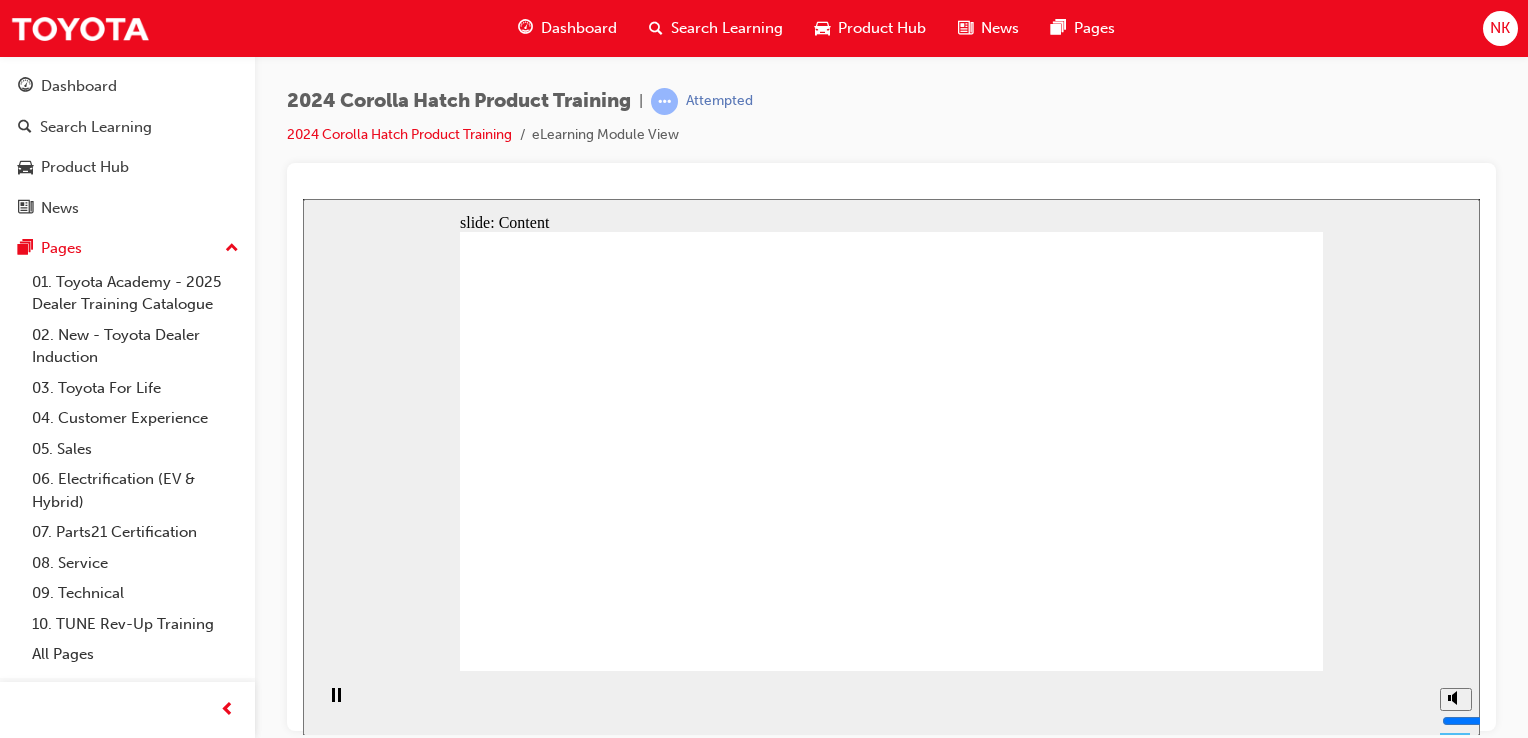 click 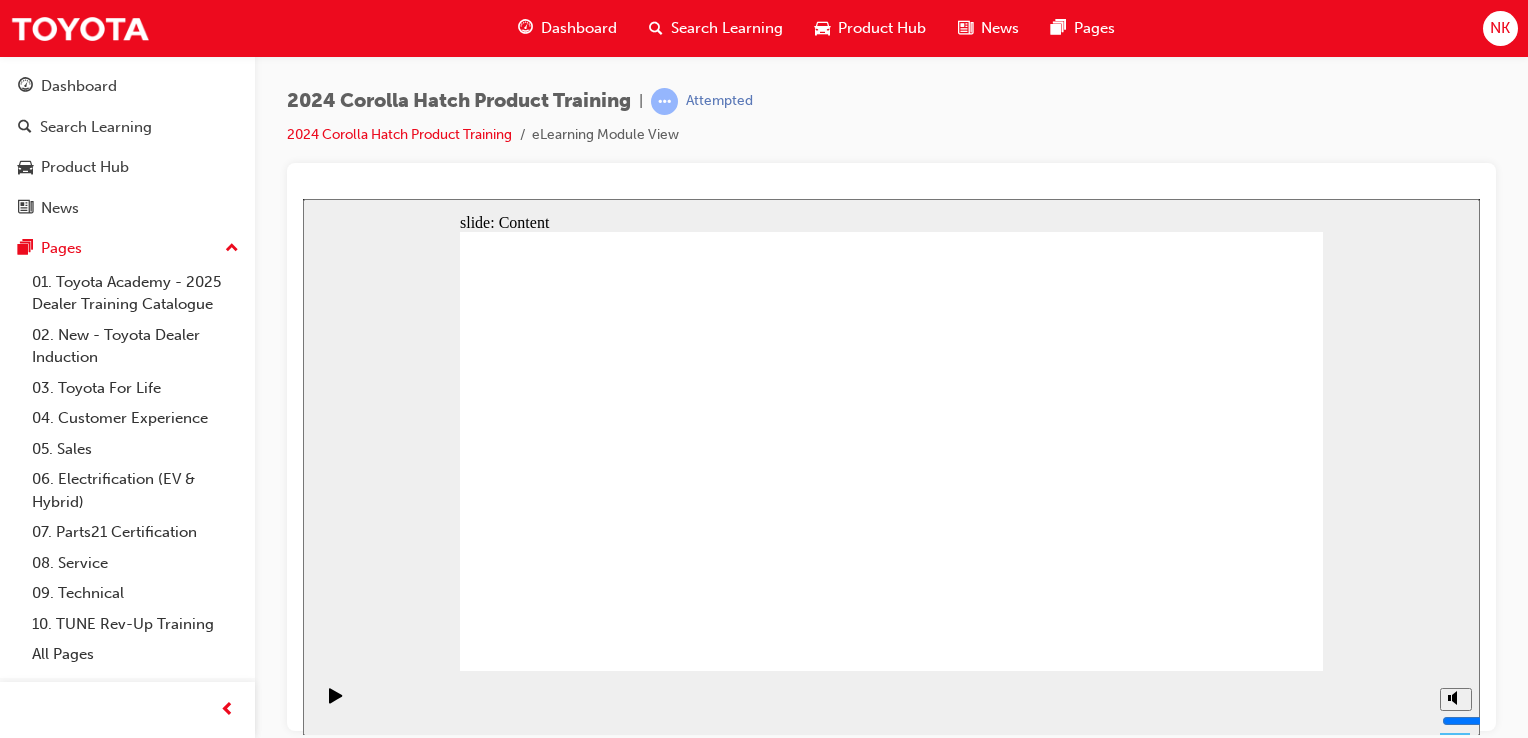 click 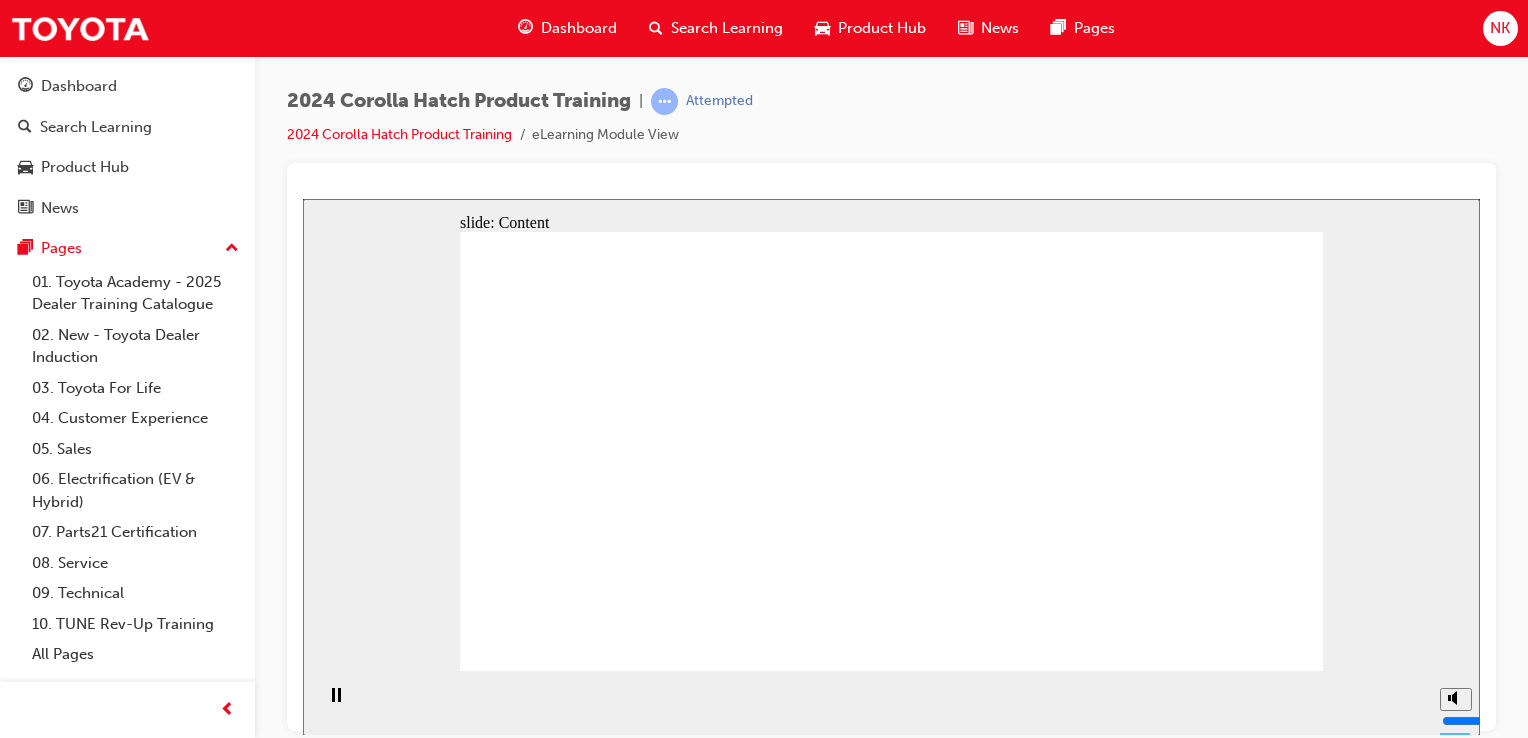 click 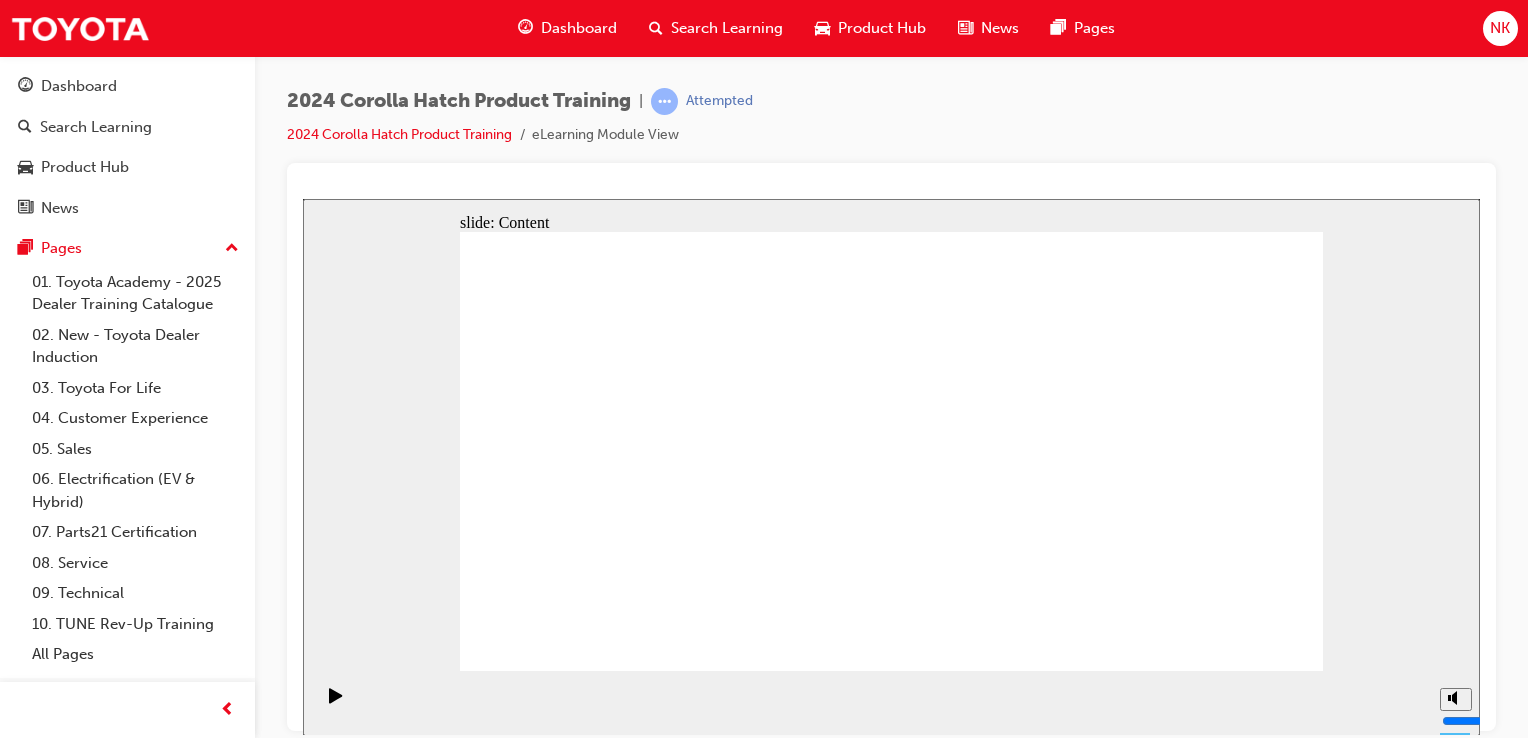 click 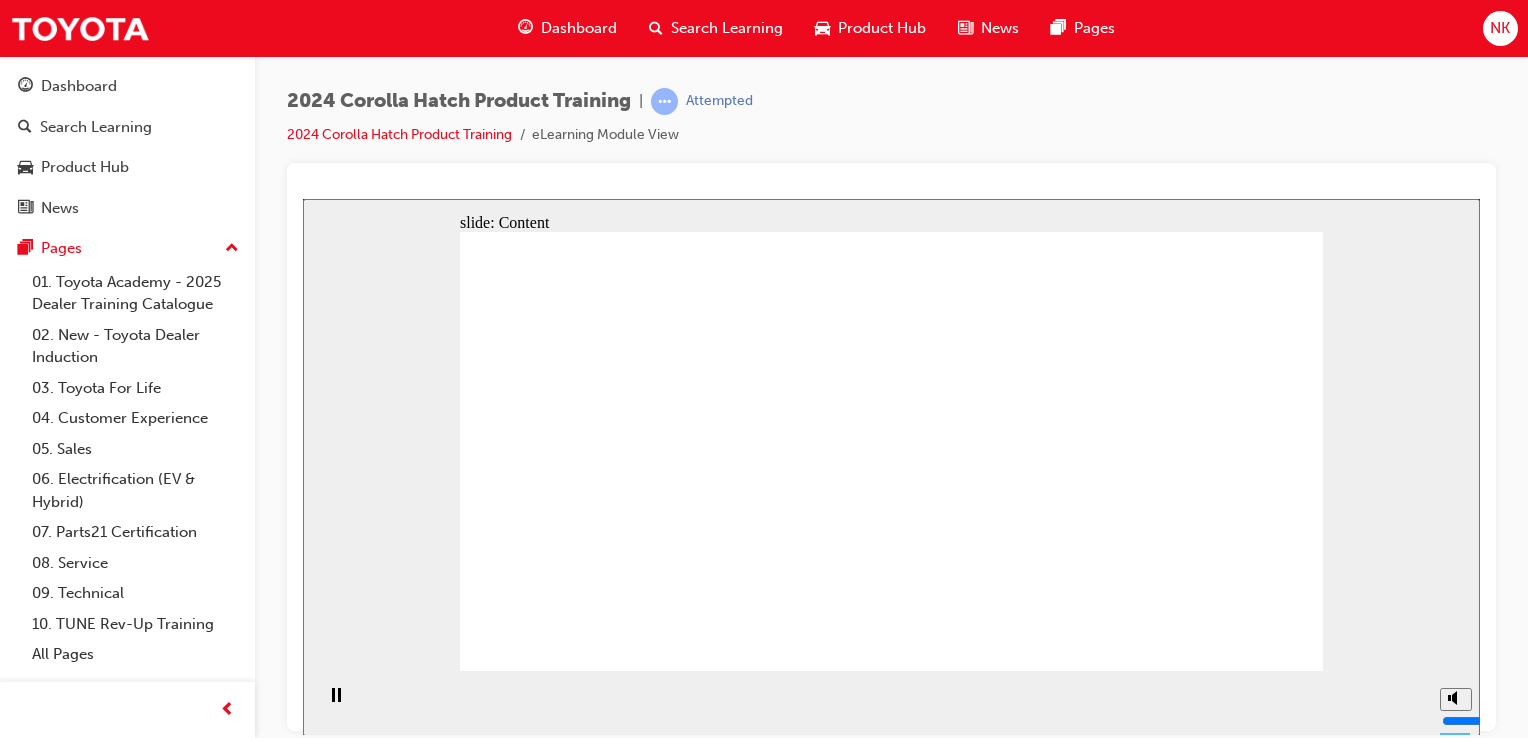 click 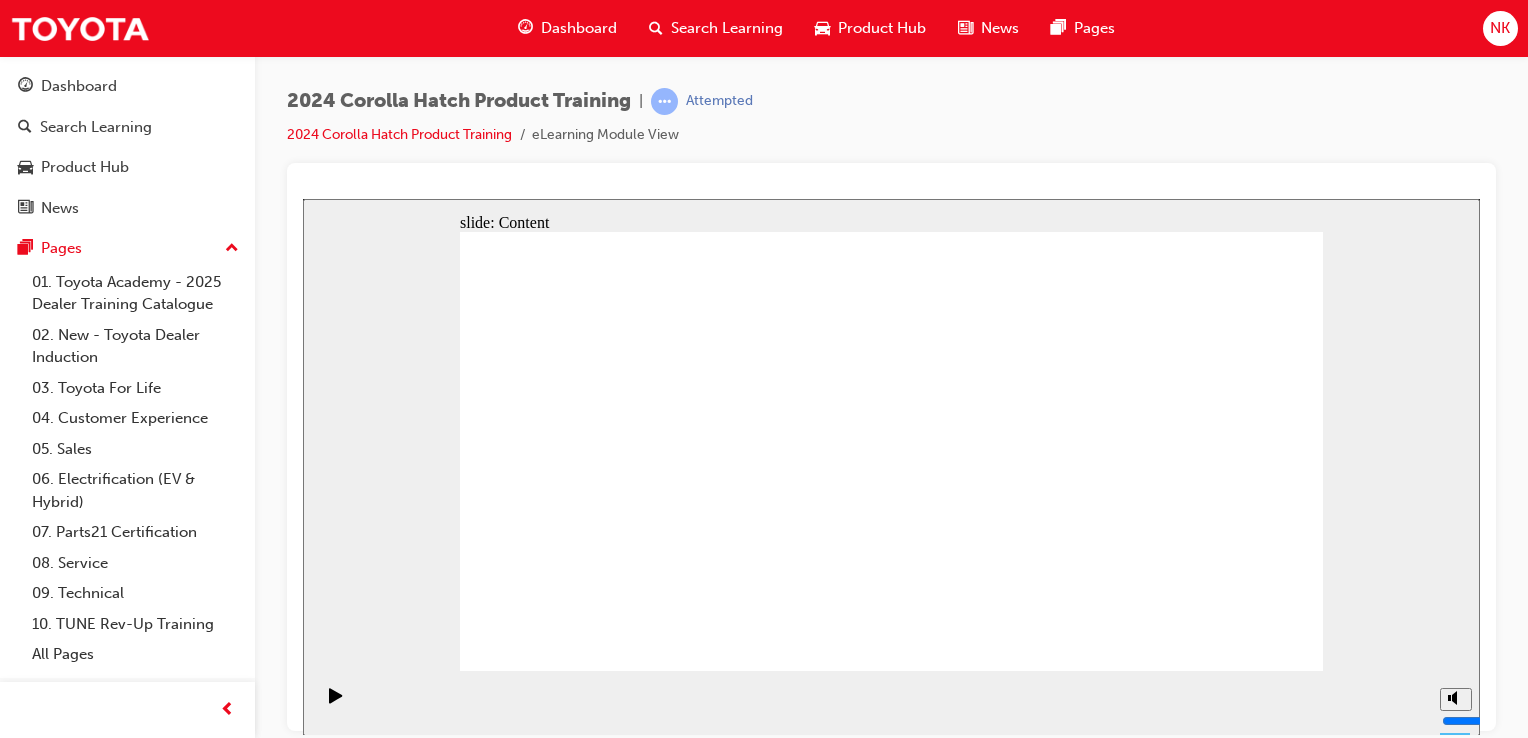 click 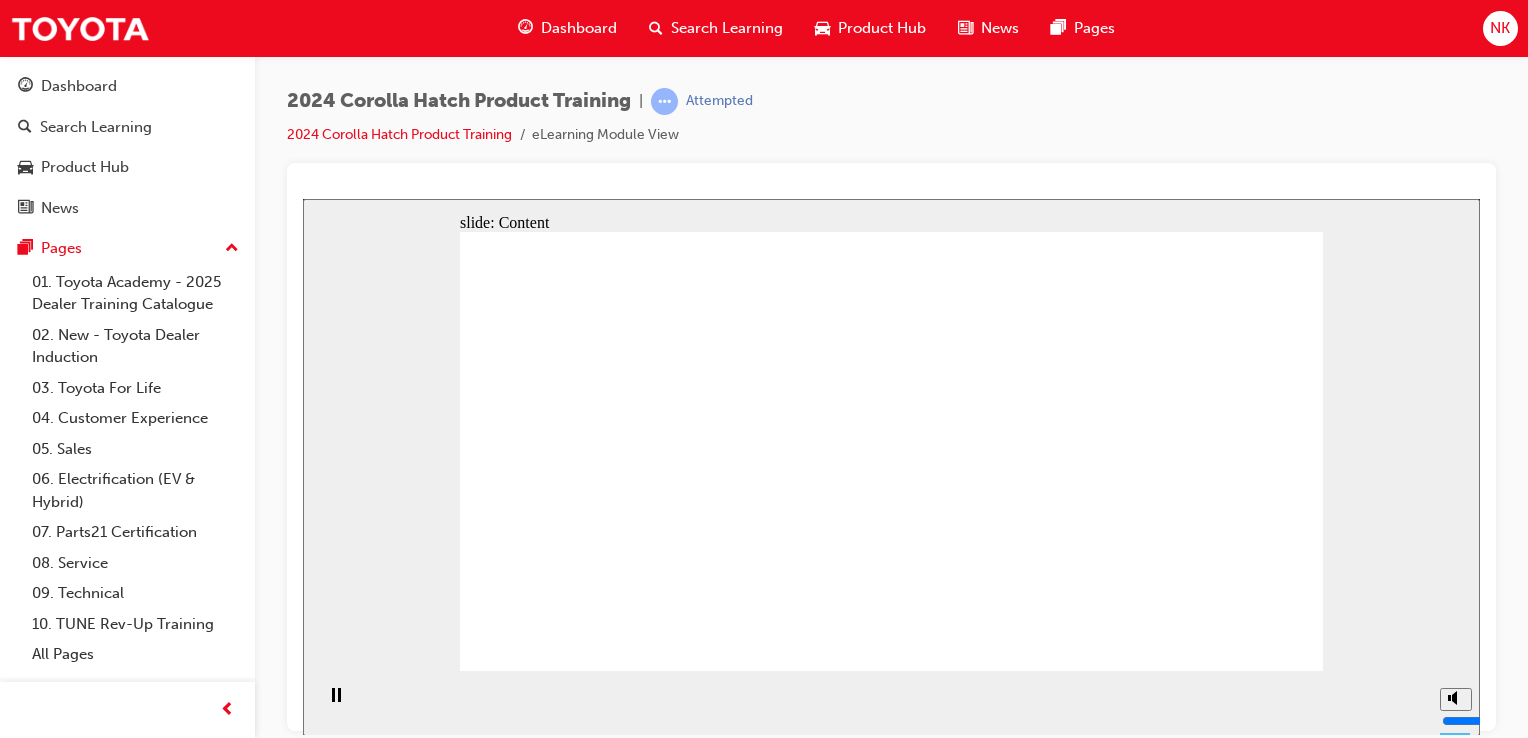 click 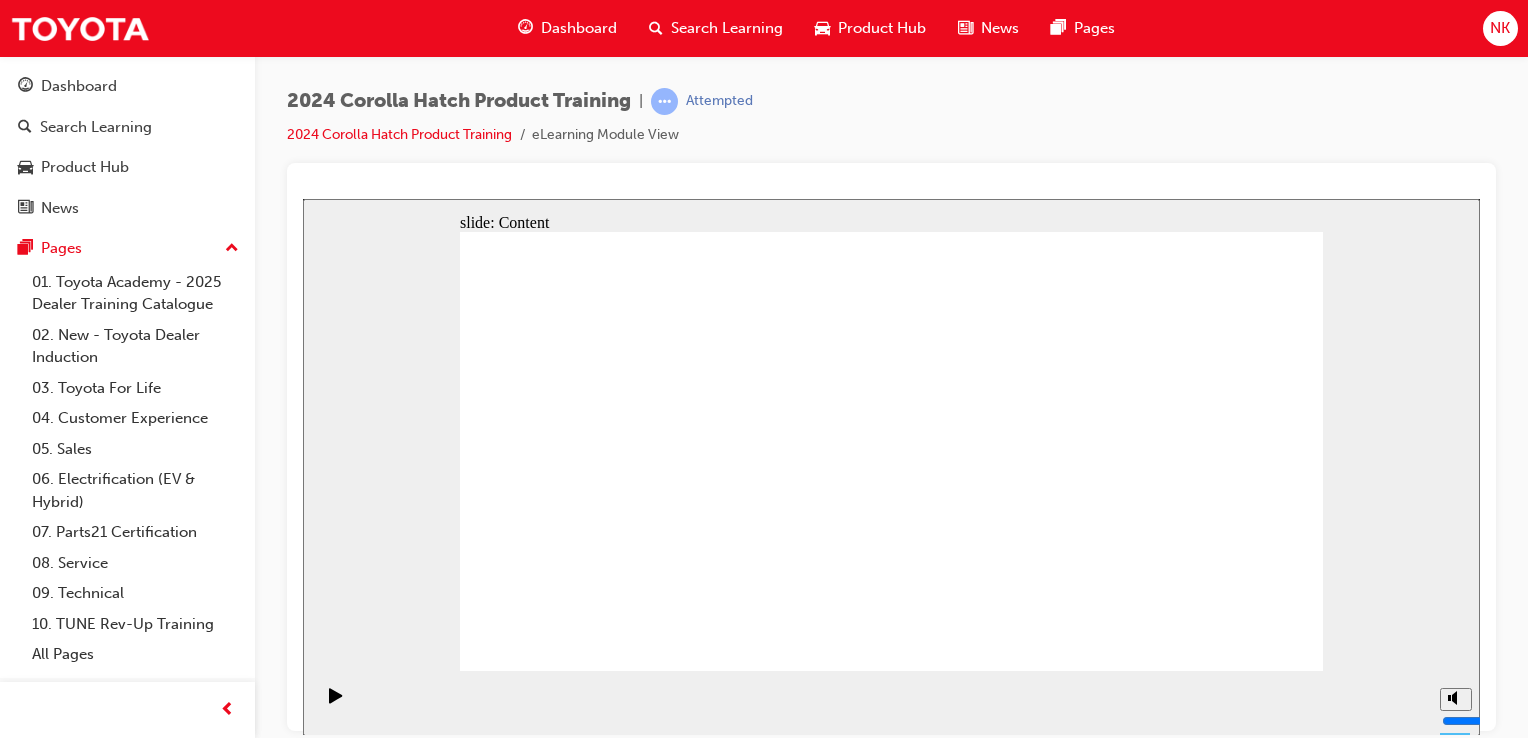 click 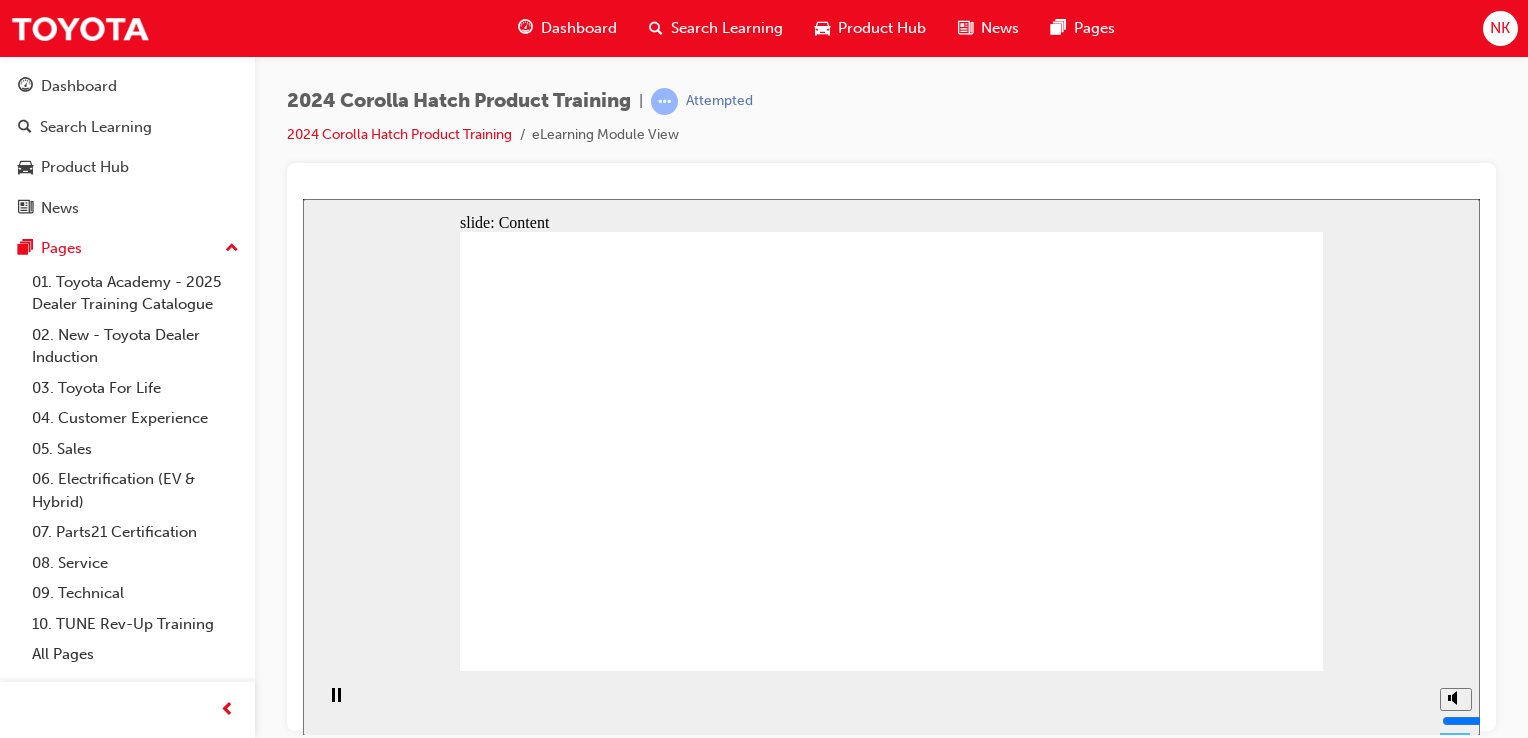 click 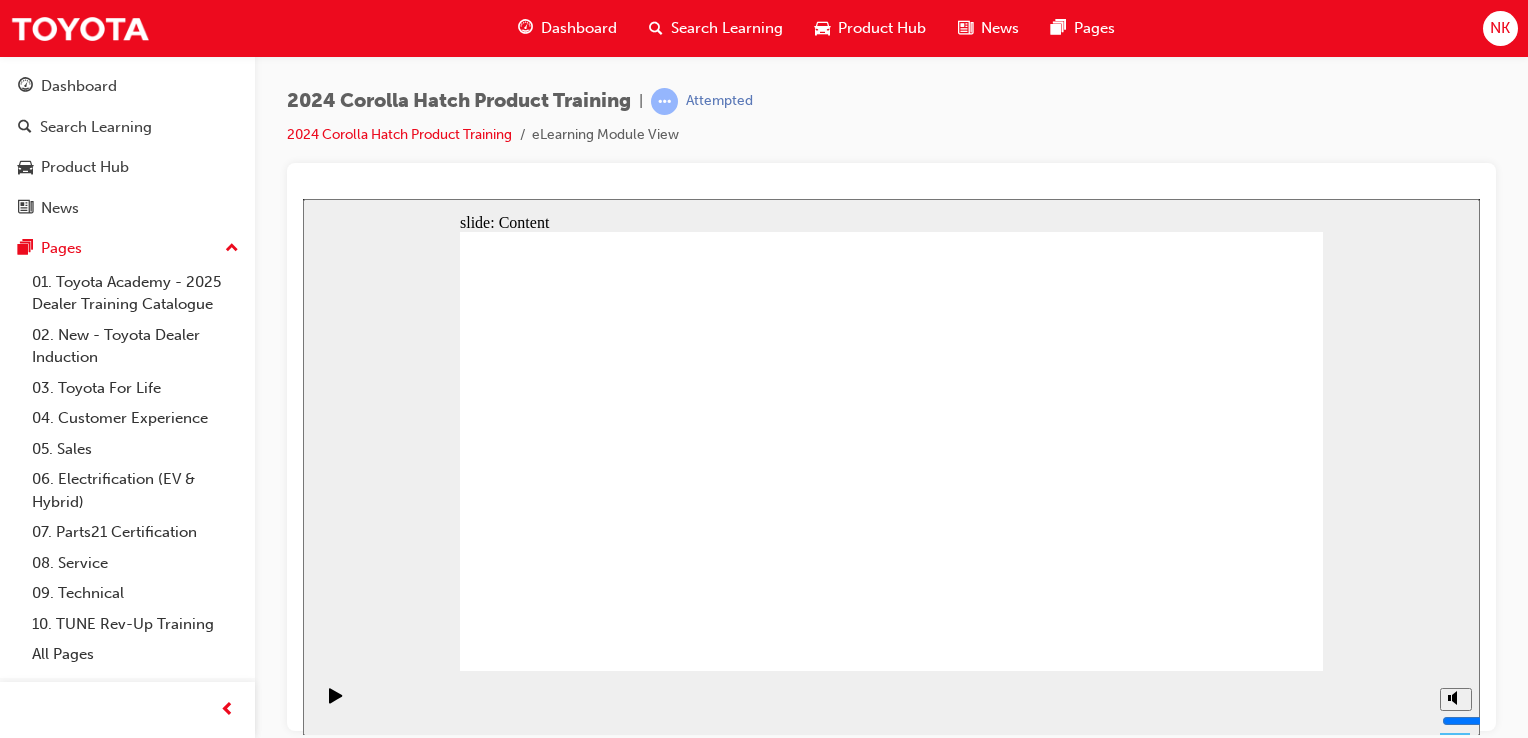 click 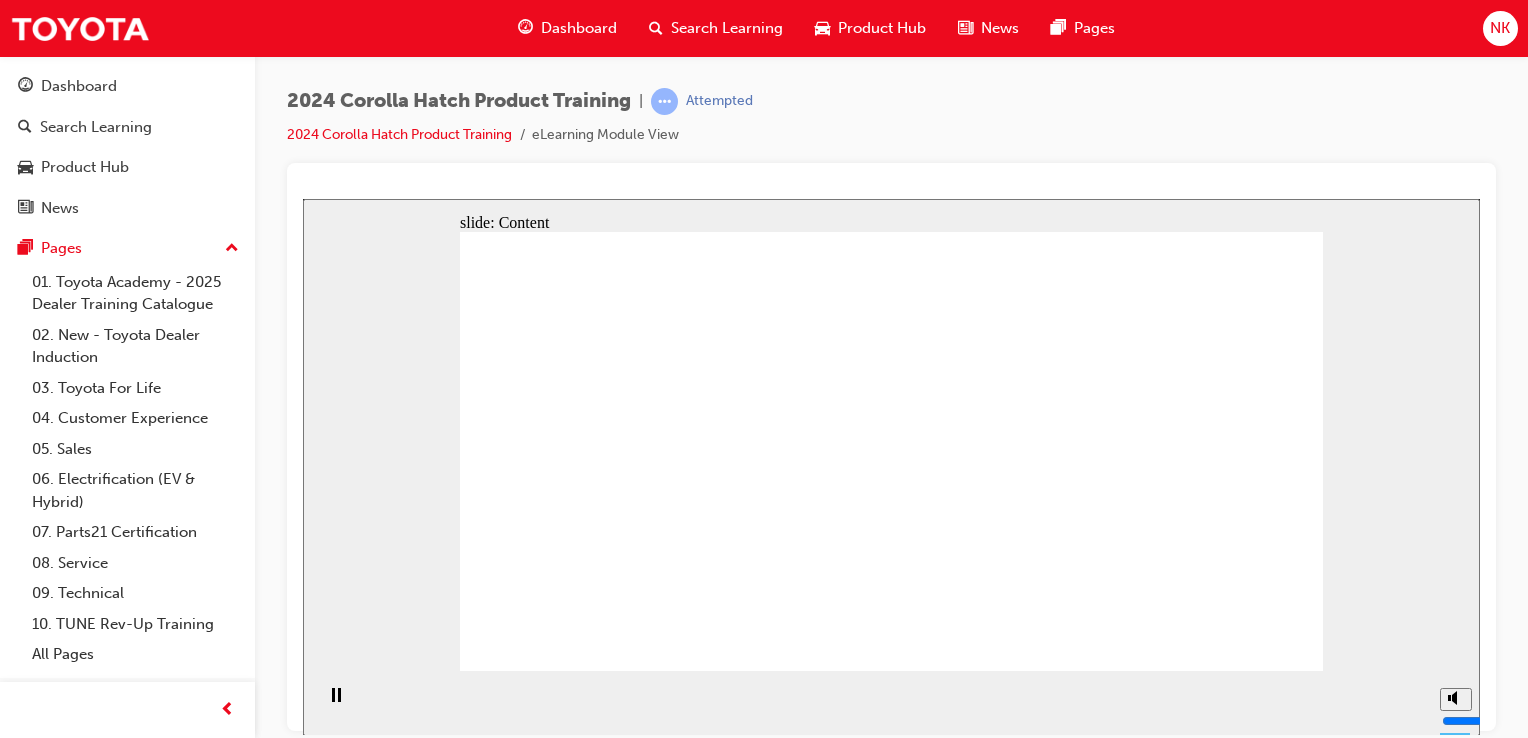 click 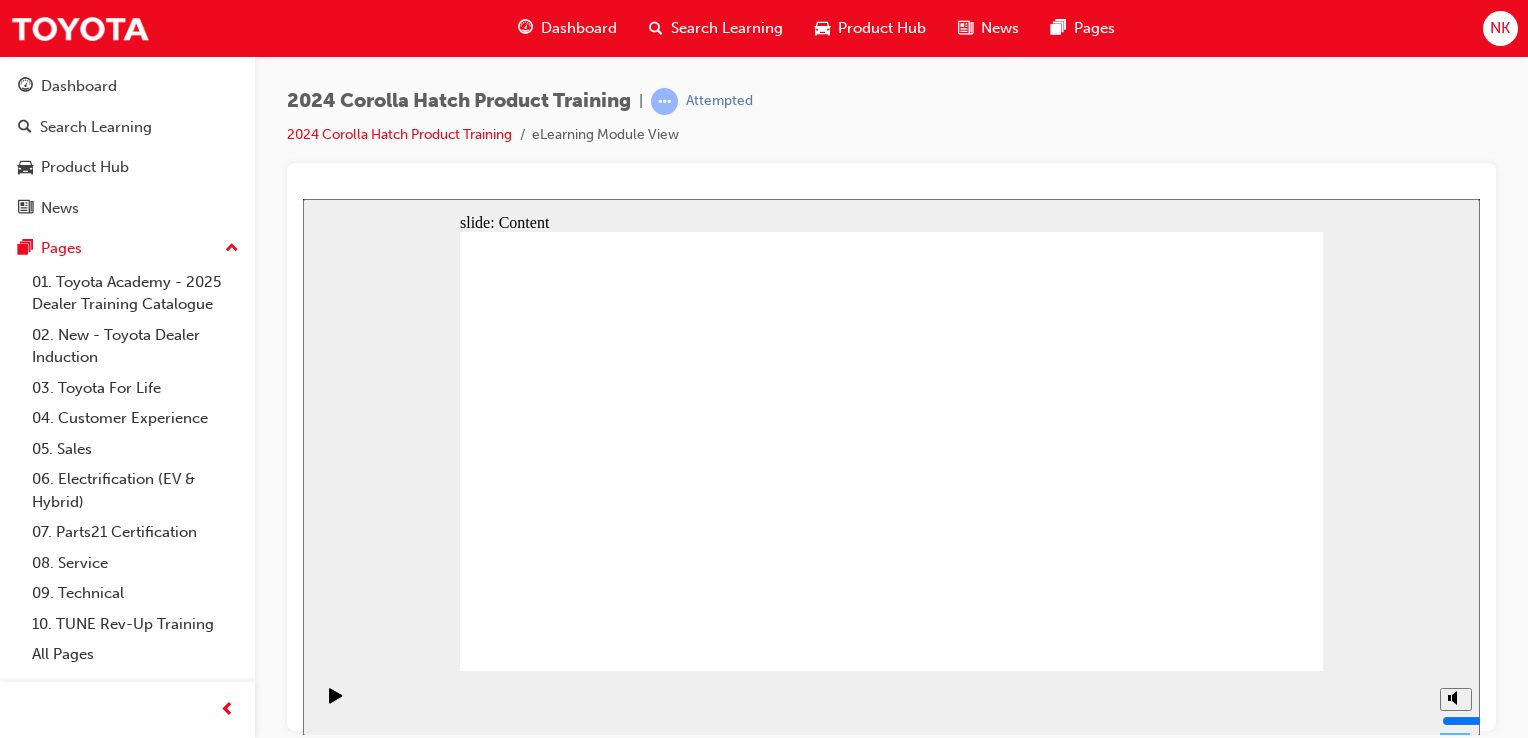 click 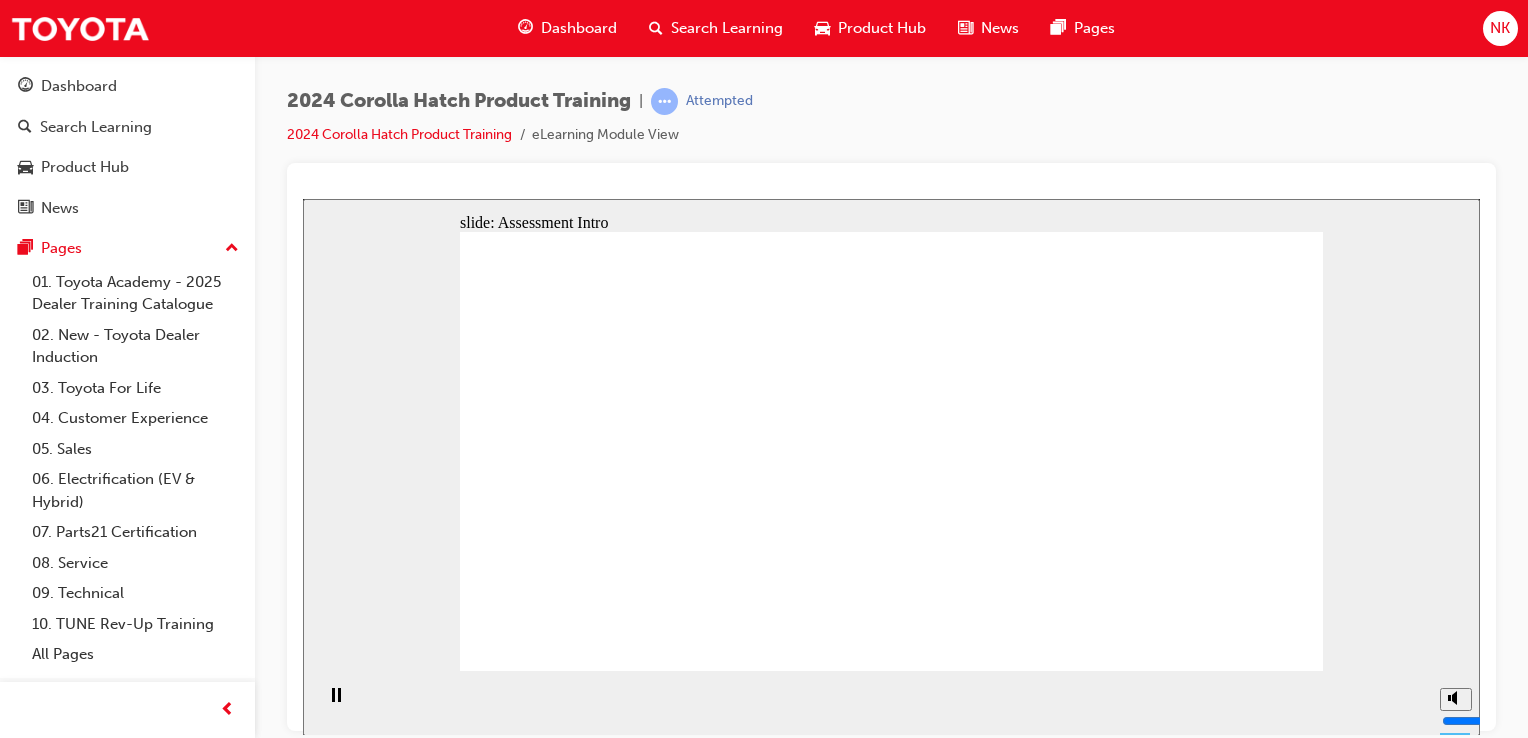 click 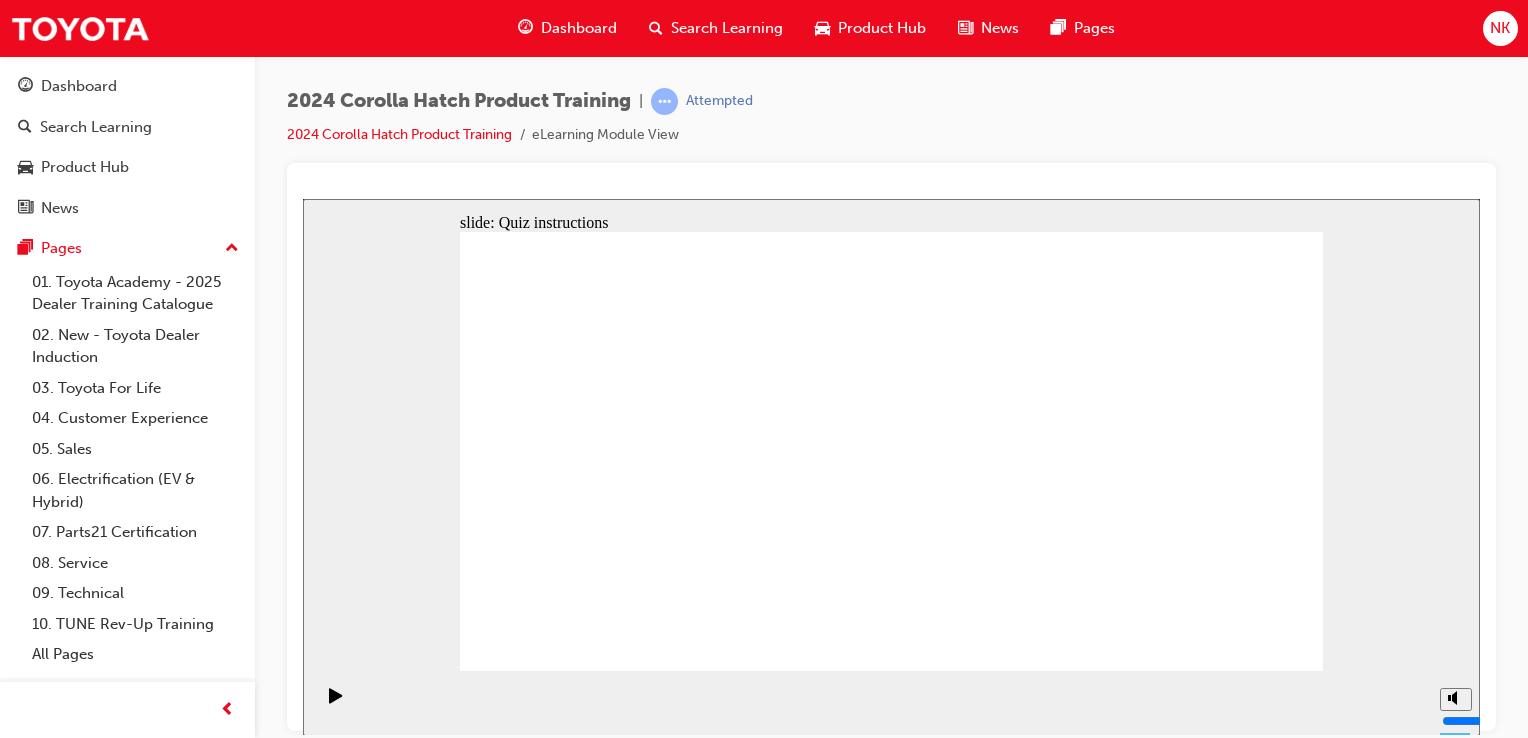 click 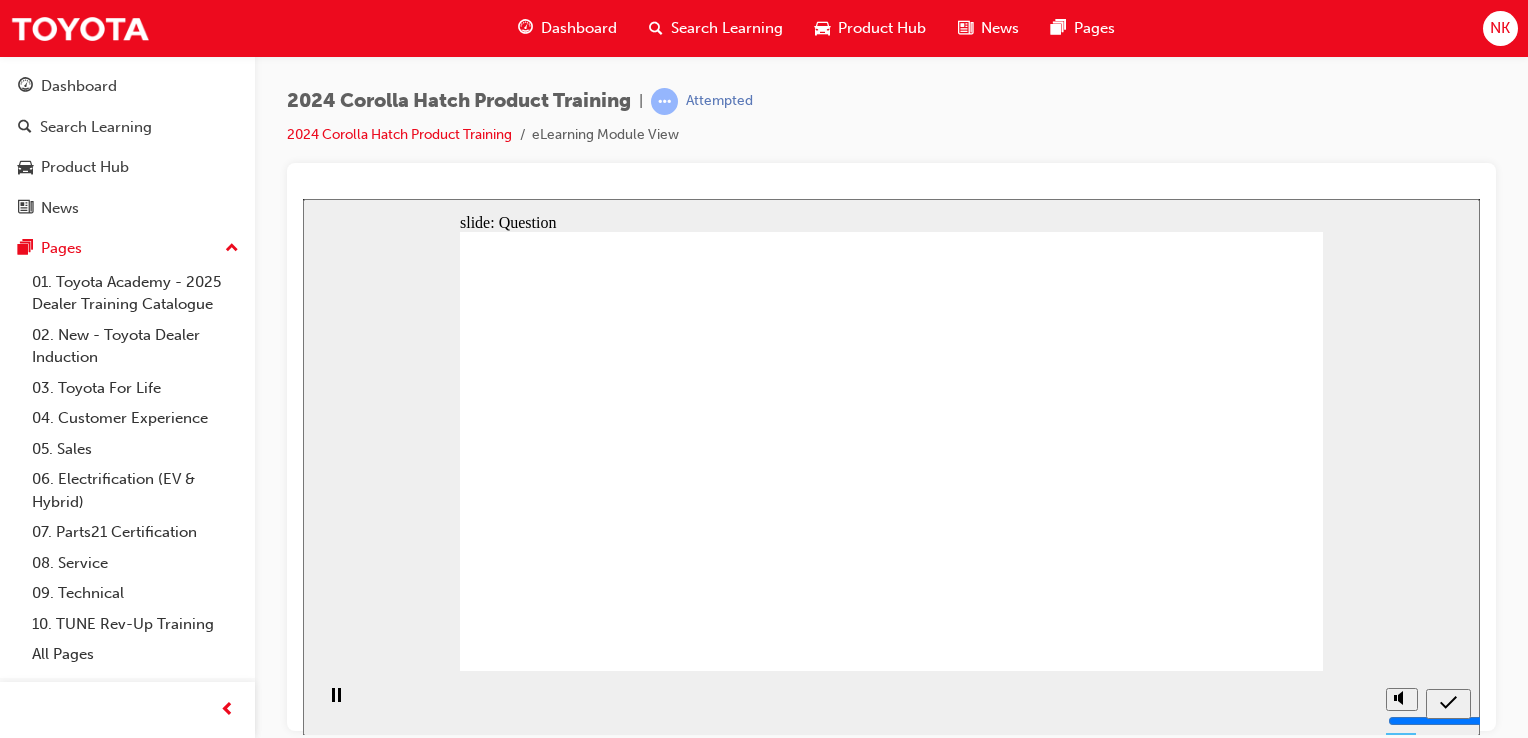 drag, startPoint x: 1237, startPoint y: 627, endPoint x: 1154, endPoint y: 488, distance: 161.89503 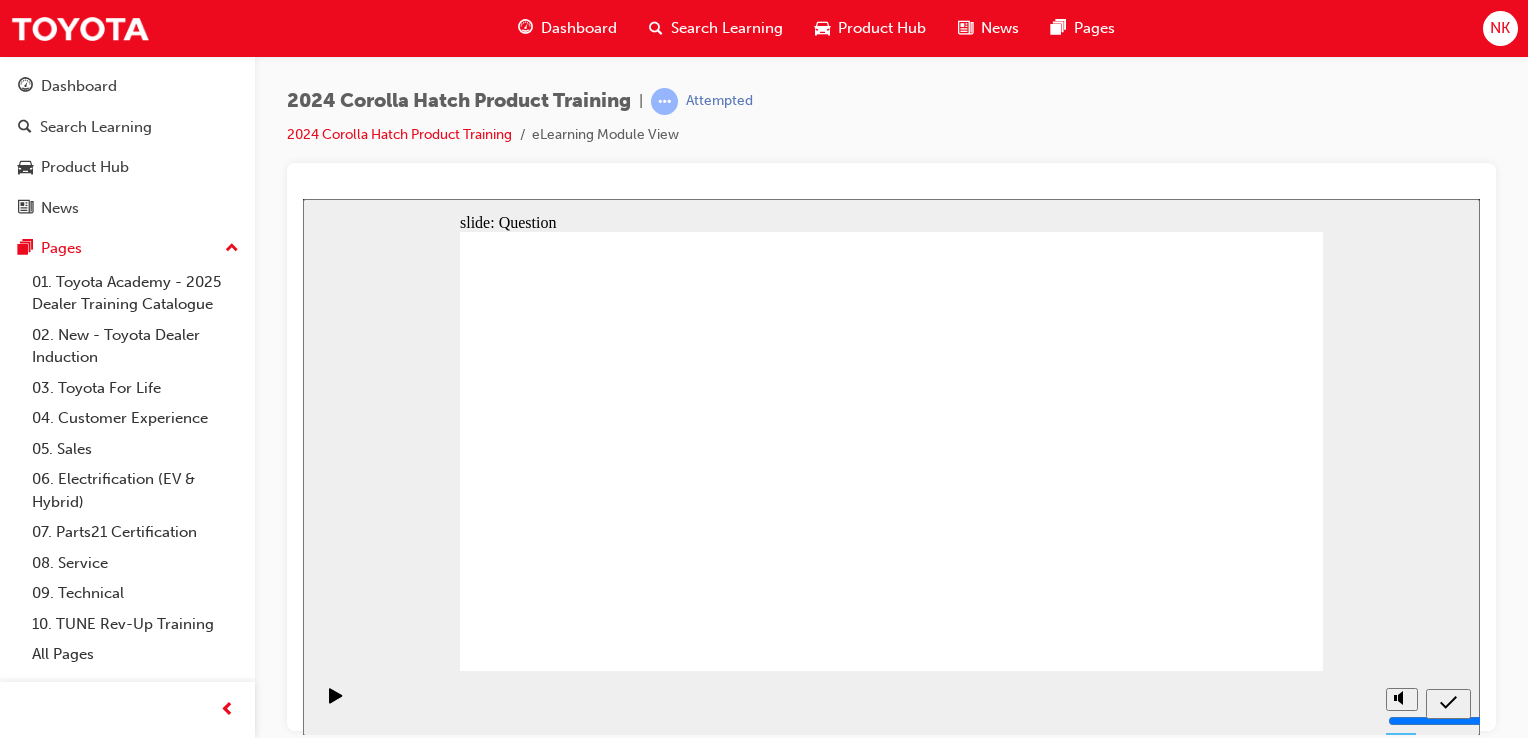 click 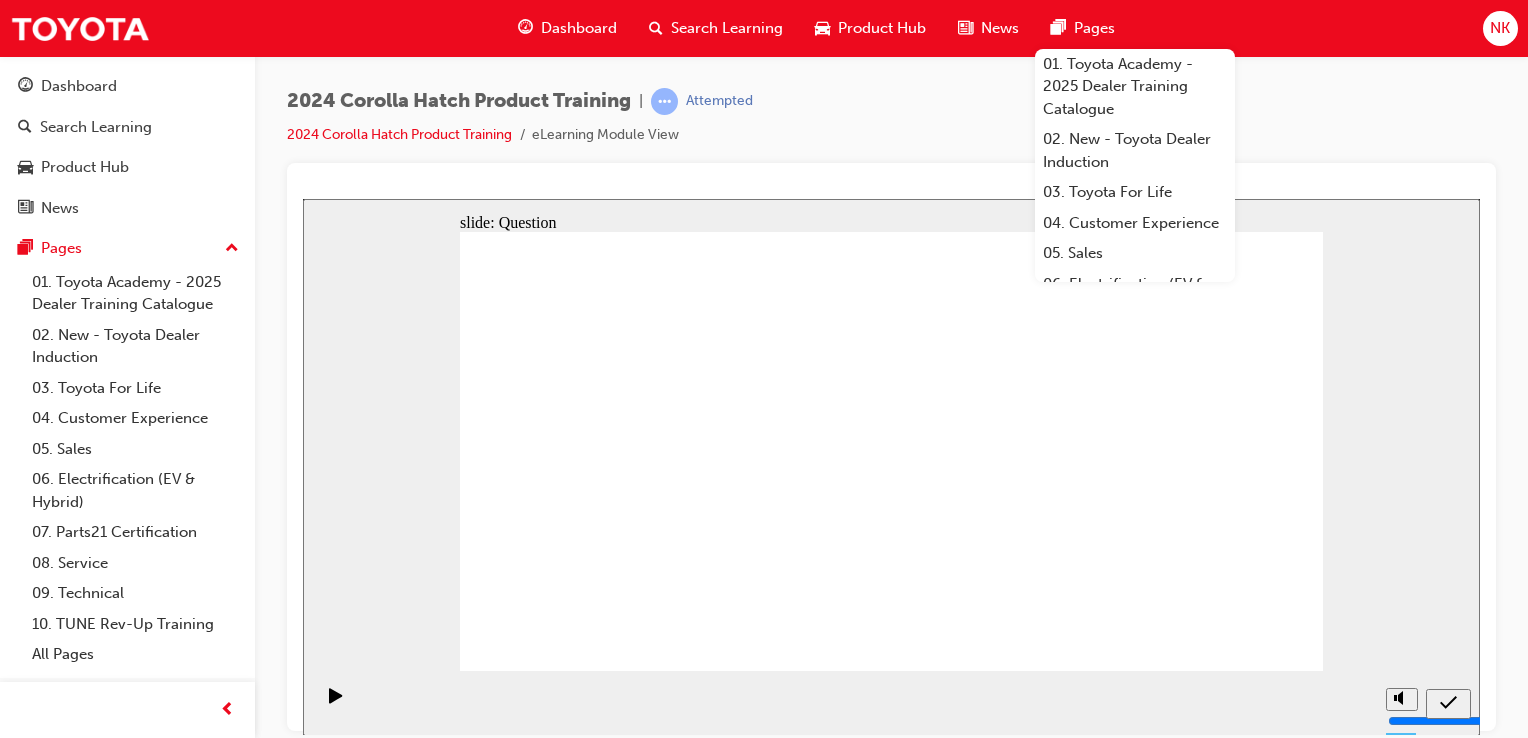 click 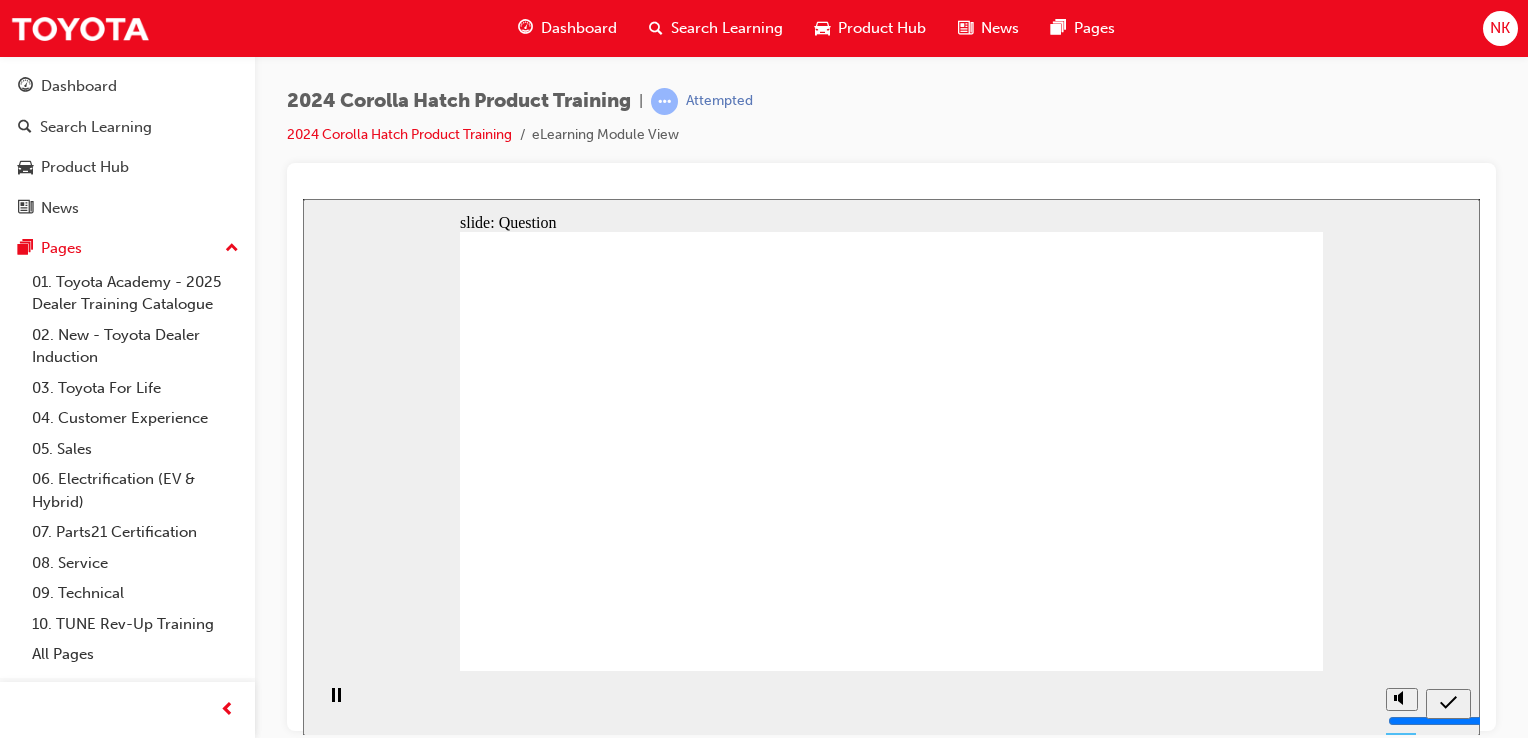 click on "2024 Corolla Hatch Product Training | Attempted 2024 Corolla Hatch Product Training eLearning Module View" at bounding box center [891, 125] 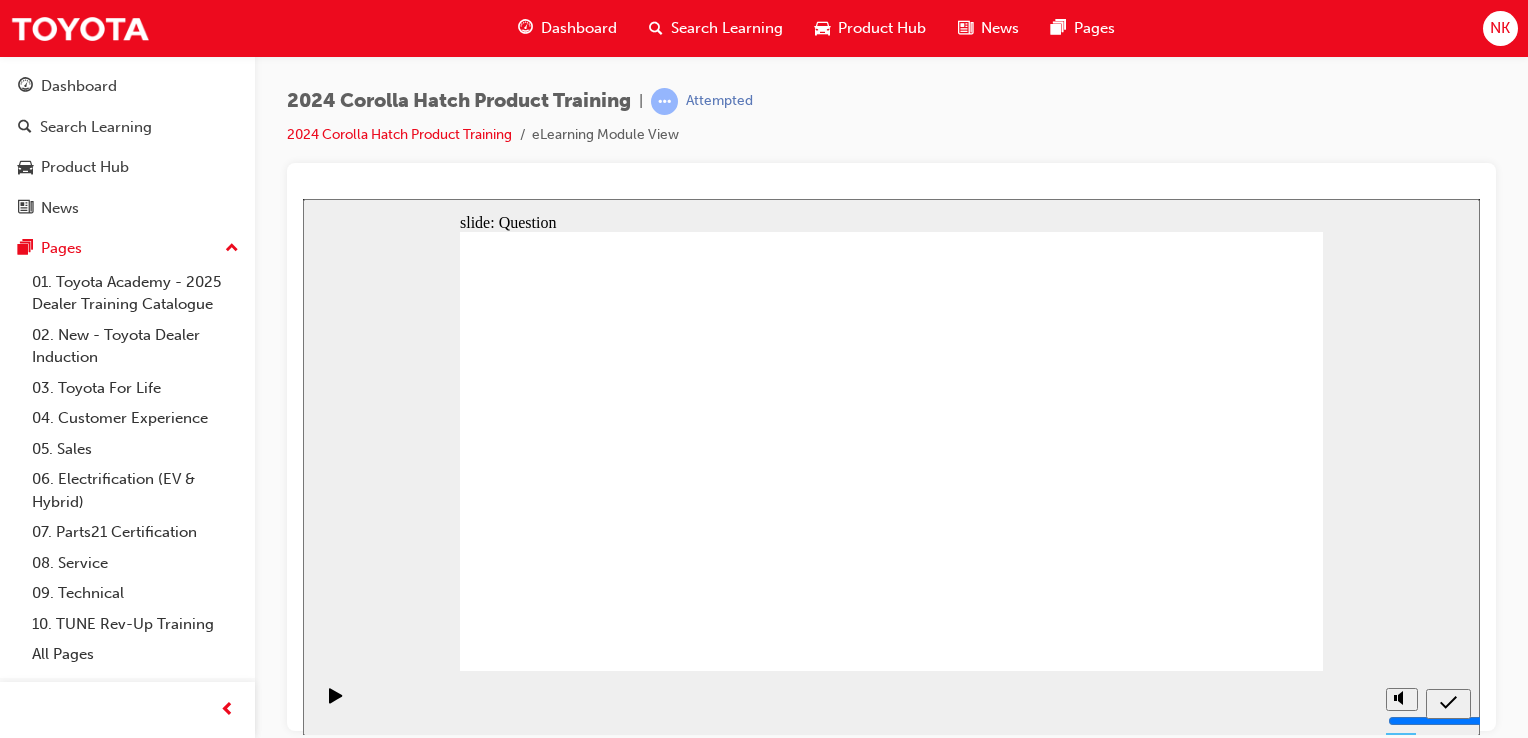 click 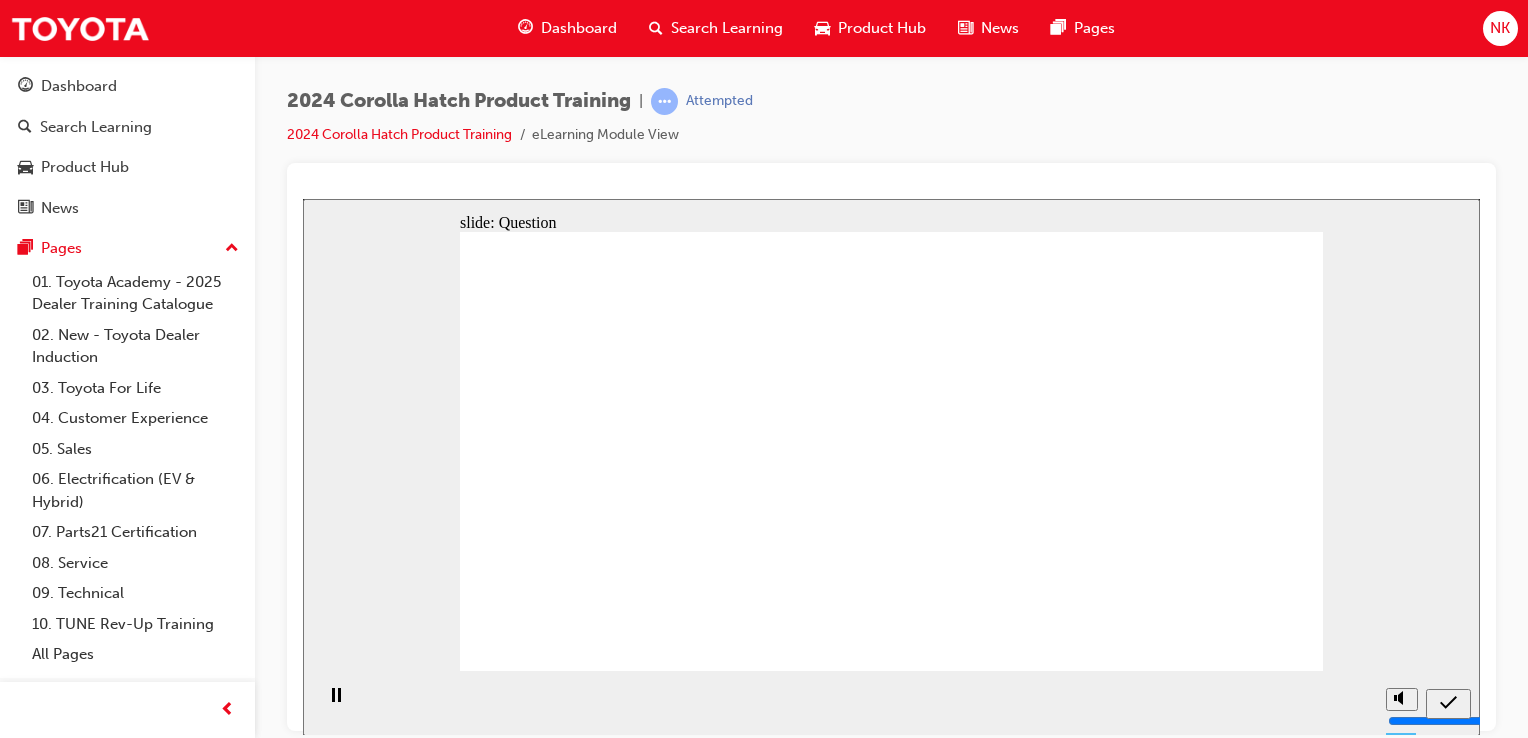 click 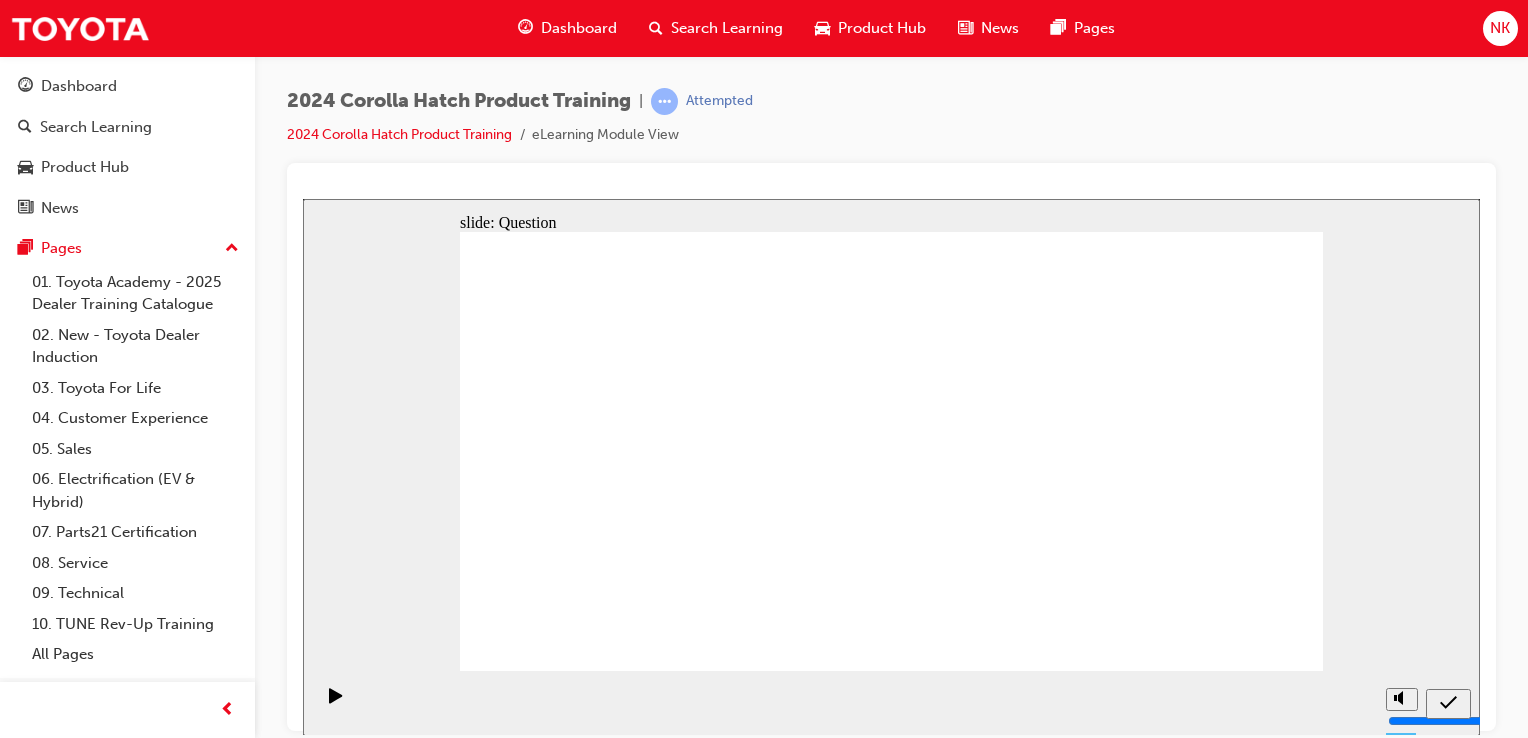 click 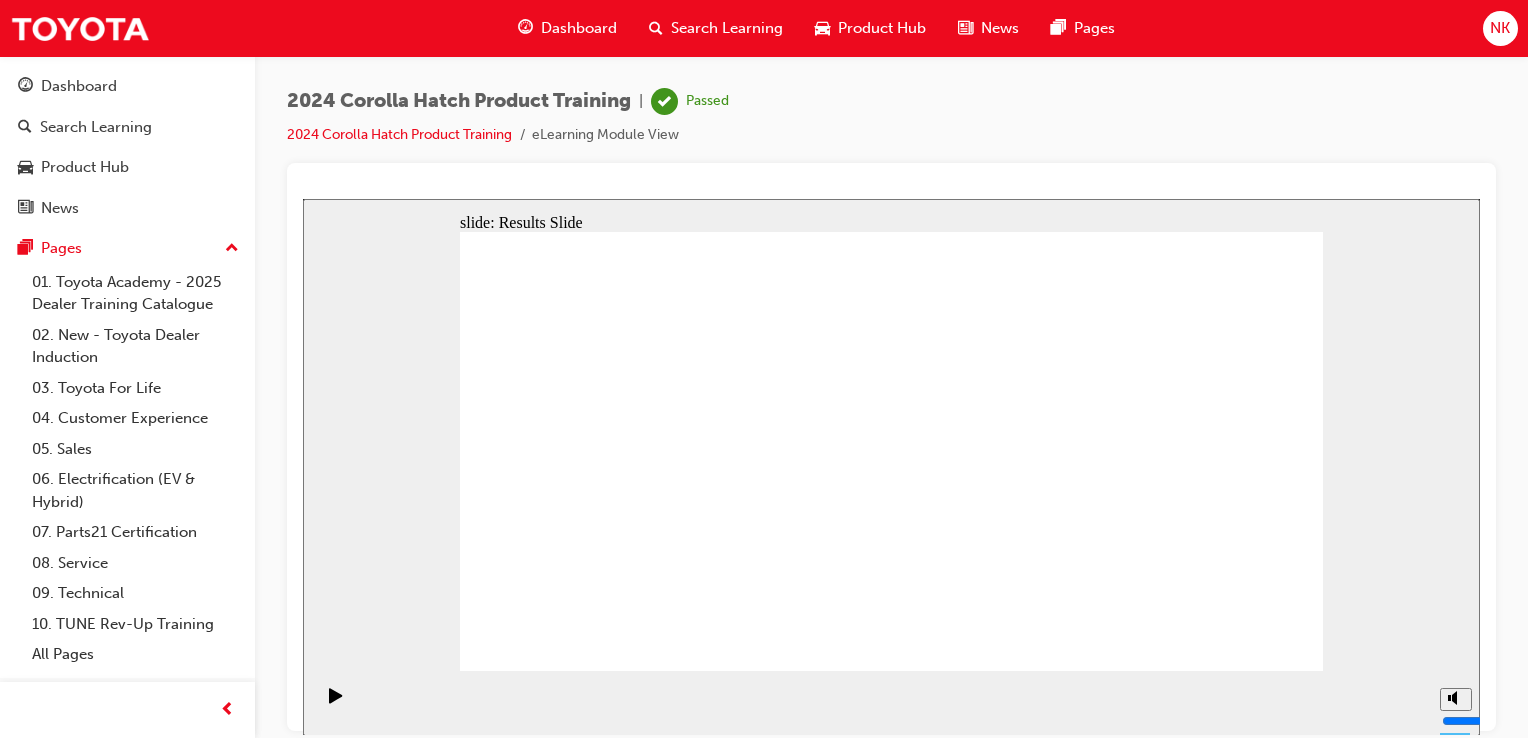 click on "2024 Corolla Hatch Product Training | Passed 2024 Corolla Hatch Product Training eLearning Module View" at bounding box center (891, 125) 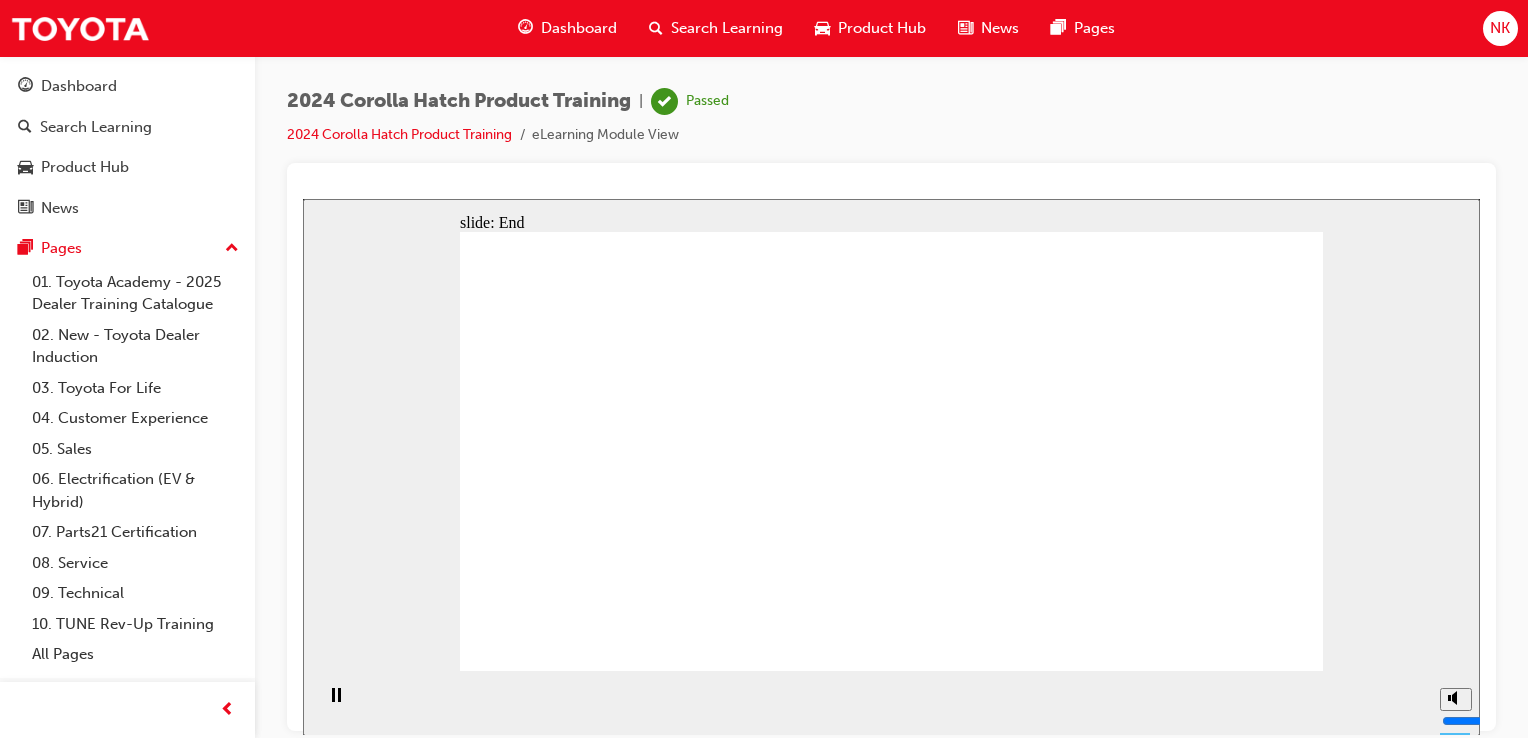 click 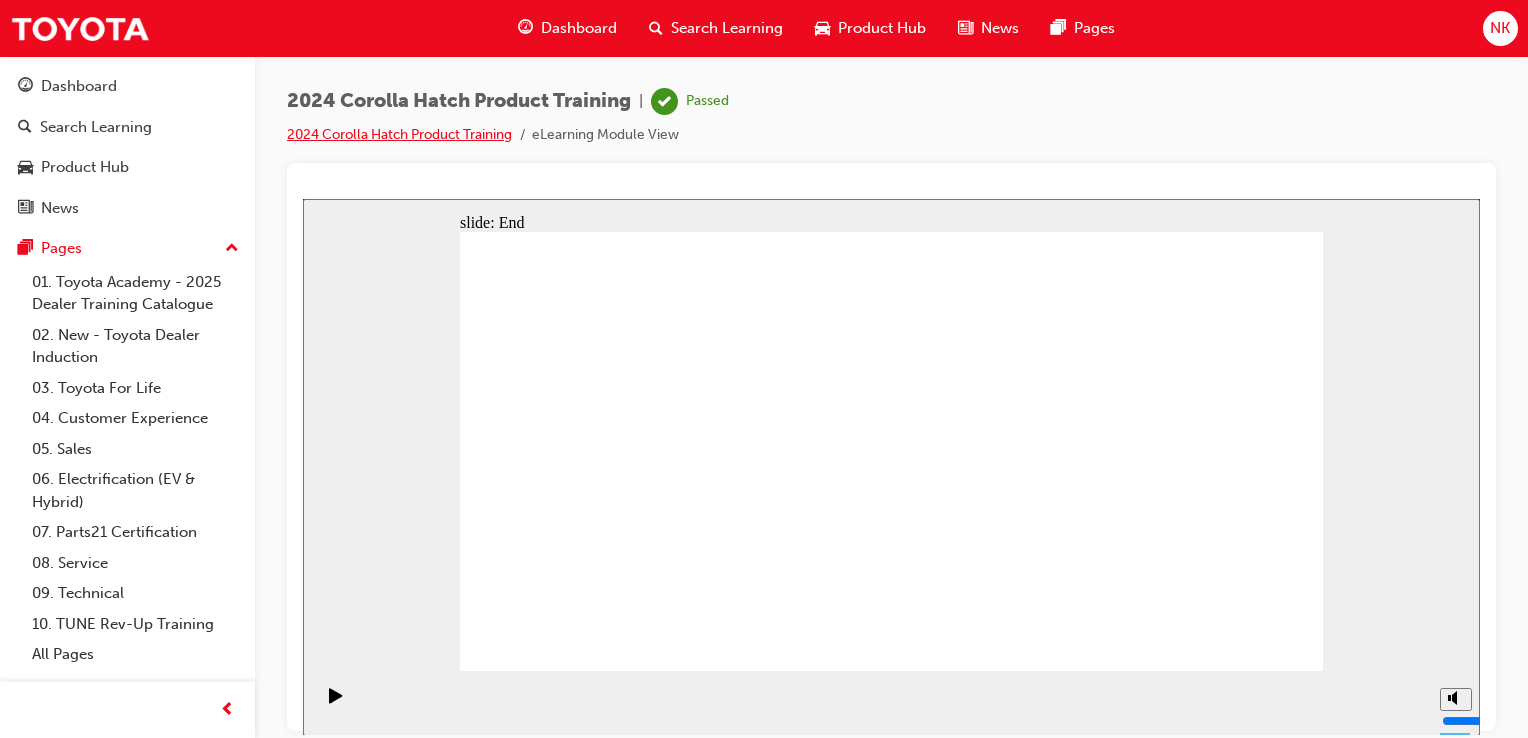 click on "2024 Corolla Hatch Product Training" at bounding box center [399, 134] 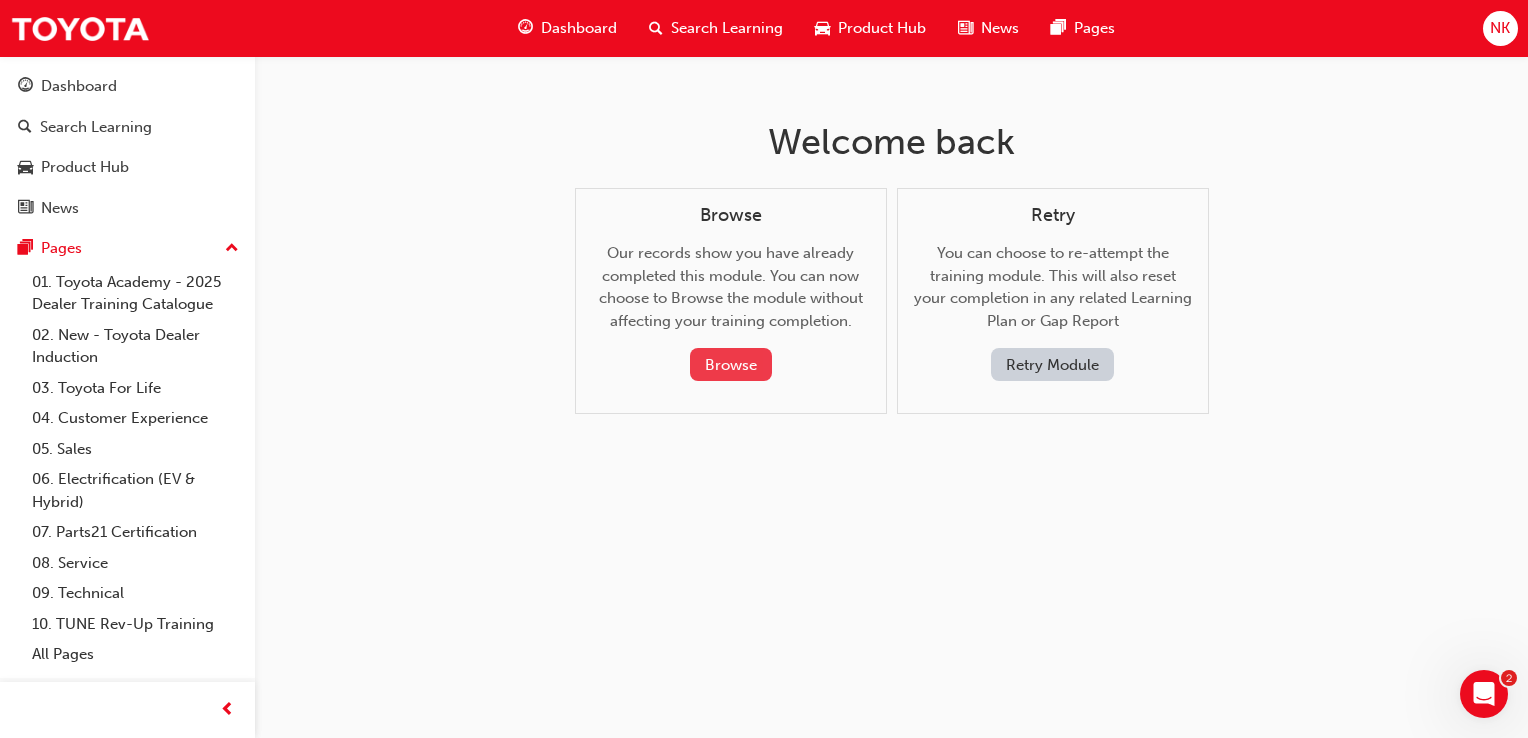click on "Browse" at bounding box center [731, 364] 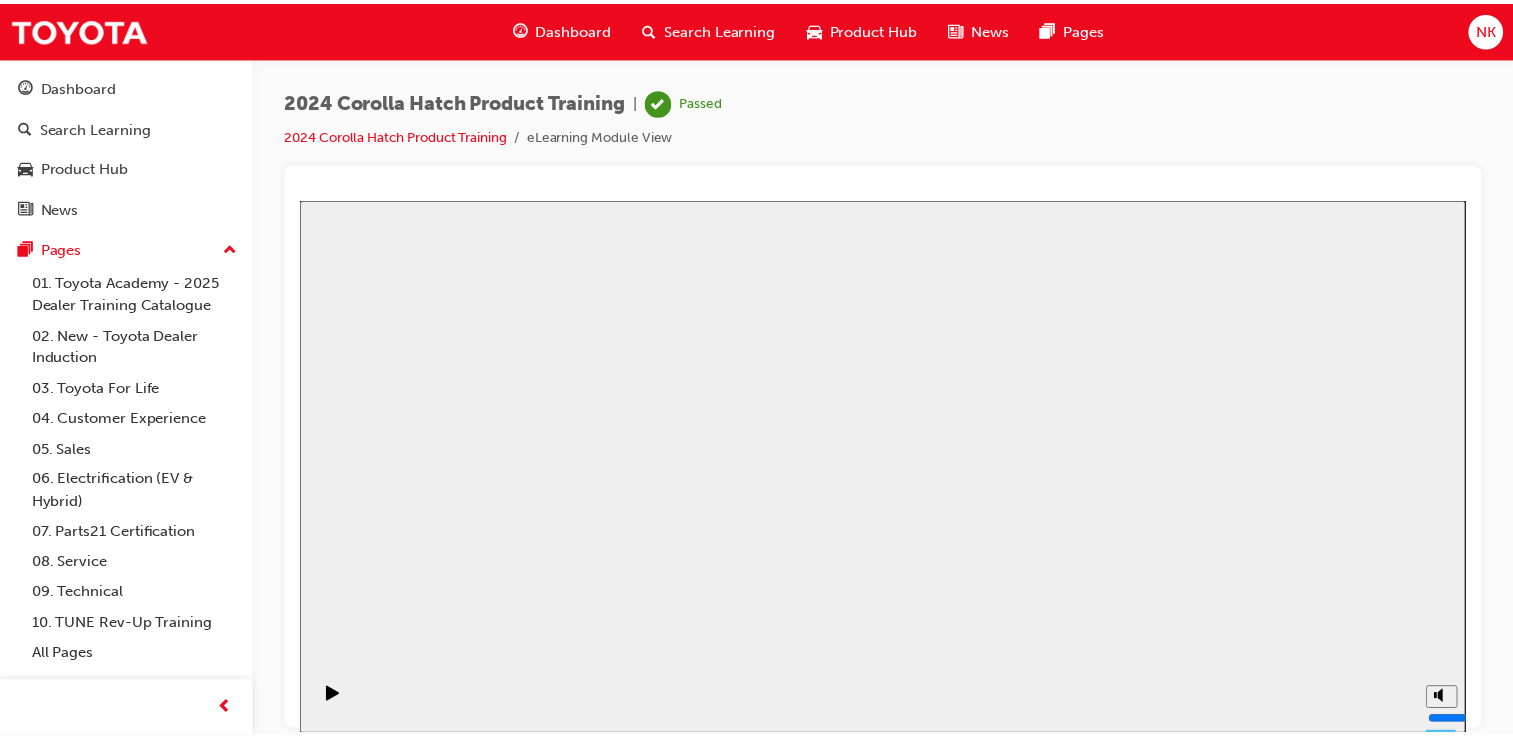 scroll, scrollTop: 0, scrollLeft: 0, axis: both 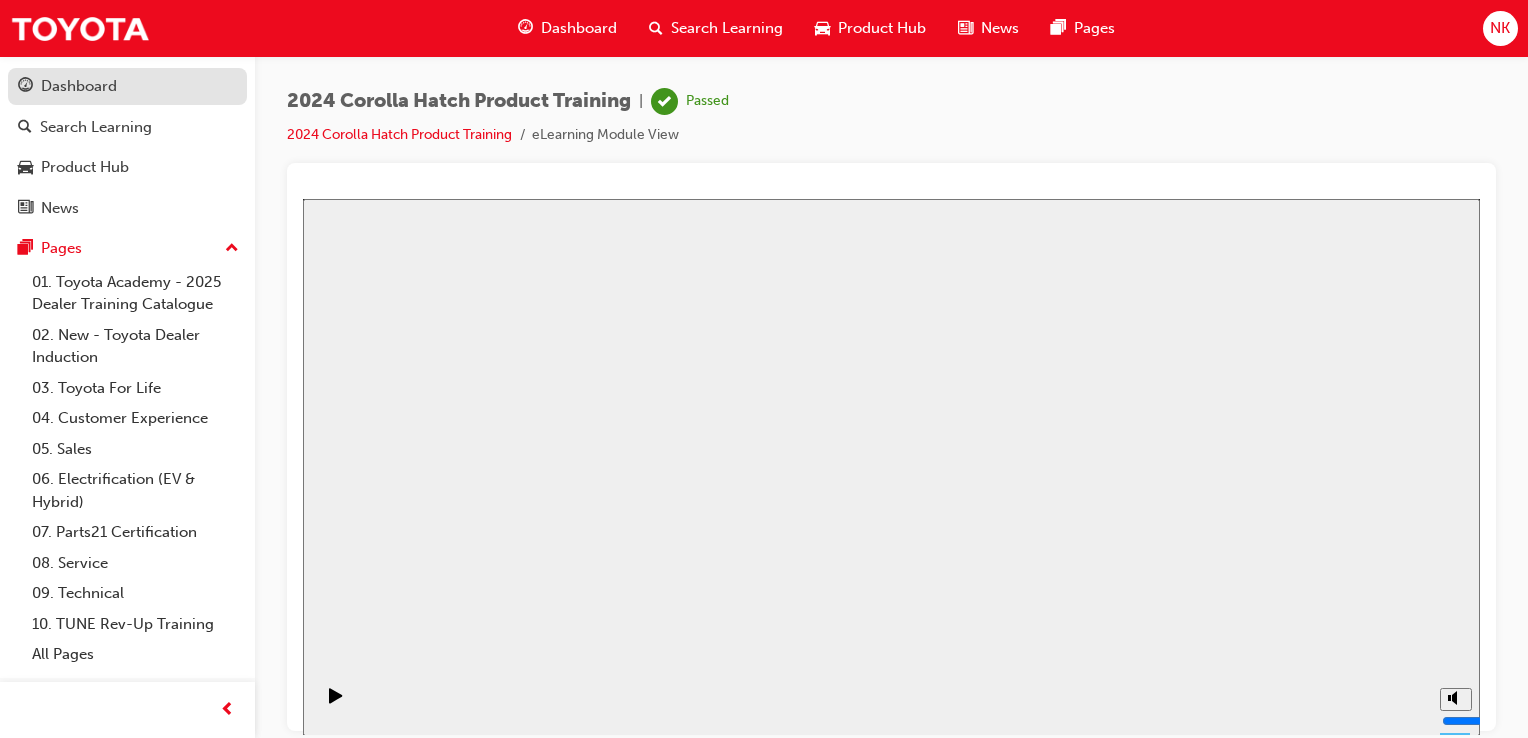 click on "Dashboard" at bounding box center (127, 86) 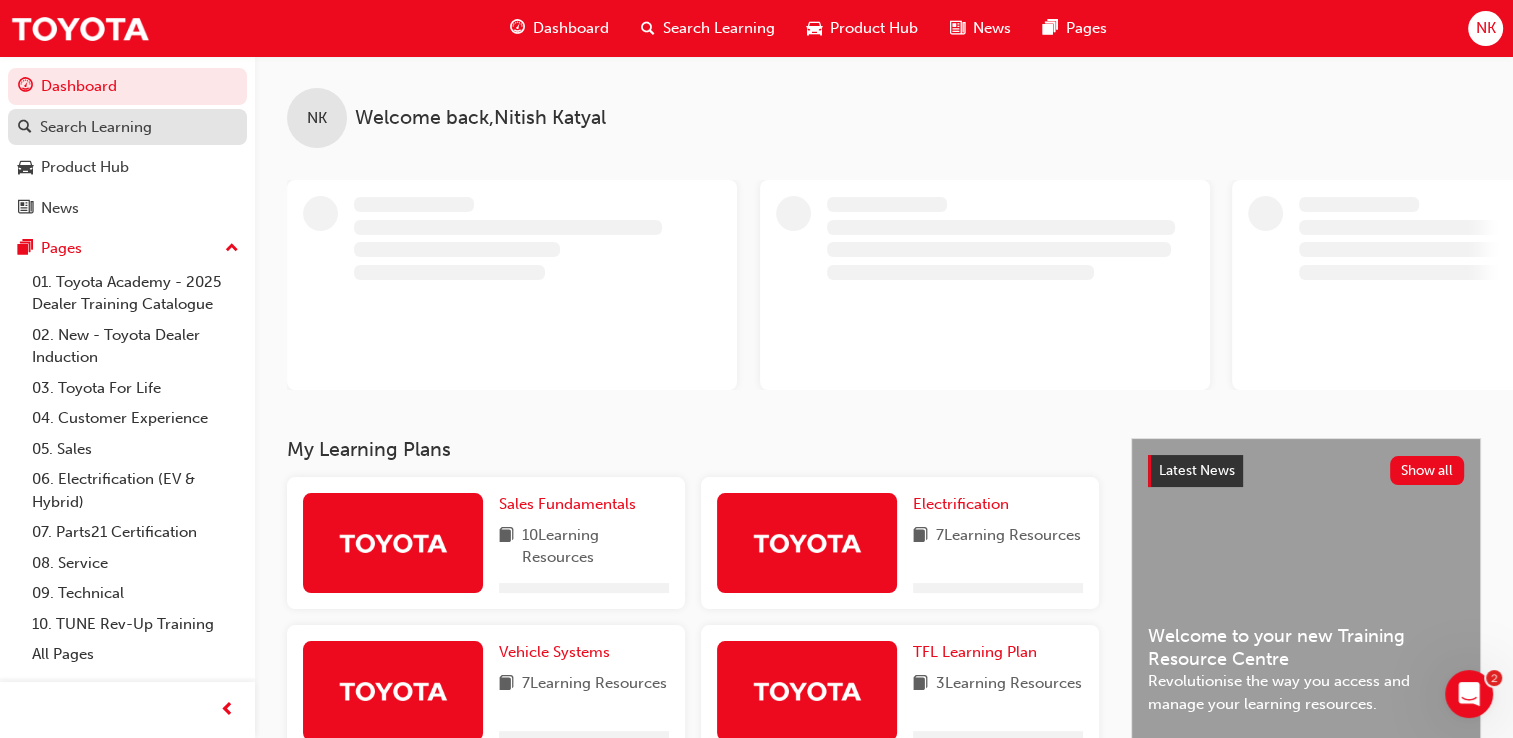 click on "Search Learning" at bounding box center (96, 127) 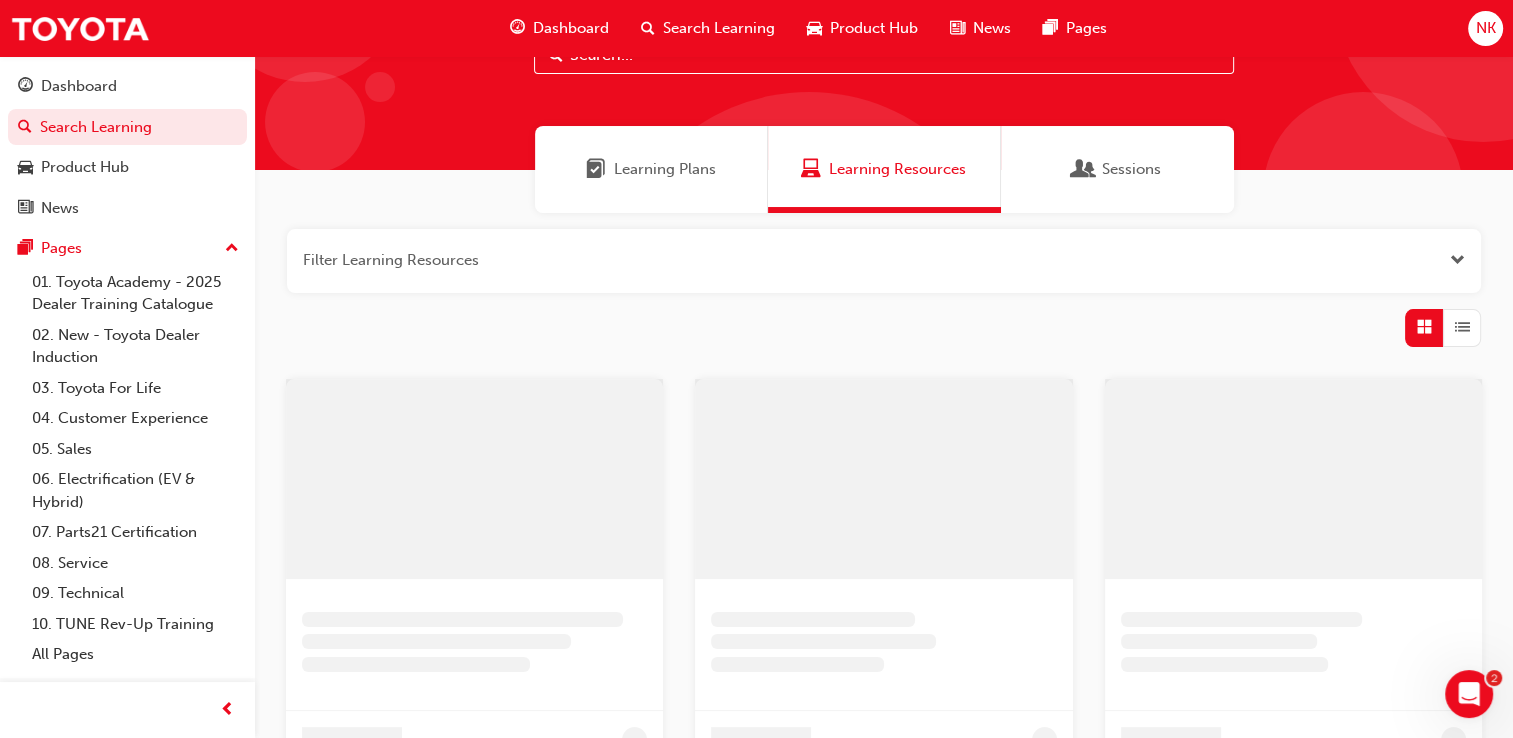 scroll, scrollTop: 86, scrollLeft: 0, axis: vertical 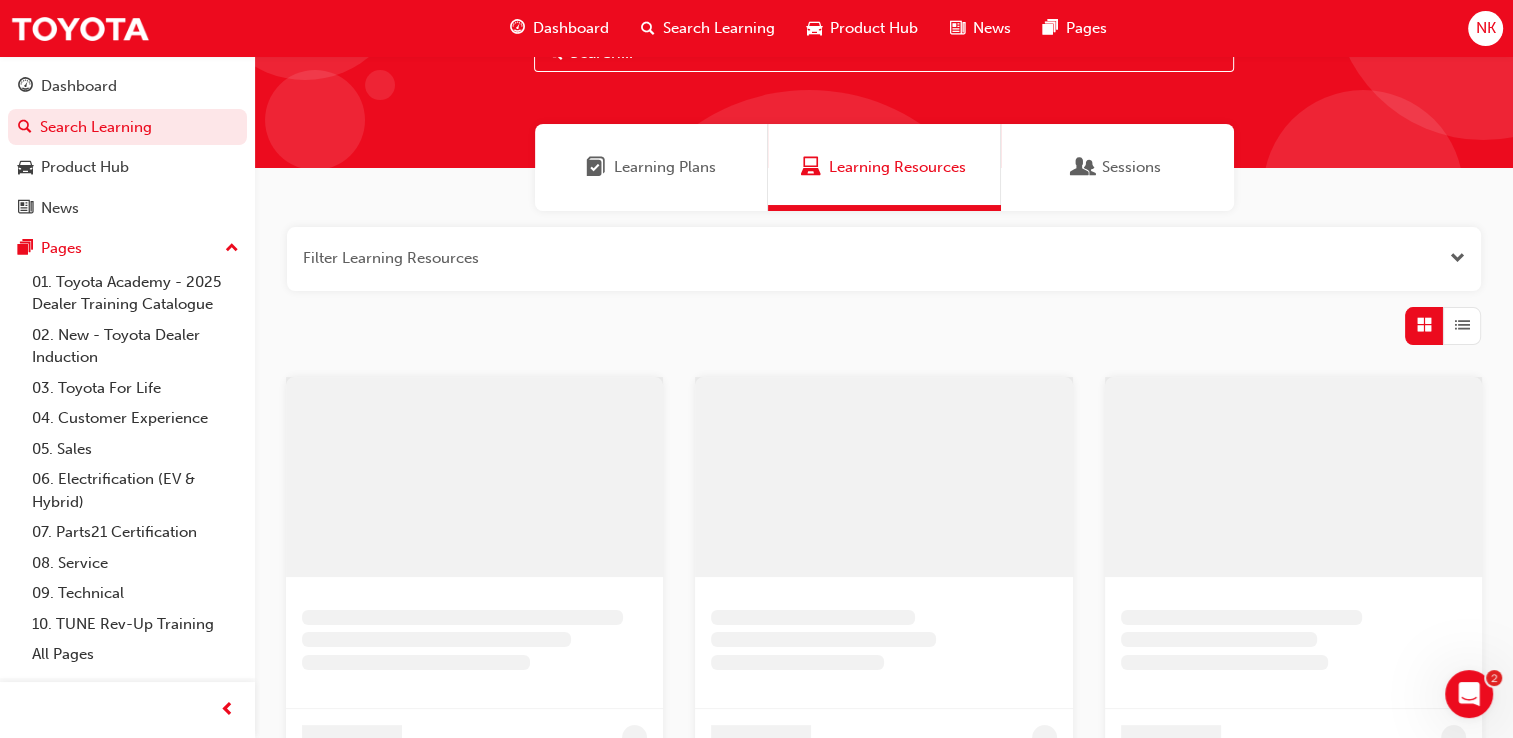 click on "Learning Plans" at bounding box center (651, 167) 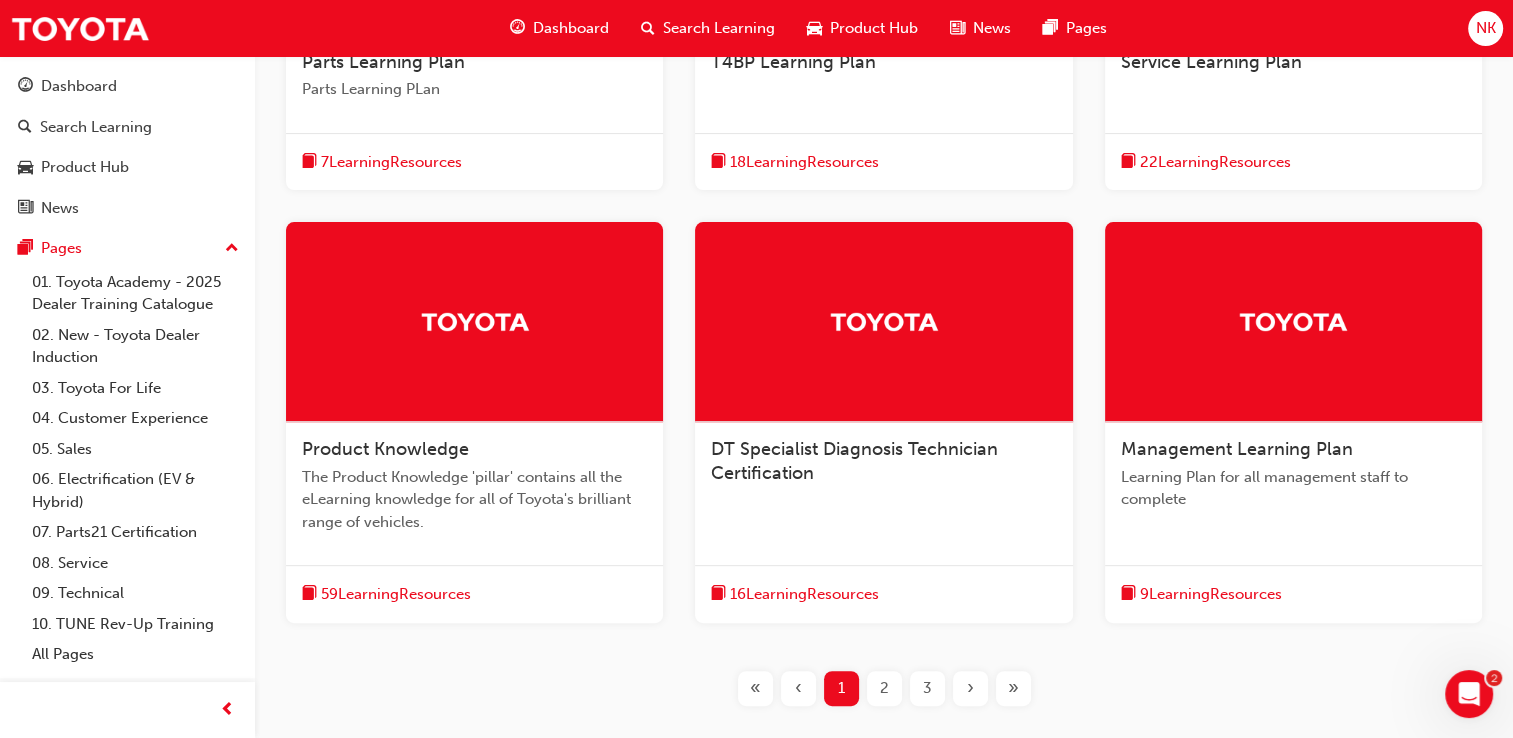 scroll, scrollTop: 756, scrollLeft: 0, axis: vertical 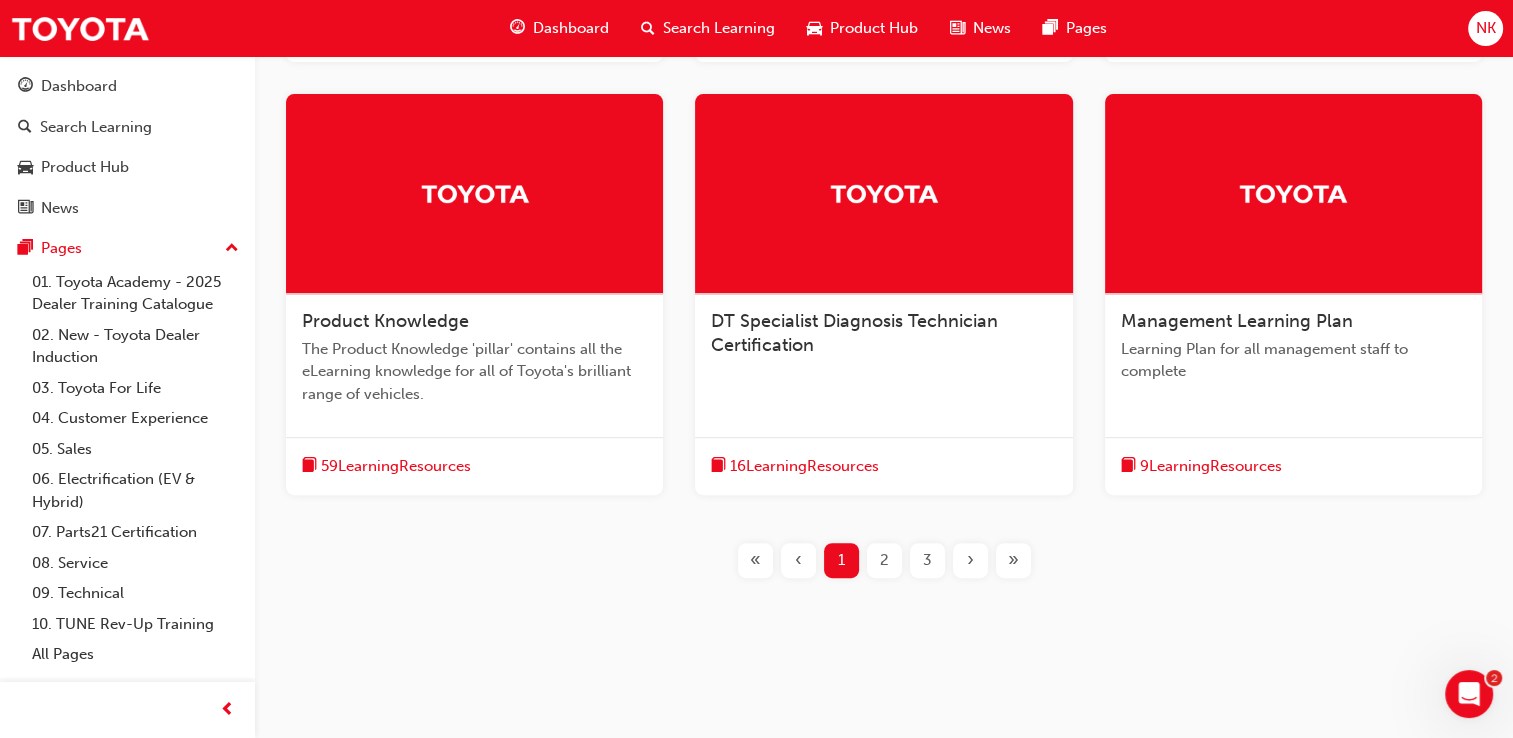 click on "59  Learning  Resources" at bounding box center (396, 466) 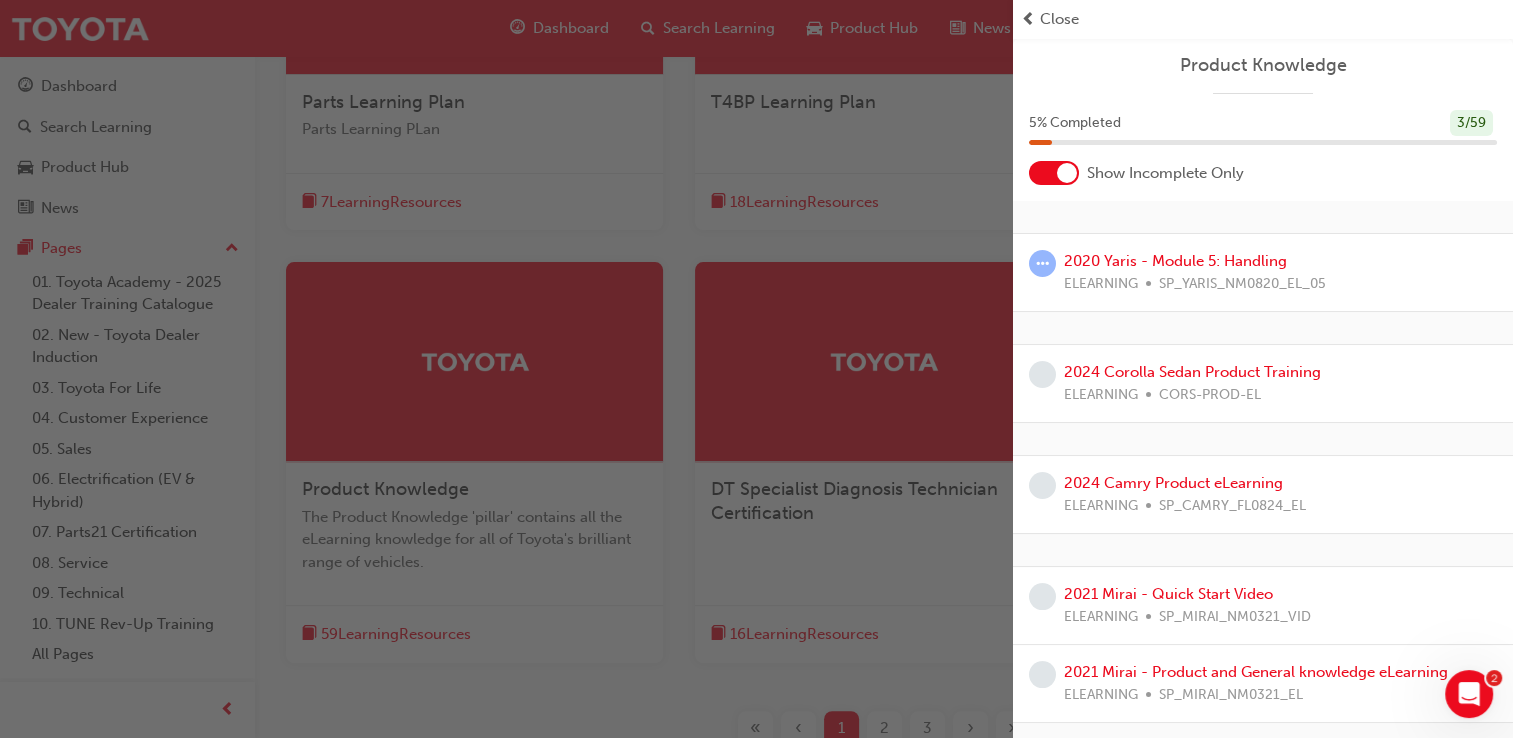 scroll, scrollTop: 588, scrollLeft: 0, axis: vertical 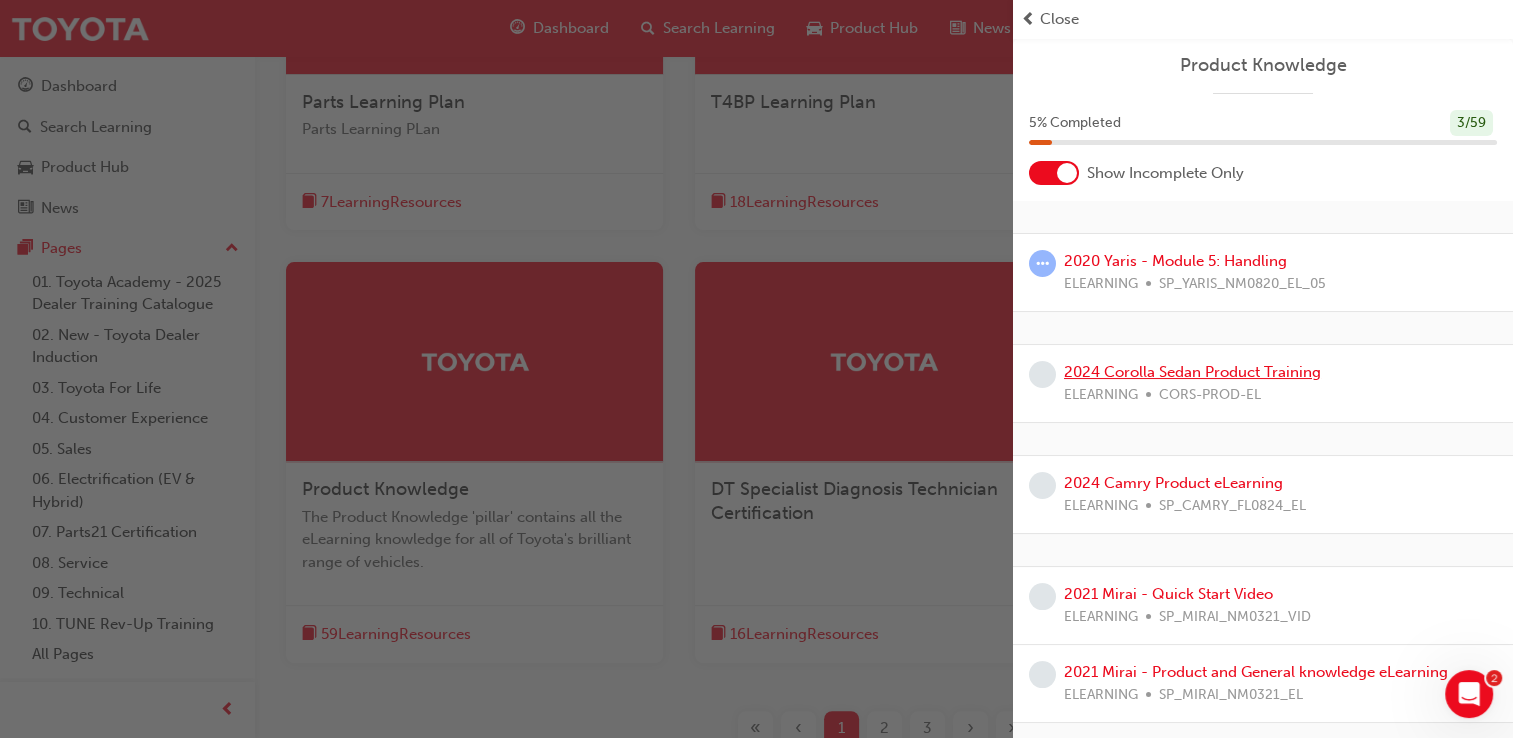 click on "2024 Corolla Sedan Product Training" at bounding box center [1192, 372] 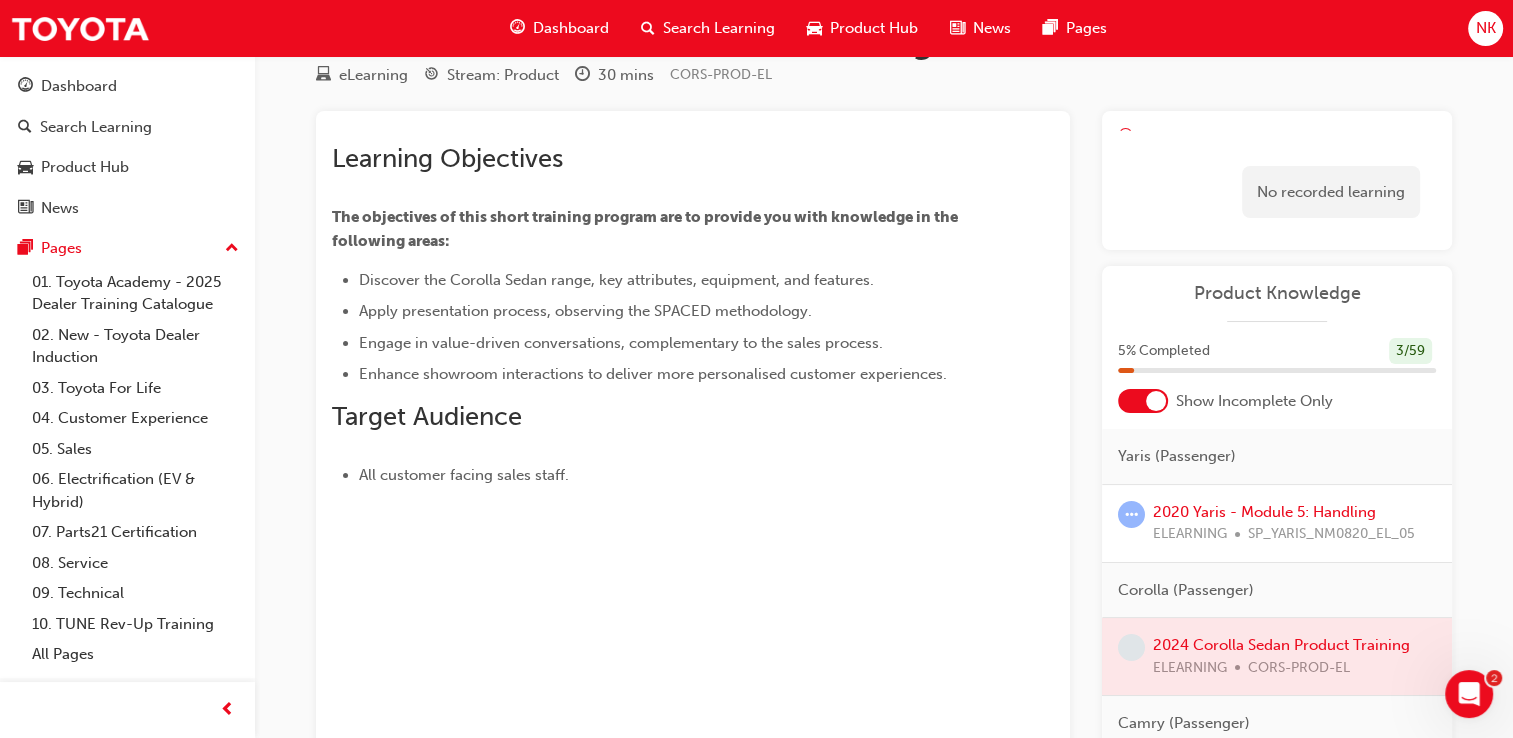scroll, scrollTop: 54, scrollLeft: 0, axis: vertical 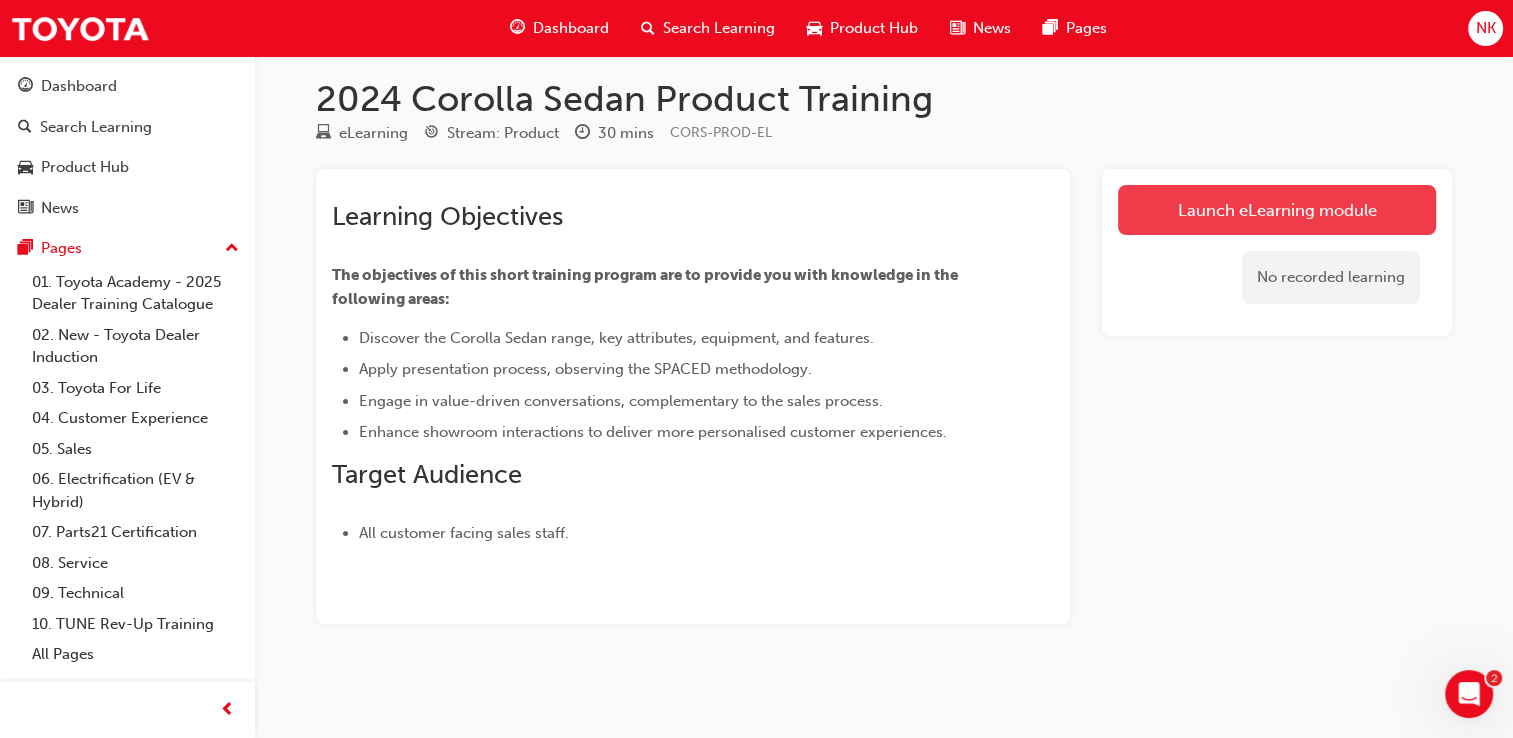 click on "Launch eLearning module" at bounding box center (1277, 210) 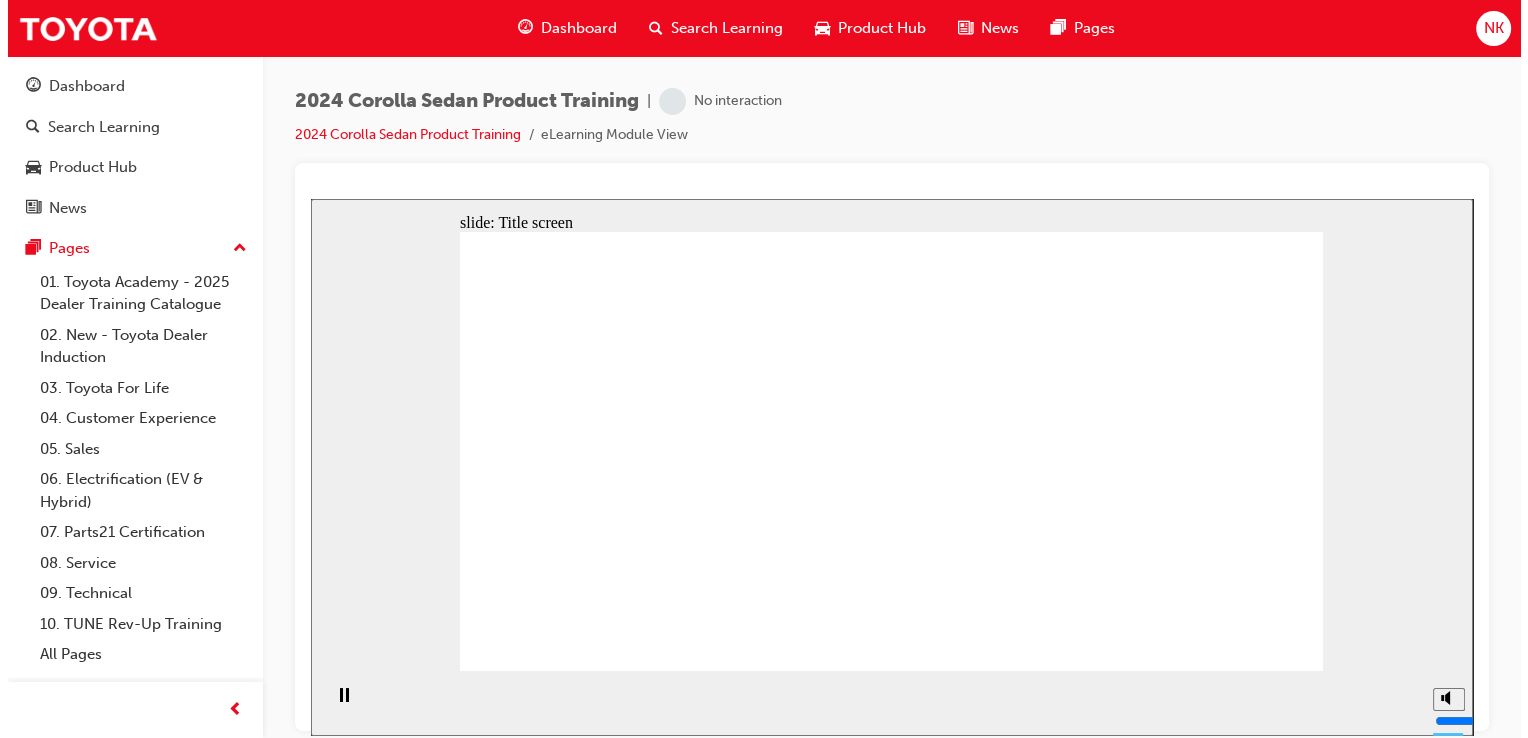 scroll, scrollTop: 0, scrollLeft: 0, axis: both 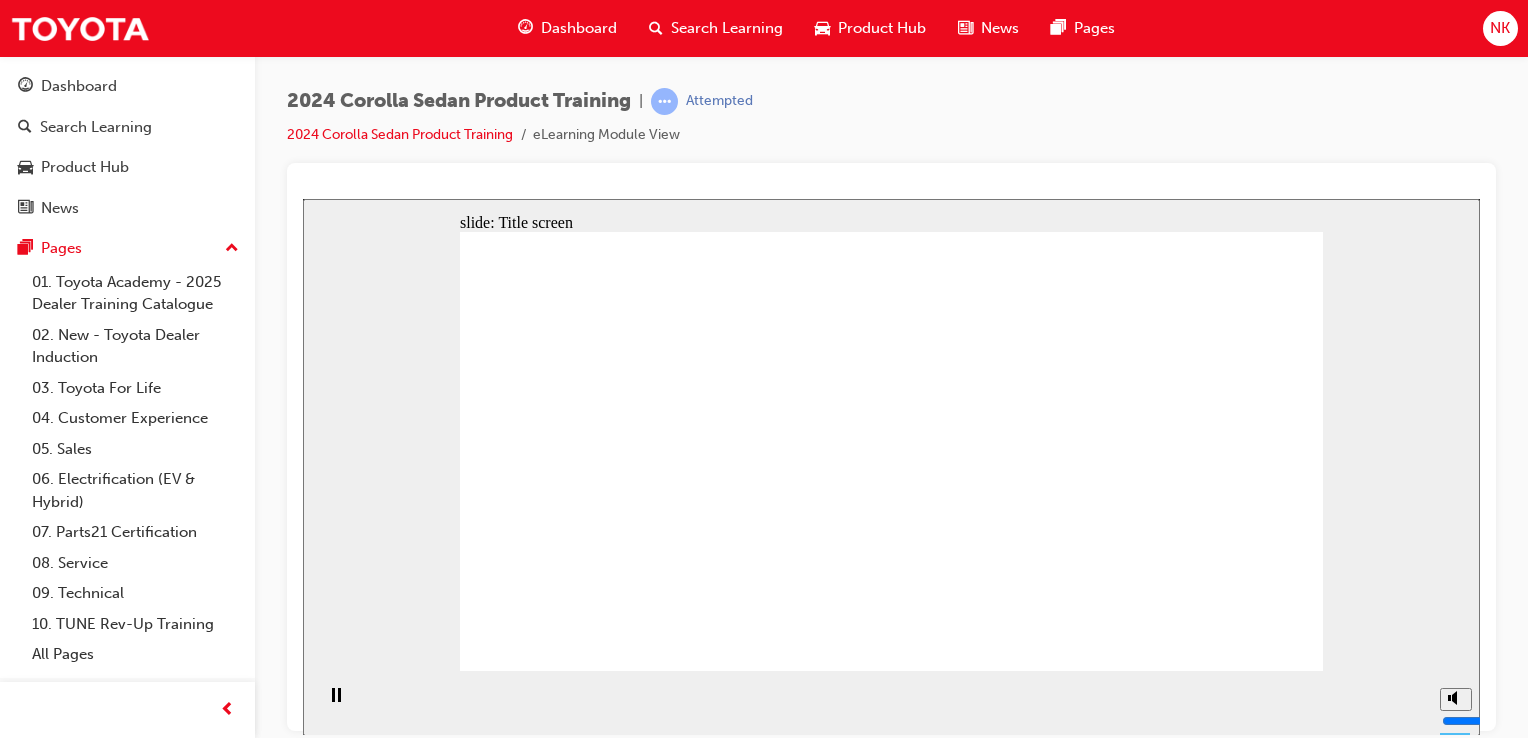 click 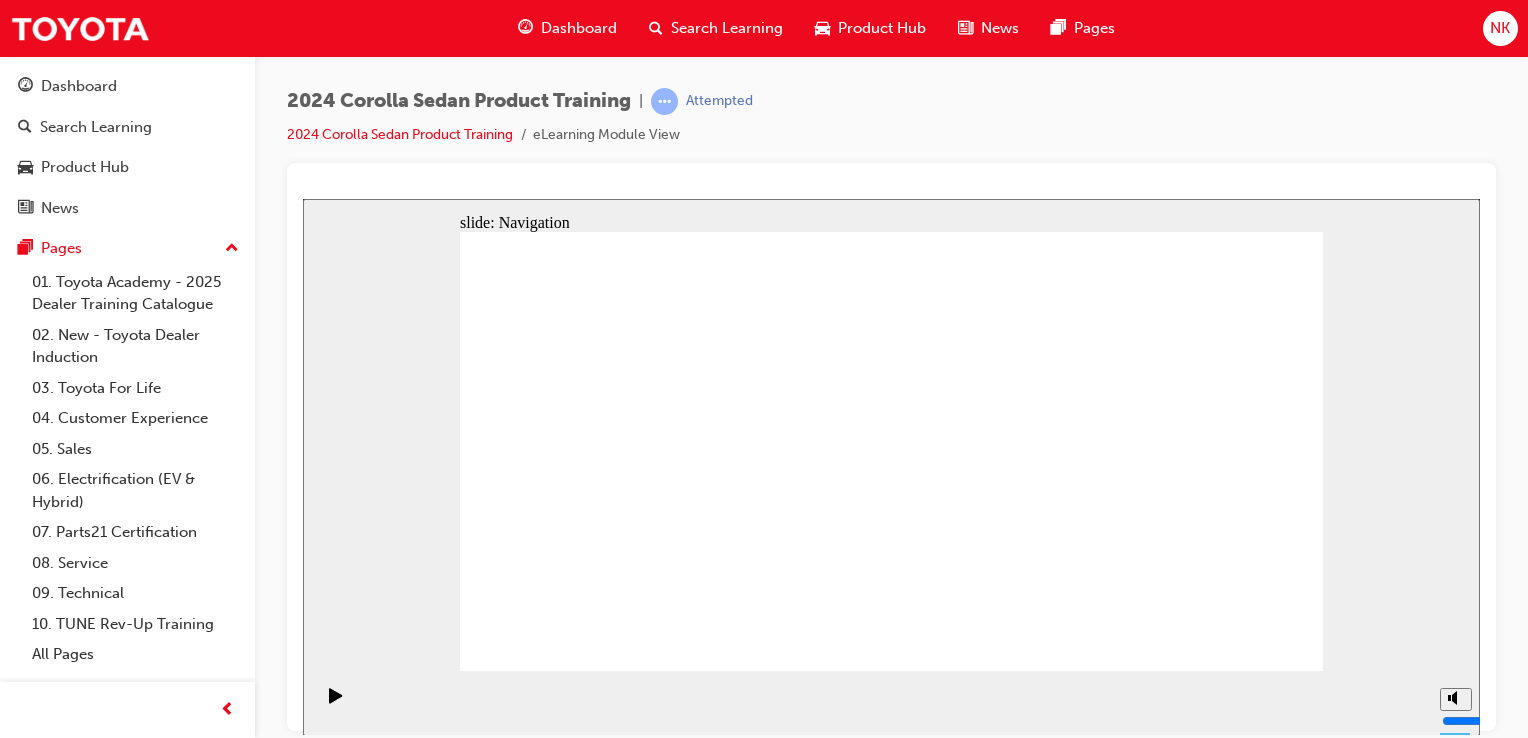 click 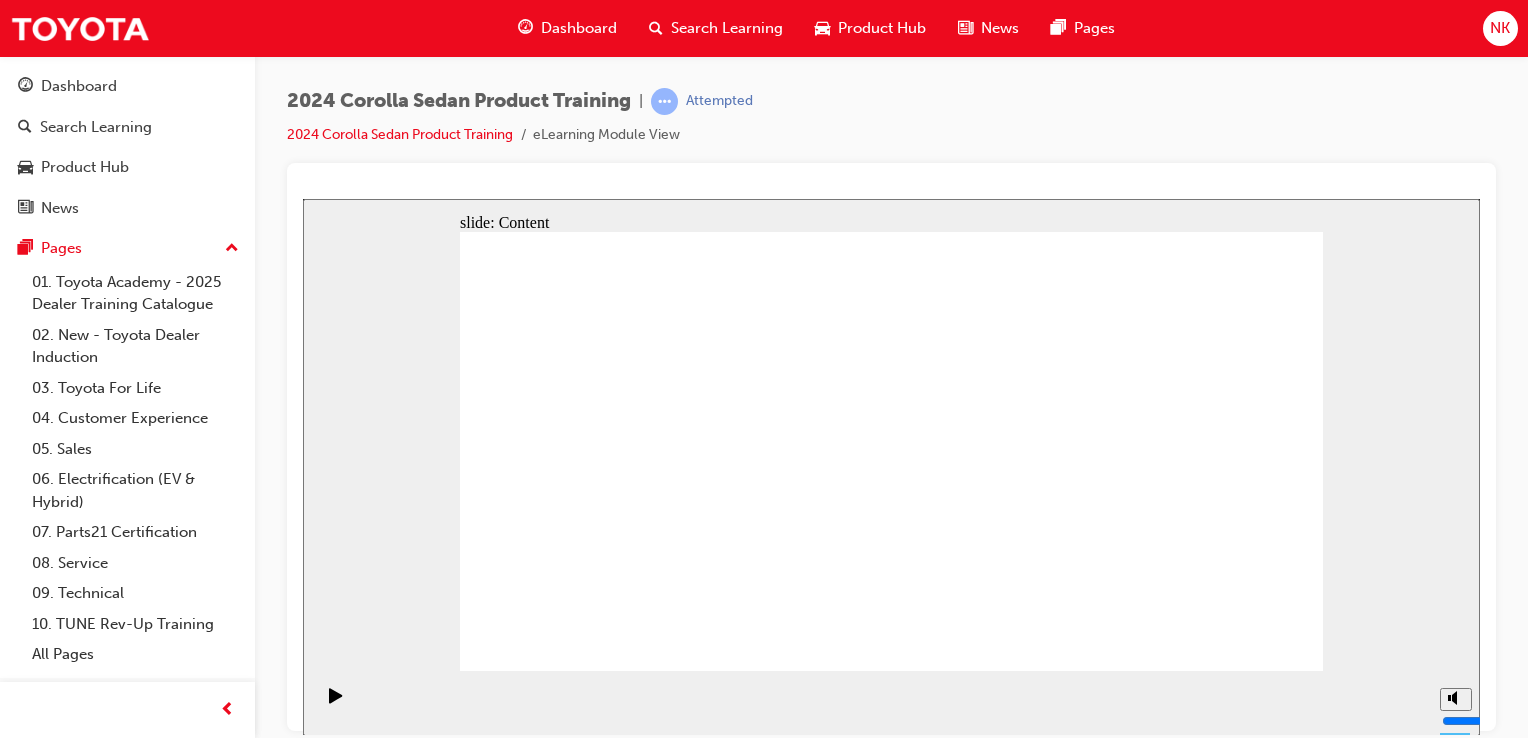 click 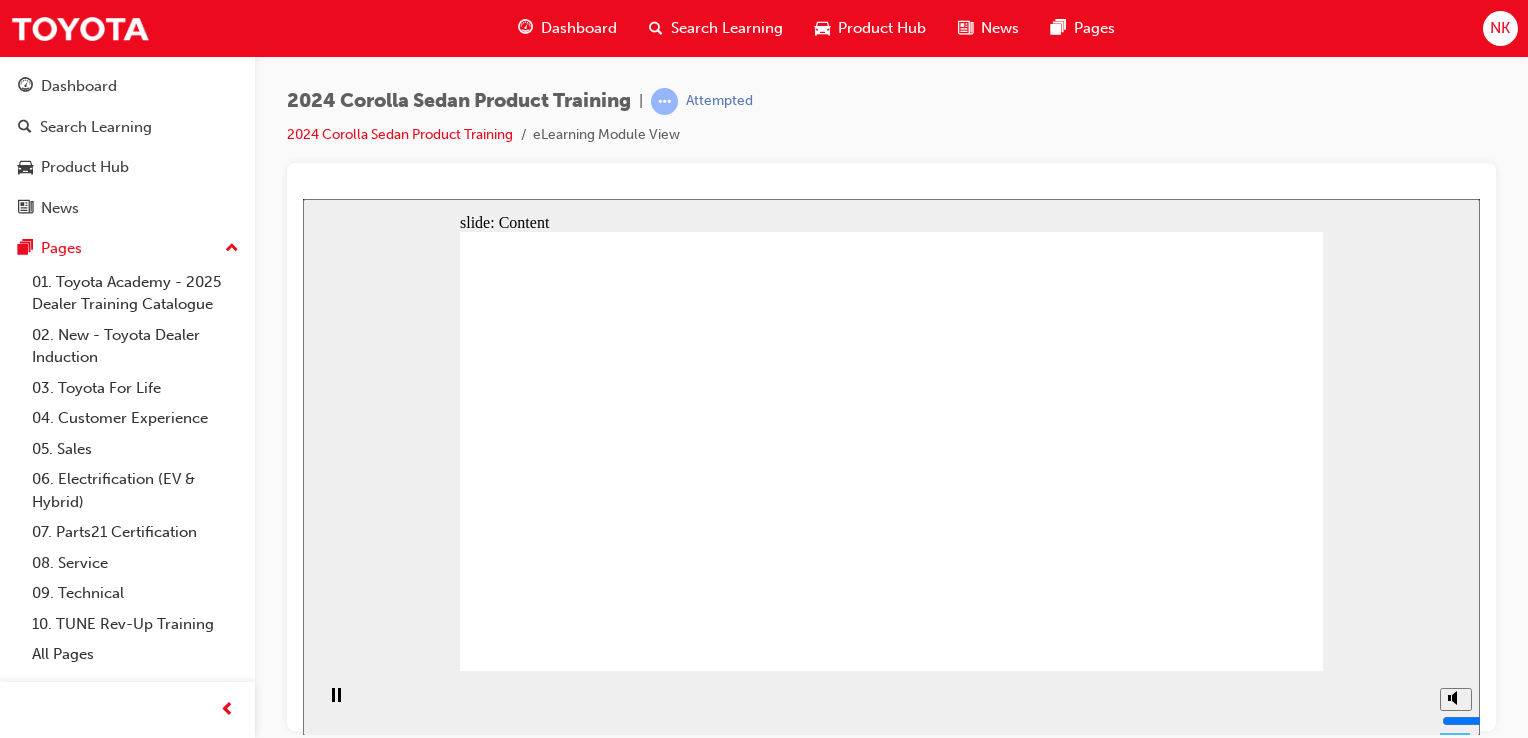click 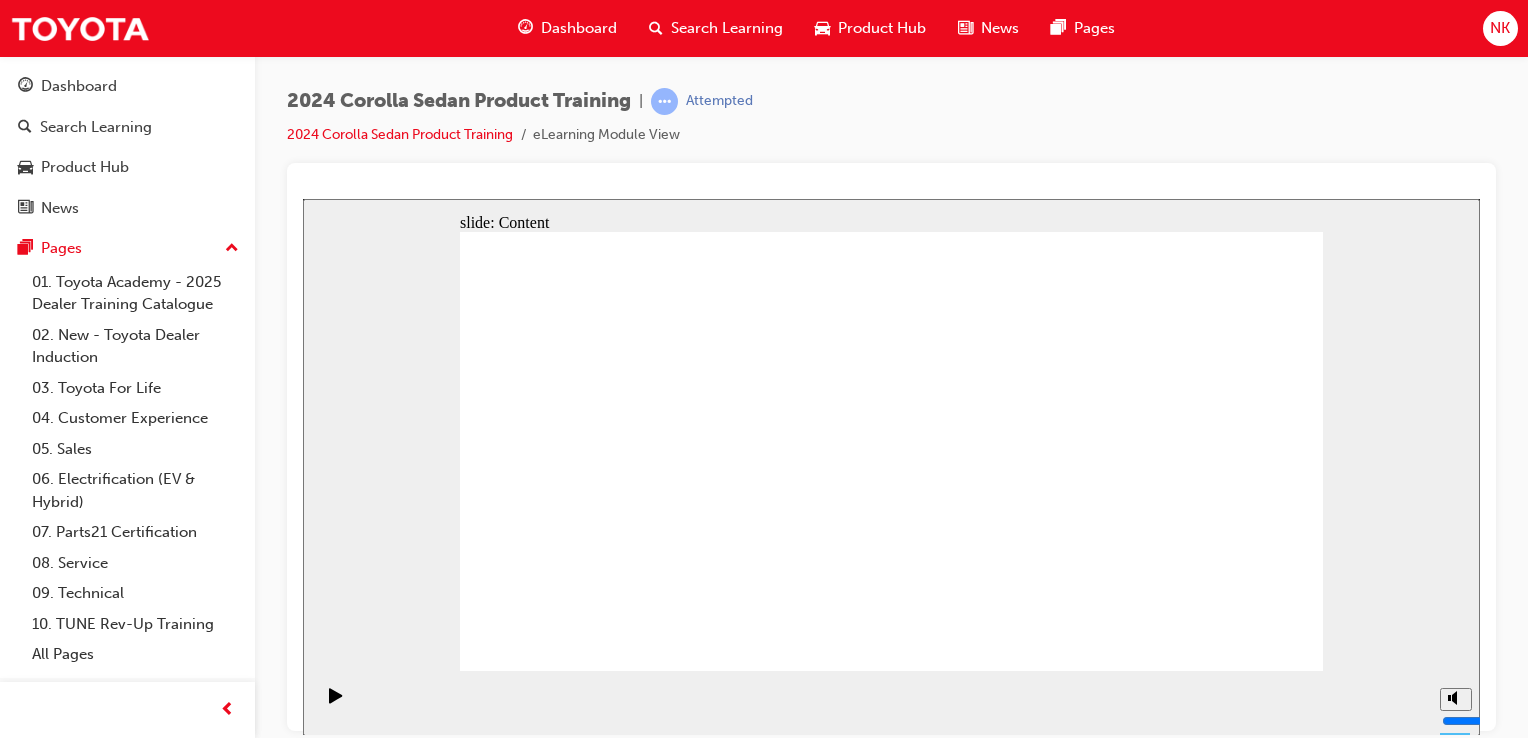 click 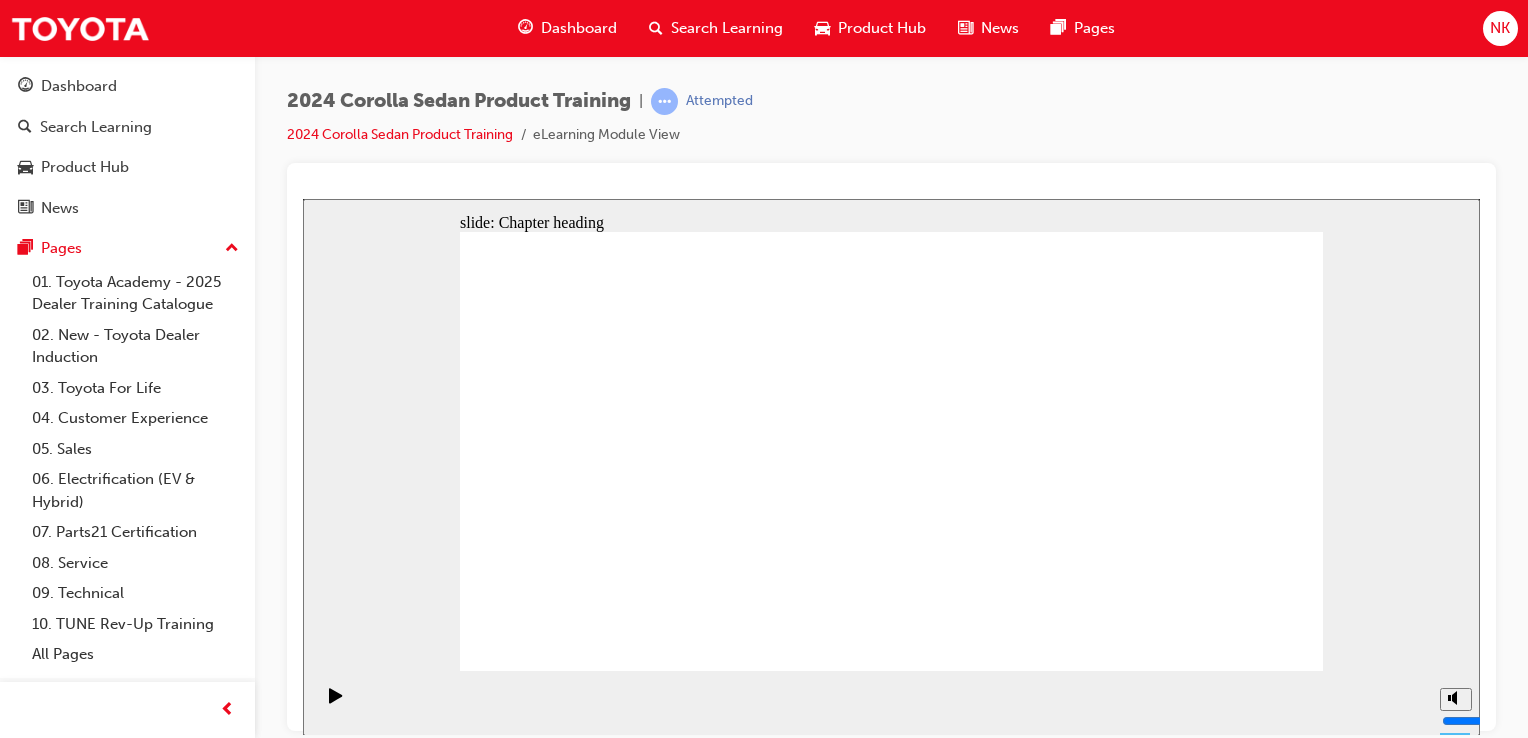 click 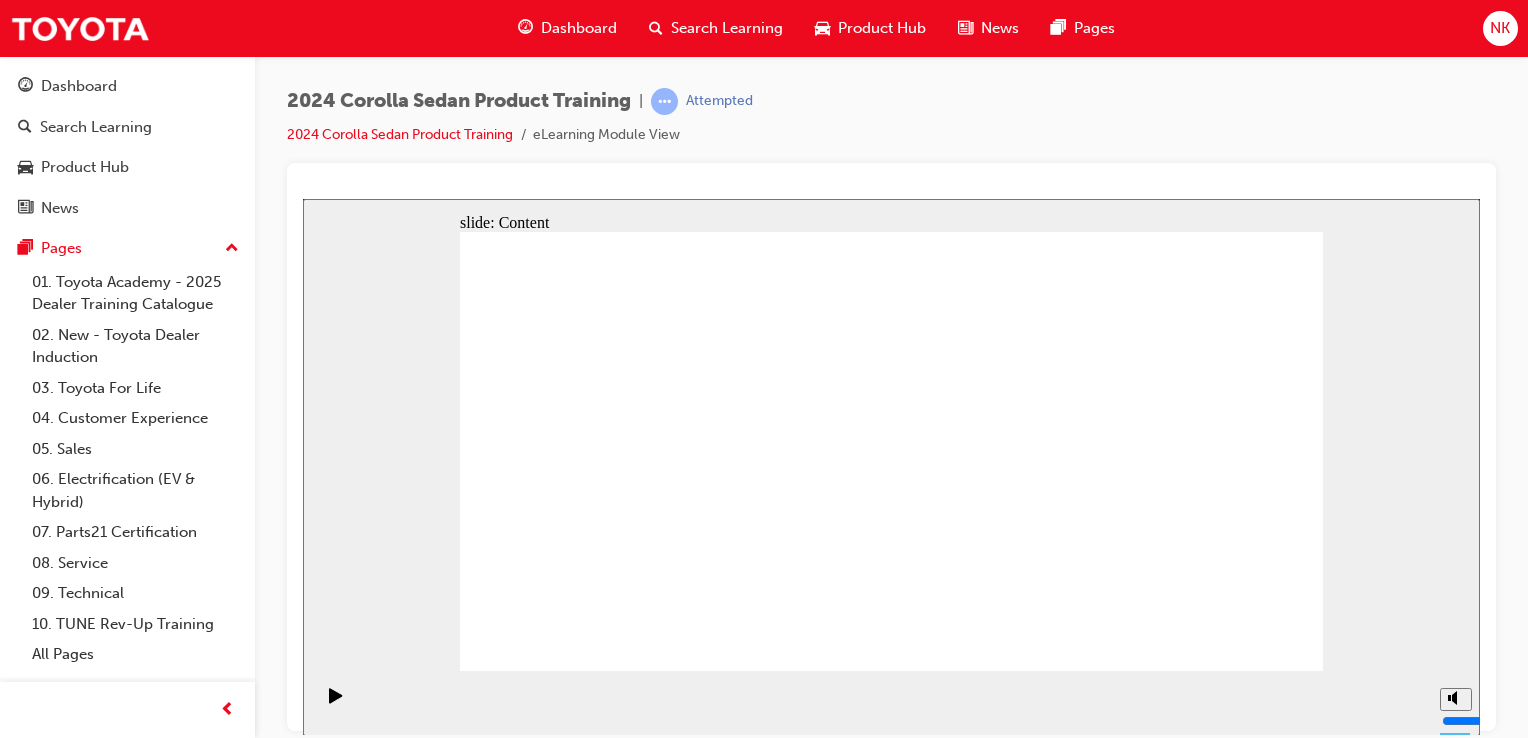 click 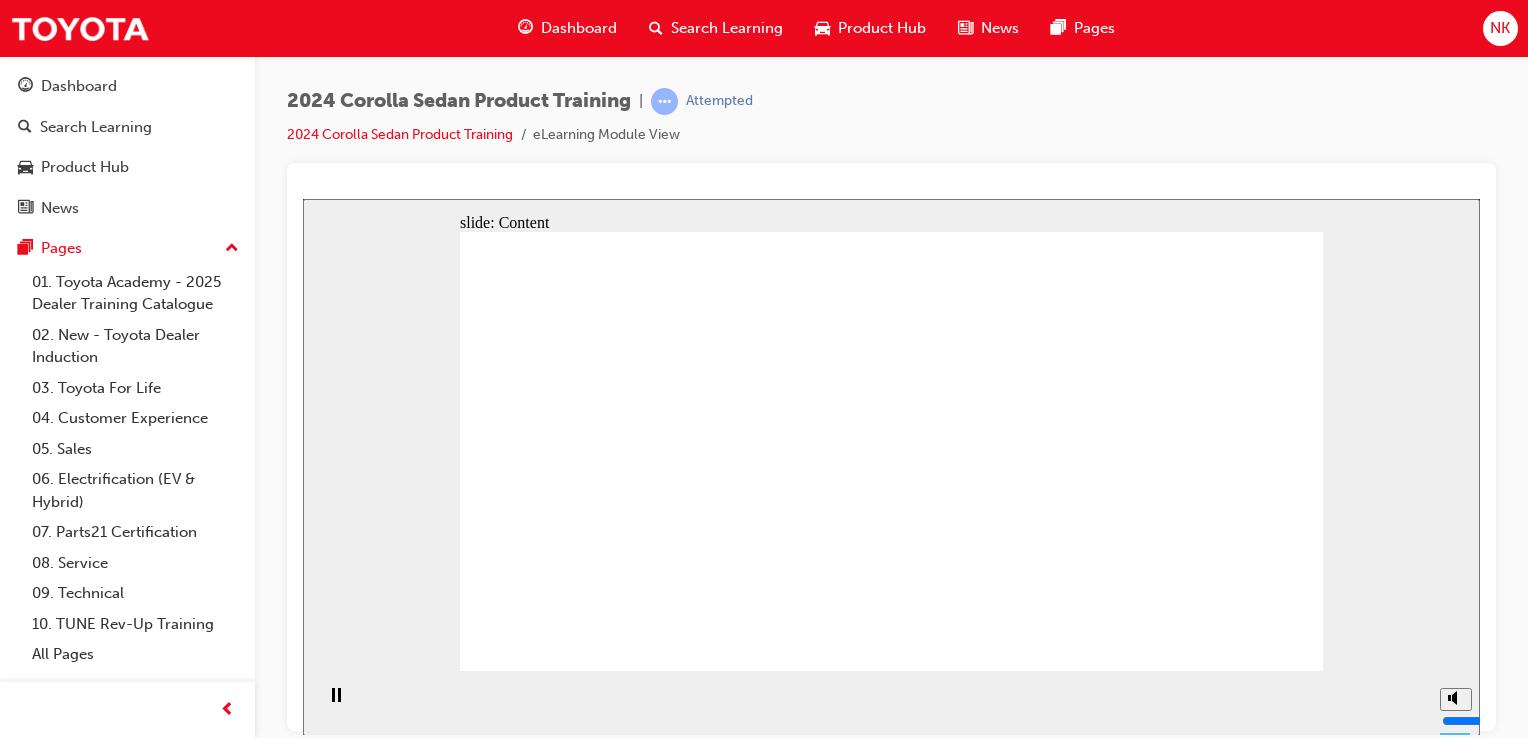 click 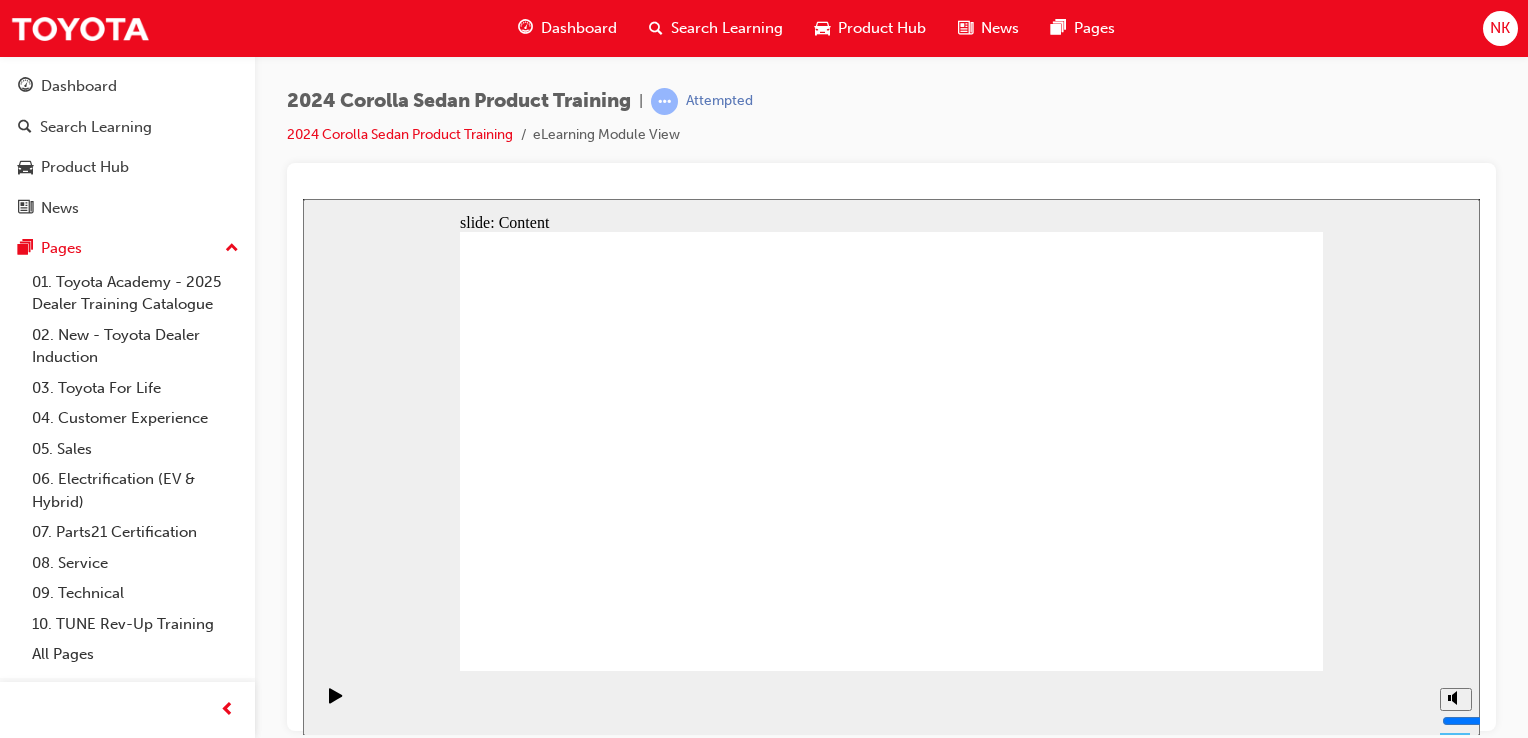 click 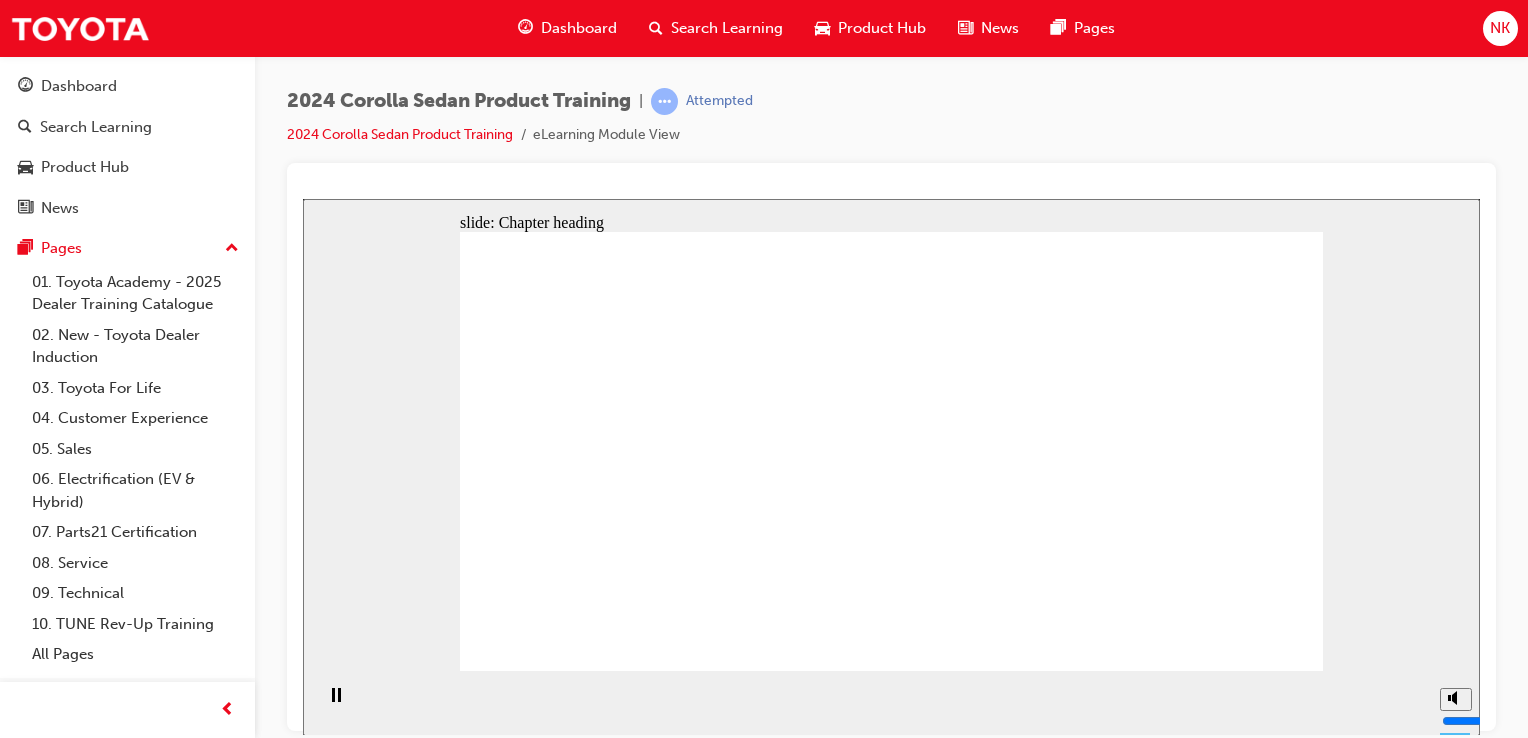 click 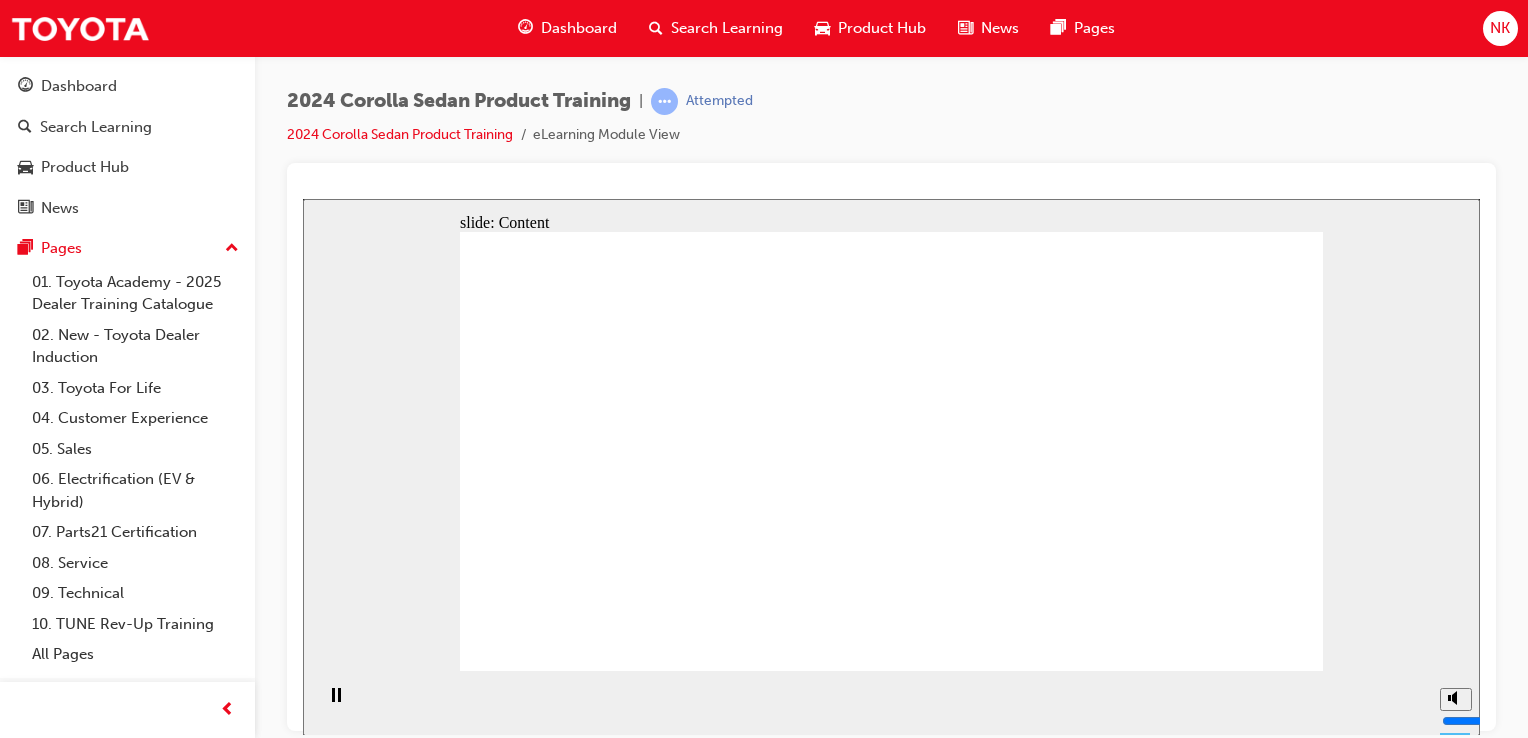 click 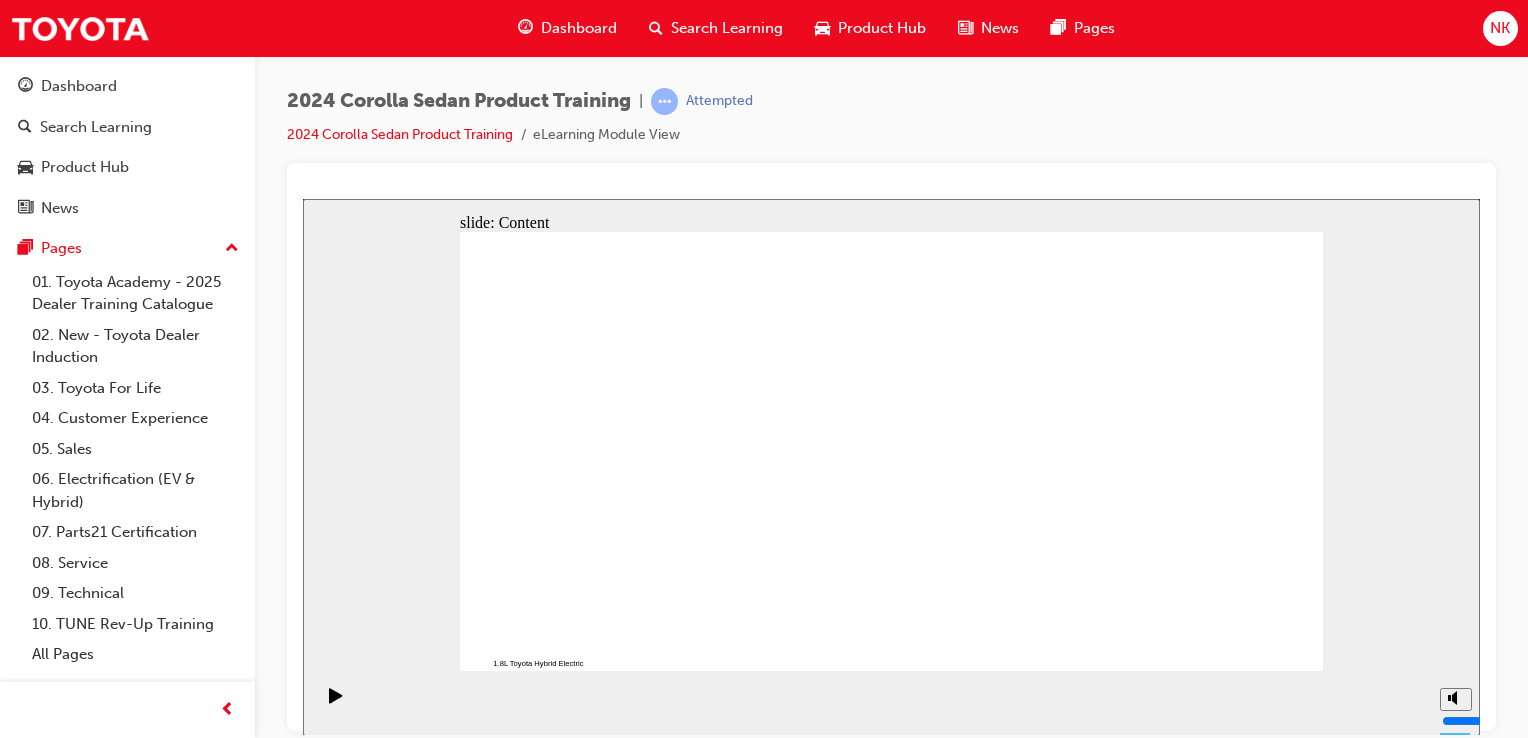 click 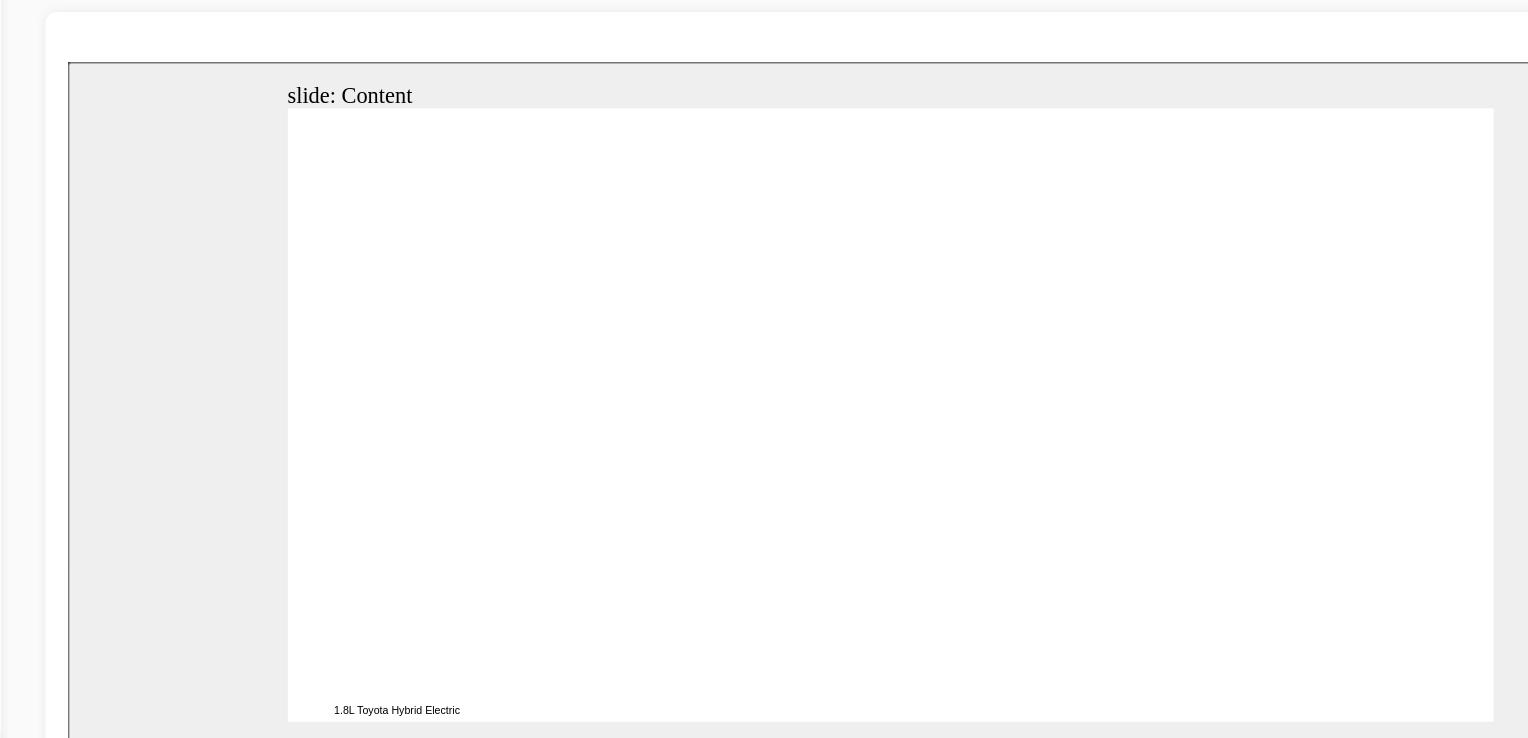 click 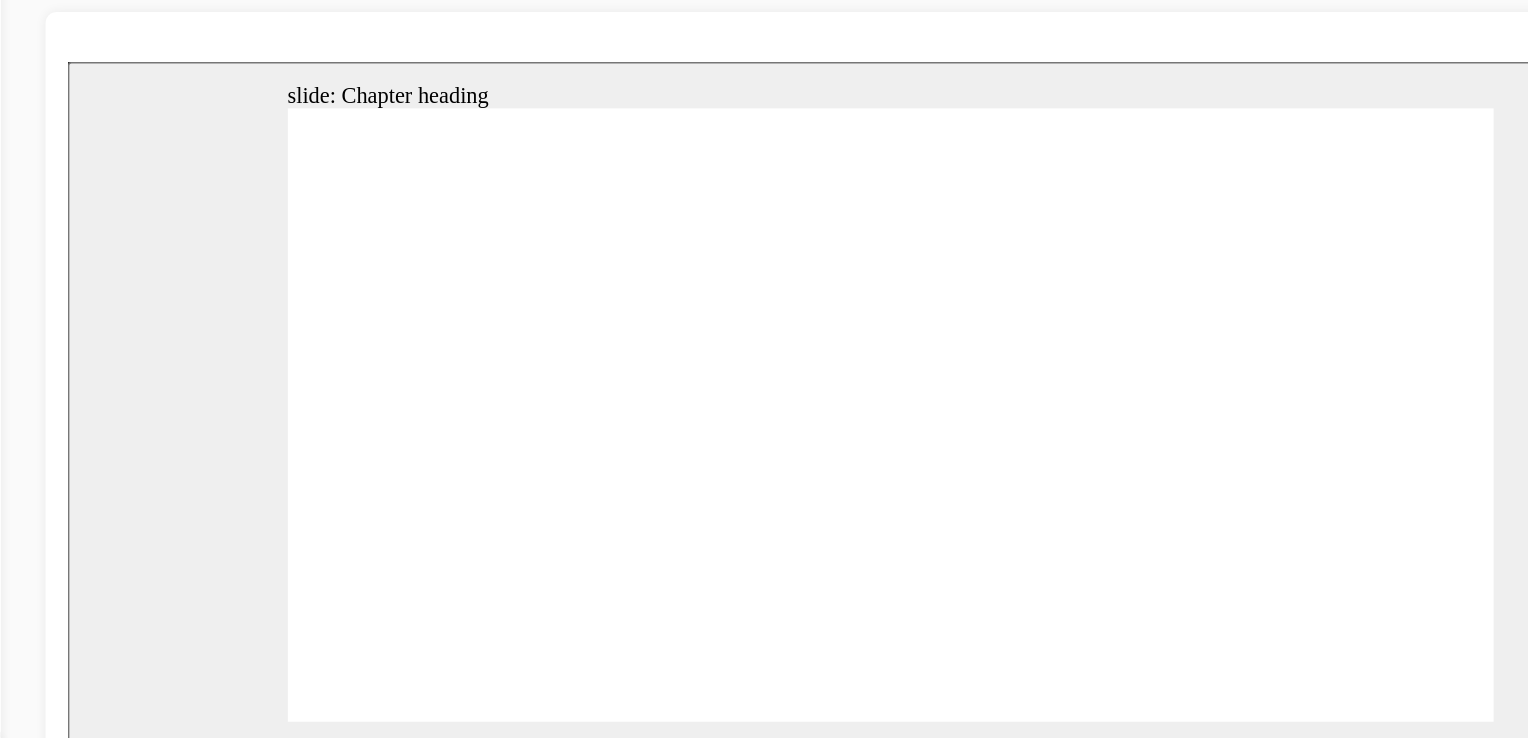 click 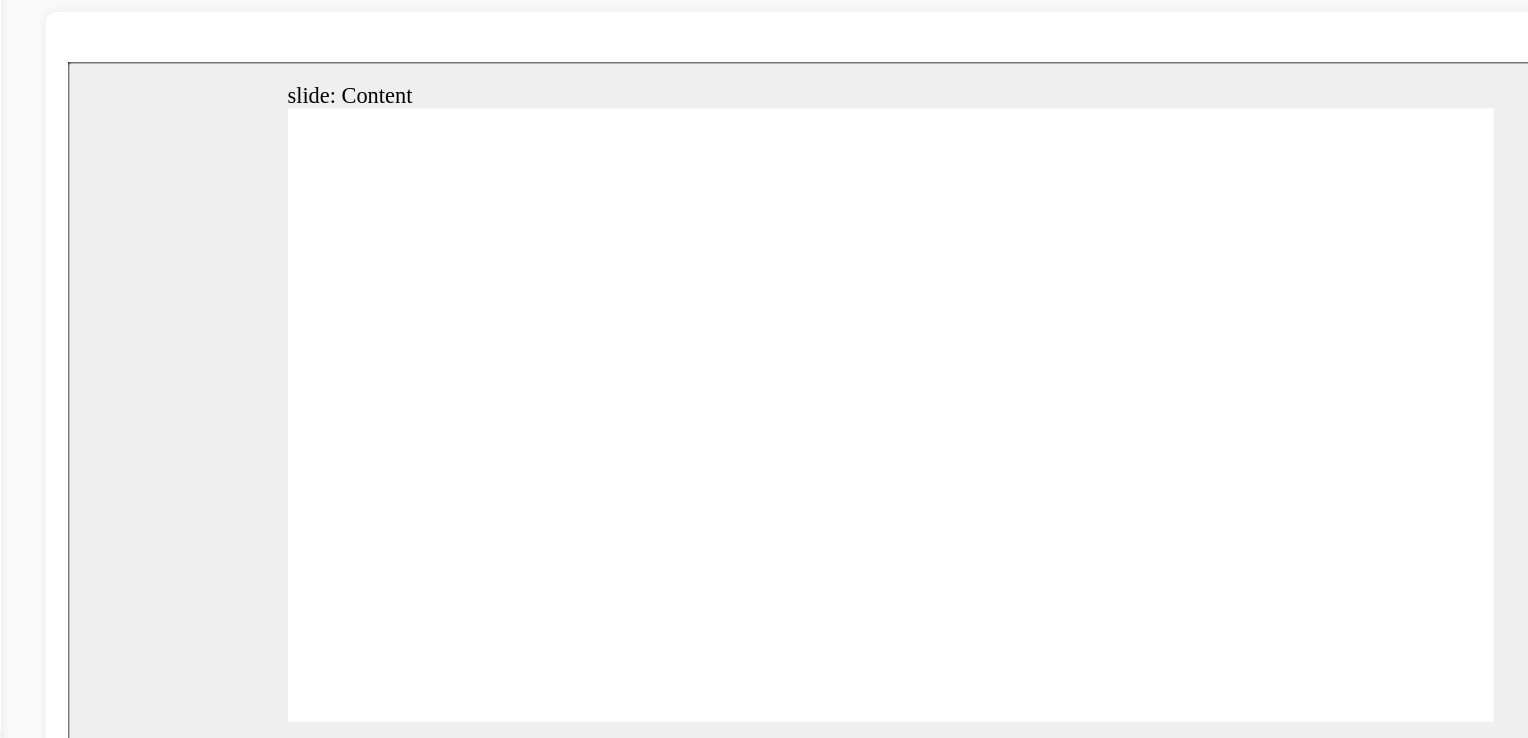click 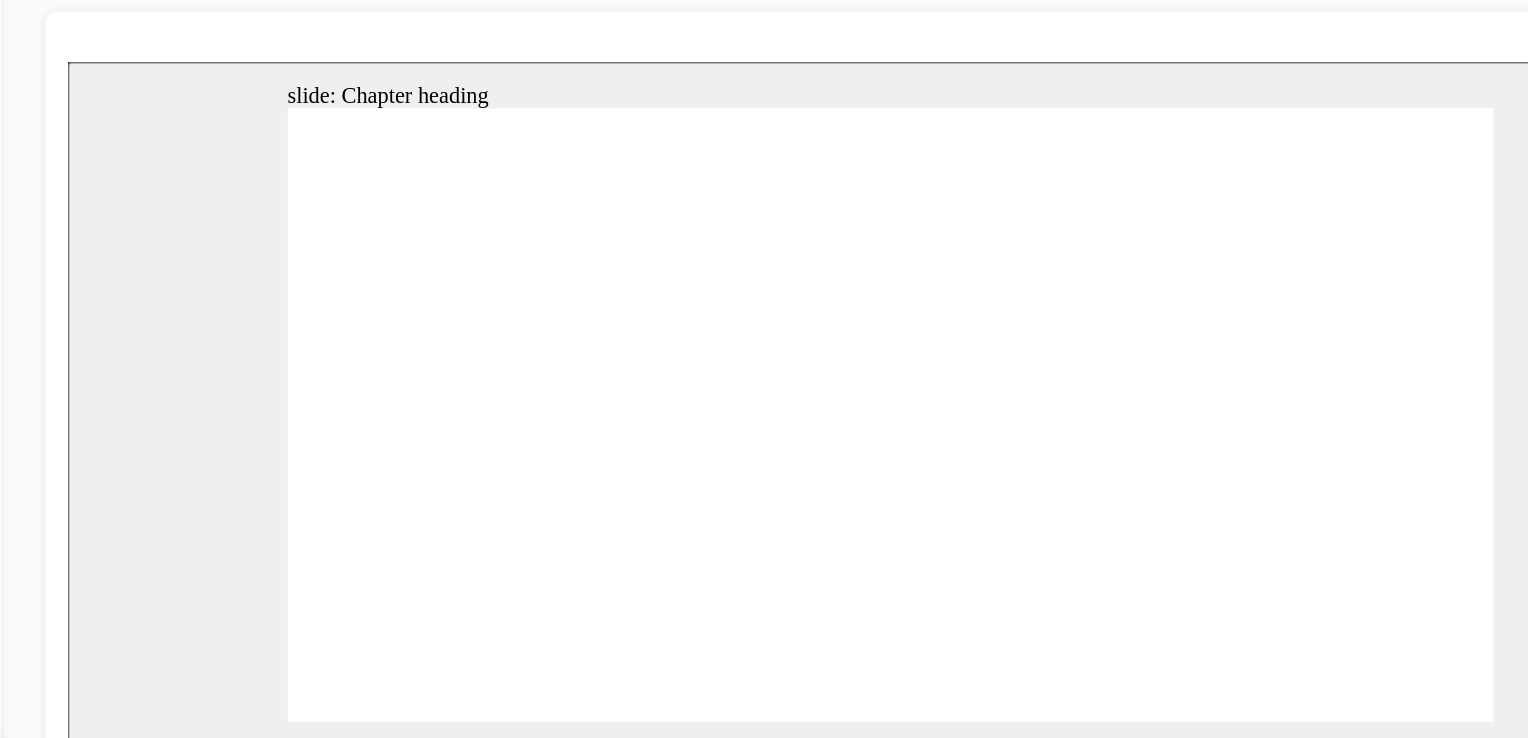 click 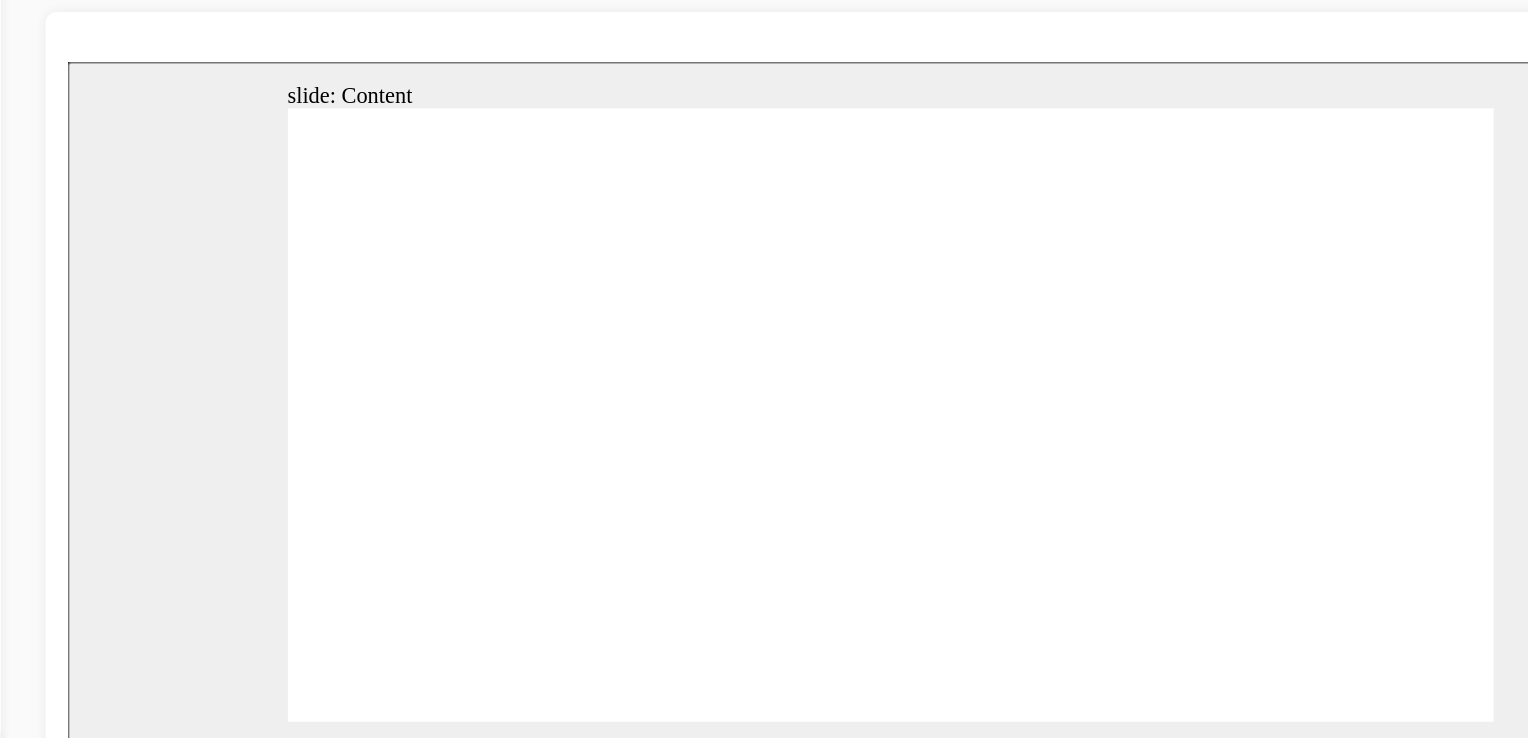 click 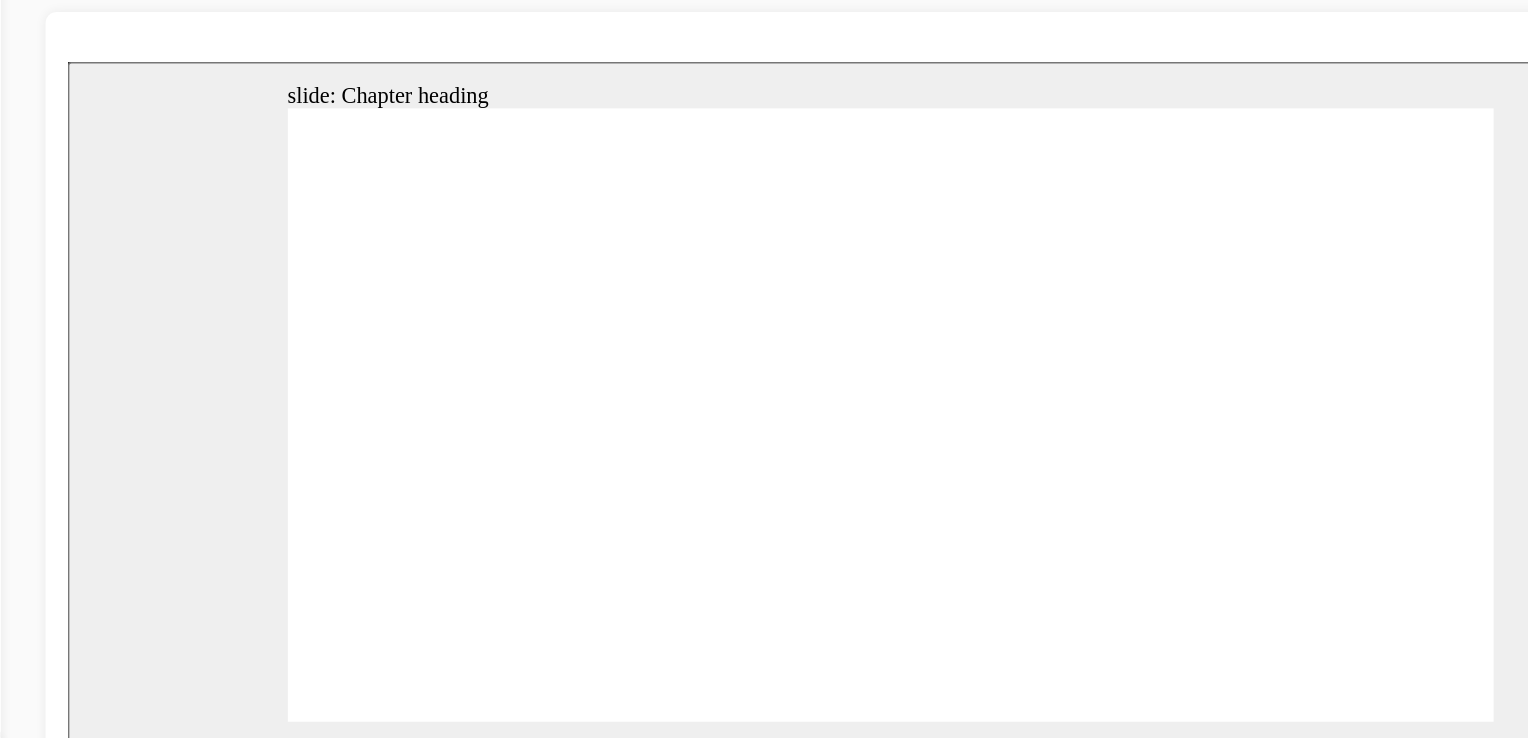 click 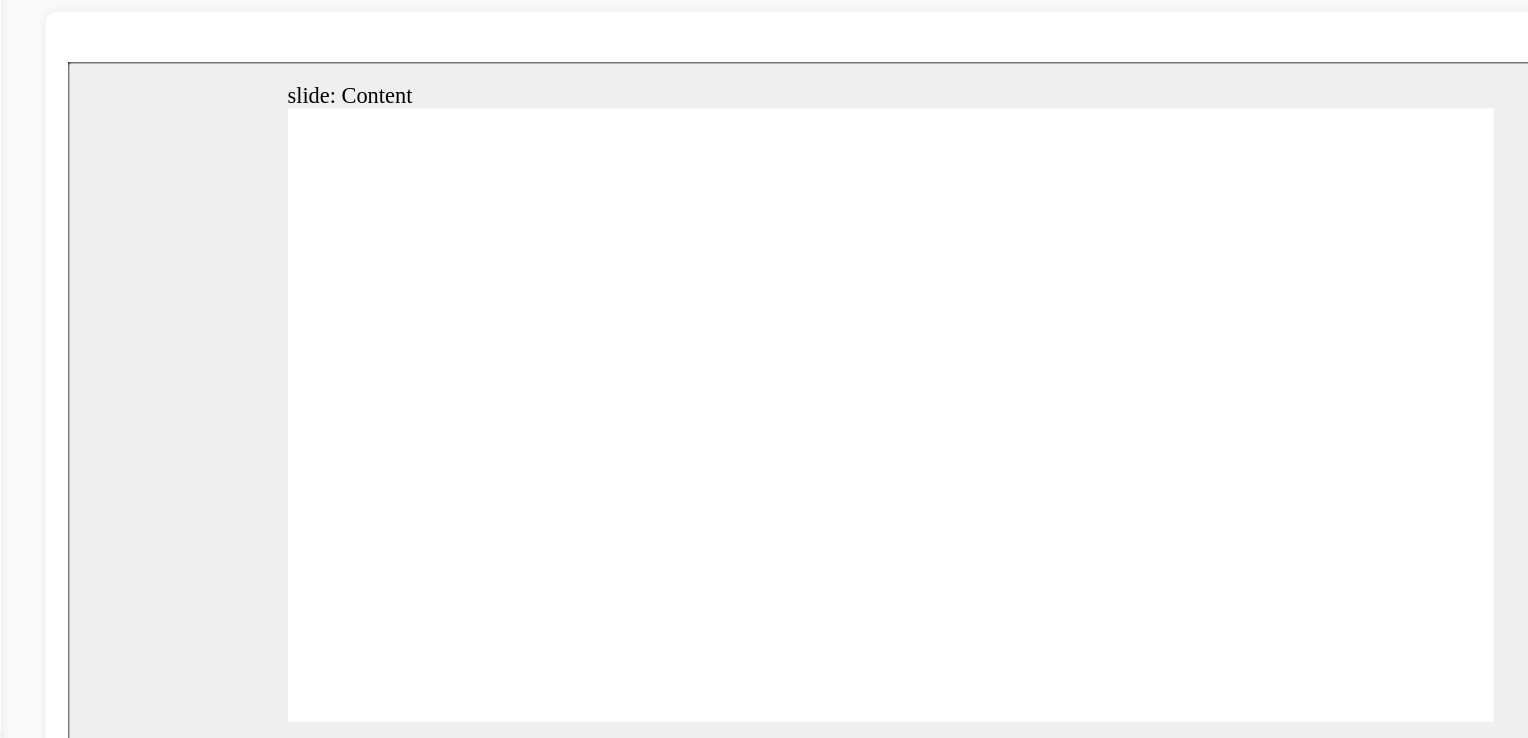 click at bounding box center (528, 1350) 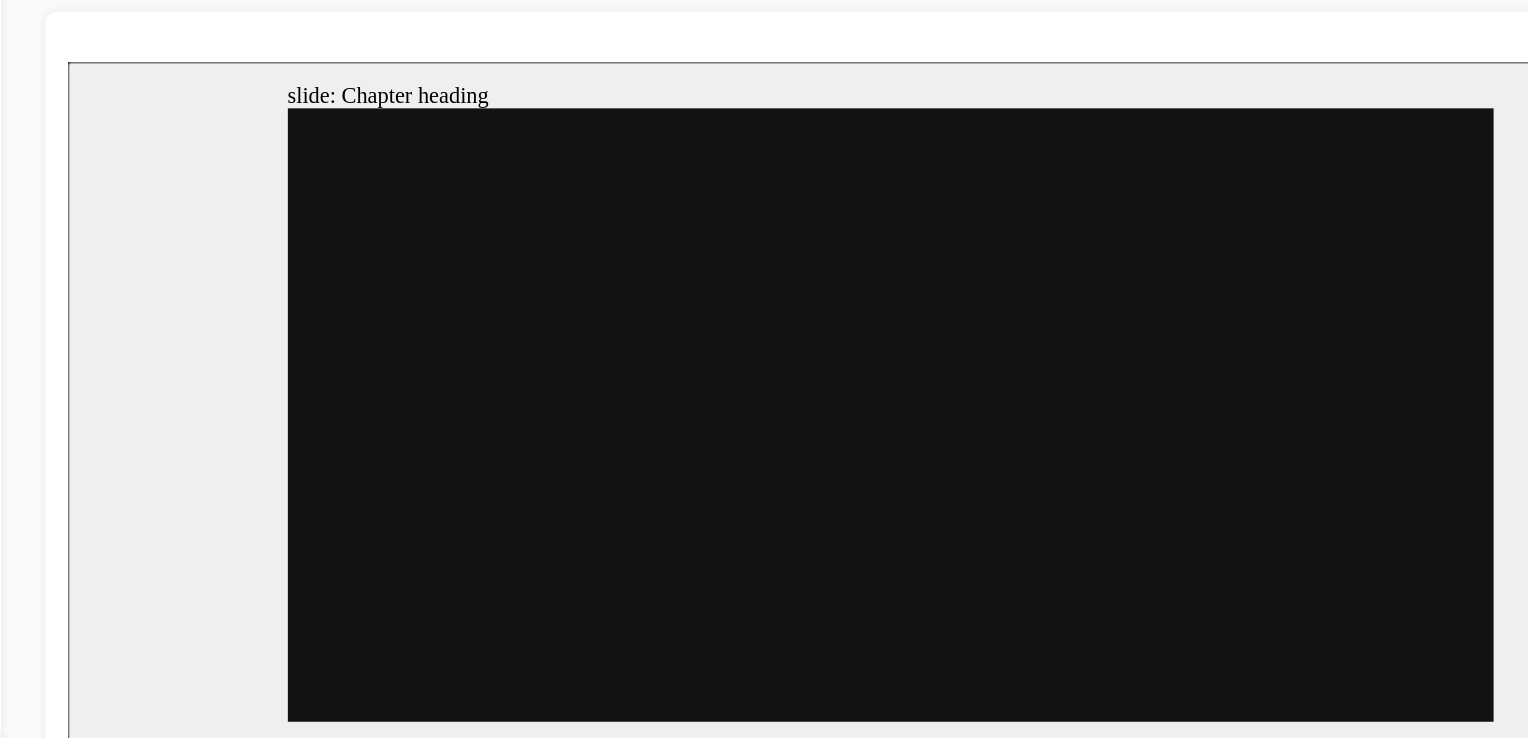 click 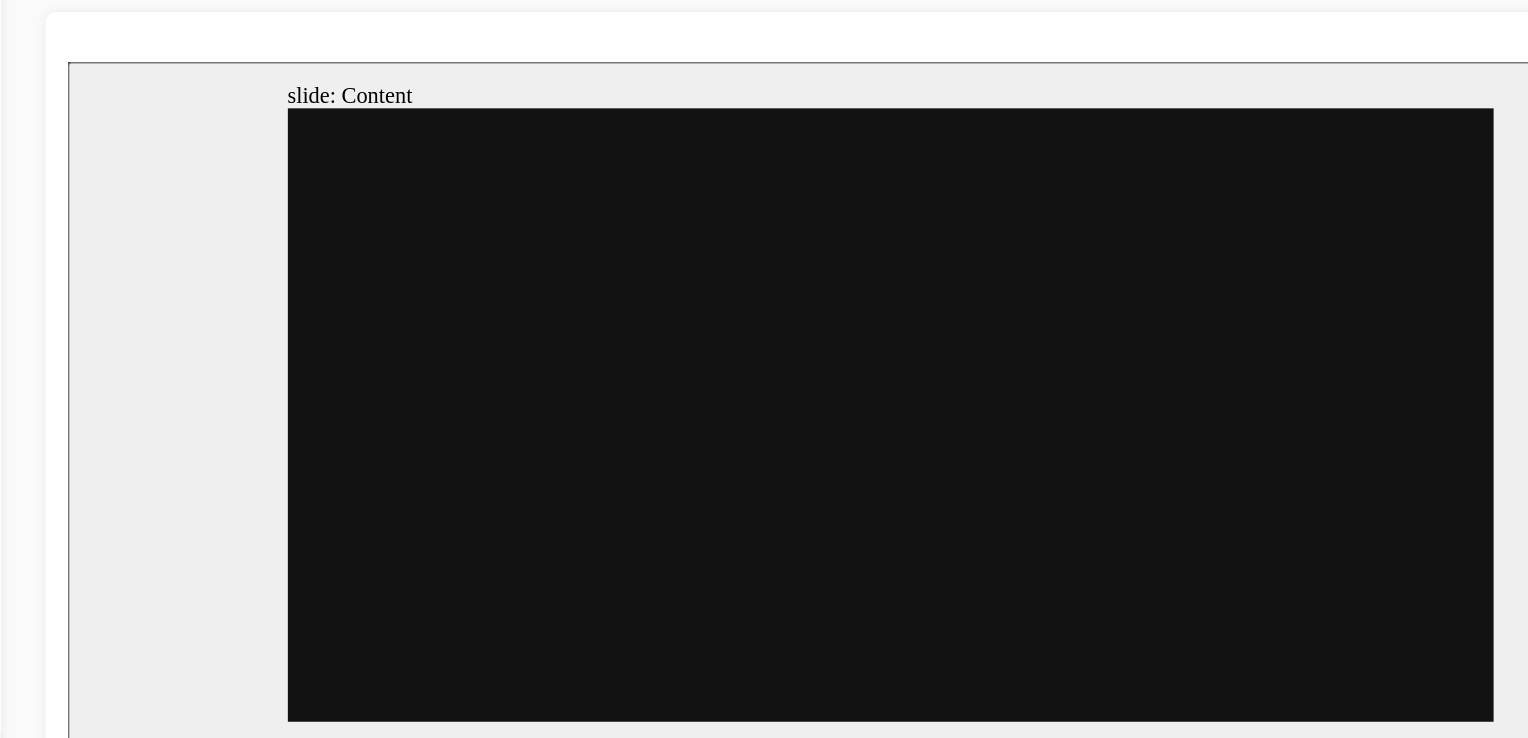 click 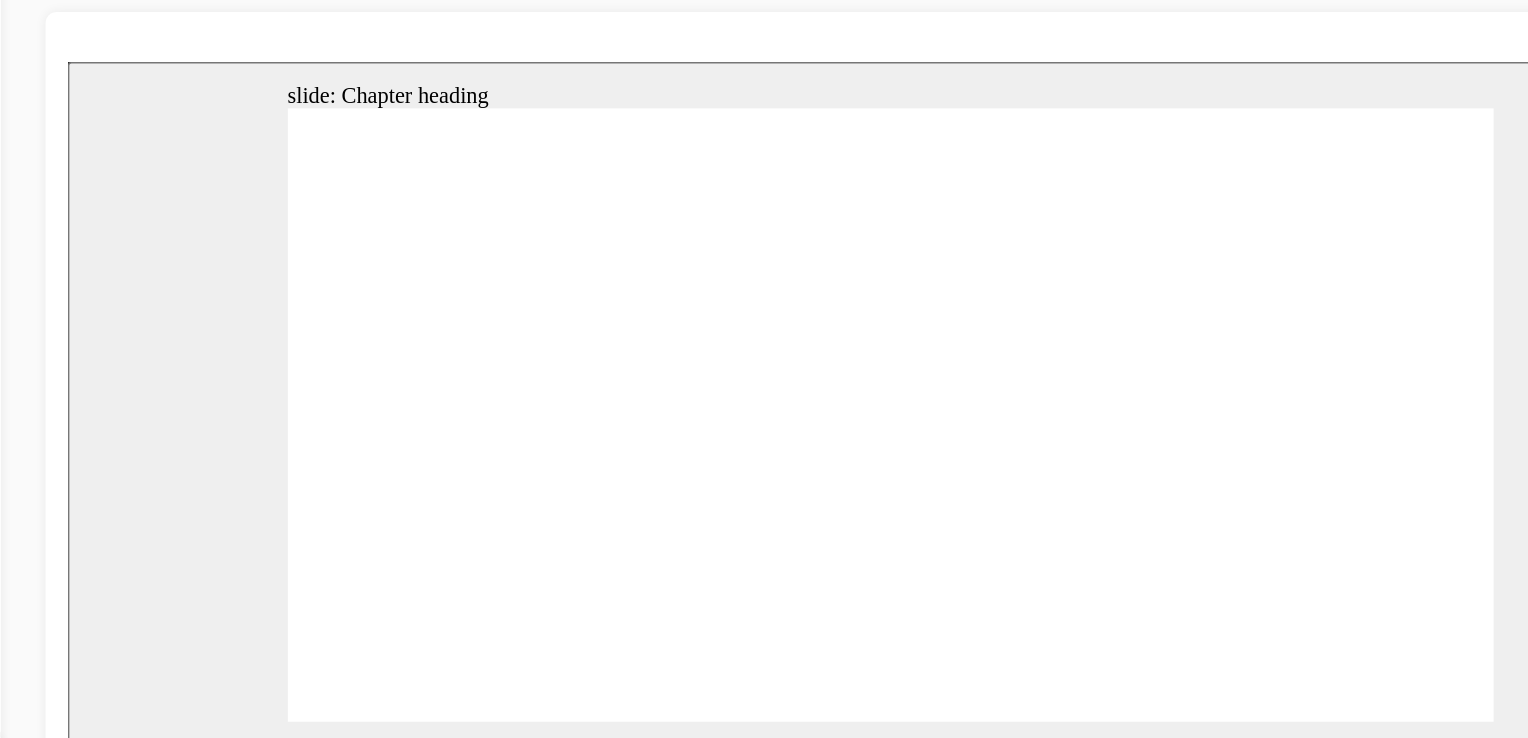 click 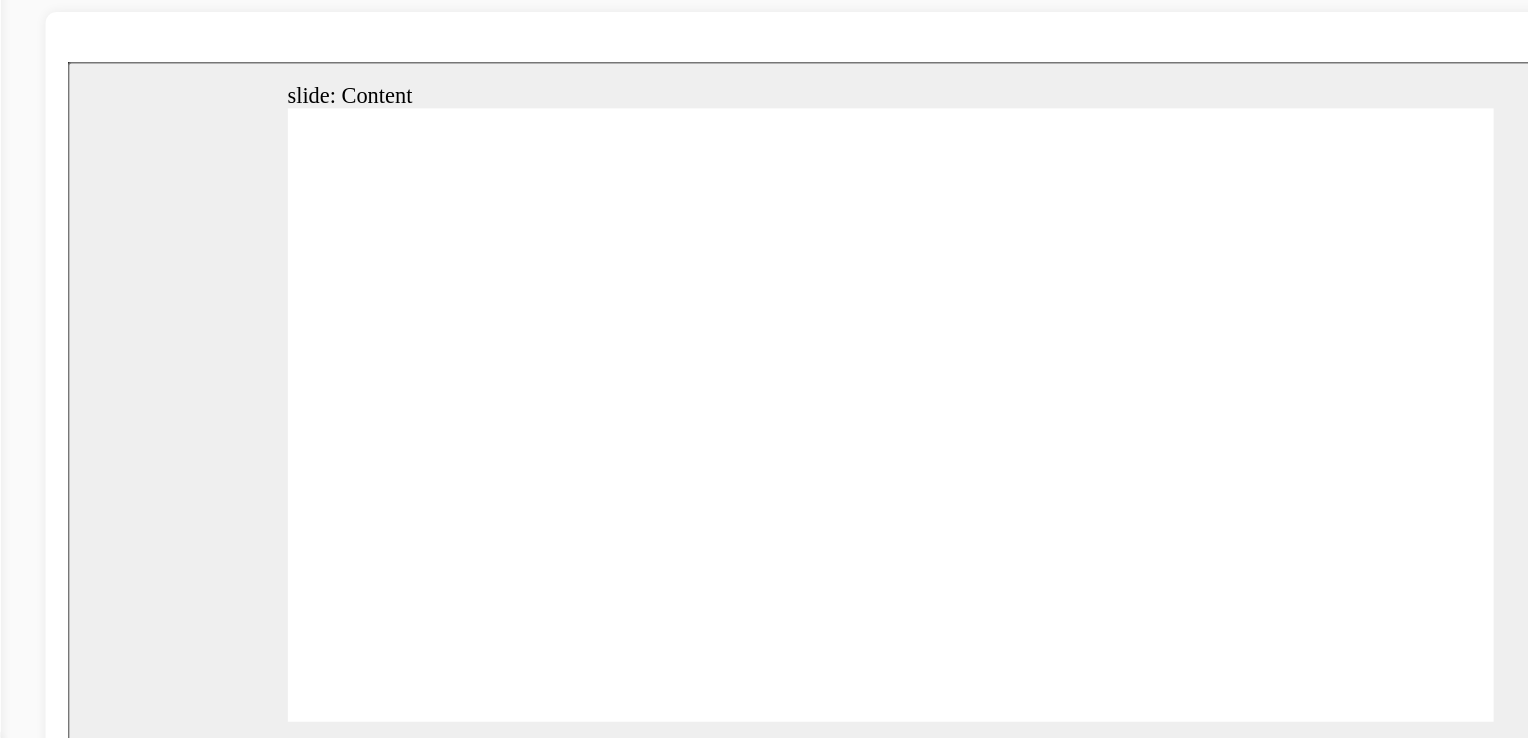 click 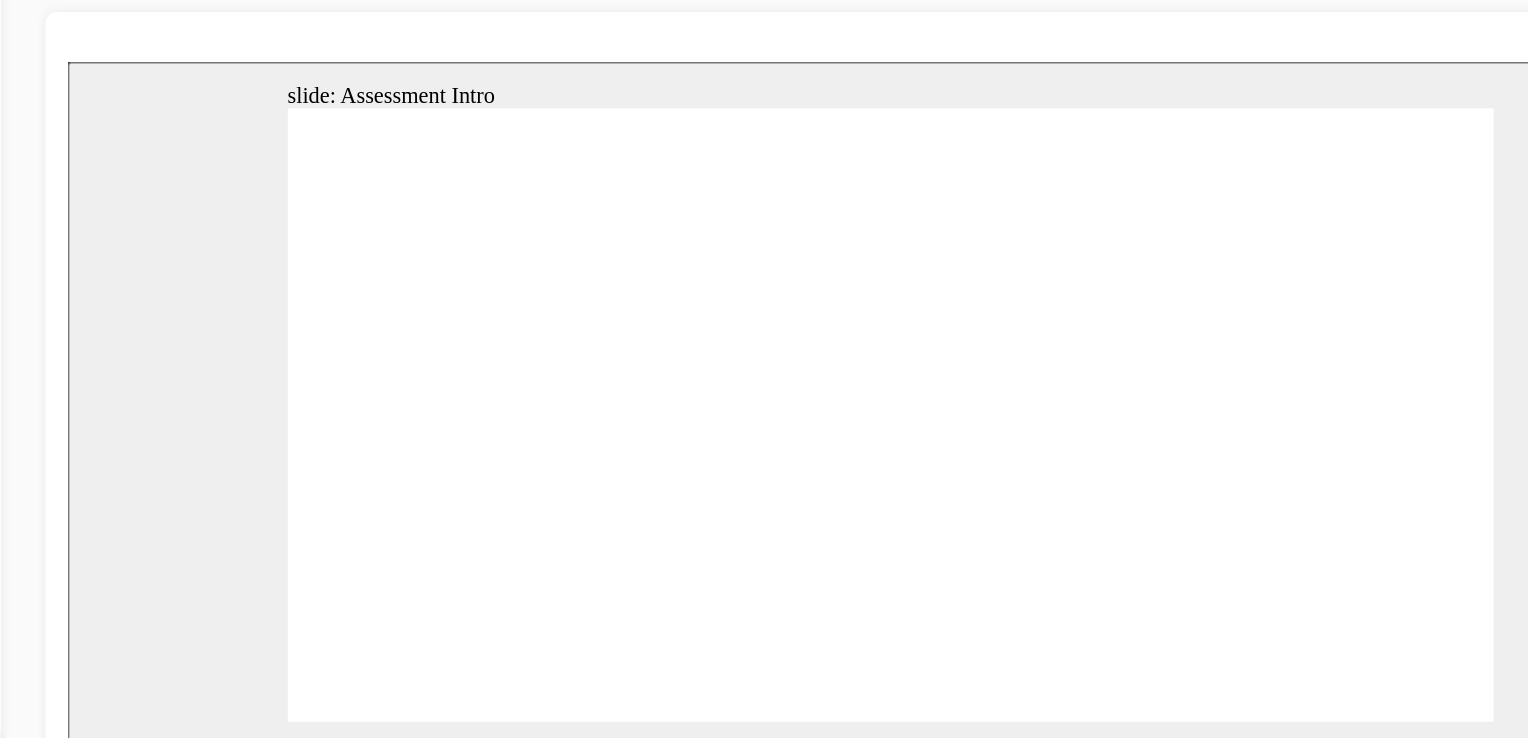 click 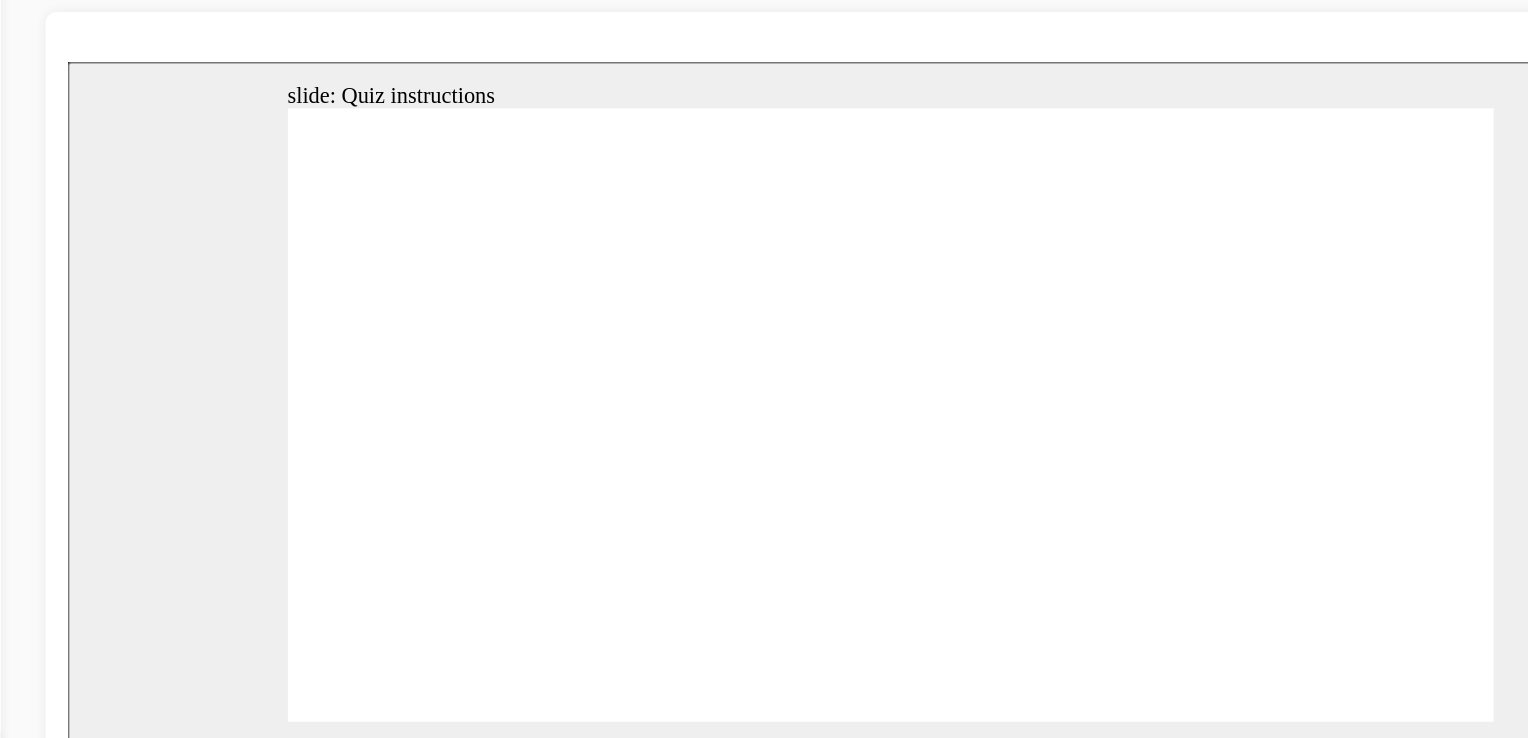 click 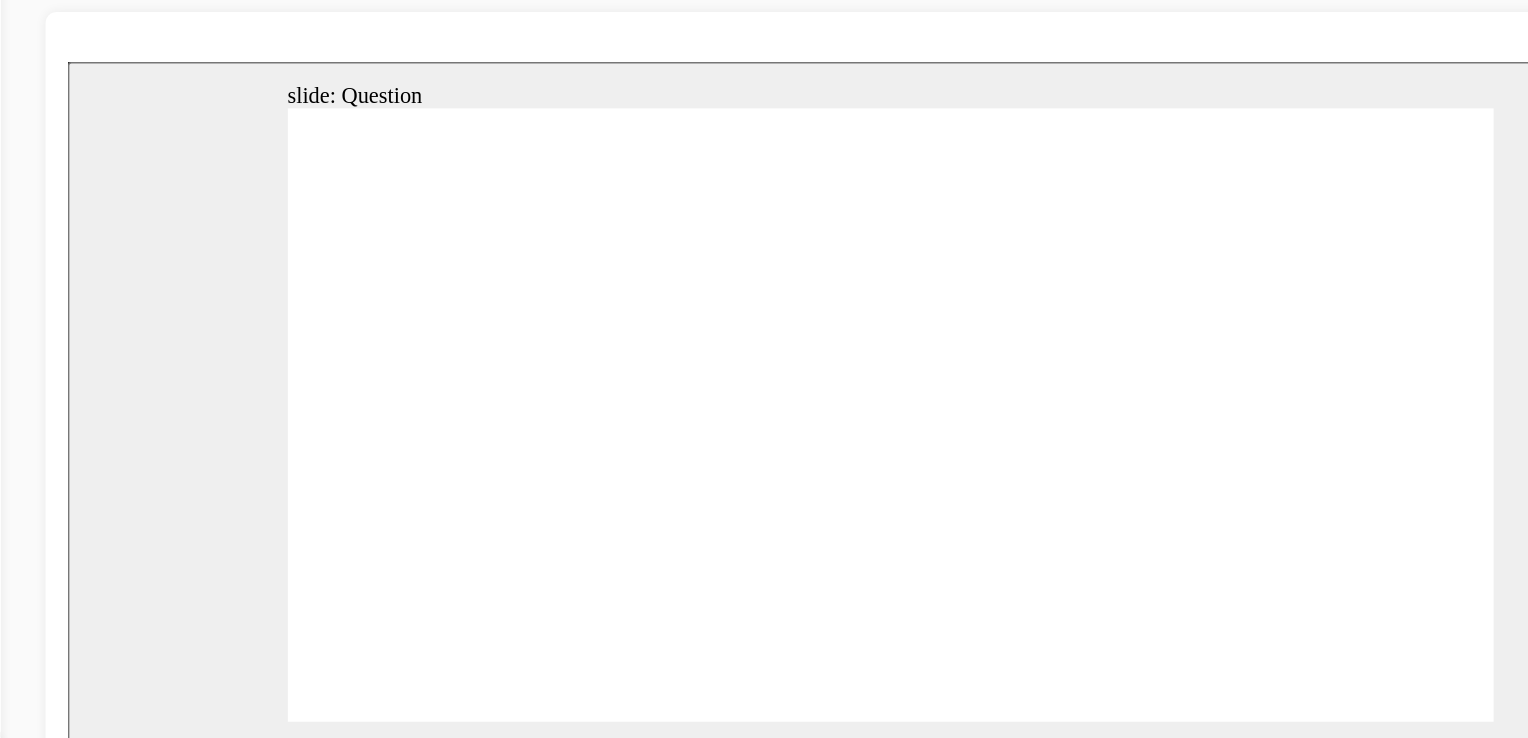 click 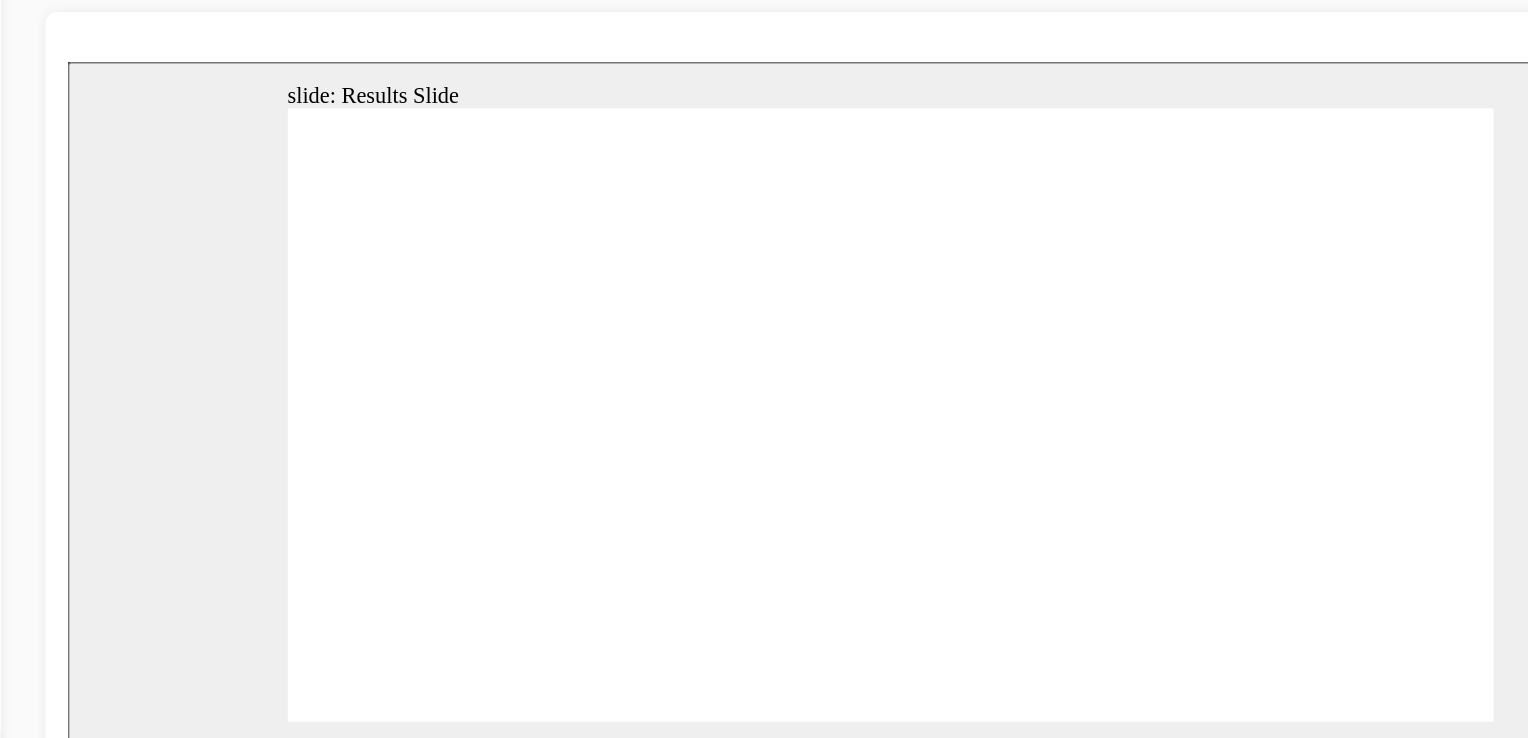 click 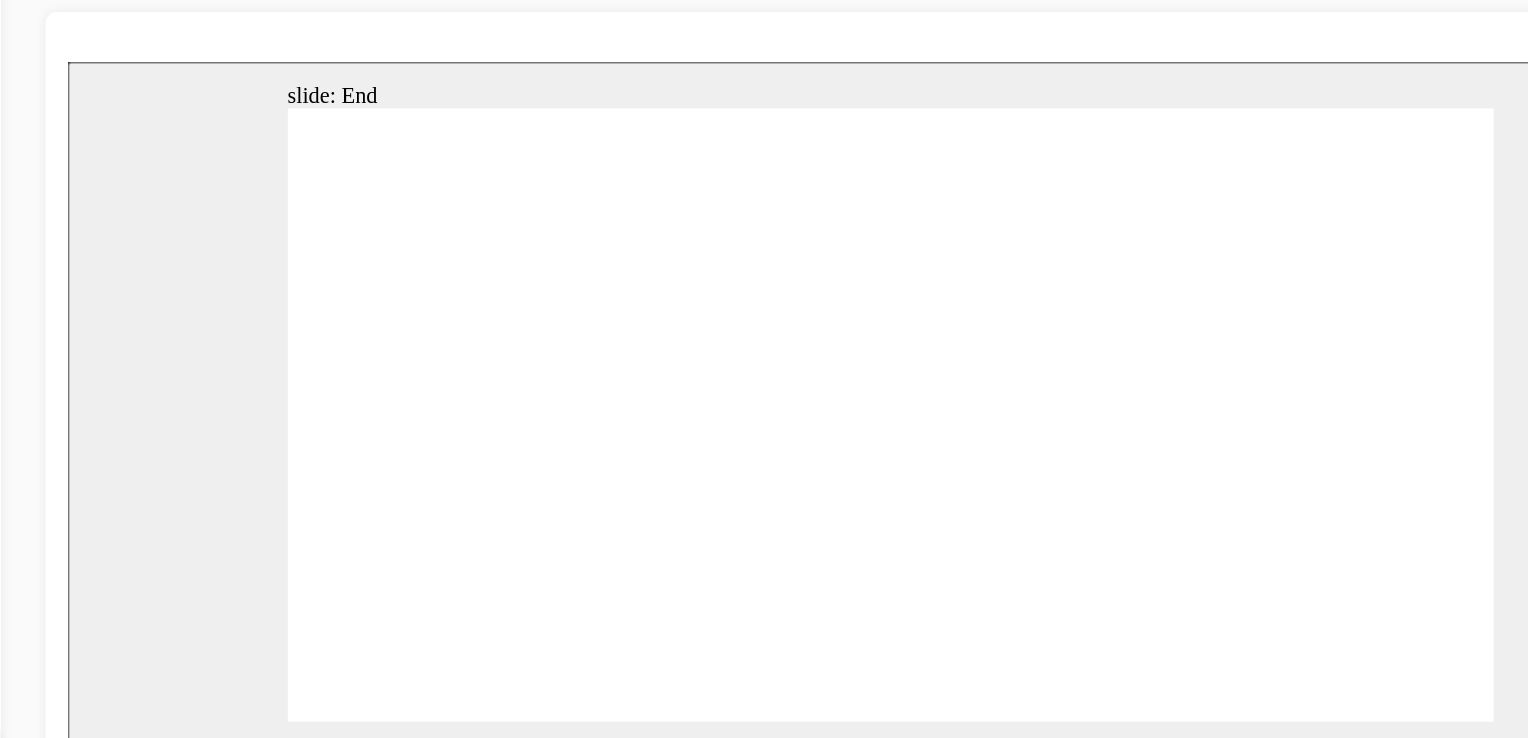 click 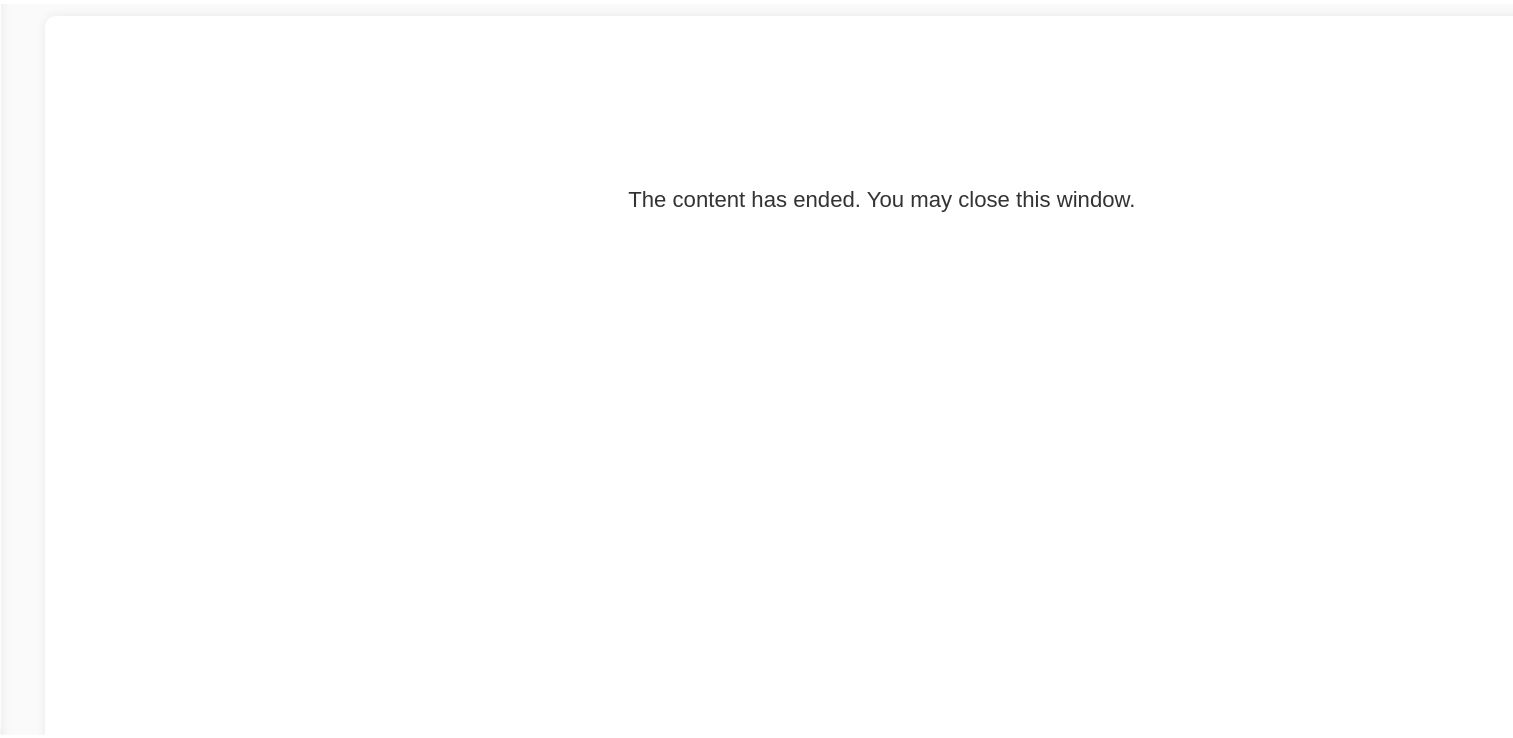 scroll, scrollTop: 0, scrollLeft: 0, axis: both 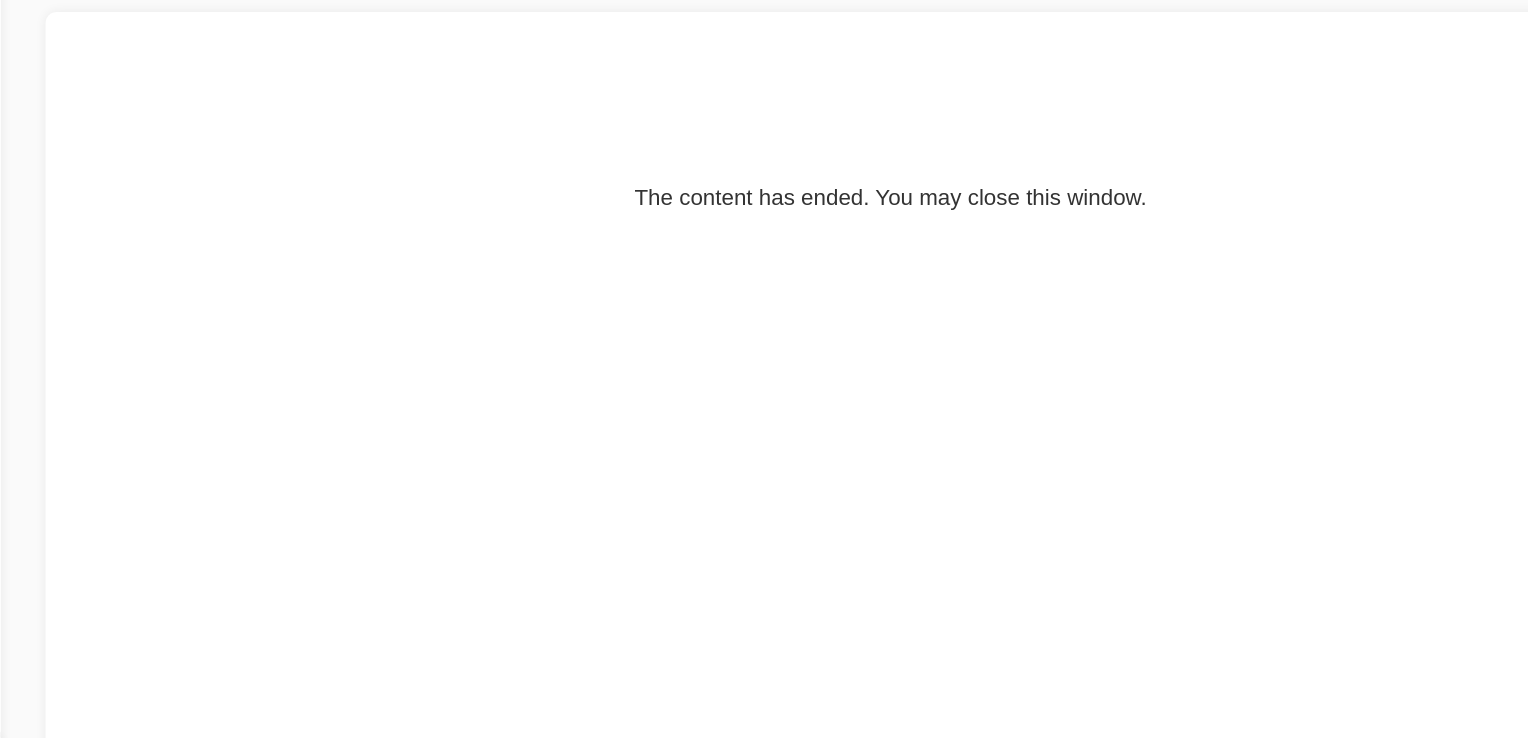 click on "The content has ended. You may close this window." at bounding box center [655, 122] 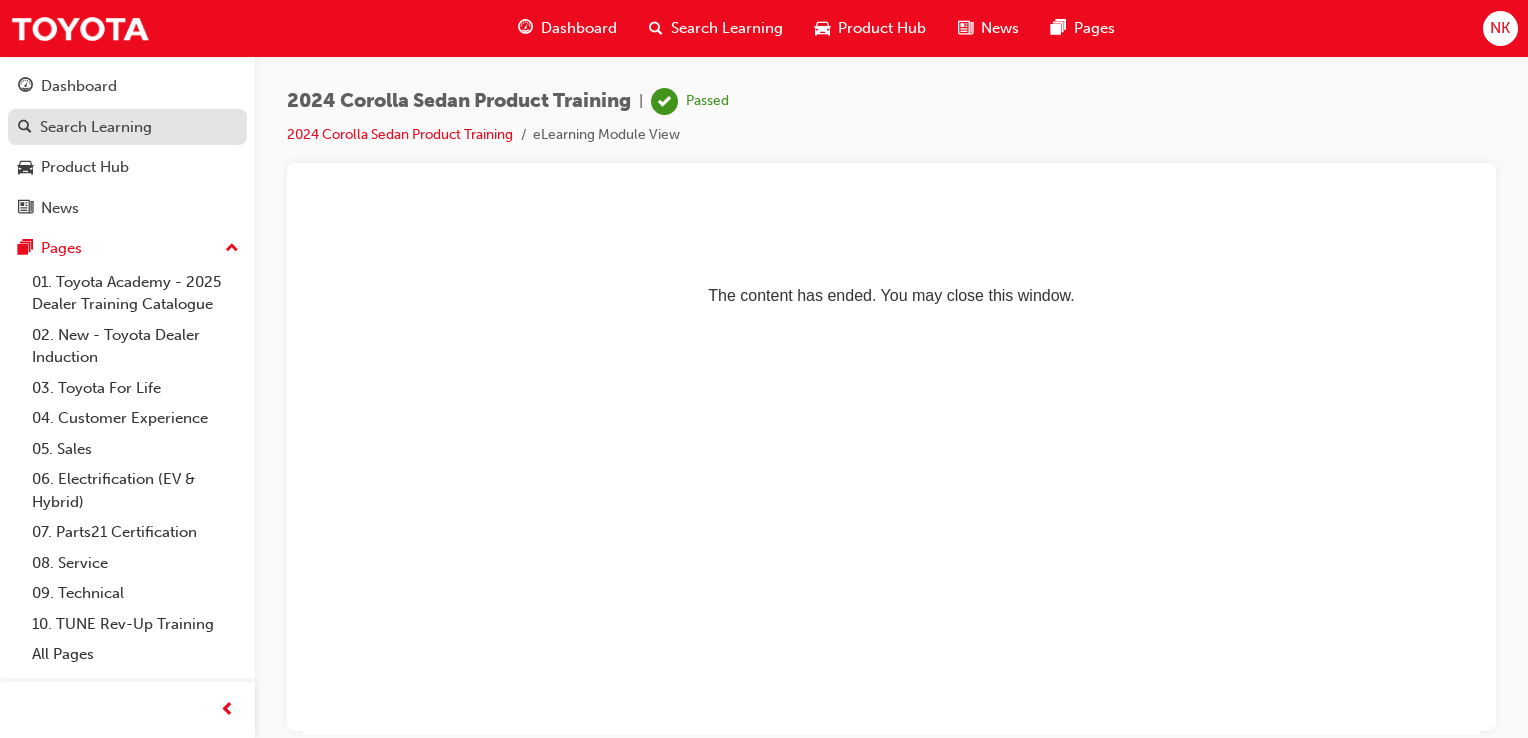 click on "Search Learning" at bounding box center [127, 127] 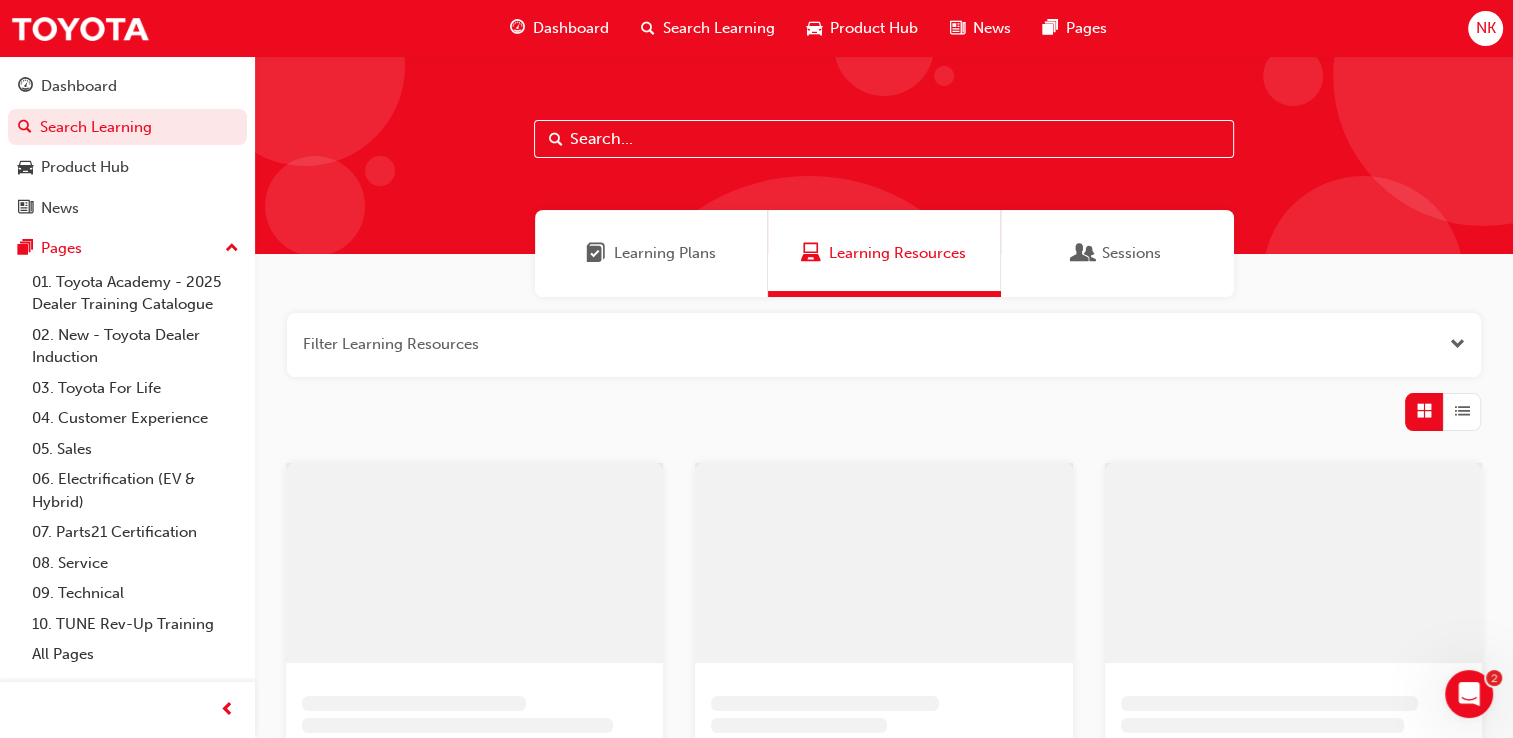 click on "Learning Plans" at bounding box center (651, 253) 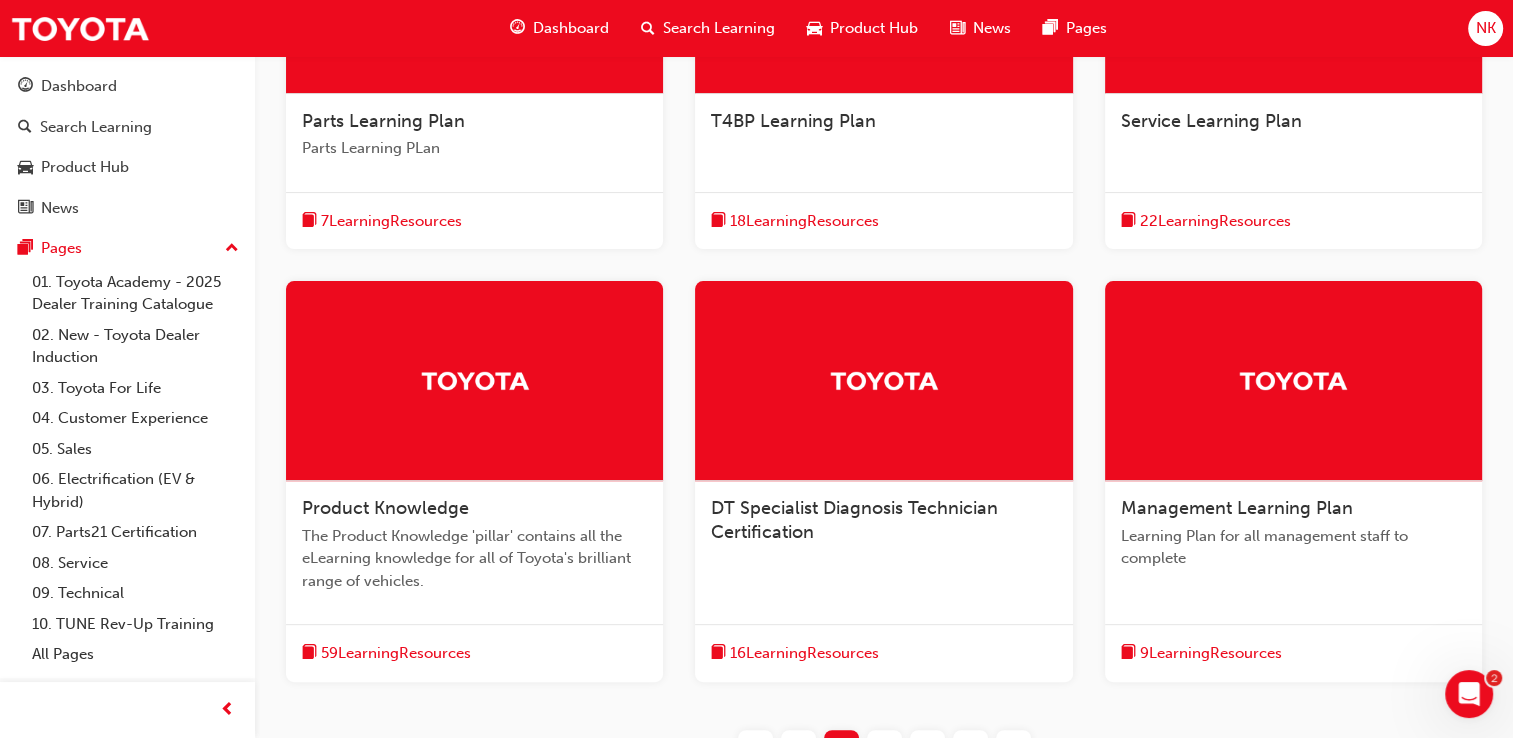 scroll, scrollTop: 572, scrollLeft: 0, axis: vertical 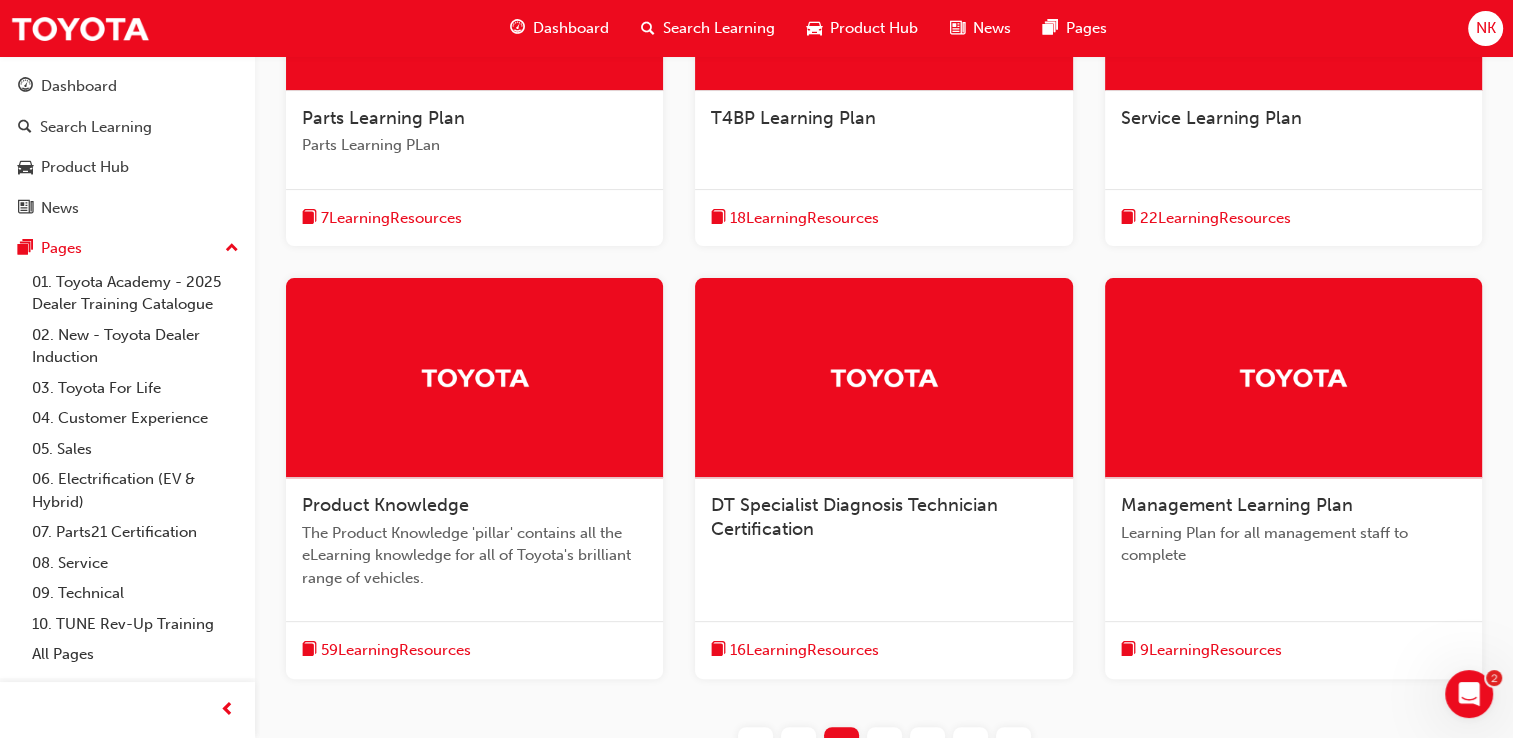 click on "The Product Knowledge 'pillar' contains all the eLearning knowledge for all of Toyota's brilliant range of vehicles." at bounding box center (474, 556) 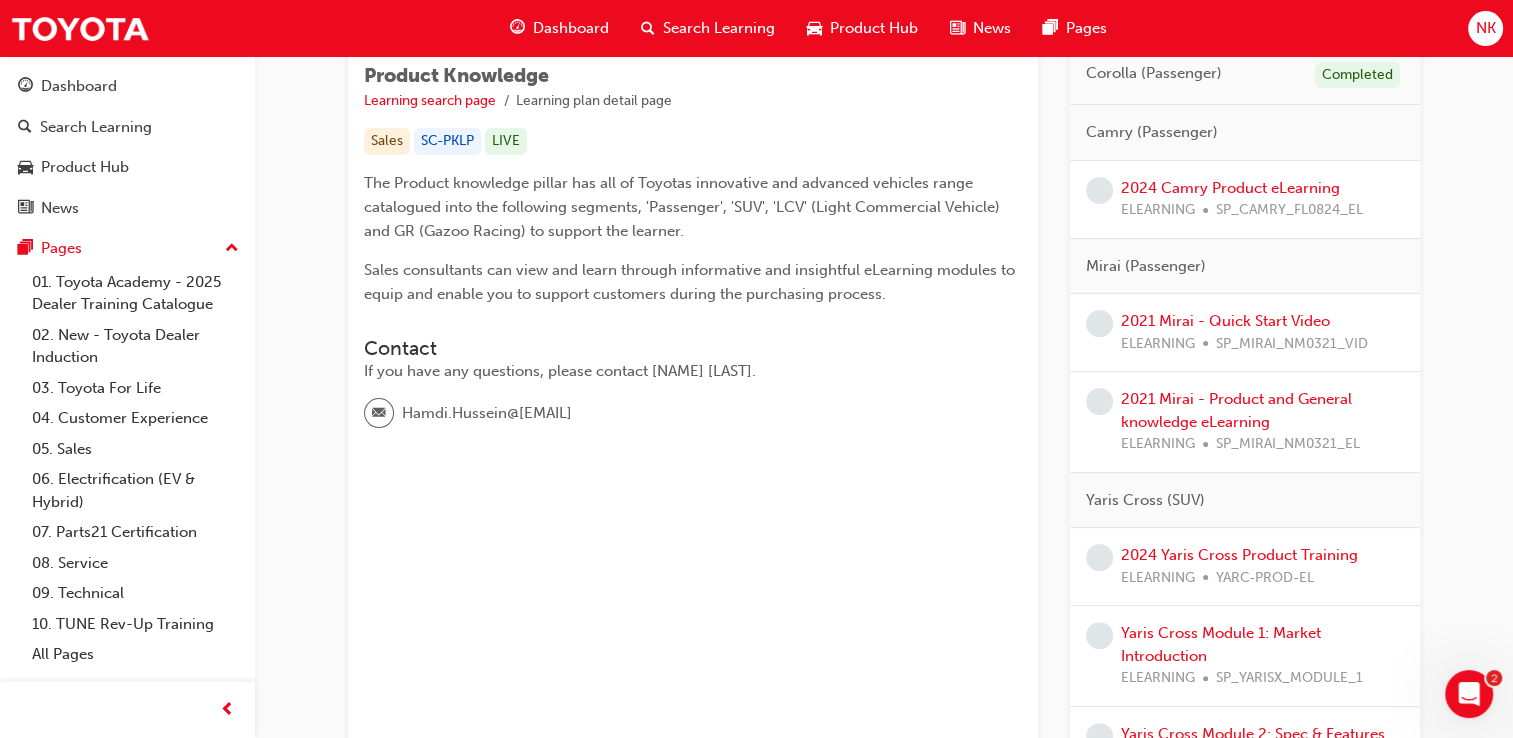 scroll, scrollTop: 350, scrollLeft: 0, axis: vertical 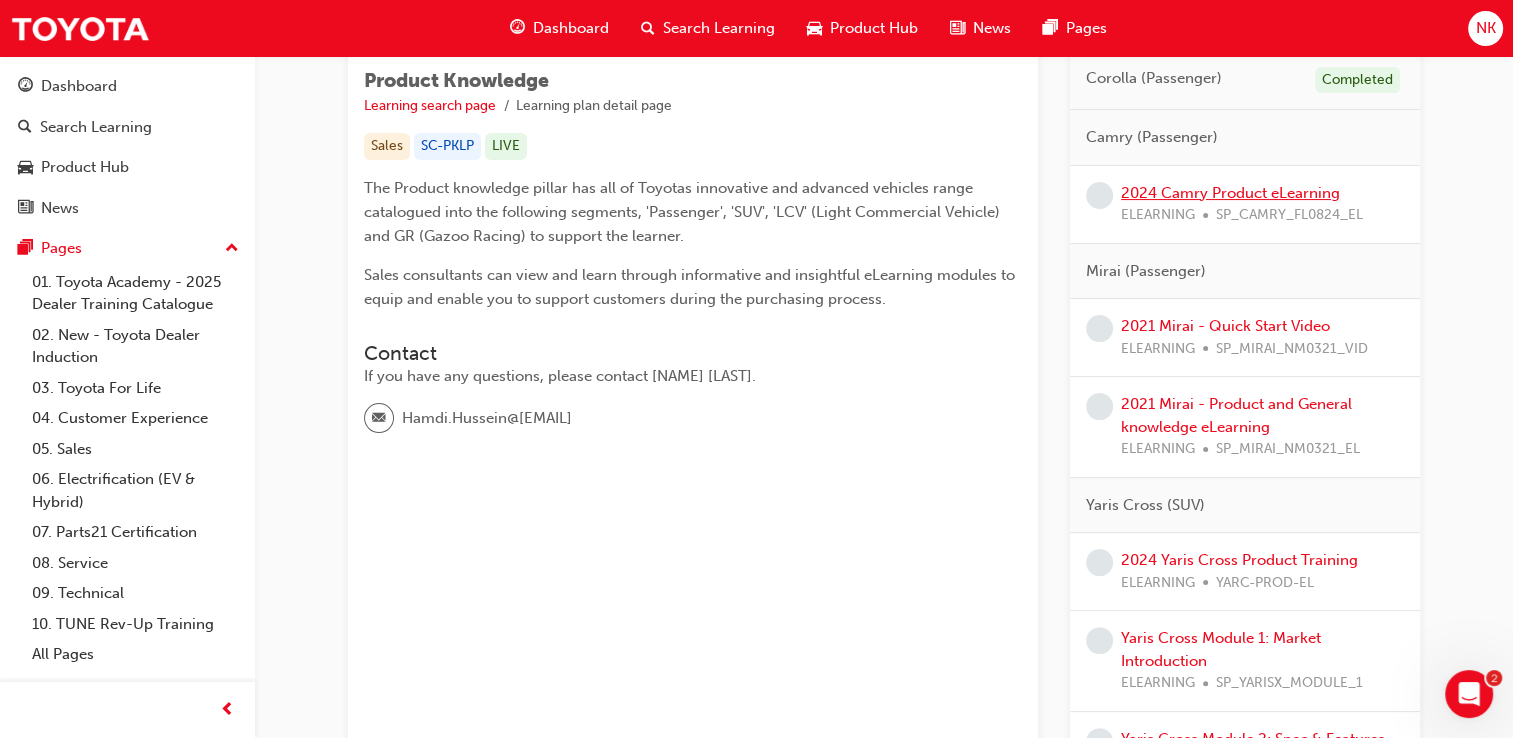 click on "2024 Camry Product eLearning" at bounding box center (1230, 193) 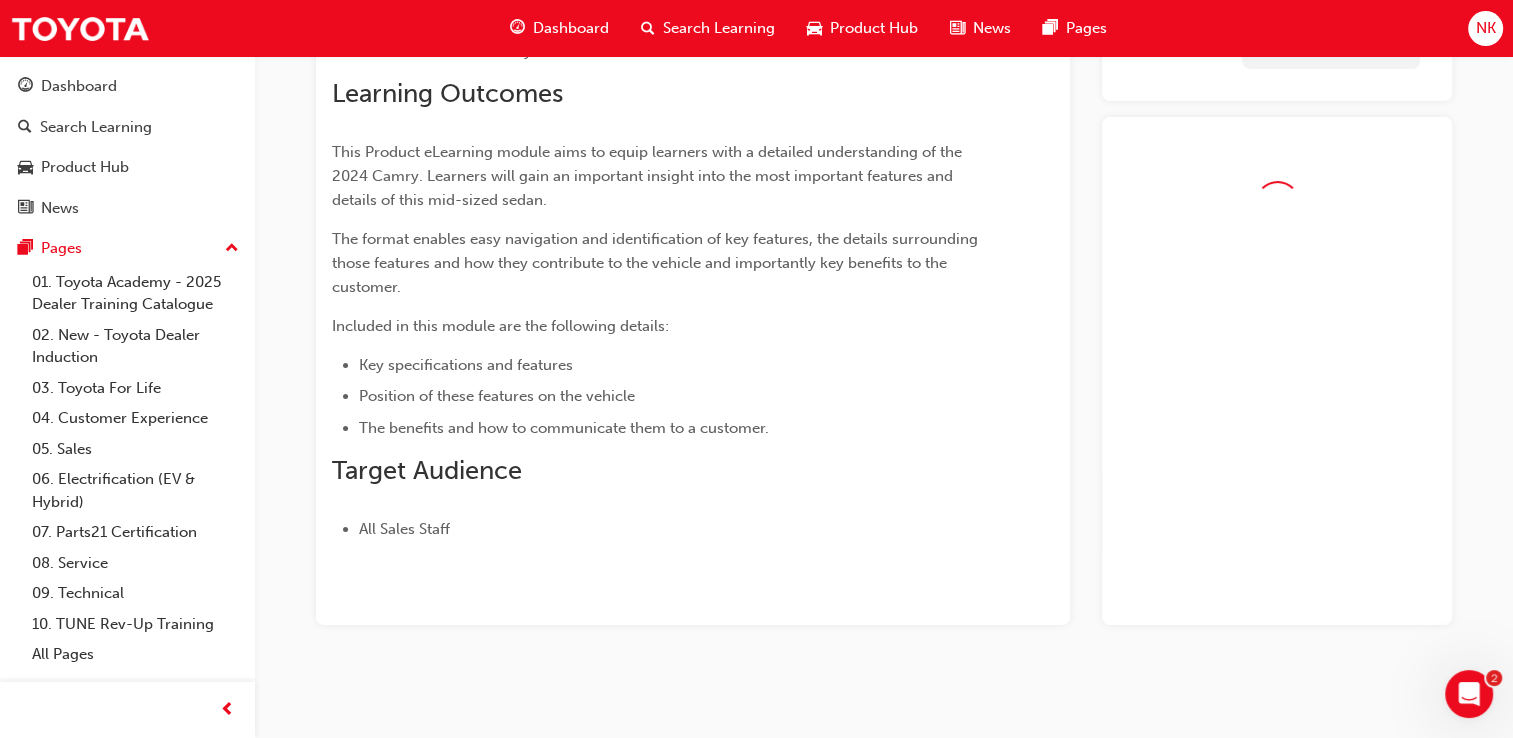scroll, scrollTop: 273, scrollLeft: 0, axis: vertical 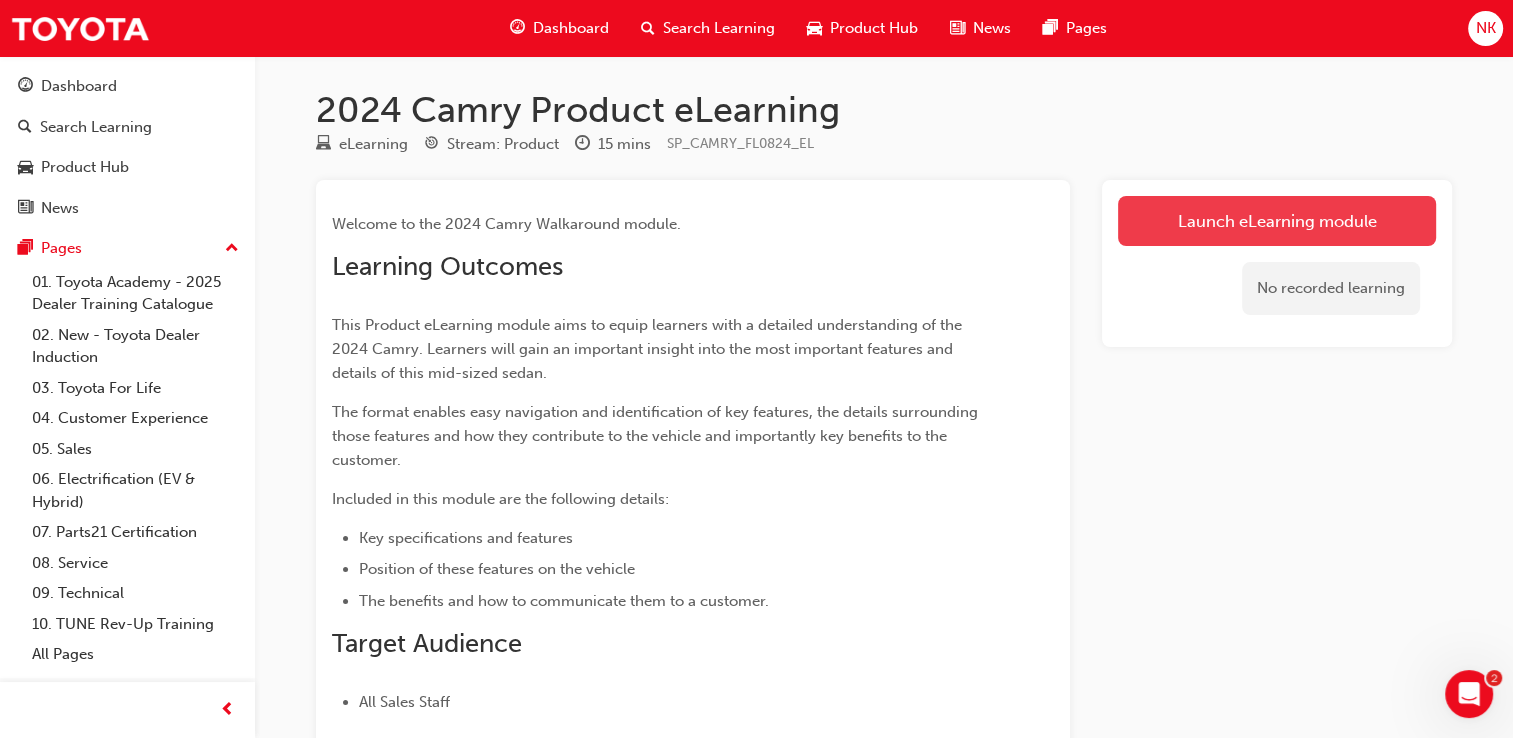 click on "Launch eLearning module" at bounding box center [1277, 221] 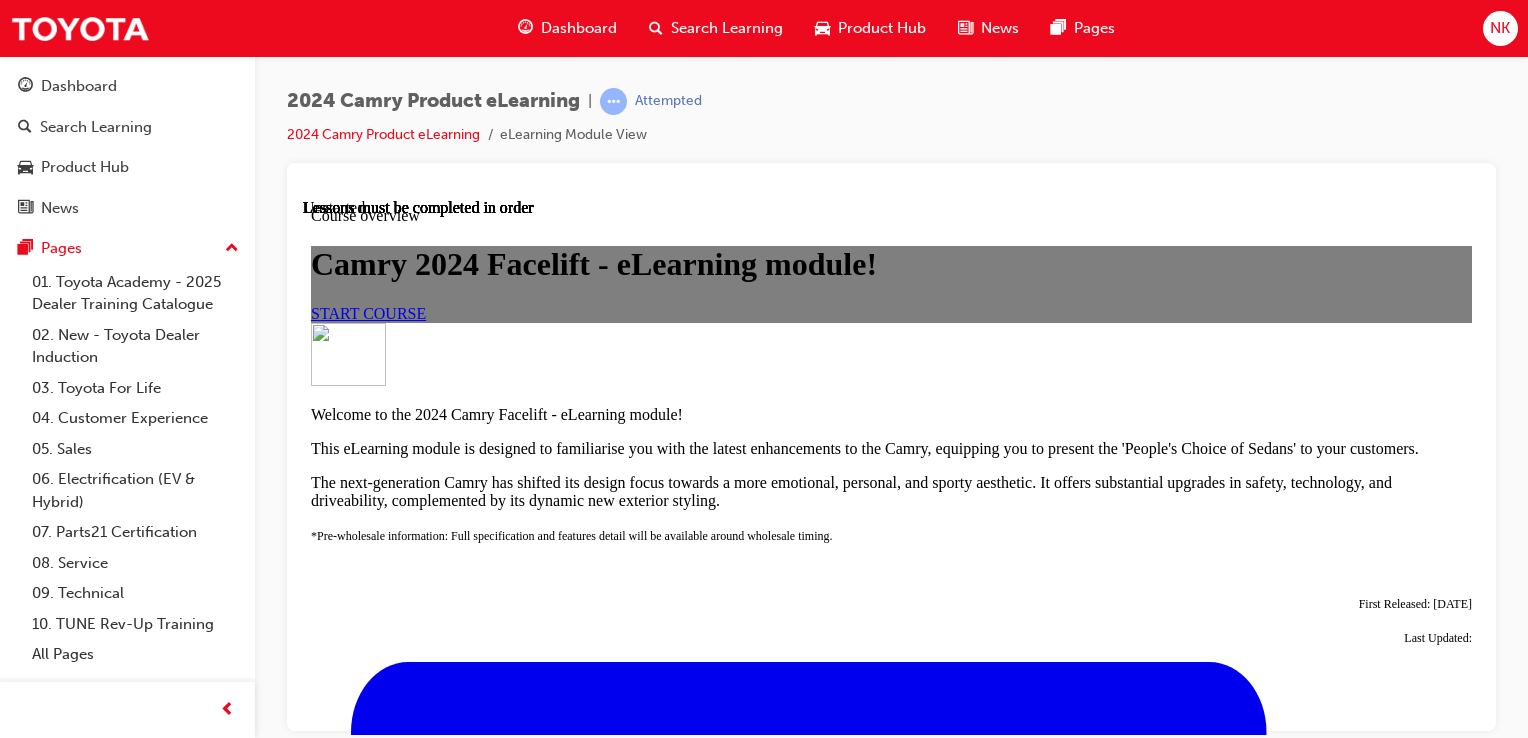 scroll, scrollTop: 0, scrollLeft: 0, axis: both 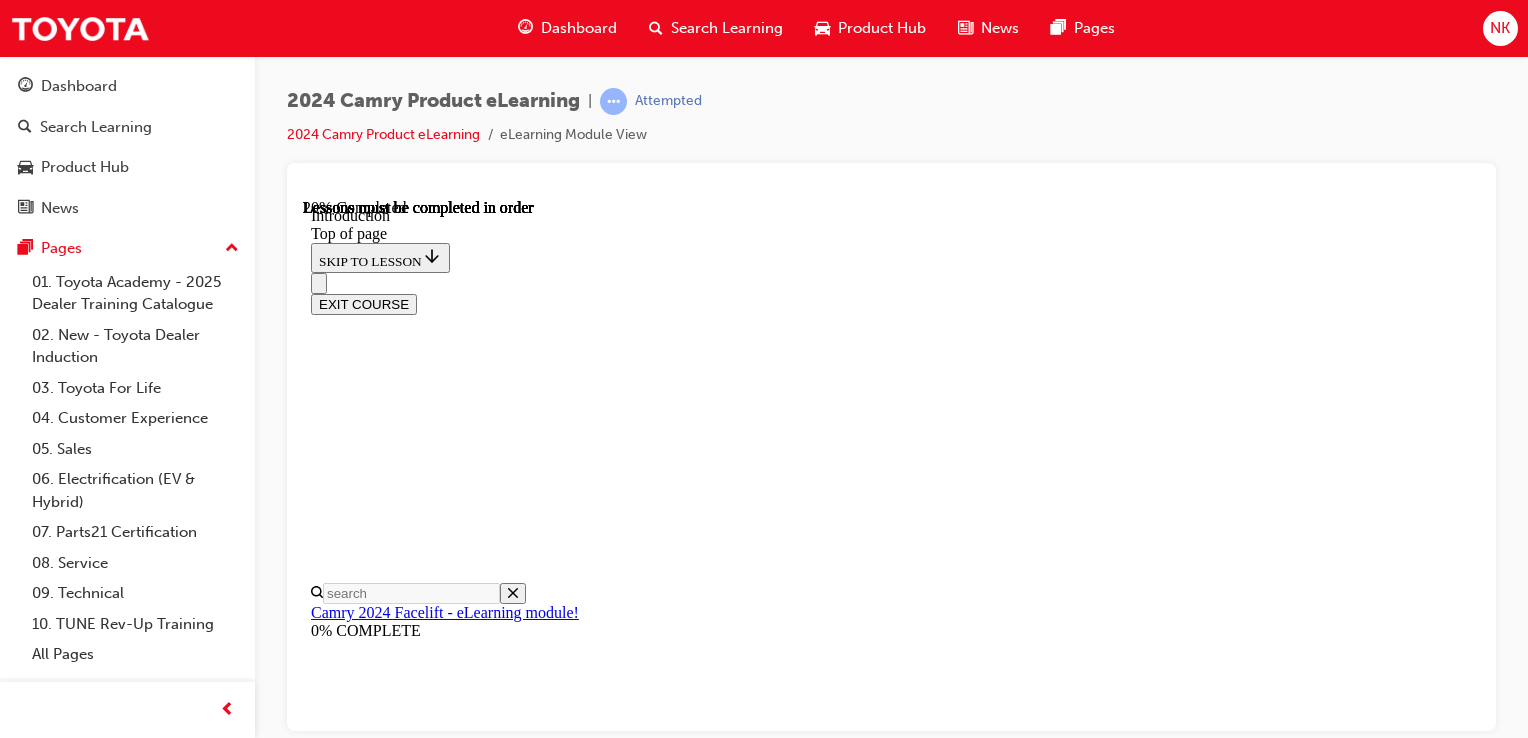 click on "1. Hybrid Appeal" at bounding box center (368, 12021) 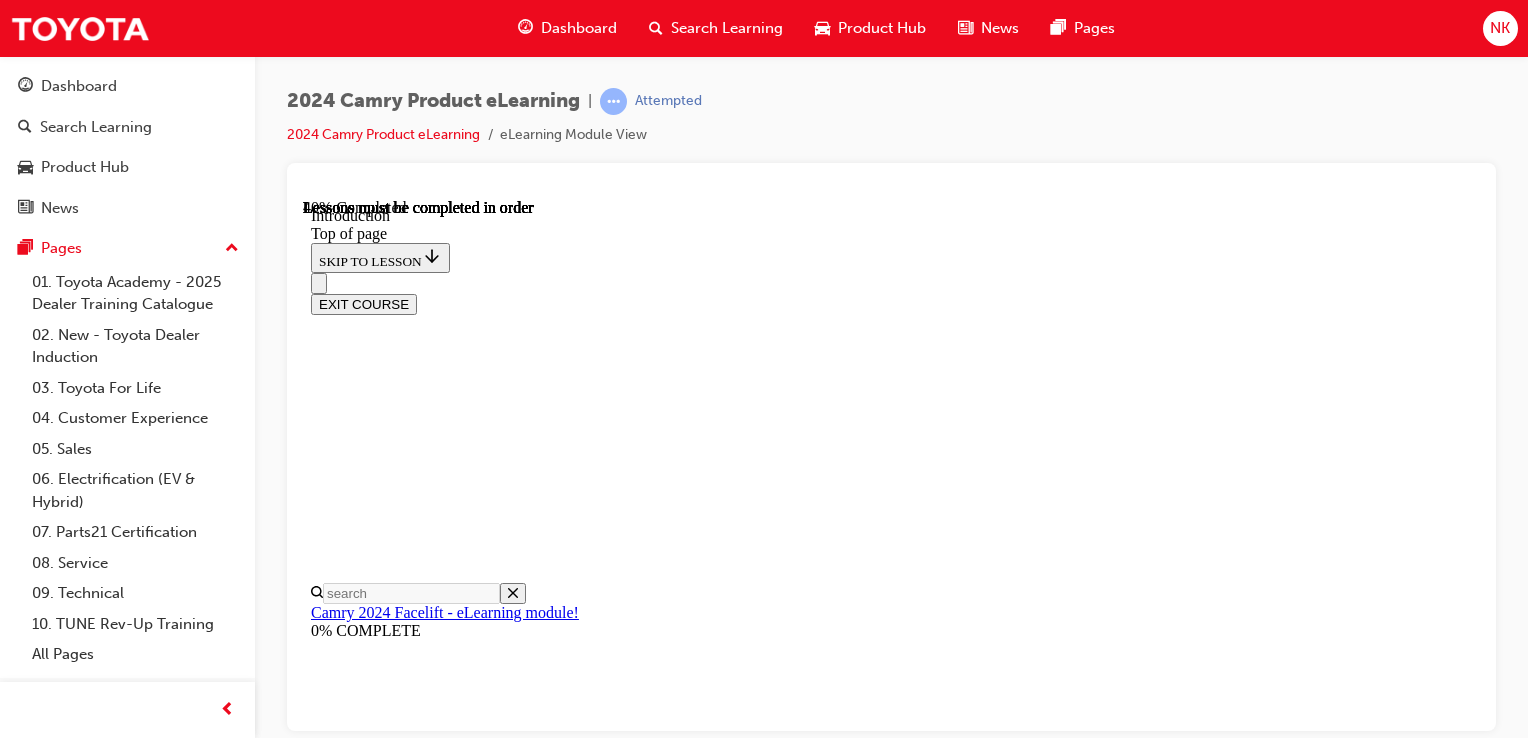 scroll, scrollTop: 2391, scrollLeft: 0, axis: vertical 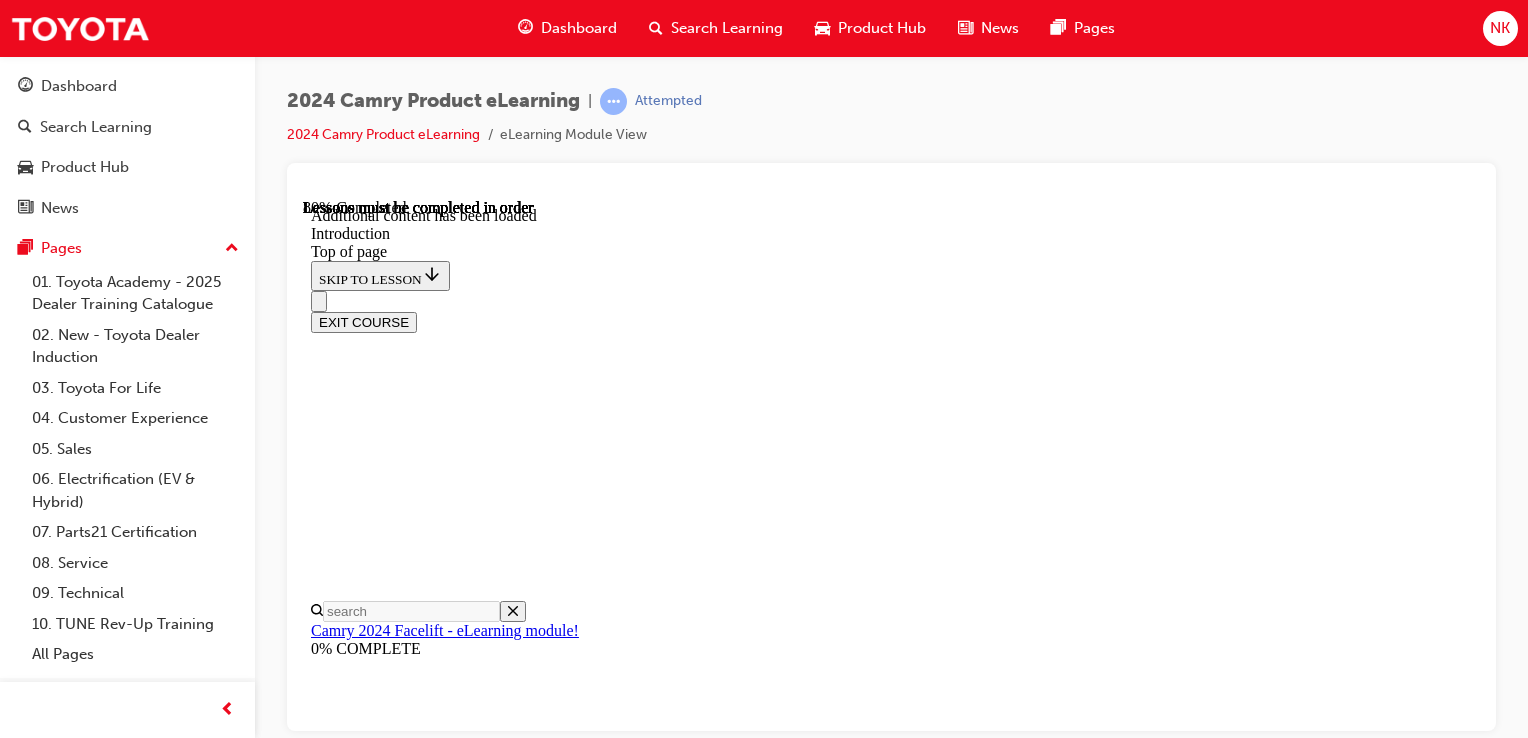 click on "CONTINUE" at bounding box center [353, 12971] 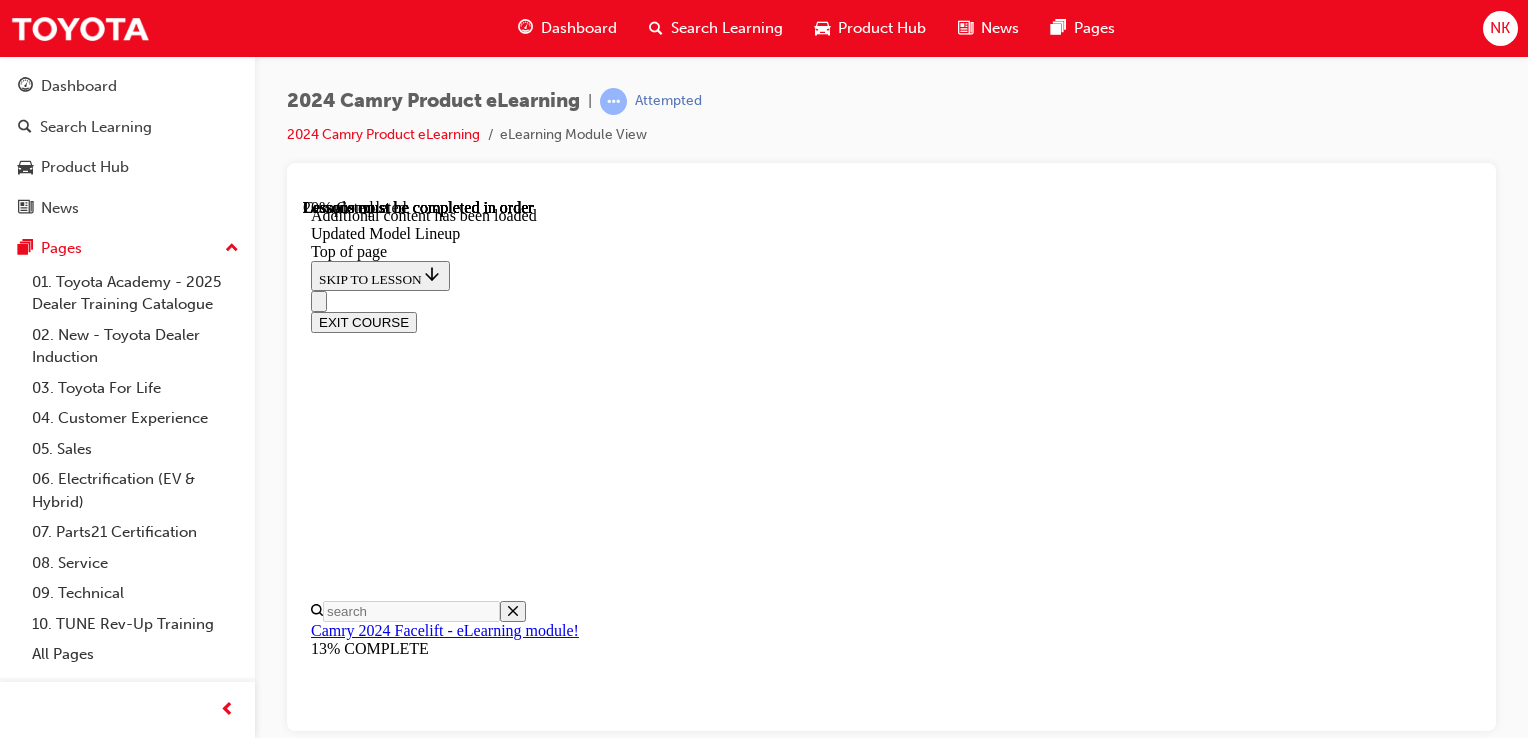 scroll, scrollTop: 233, scrollLeft: 0, axis: vertical 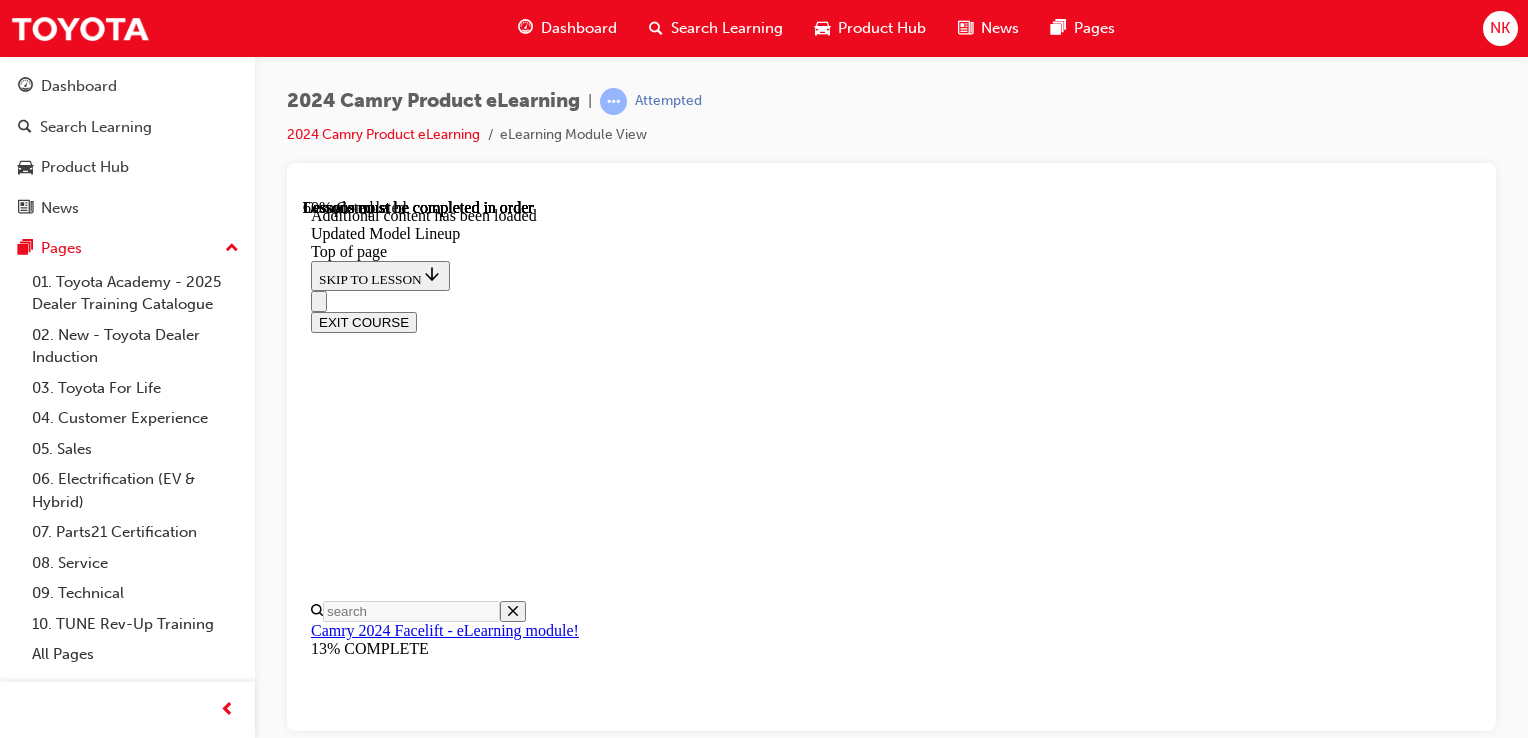 click at bounding box center (351, 11911) 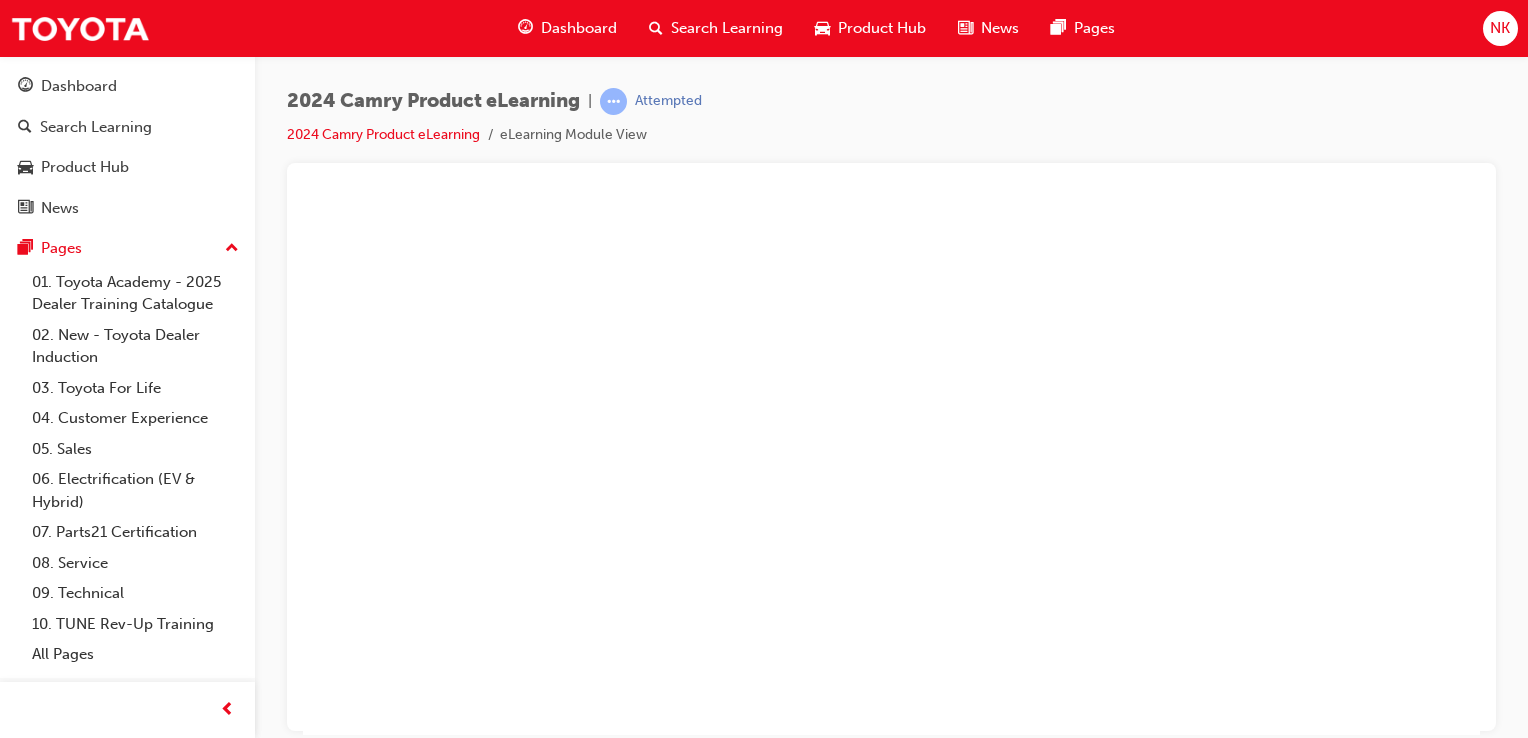 click at bounding box center [891, 466] 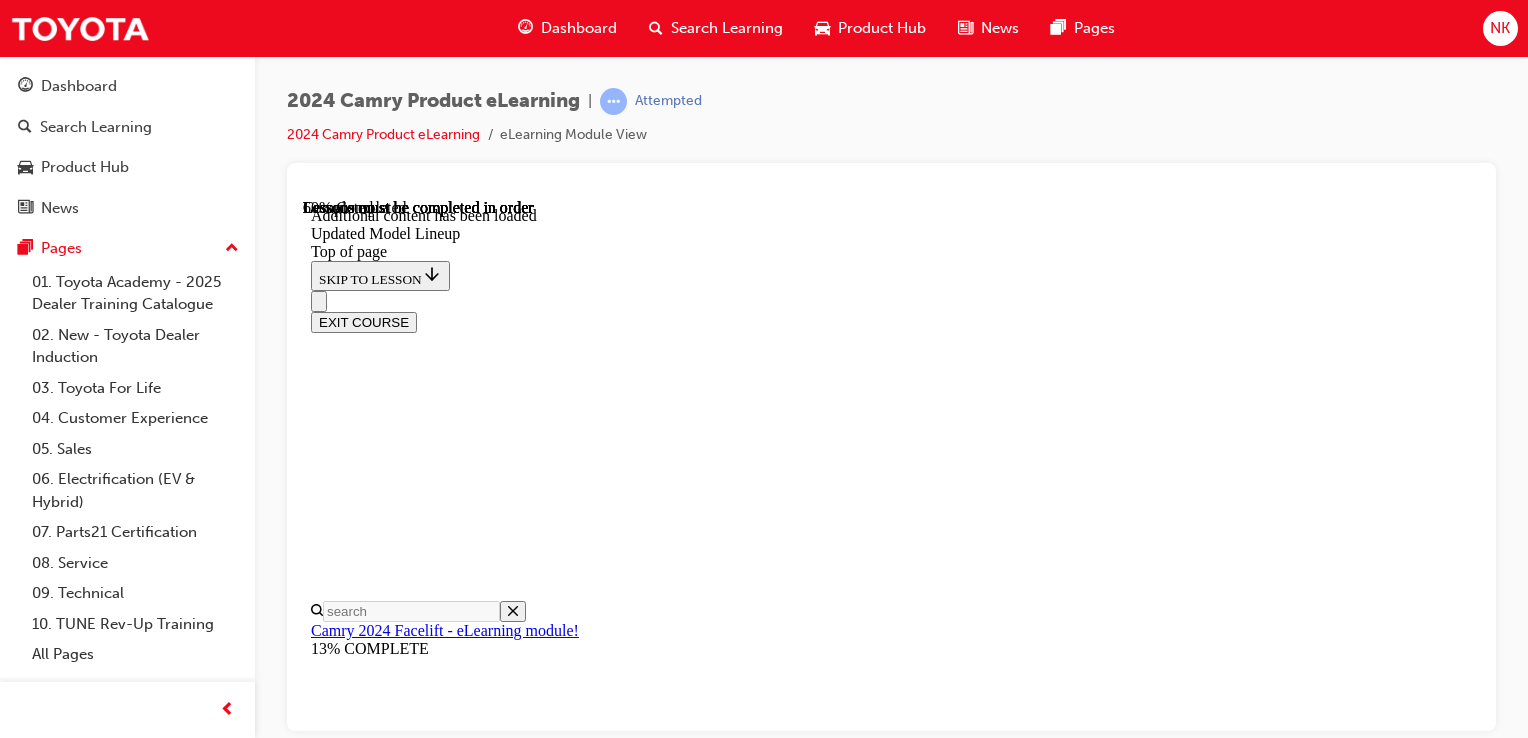 scroll, scrollTop: 1039, scrollLeft: 0, axis: vertical 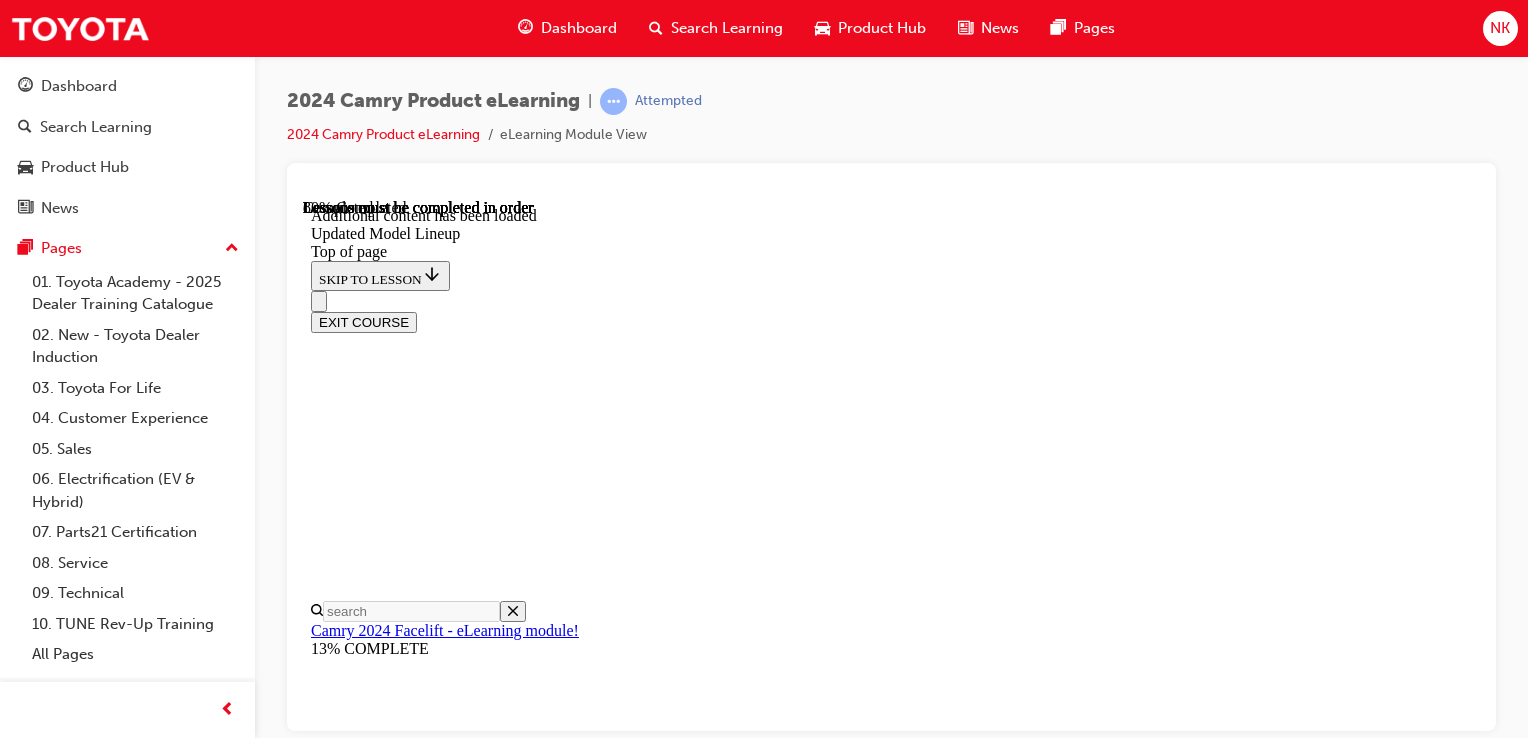 click on "CONTINUE" at bounding box center [891, 12738] 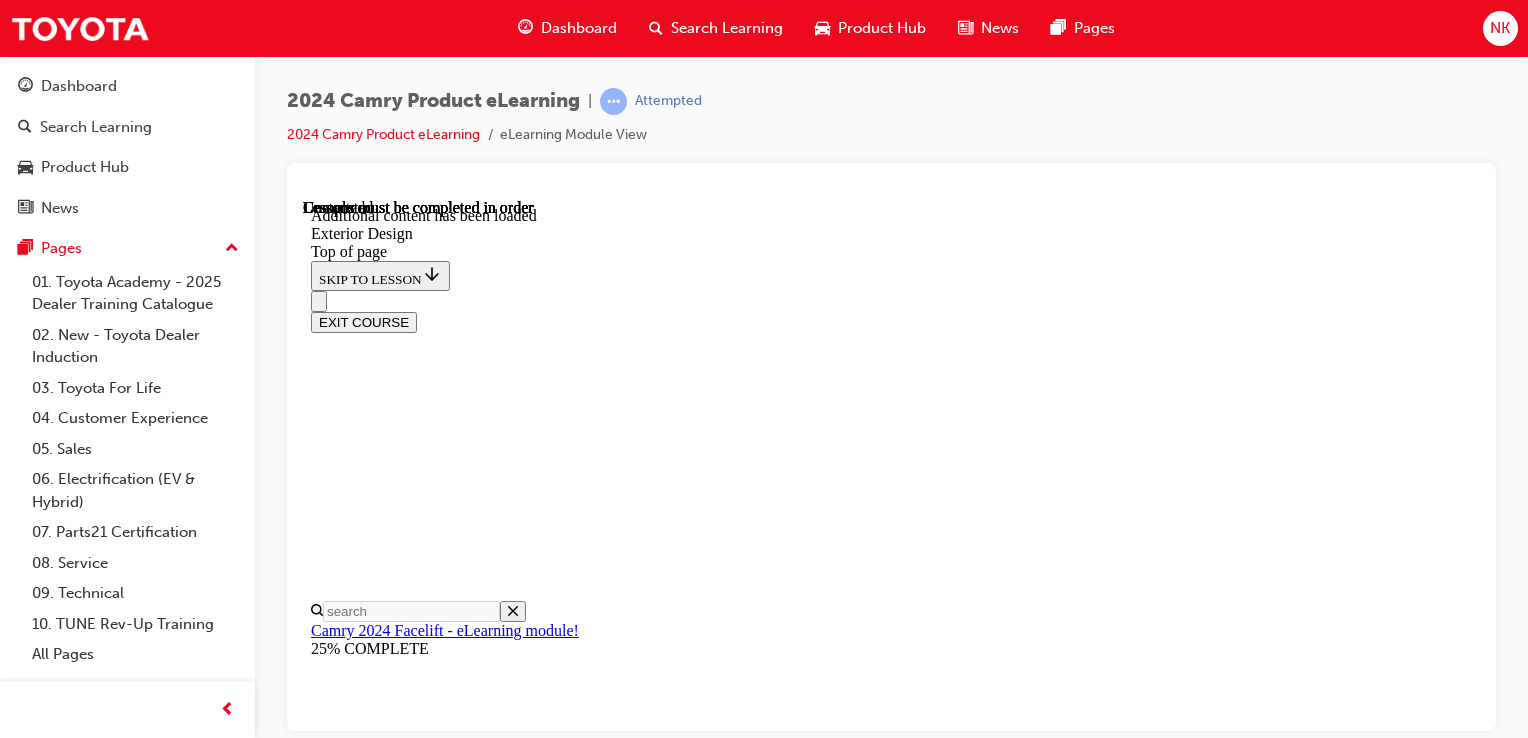 scroll, scrollTop: 0, scrollLeft: 0, axis: both 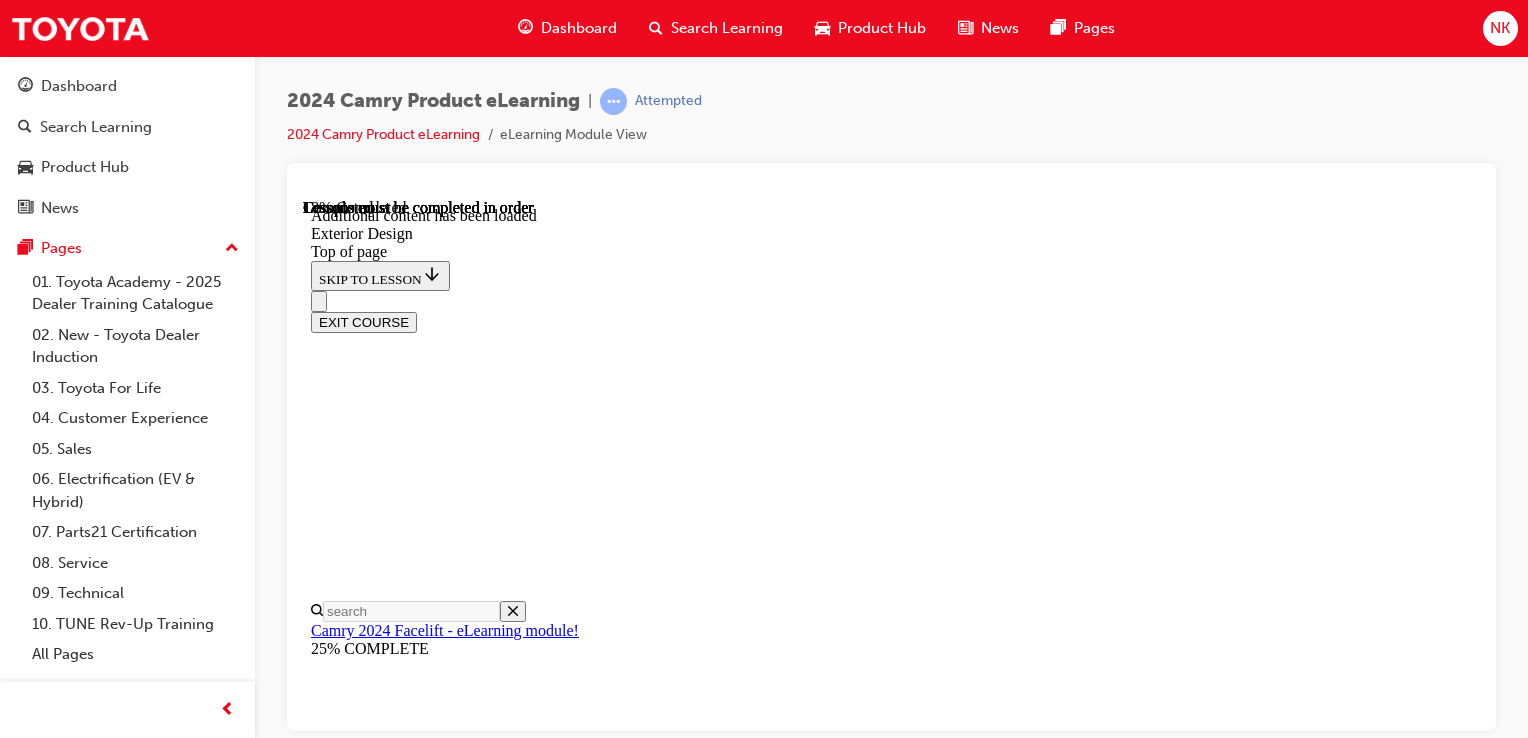 click at bounding box center [365, 11964] 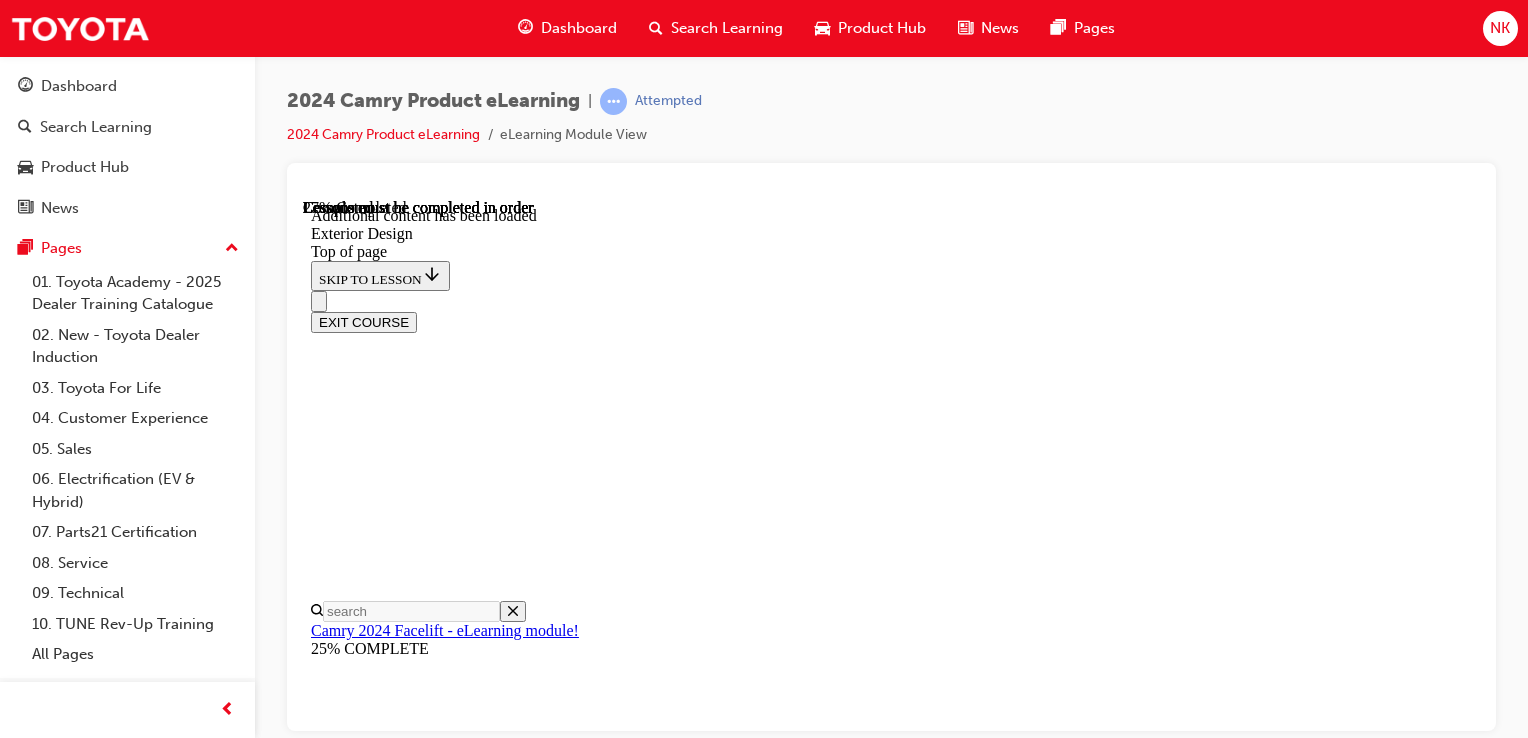 scroll, scrollTop: 1381, scrollLeft: 0, axis: vertical 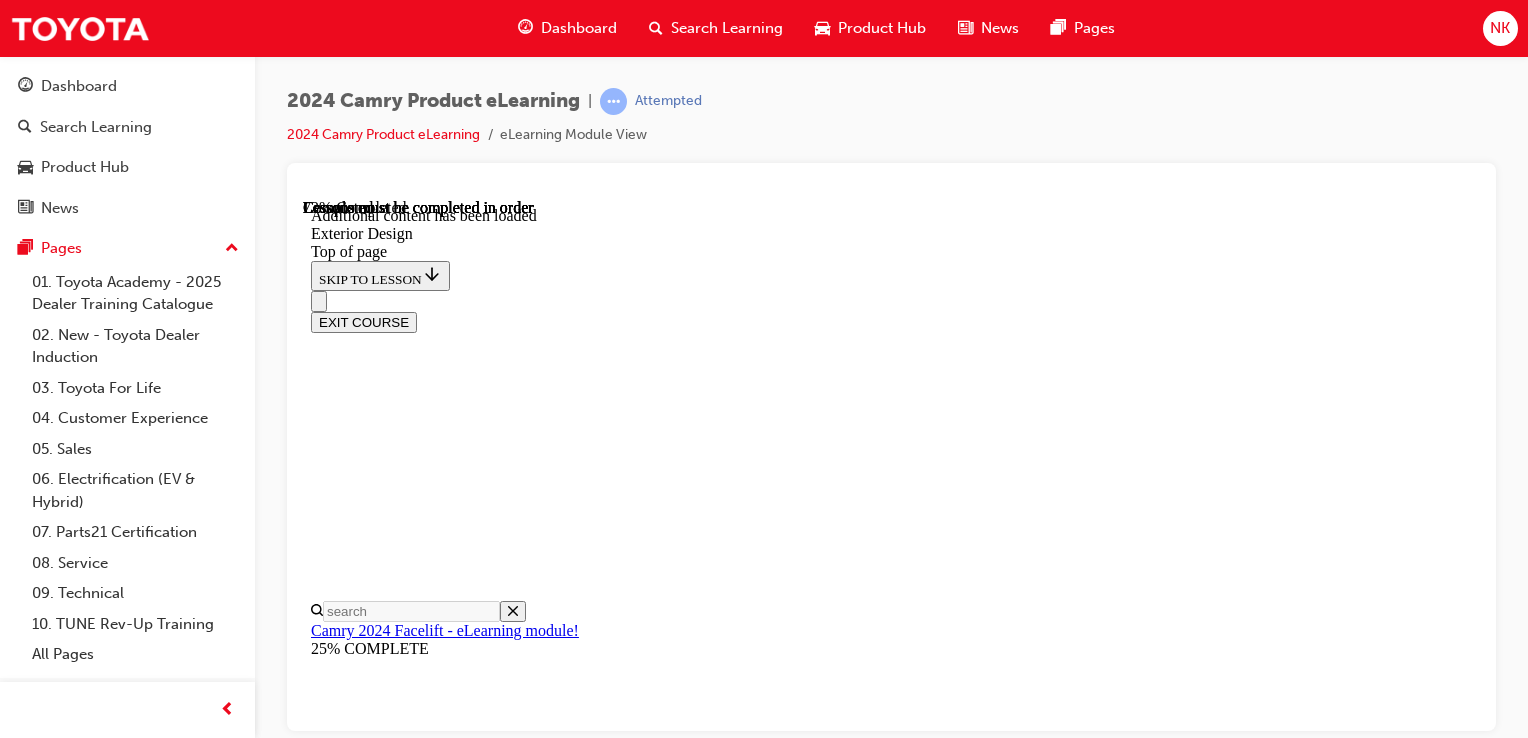 click at bounding box center [399, 15101] 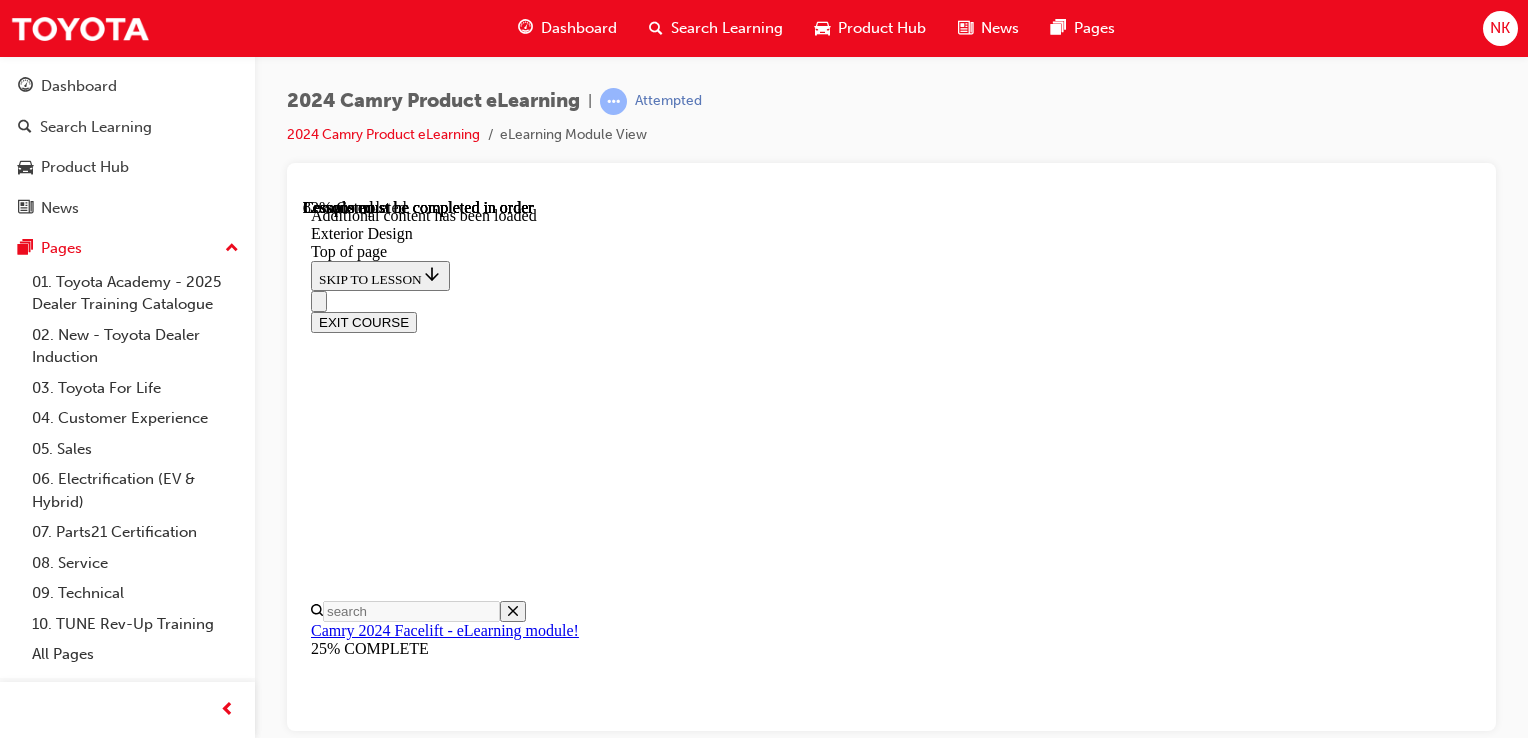 scroll, scrollTop: 474, scrollLeft: 0, axis: vertical 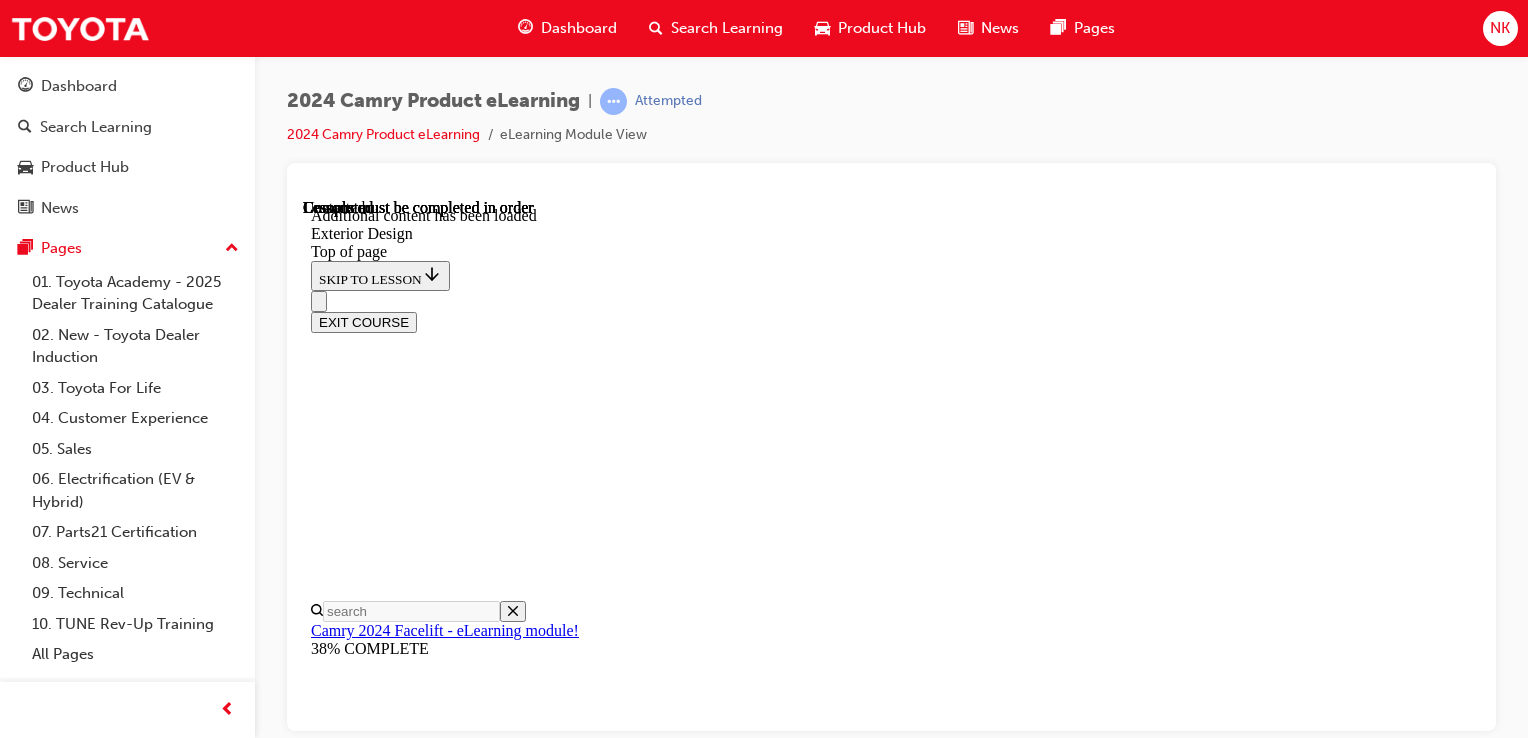 click on "Lesson 4 - Interior Design" at bounding box center (891, 17385) 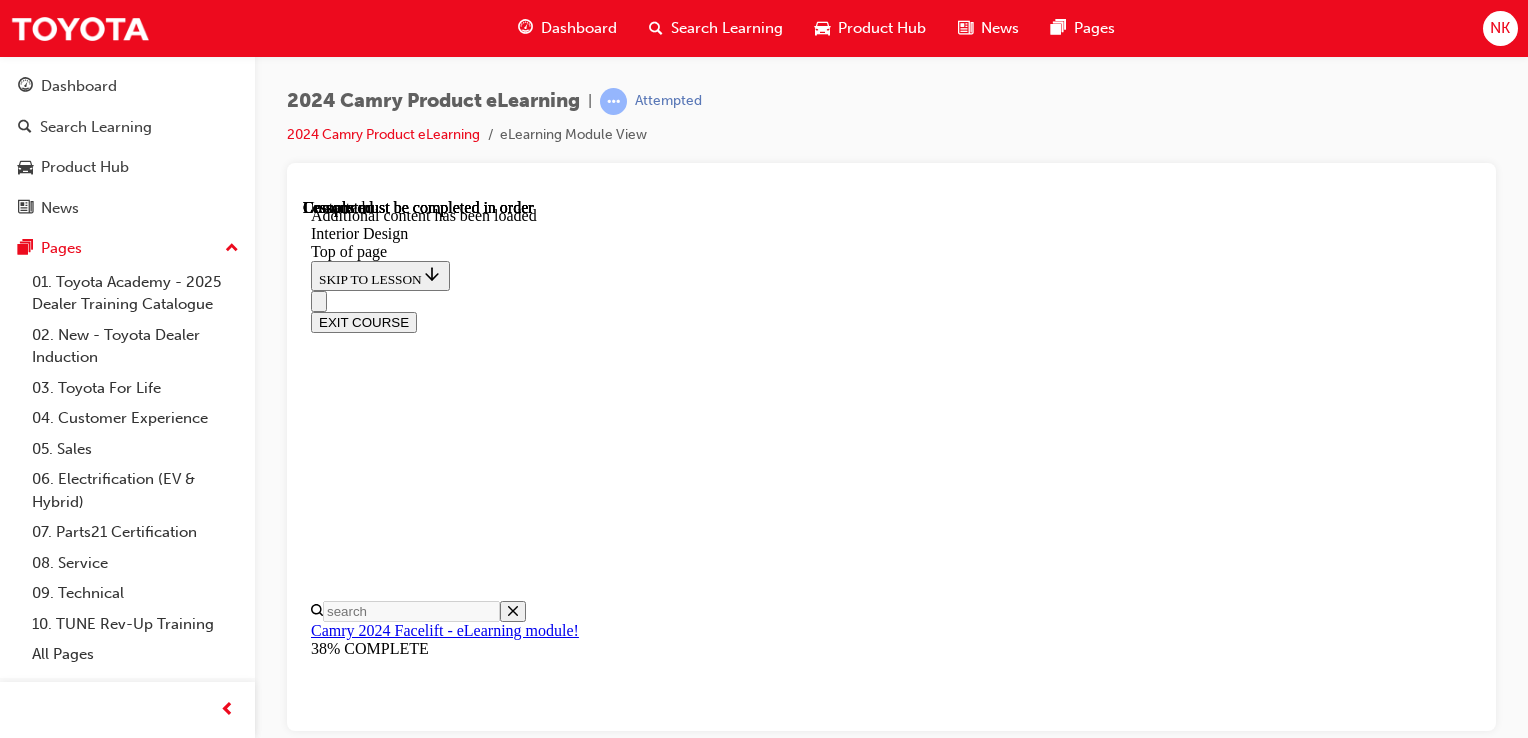 scroll, scrollTop: 0, scrollLeft: 0, axis: both 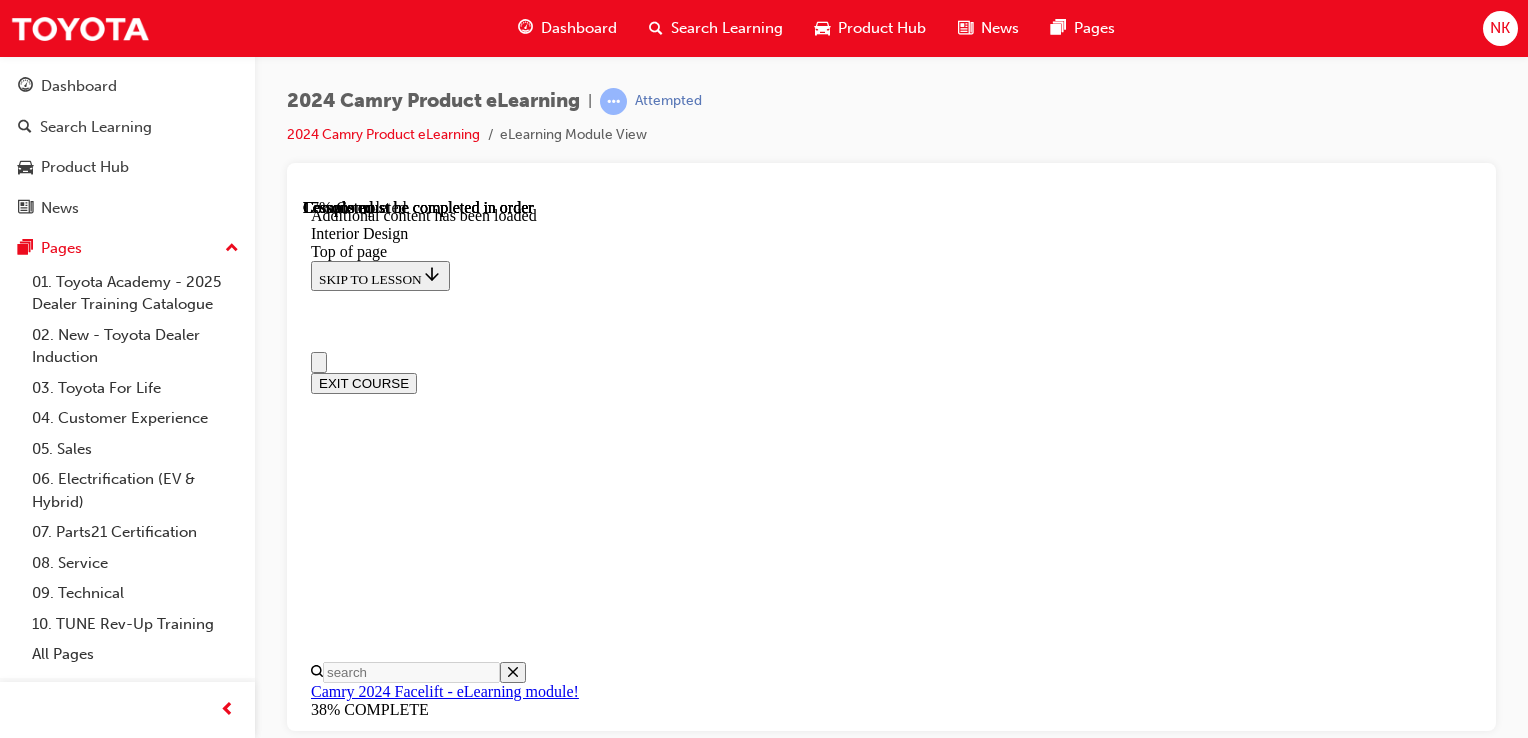 click on "Lesson 3 - Exterior Design" at bounding box center [397, 11506] 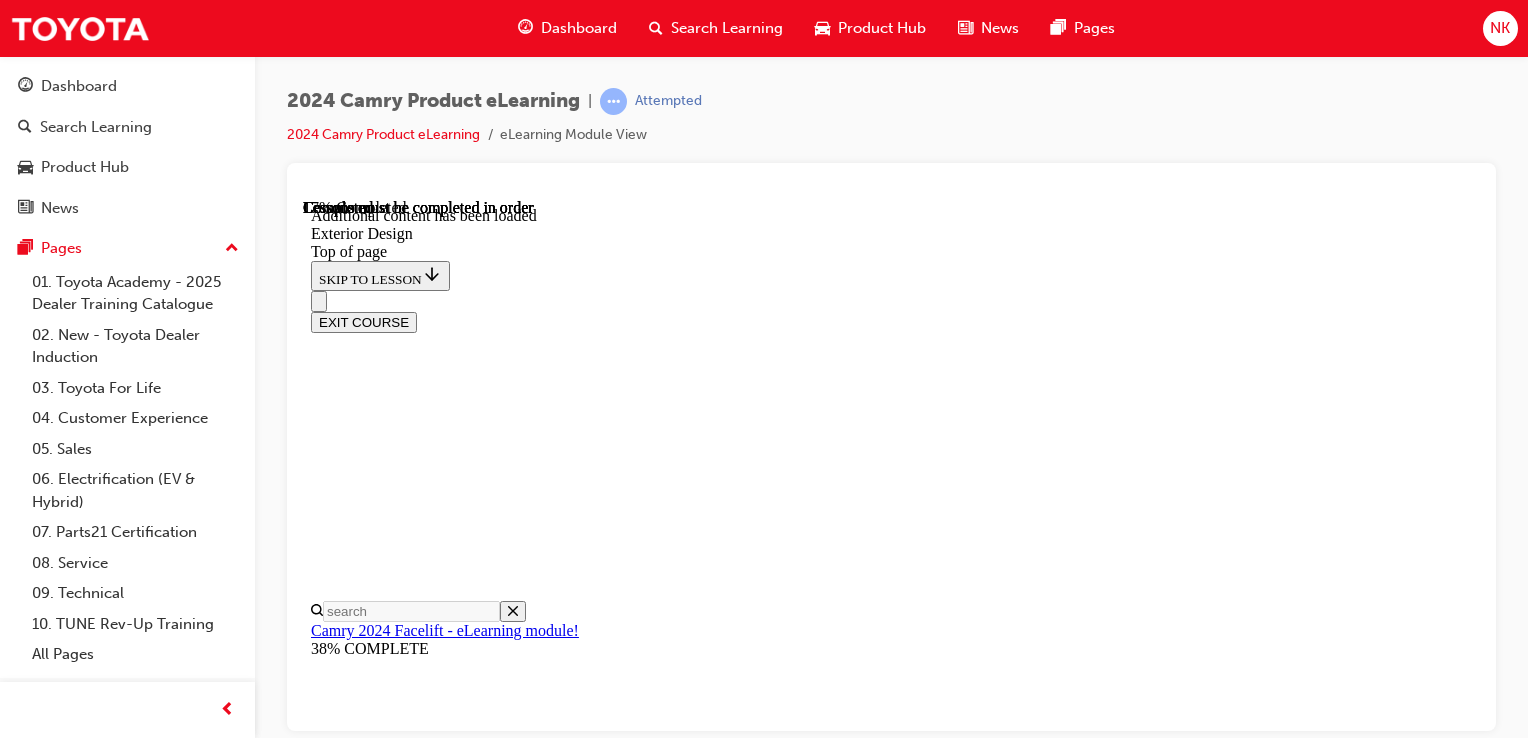 scroll, scrollTop: 3311, scrollLeft: 0, axis: vertical 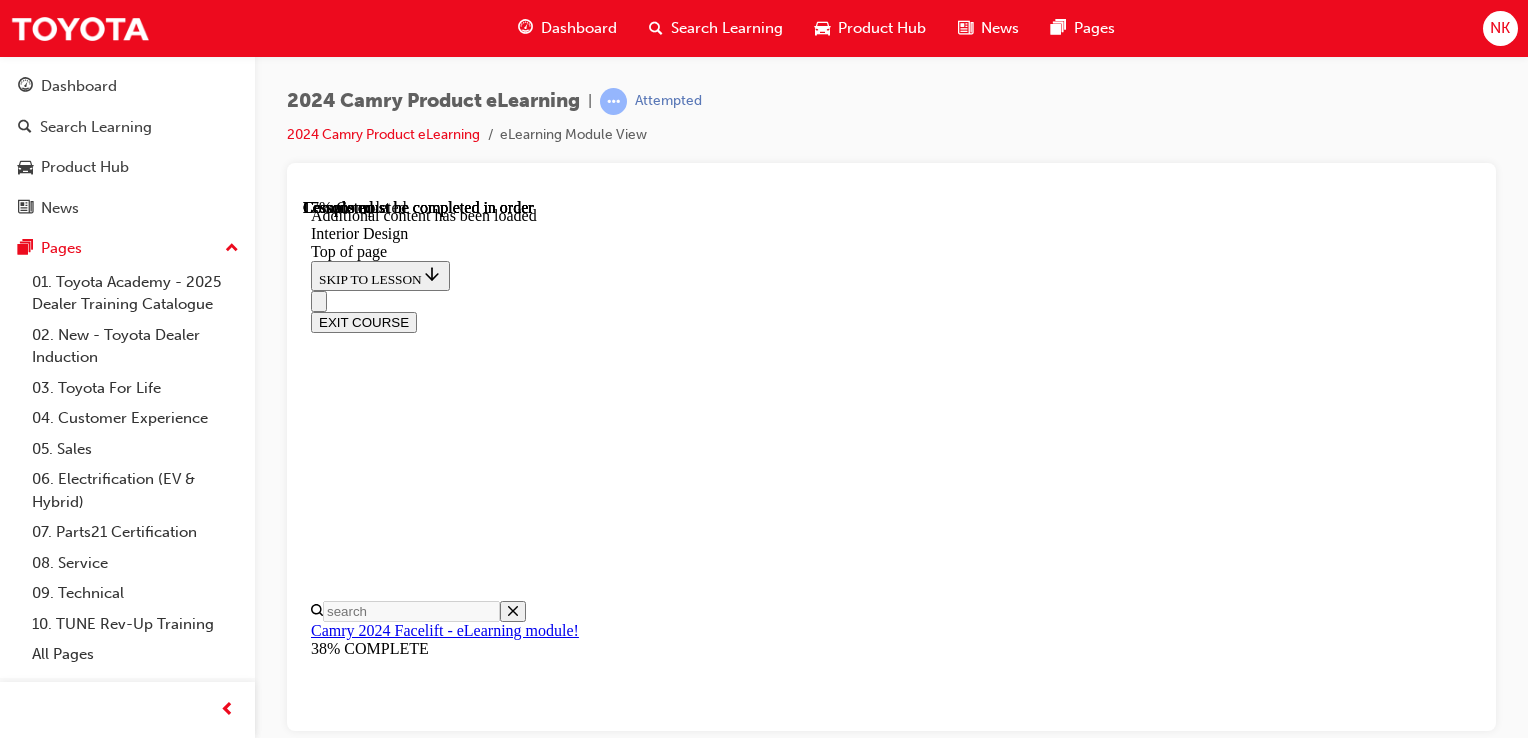 click at bounding box center [399, 15138] 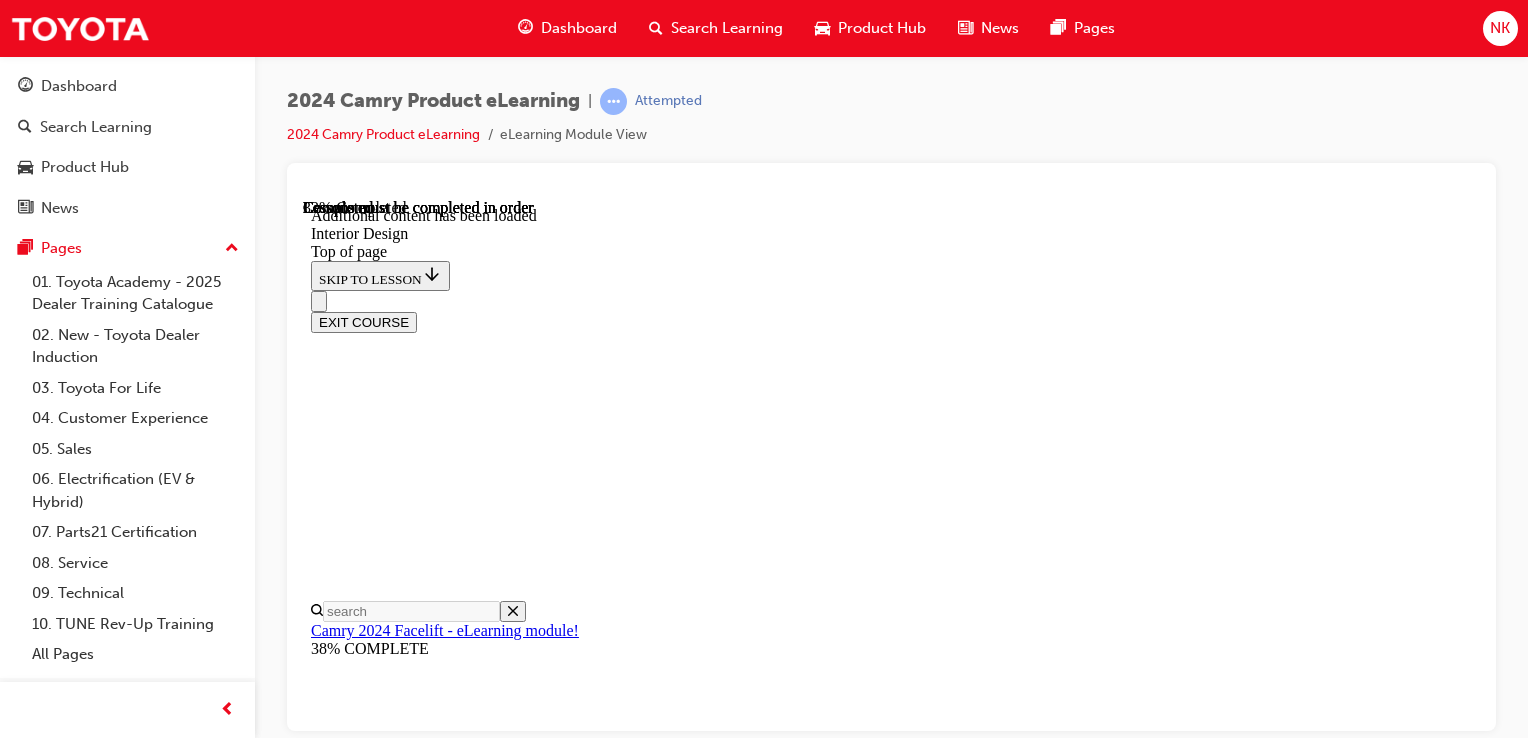 scroll, scrollTop: 920, scrollLeft: 0, axis: vertical 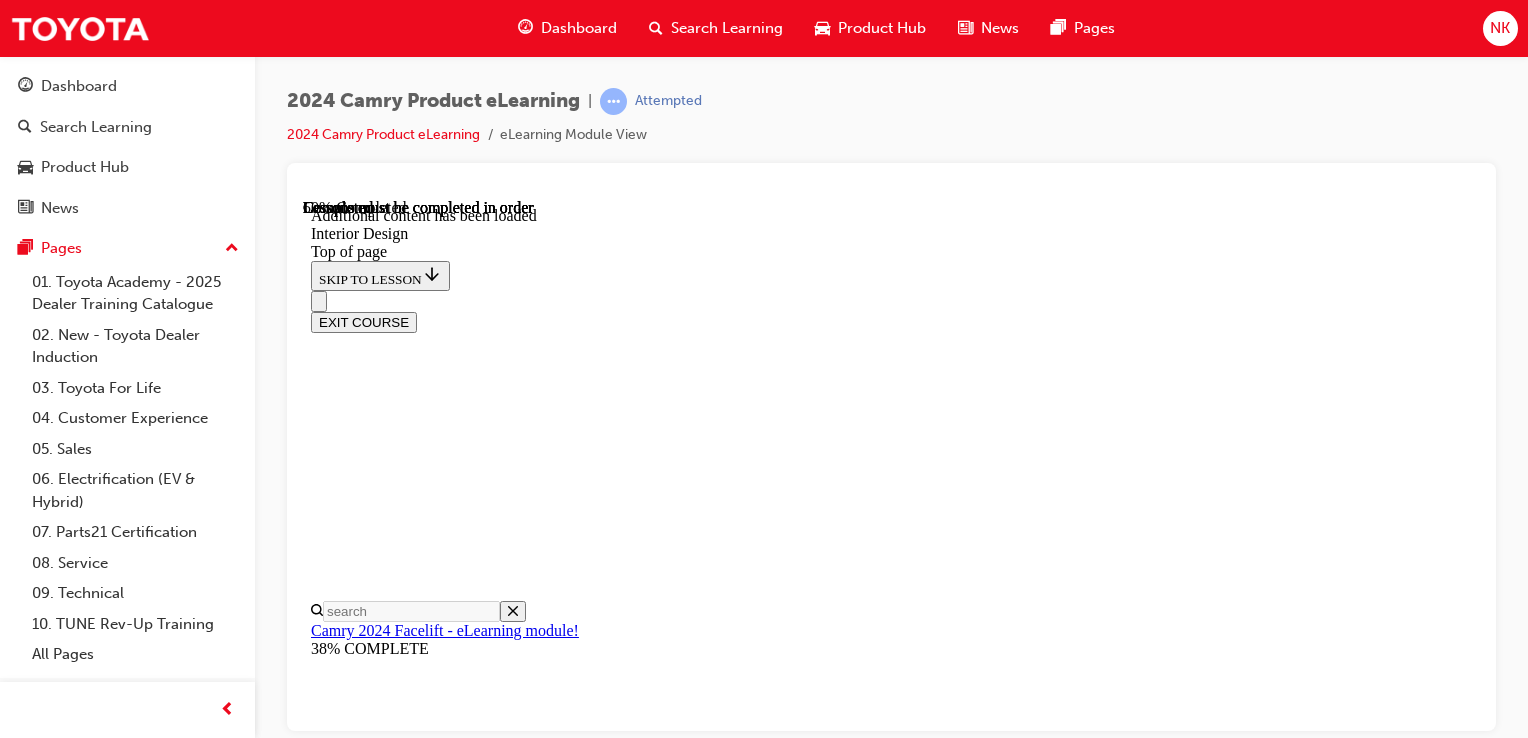 click on "Qi Wireless Smartphone Charger: Ascent Sport/SL Video Player is loading. Play Video Play Loaded :  0% 0:00 Remaining Time  - -:- 1x Playback Rate 1x 2x 1.75x 1.5x 1.25x 1x , selected 0.75x 0.5x 0.25x Captions captions off , selected Picture-in-Picture Fullscreen Mute This is a modal window. For enhanced customer convenience Camry Ascent Sport & SL grades are fitted with a Qi wireless smartphone charger. Wireless charging in cars is a convenient feature that allows you to charge your Qi compatible smartphone or other Qi compatible devices without the need for cables." at bounding box center (911, 15662) 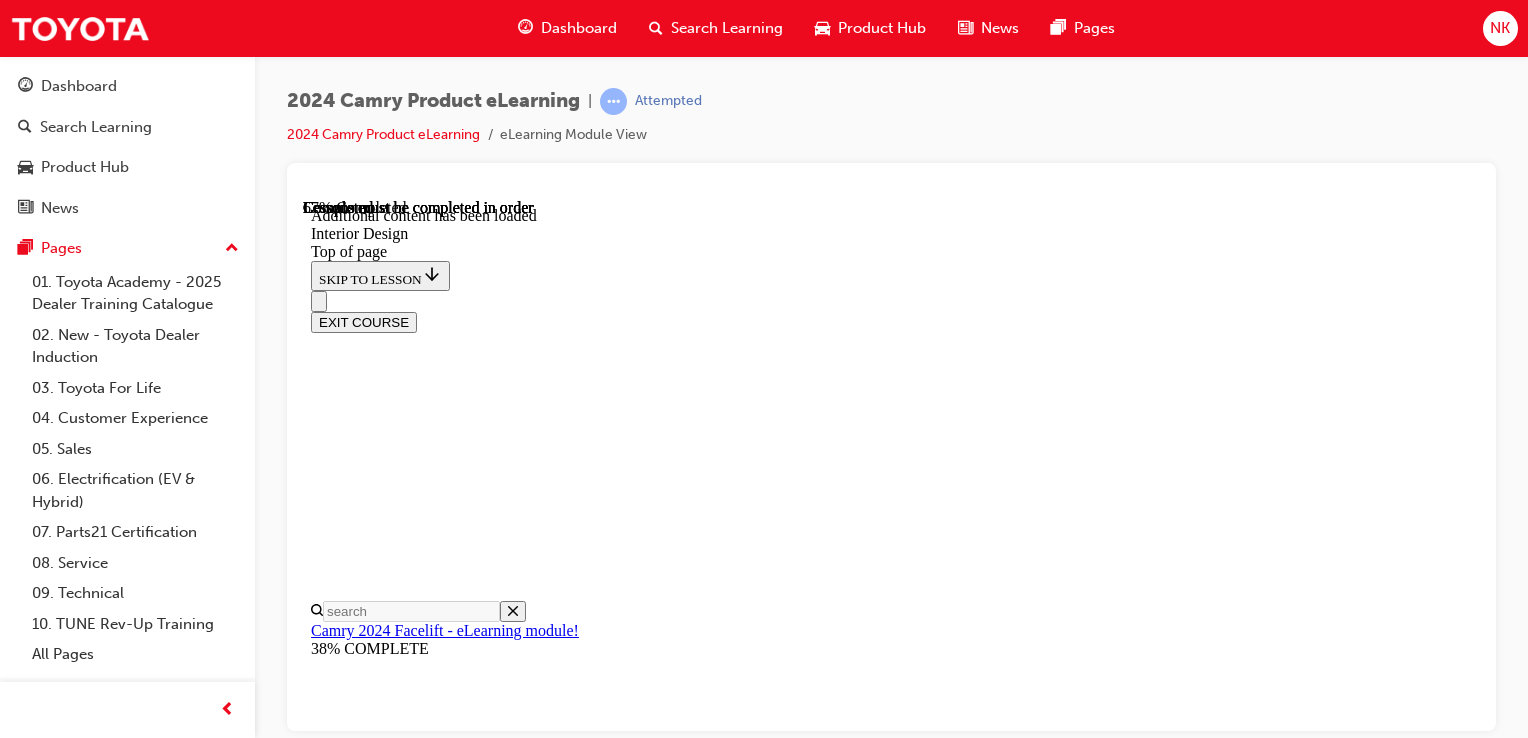 scroll, scrollTop: 604, scrollLeft: 0, axis: vertical 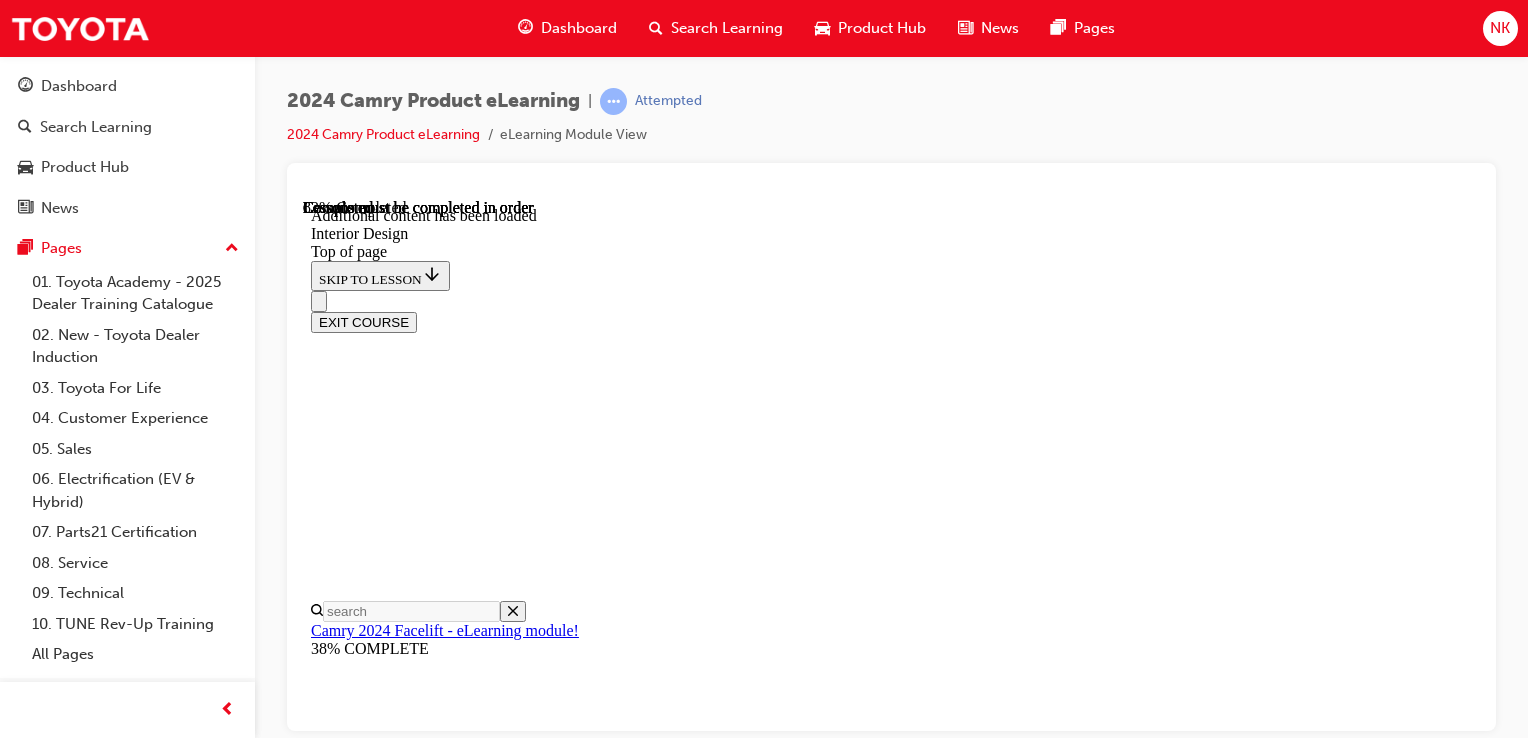 click at bounding box center [351, 11892] 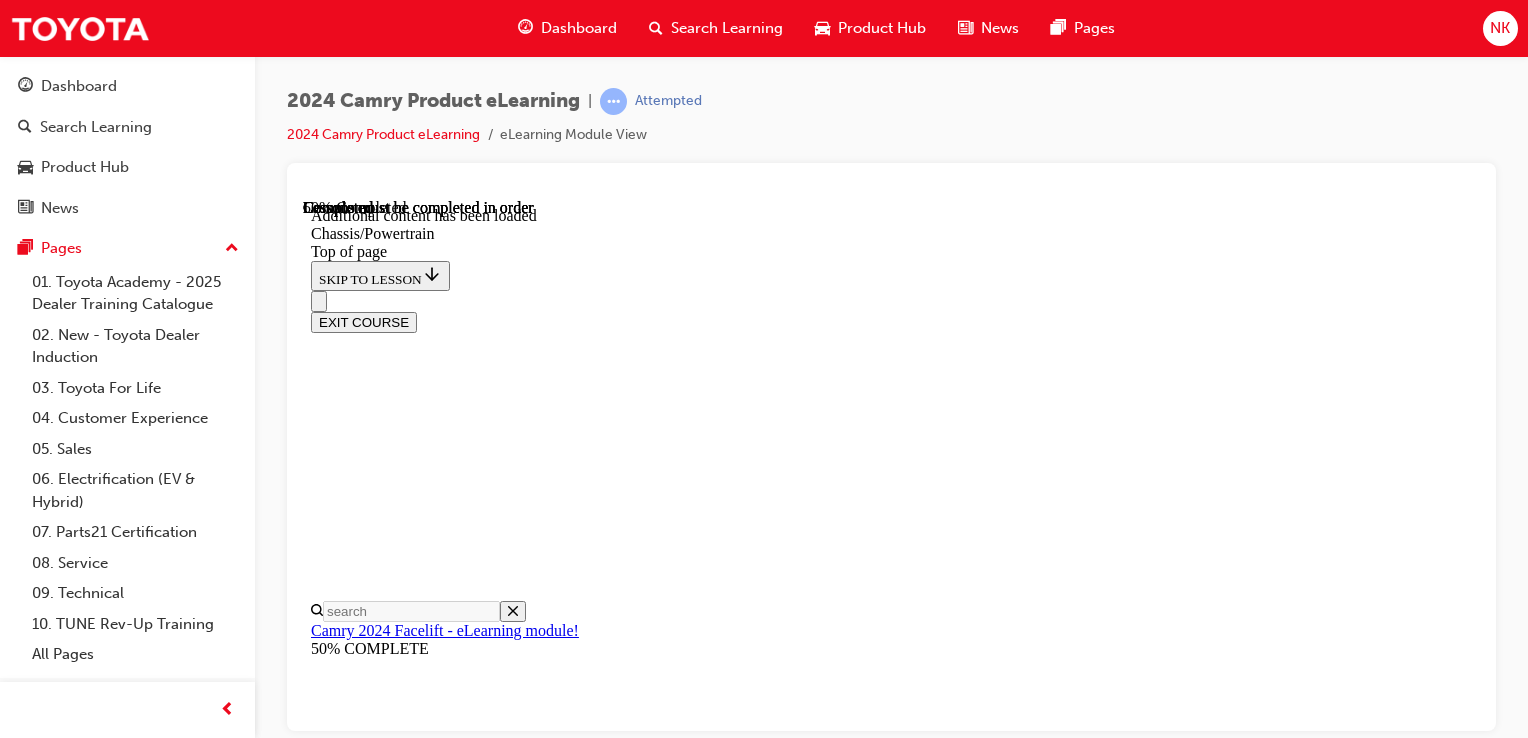 scroll, scrollTop: 2276, scrollLeft: 0, axis: vertical 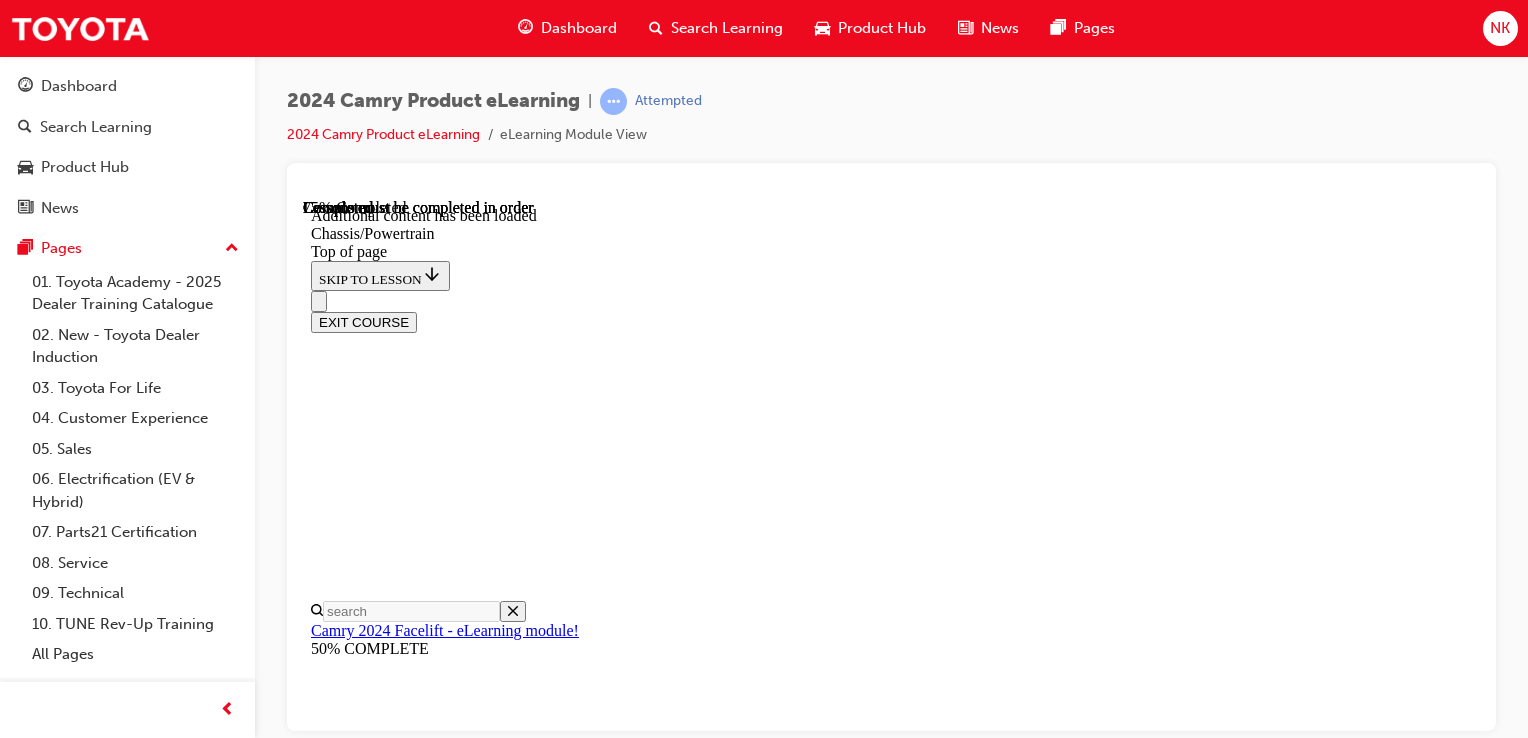click at bounding box center [351, 12523] 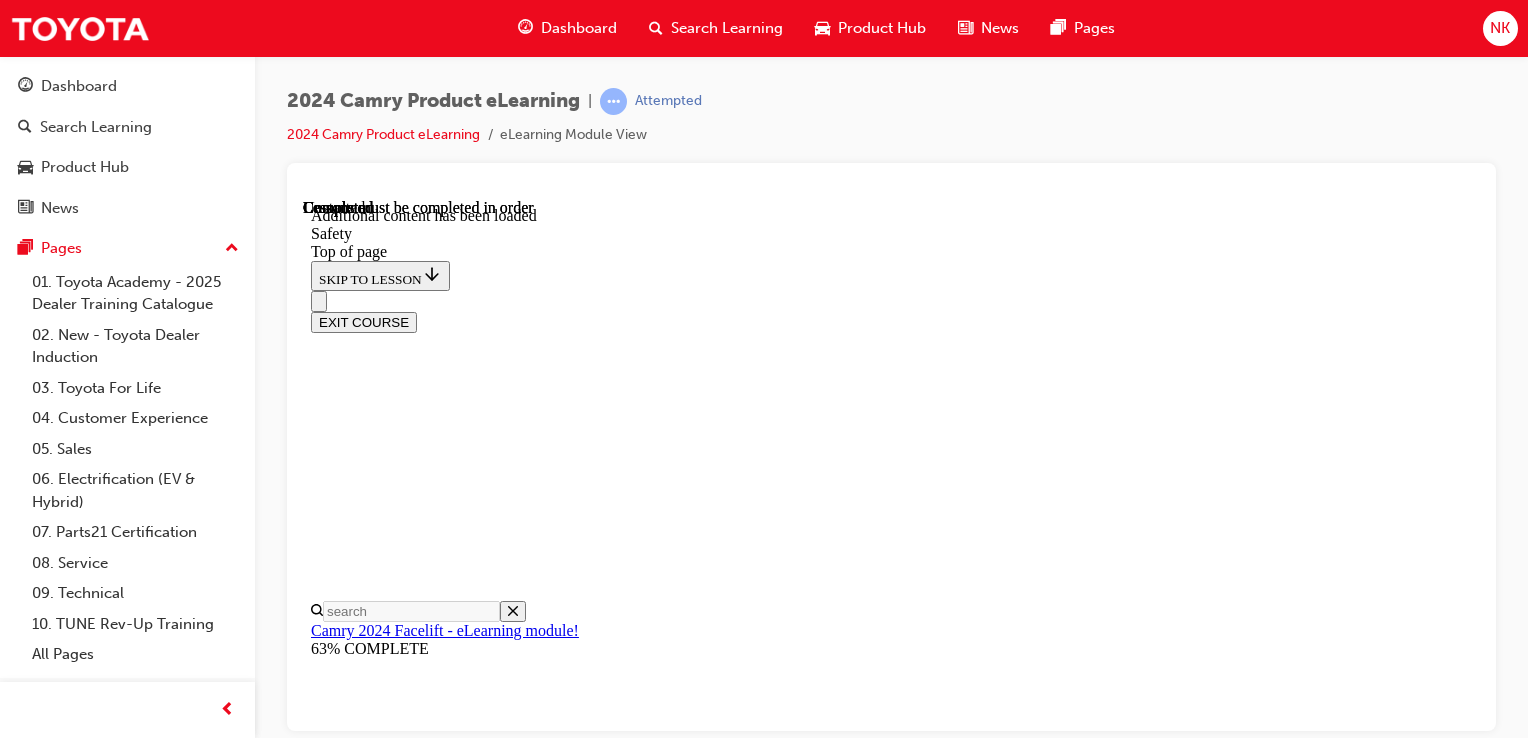 scroll, scrollTop: 0, scrollLeft: 0, axis: both 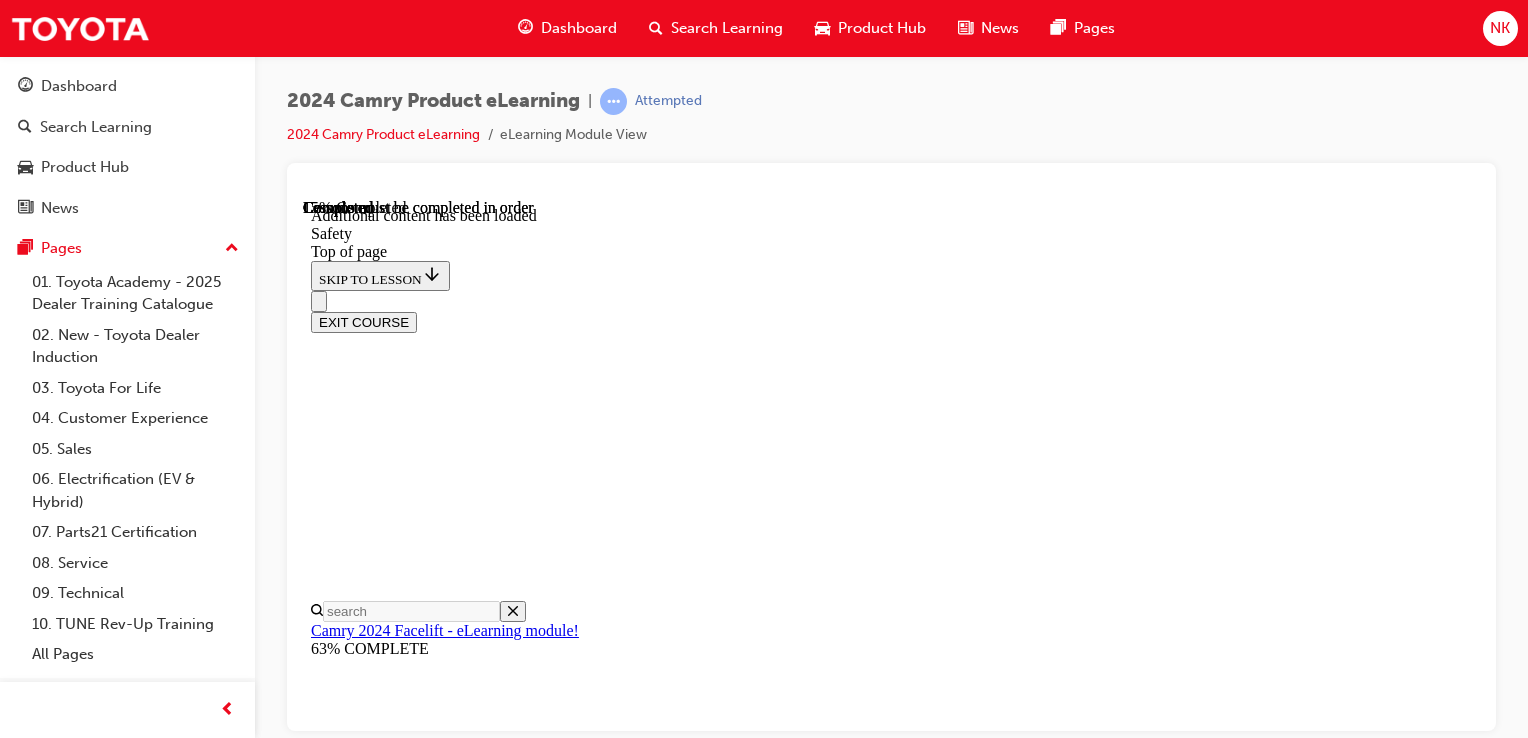 click on "CONTINUE" at bounding box center (353, 12183) 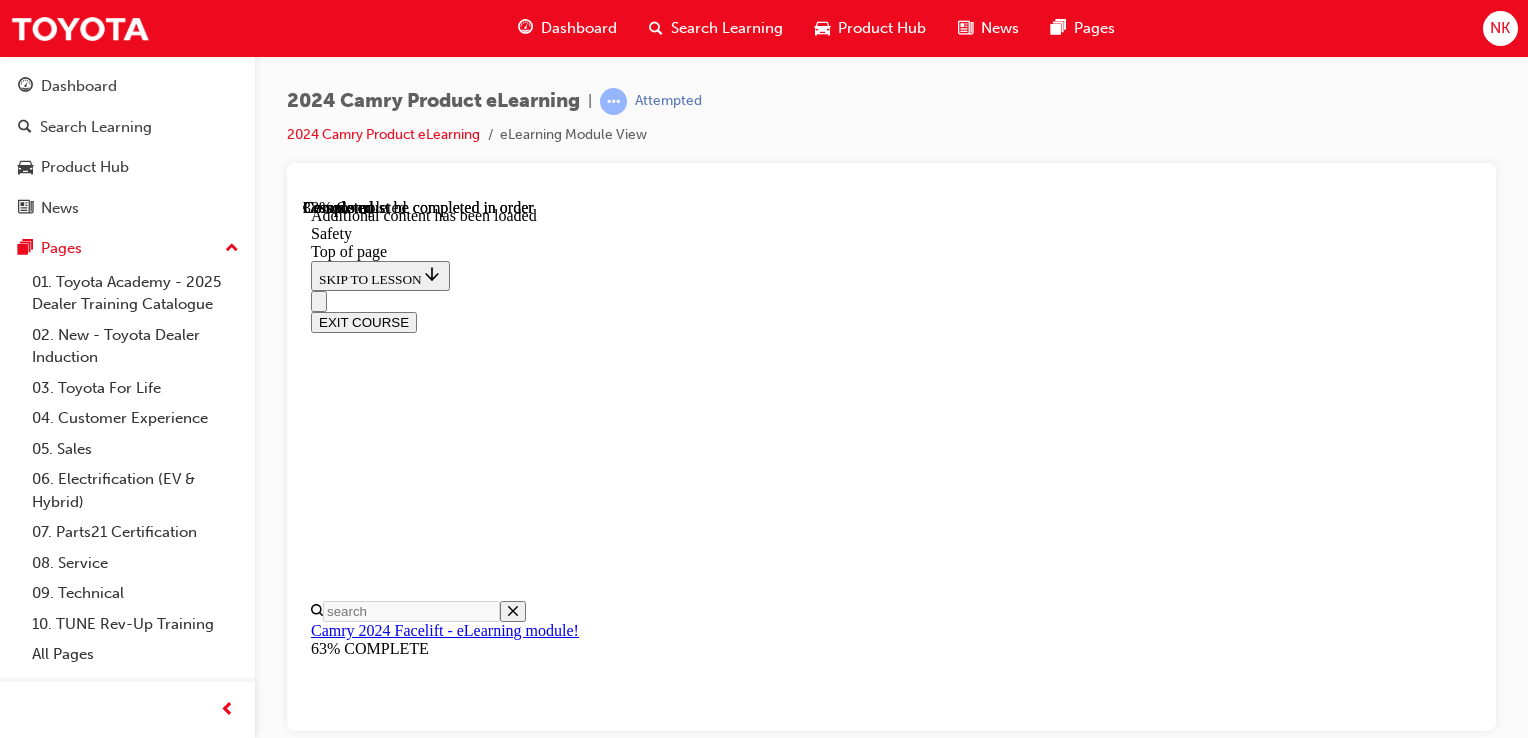 scroll, scrollTop: 1595, scrollLeft: 0, axis: vertical 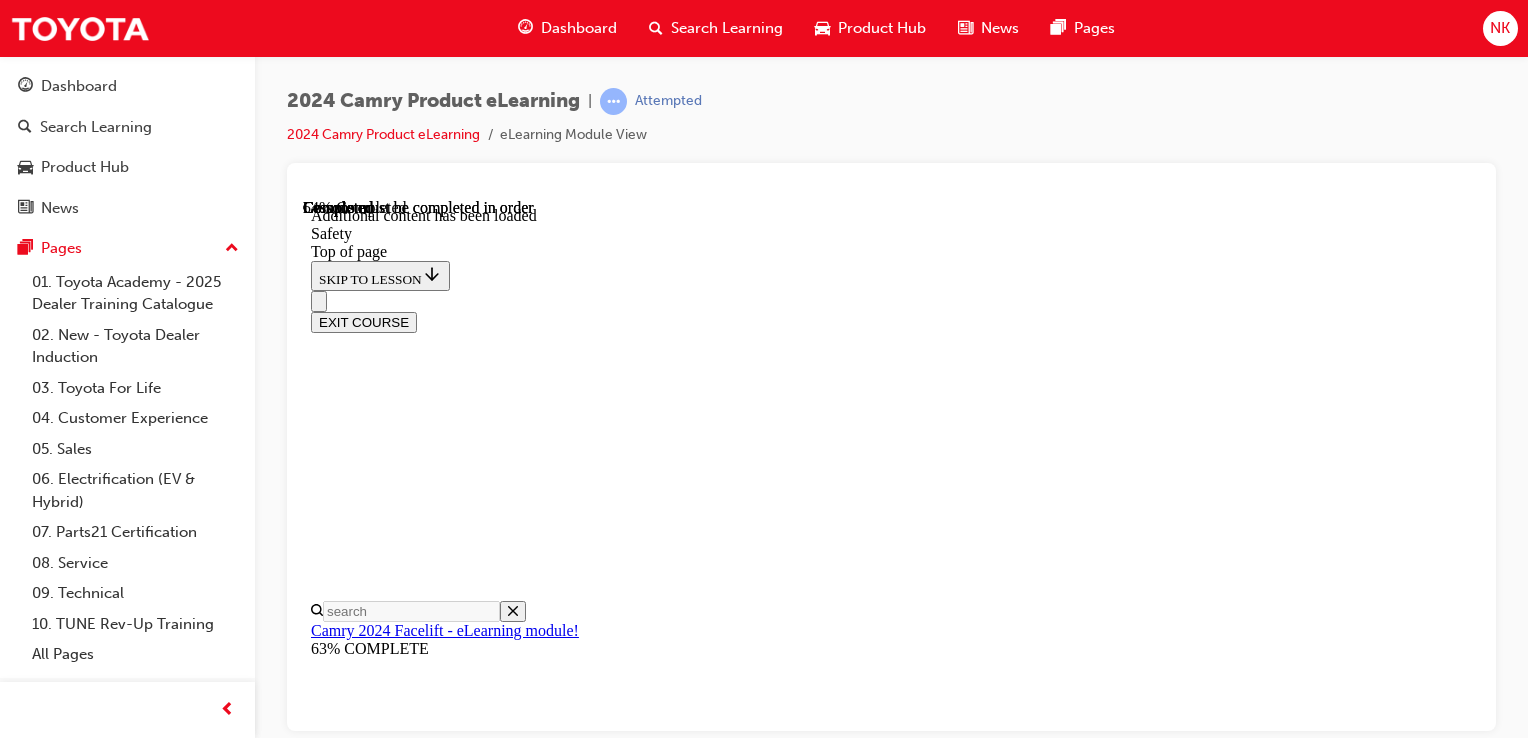 click on "CONTINUE" at bounding box center (353, 13086) 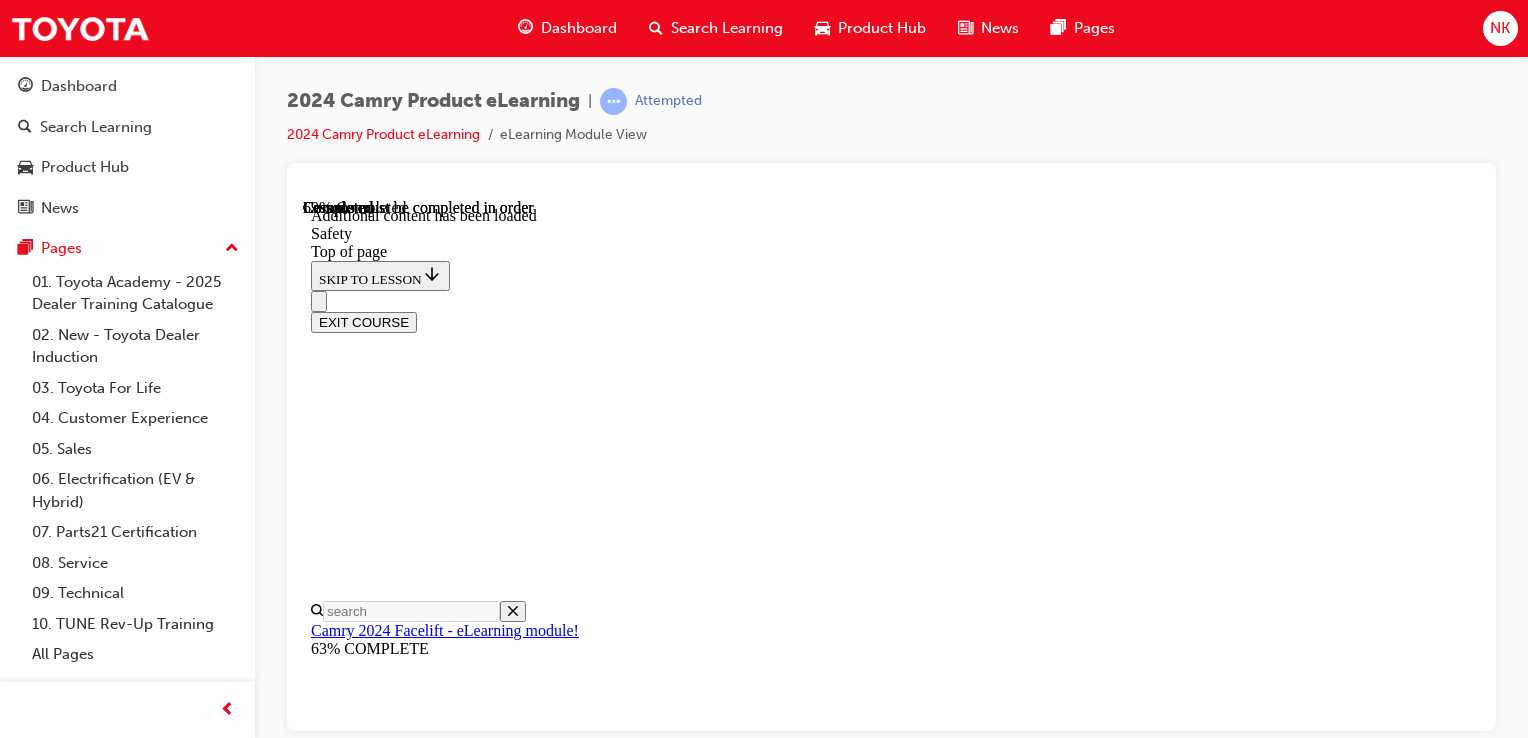 scroll, scrollTop: 4152, scrollLeft: 0, axis: vertical 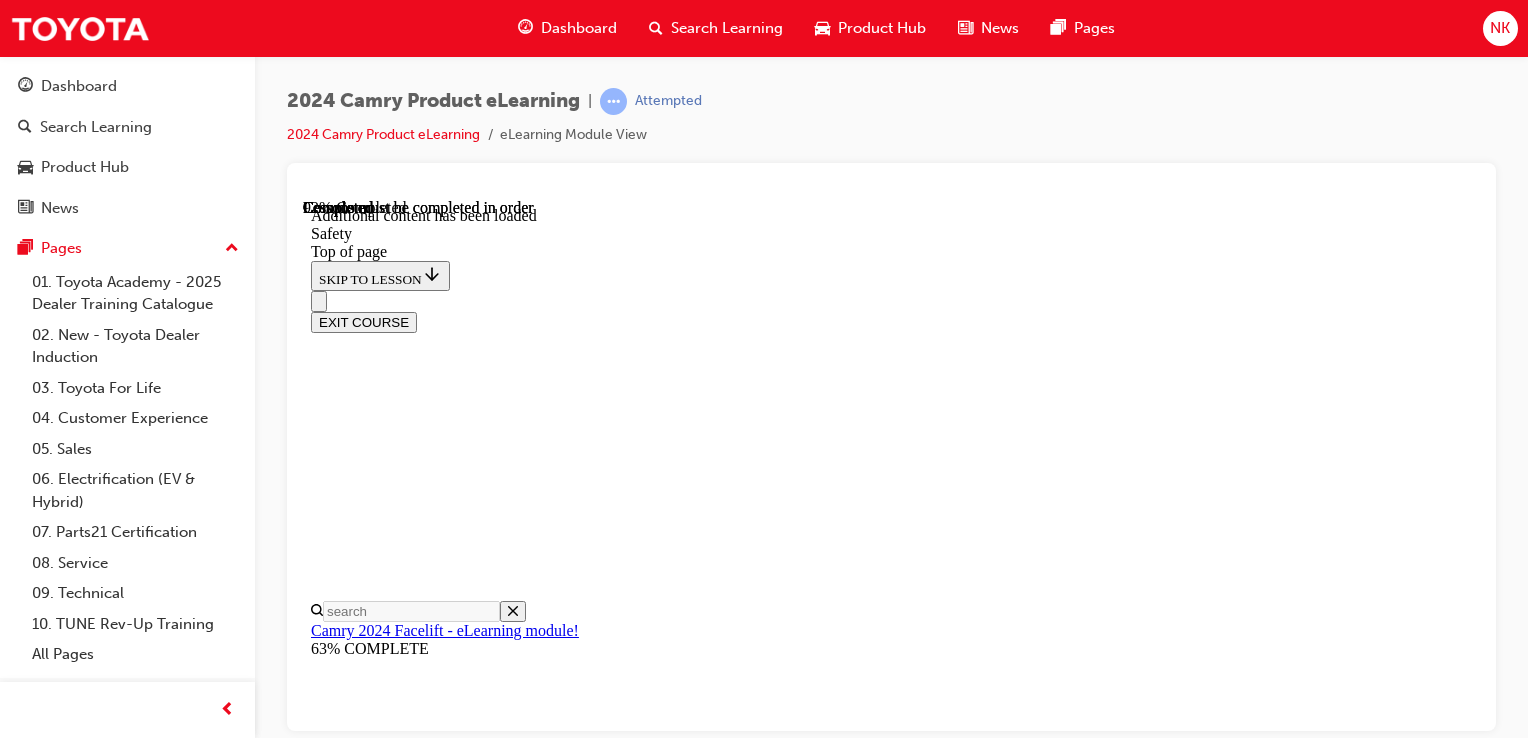click on "CONTINUE" at bounding box center [353, 14439] 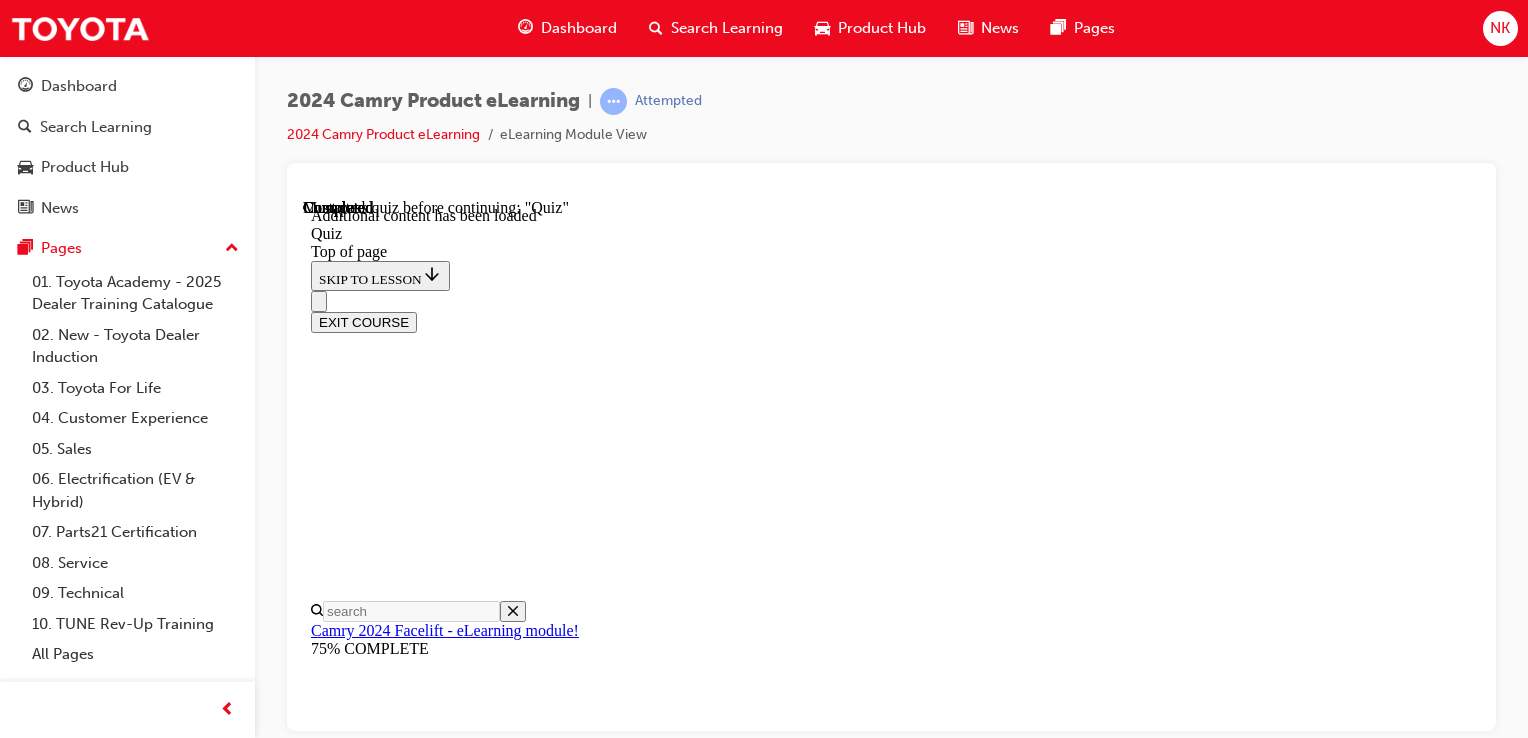 scroll, scrollTop: 0, scrollLeft: 0, axis: both 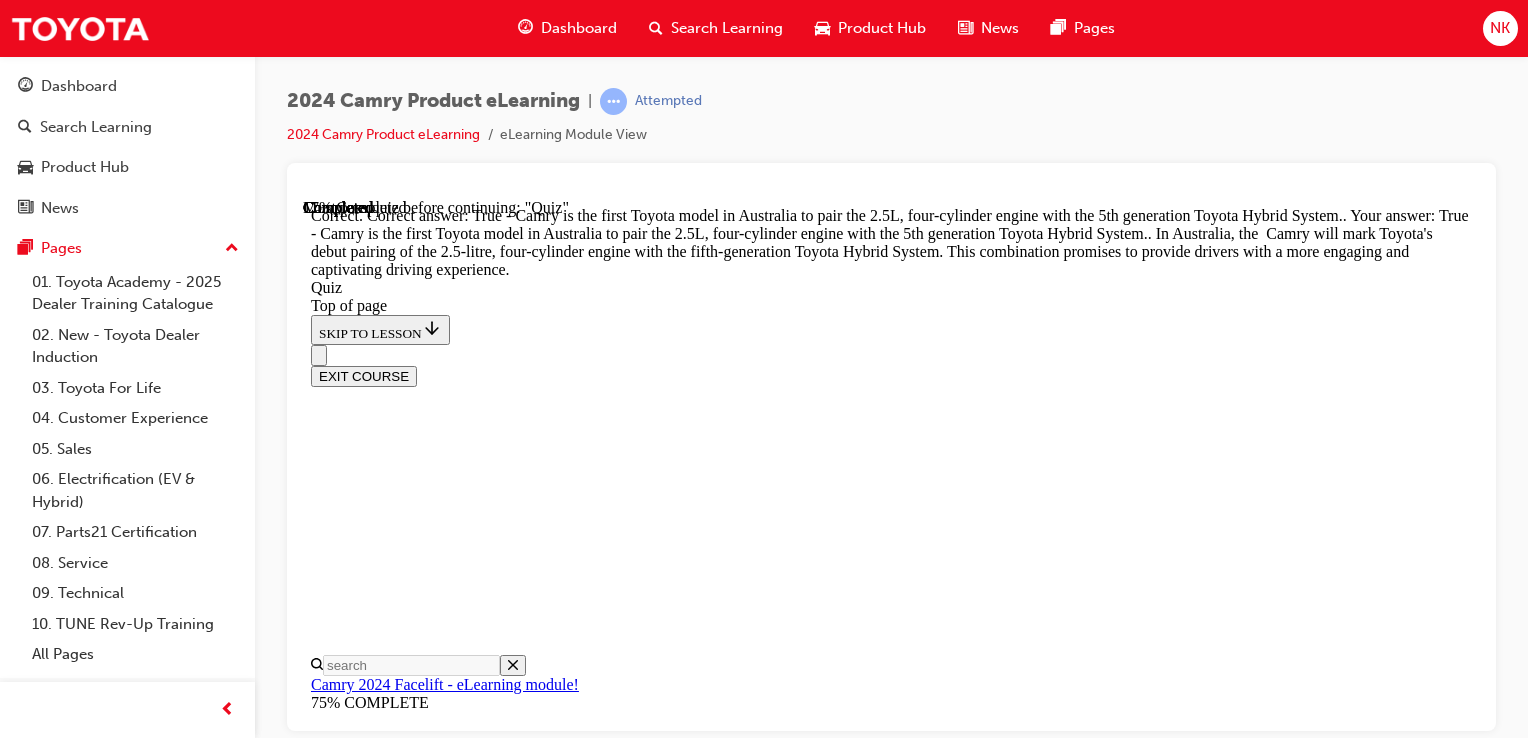 click on "NEXT" at bounding box center (337, 16049) 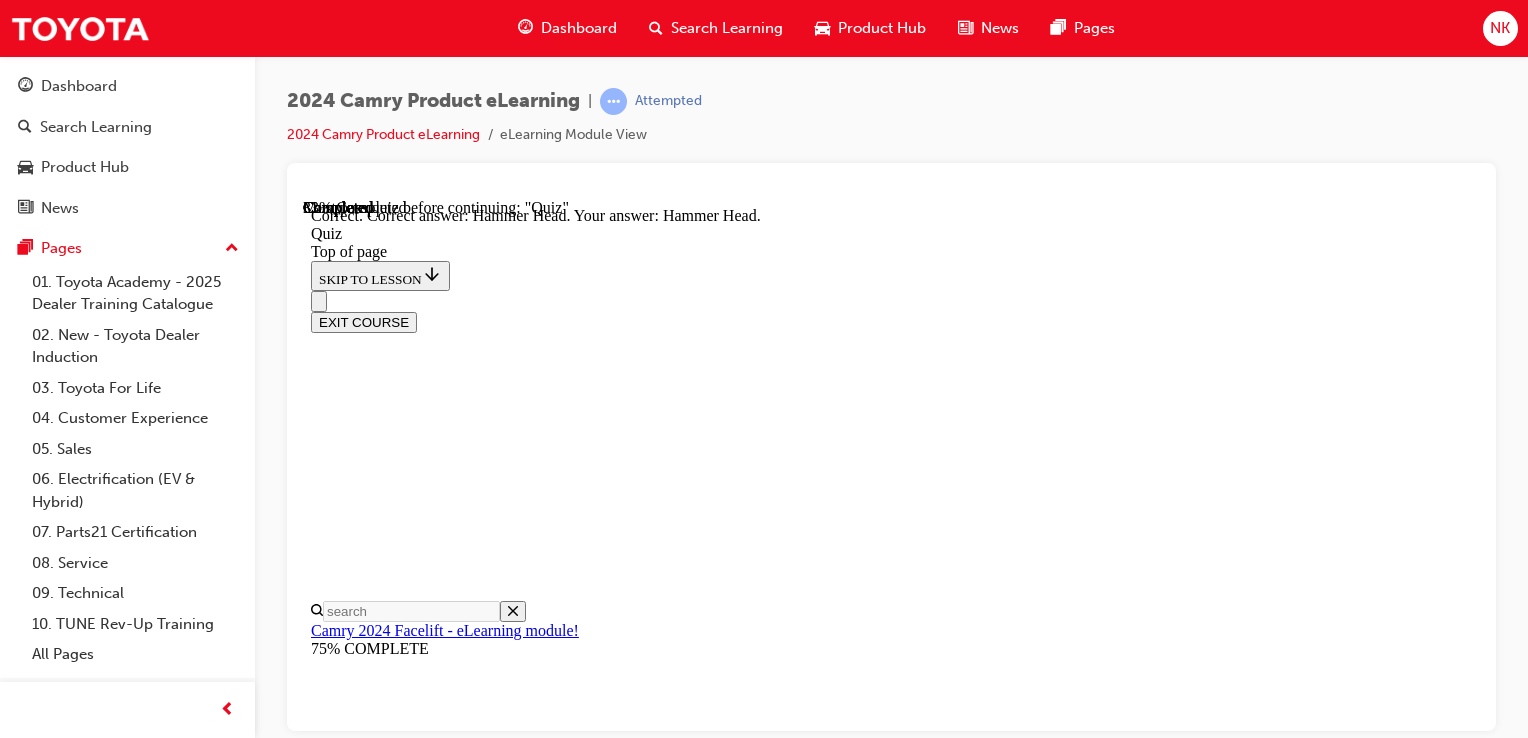 scroll, scrollTop: 608, scrollLeft: 0, axis: vertical 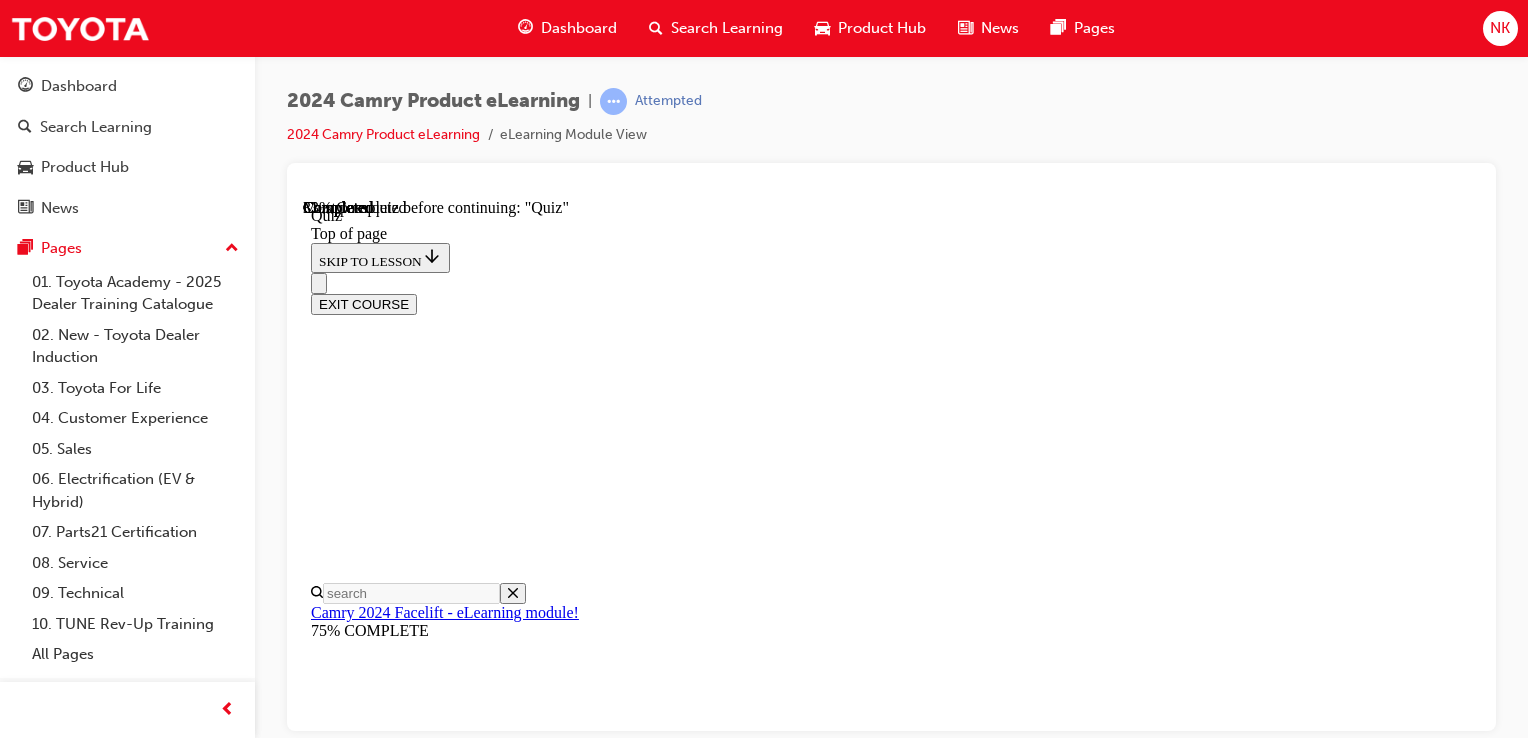 click at bounding box center (911, 21454) 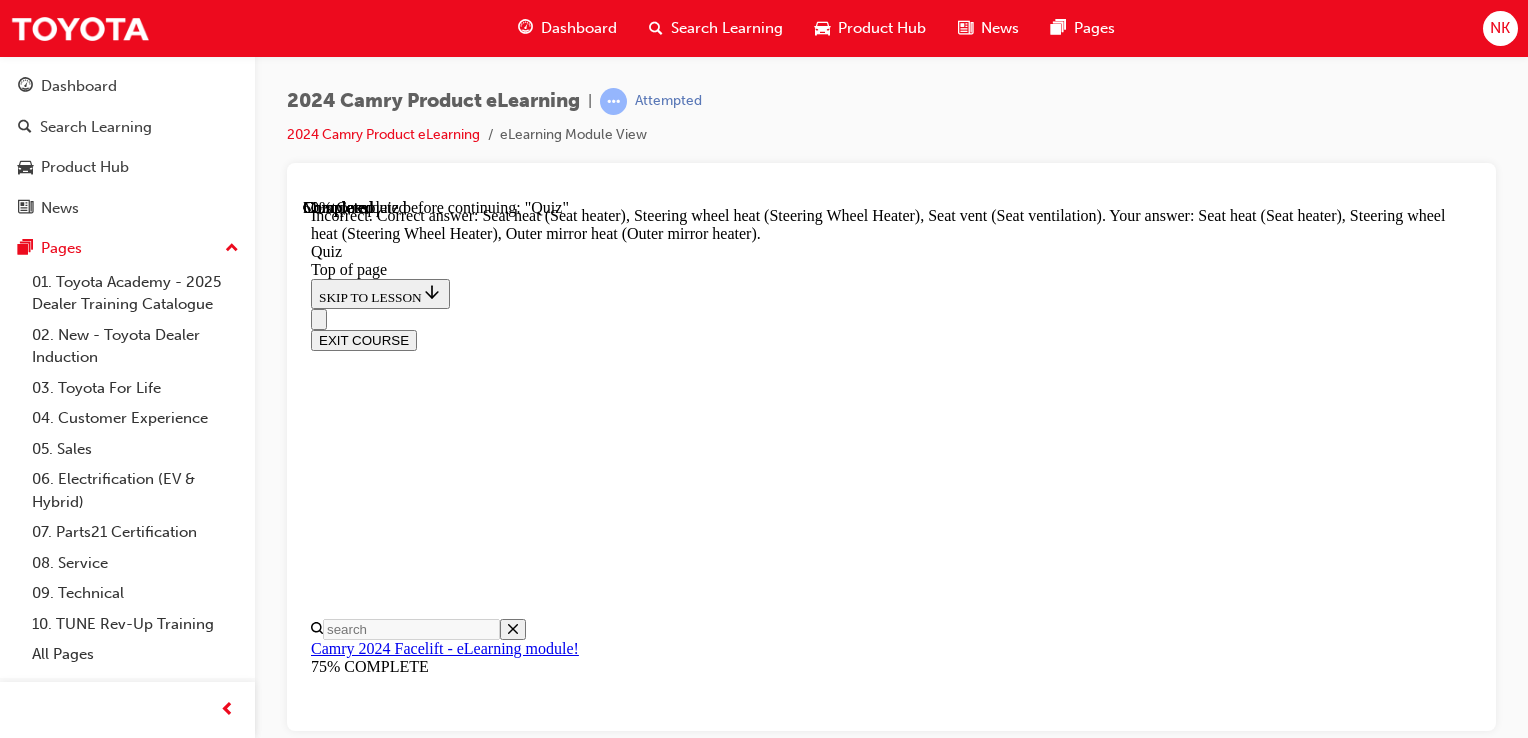 scroll, scrollTop: 676, scrollLeft: 0, axis: vertical 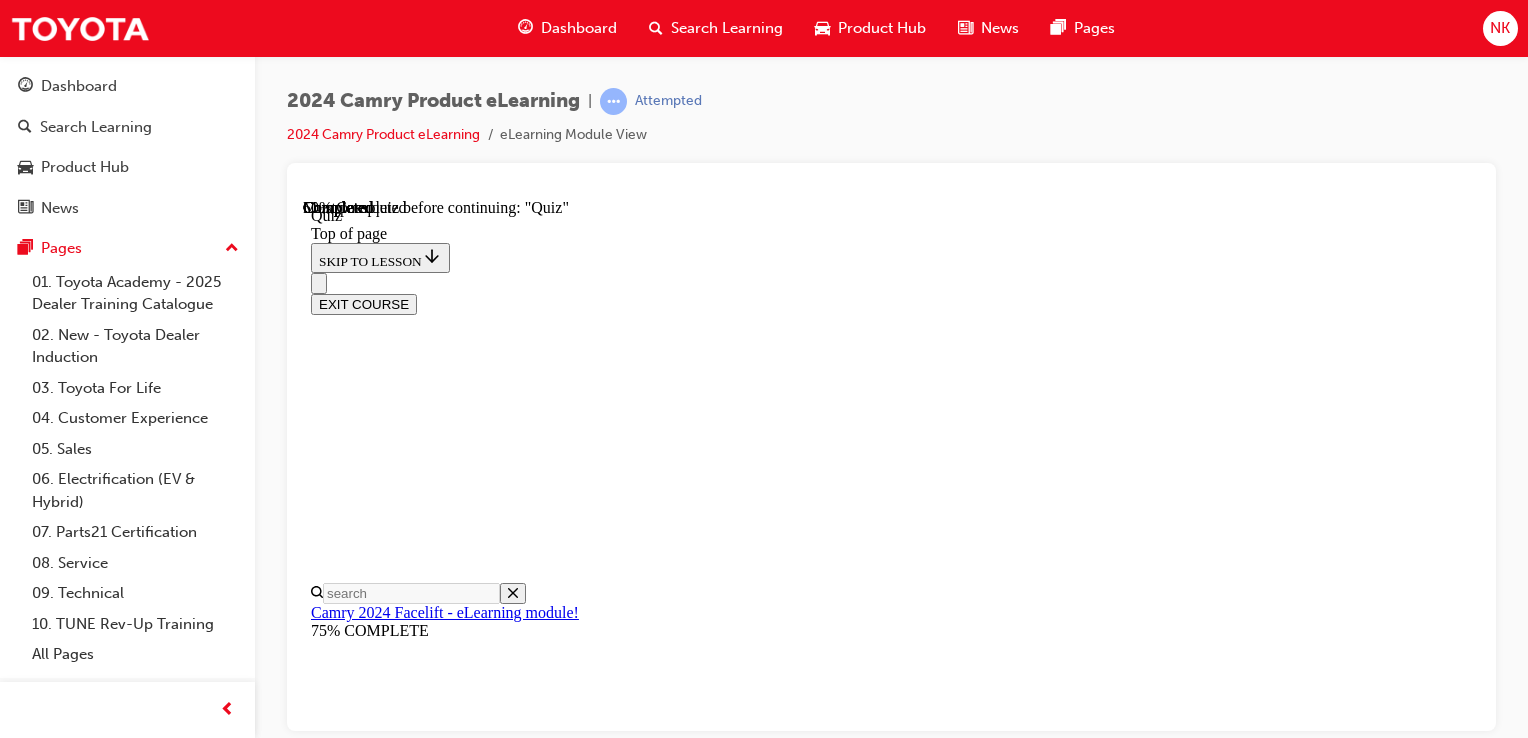 click at bounding box center (891, 20740) 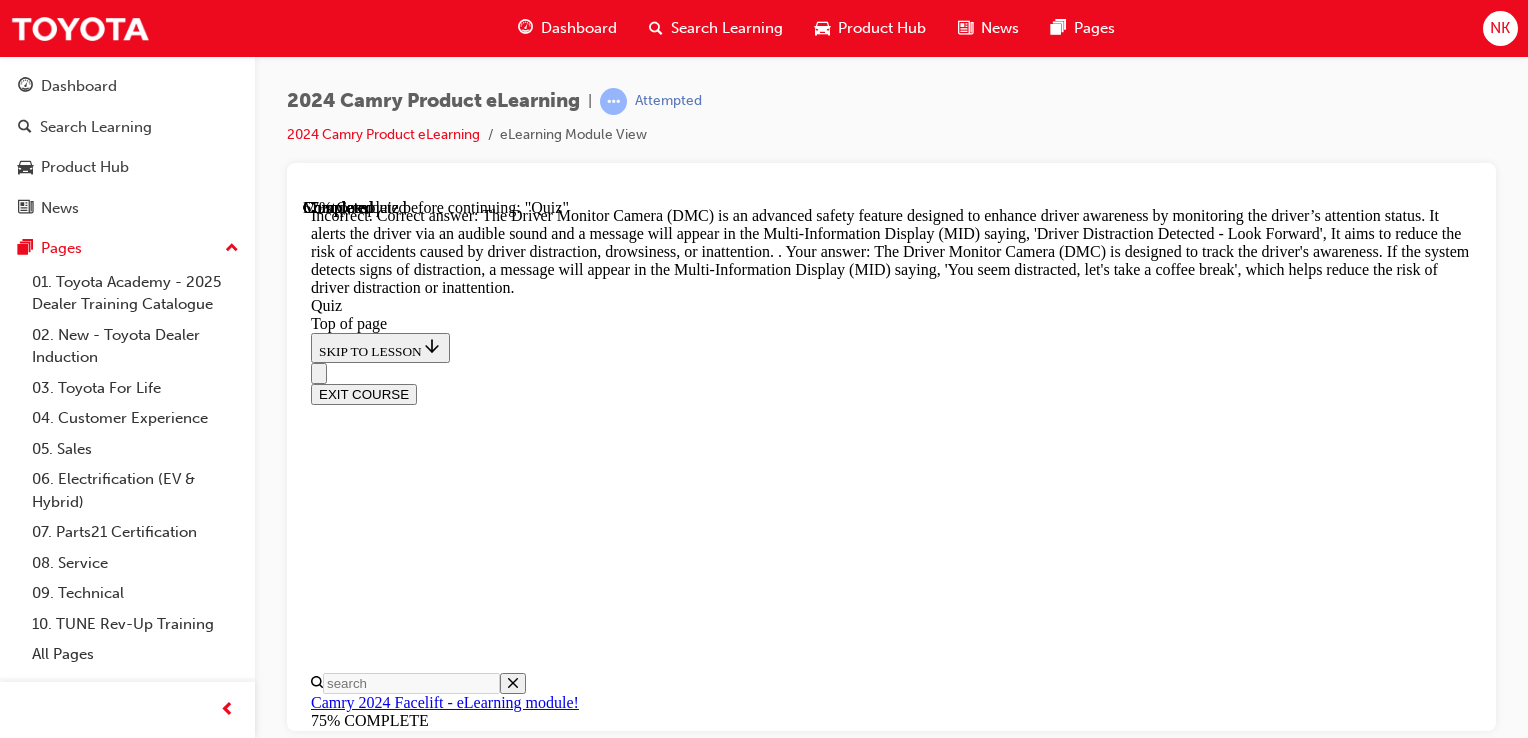 scroll, scrollTop: 908, scrollLeft: 0, axis: vertical 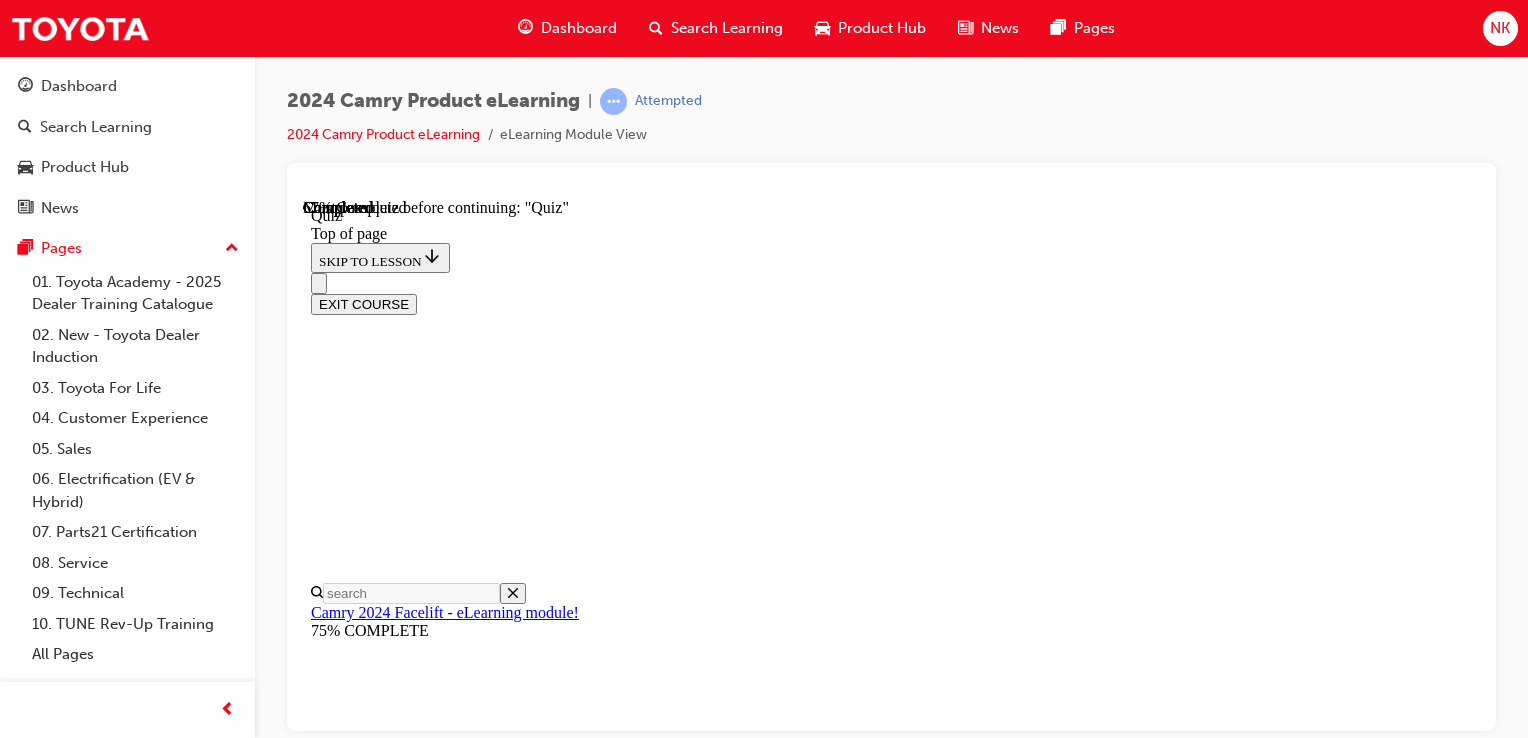 click at bounding box center (891, 21337) 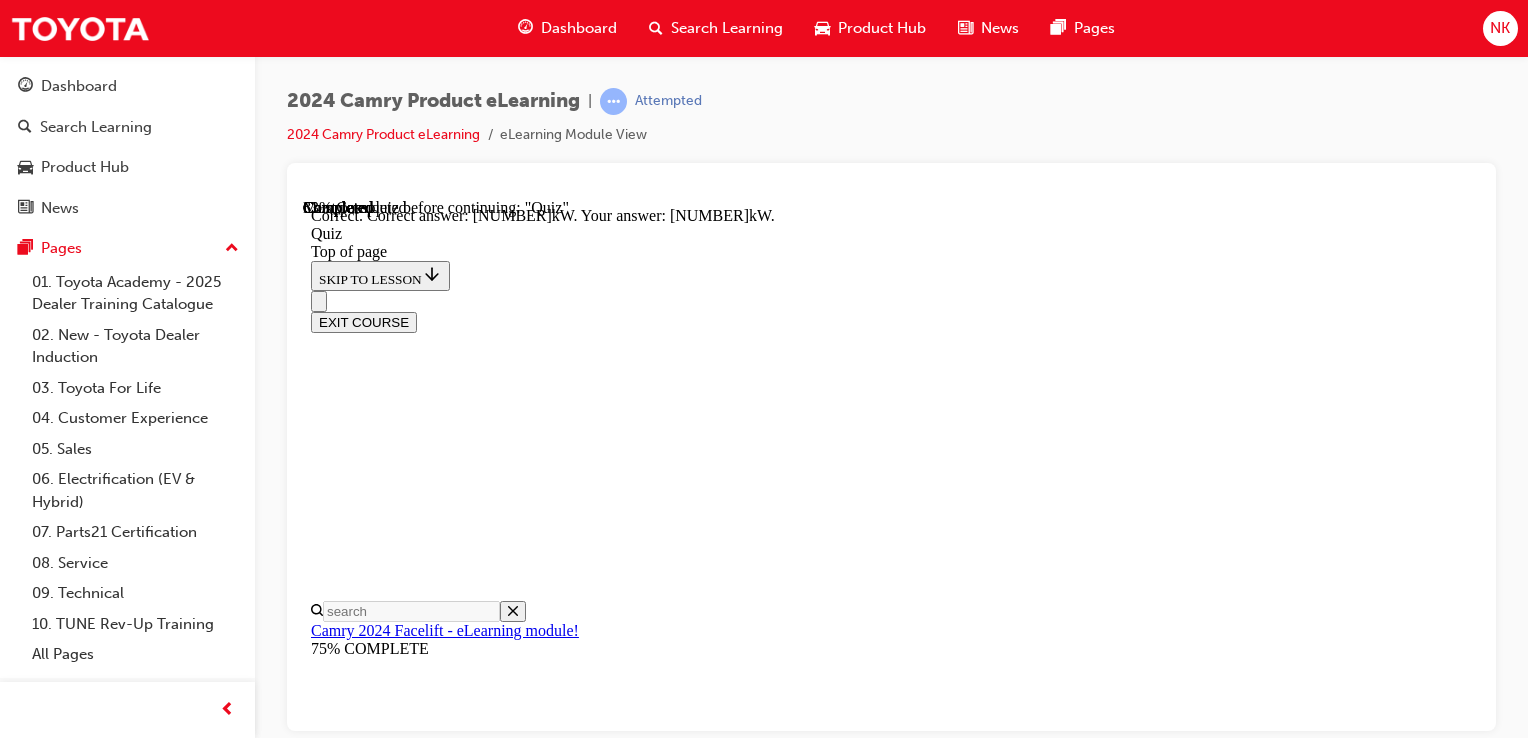 scroll, scrollTop: 625, scrollLeft: 0, axis: vertical 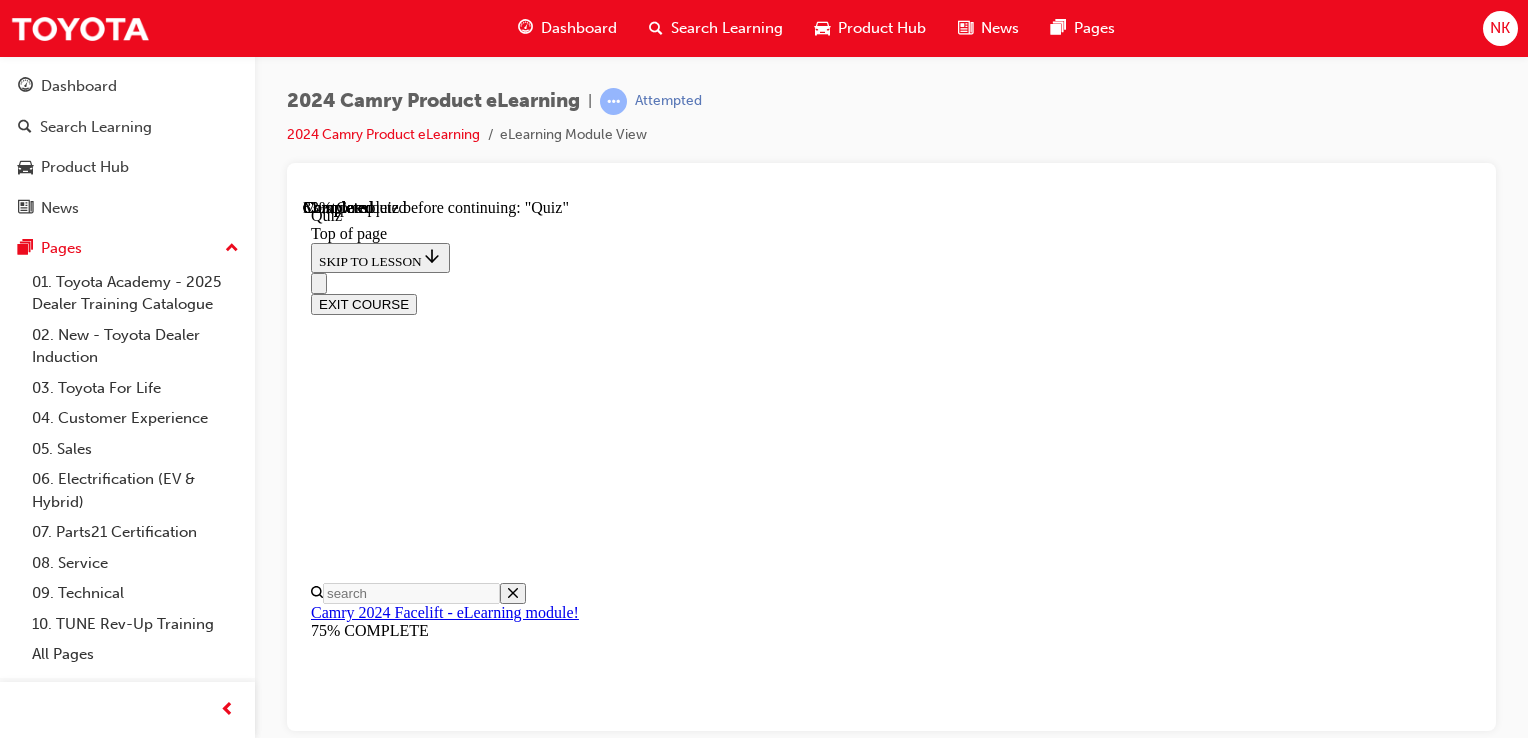 click at bounding box center [891, 21163] 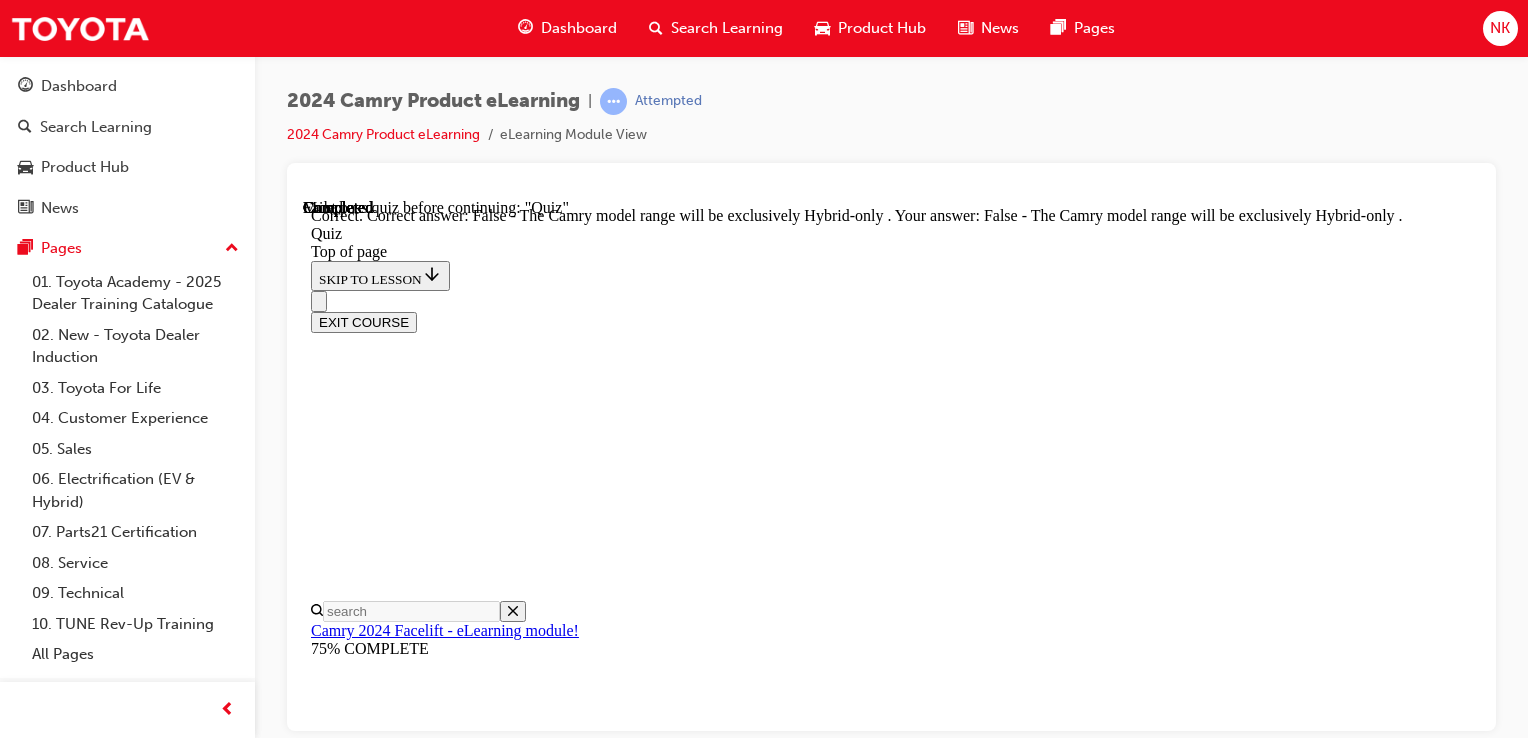 scroll, scrollTop: 455, scrollLeft: 0, axis: vertical 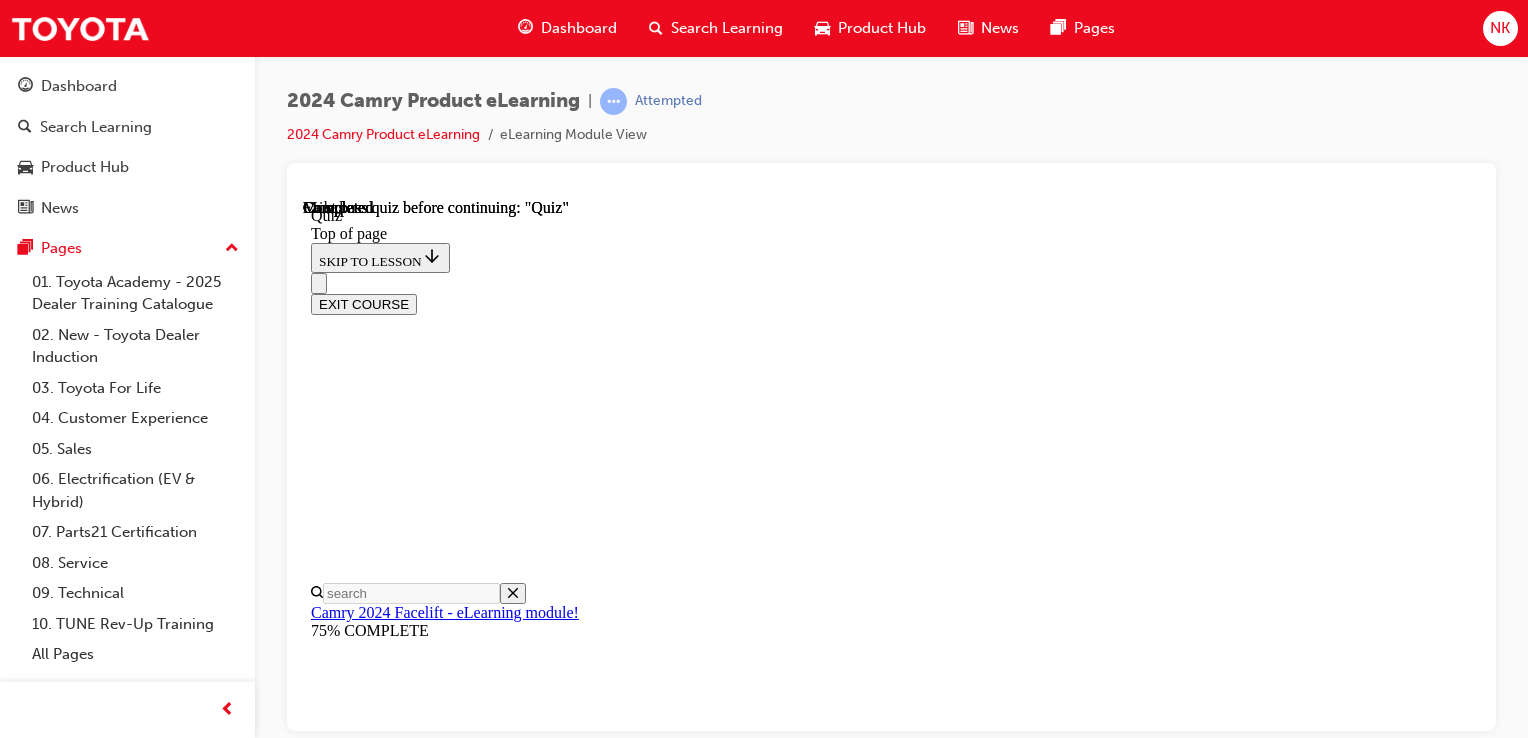 click at bounding box center (399, 16558) 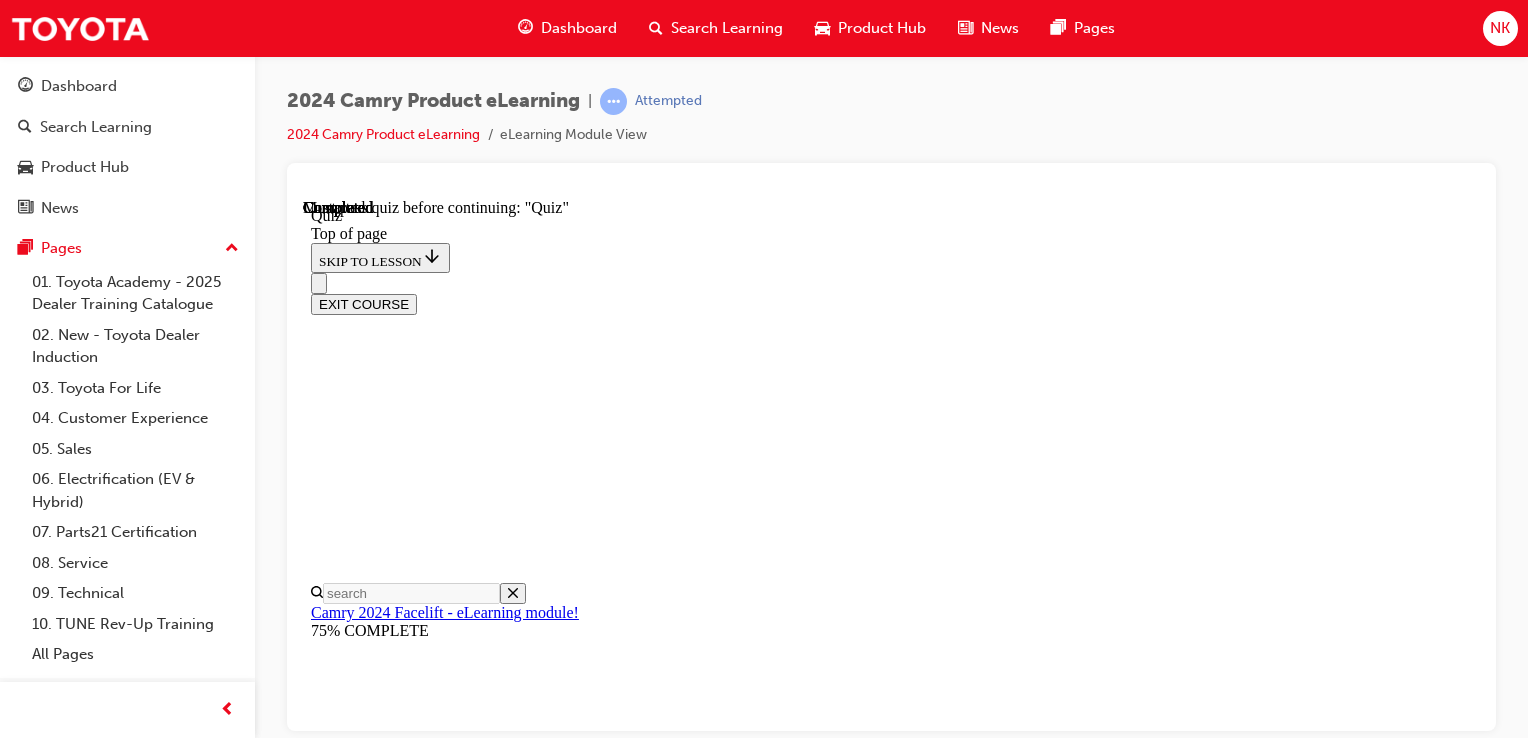scroll, scrollTop: 138, scrollLeft: 0, axis: vertical 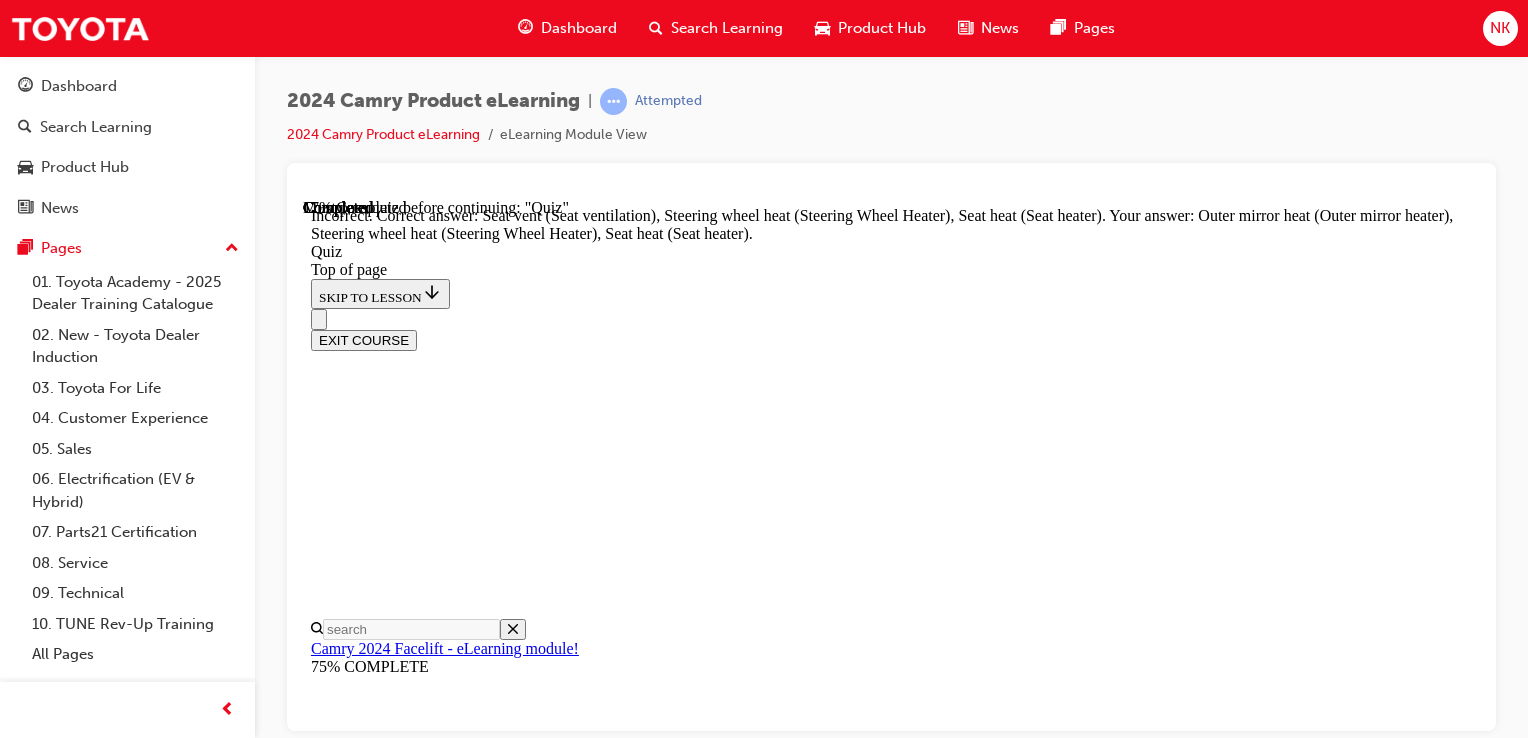 click on "NEXT" at bounding box center [337, 15401] 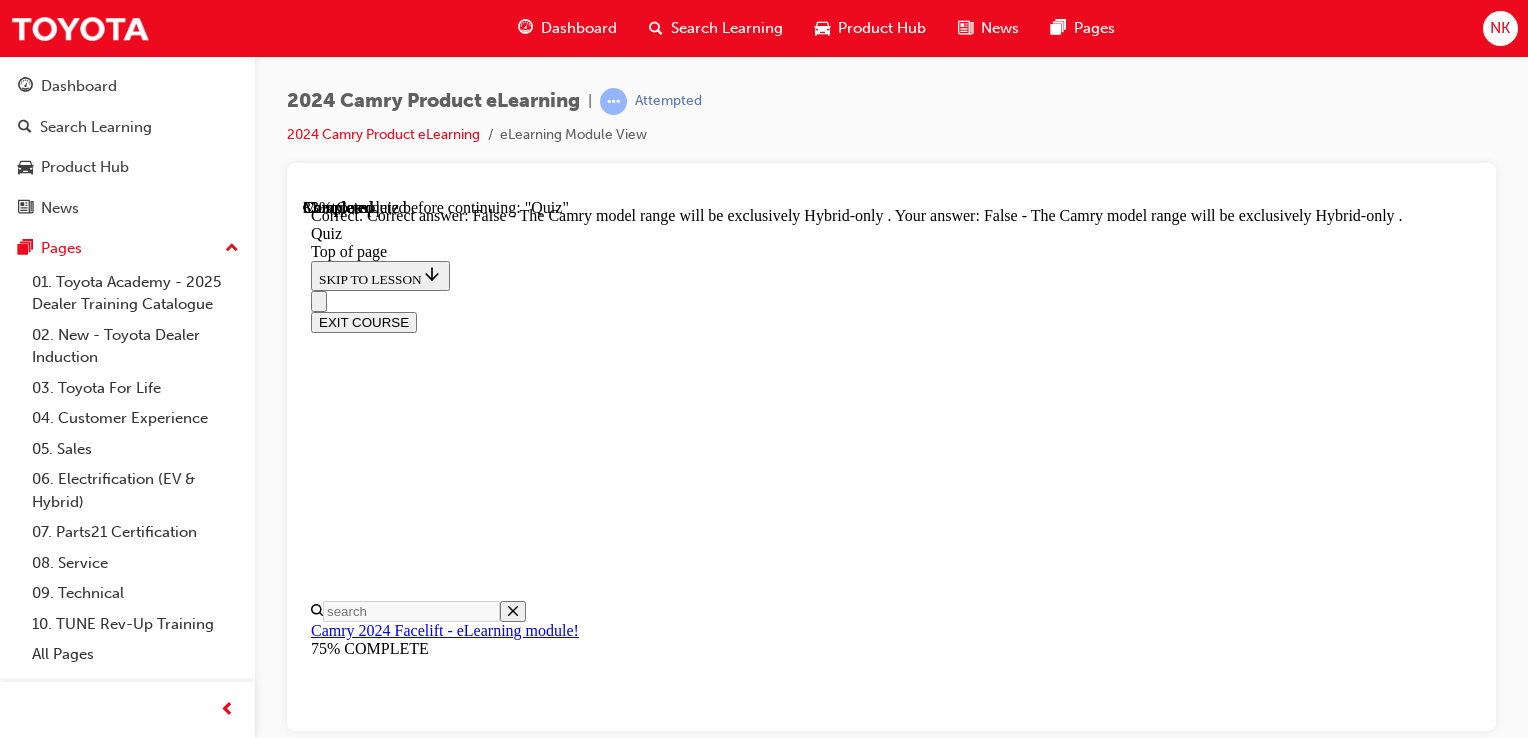 scroll, scrollTop: 455, scrollLeft: 0, axis: vertical 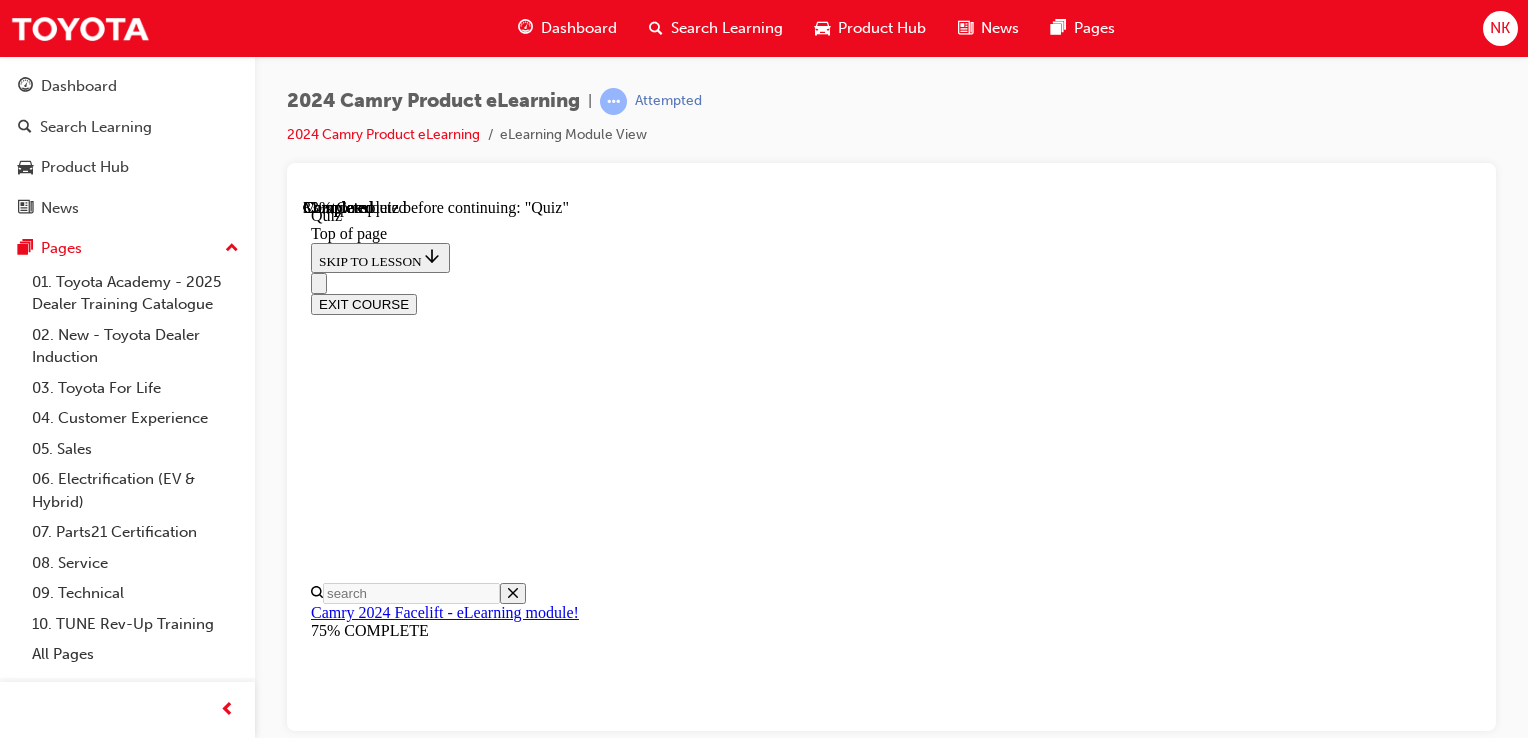 click on "The Driver Monitor Camera (DMC) is an advanced safety feature designed to enhance driver awareness by monitoring the driver’s attention status. It alerts the driver via an audible sound and a message will appear in the Multi-Information Display (MID) saying, 'Driver Distraction Detected - Look Forward', It aims to reduce the risk of accidents caused by driver distraction, drowsiness, or inattention." at bounding box center [891, 20225] 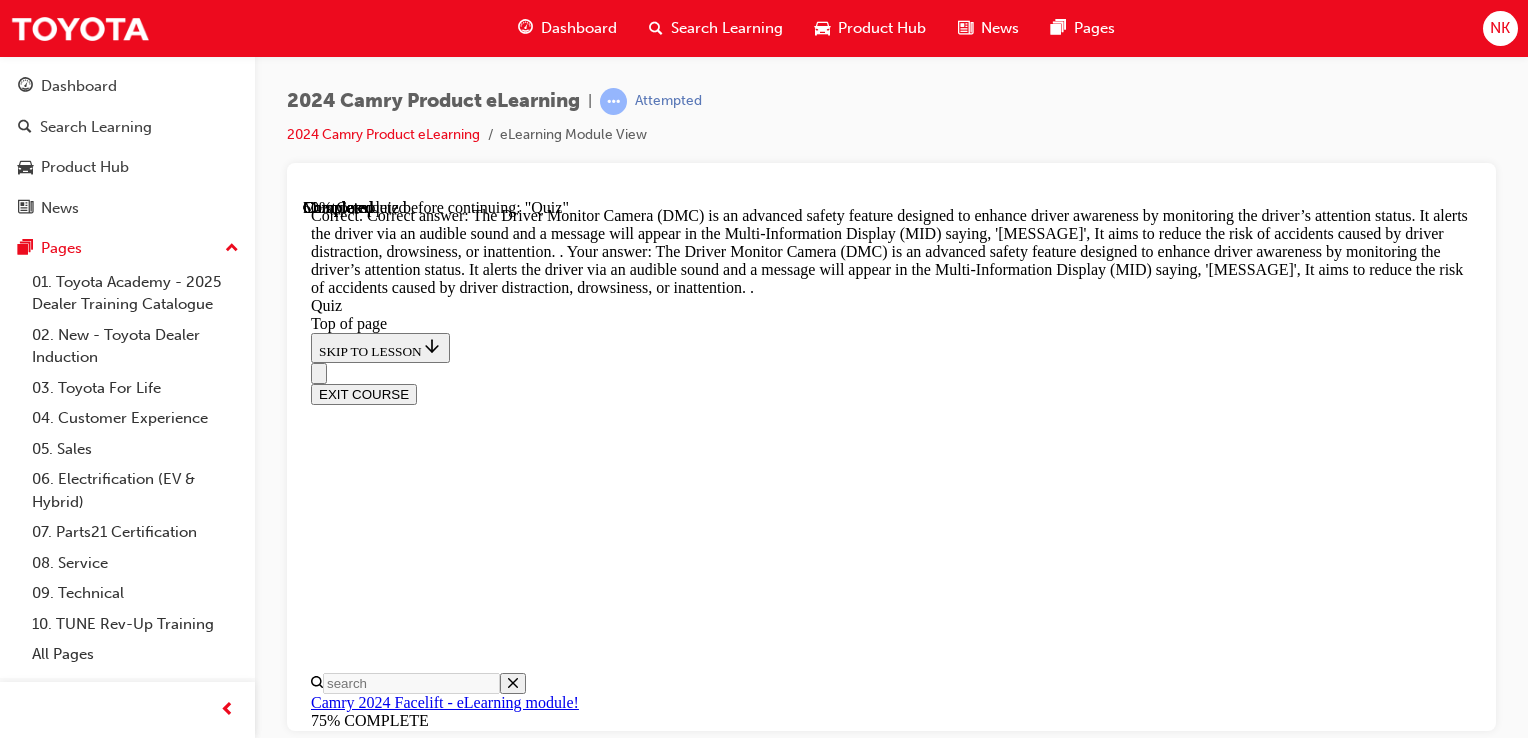 scroll, scrollTop: 1023, scrollLeft: 0, axis: vertical 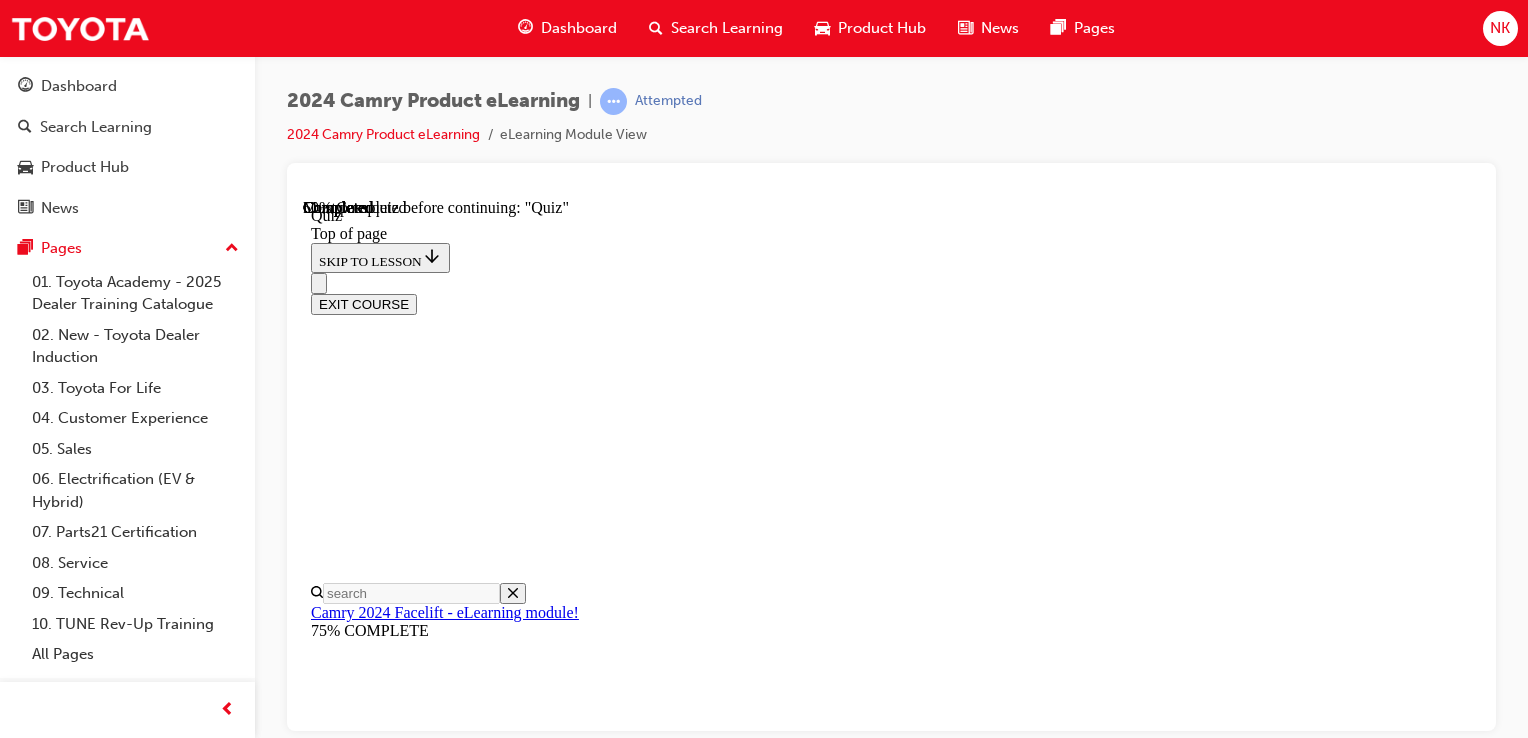 click at bounding box center [891, 19238] 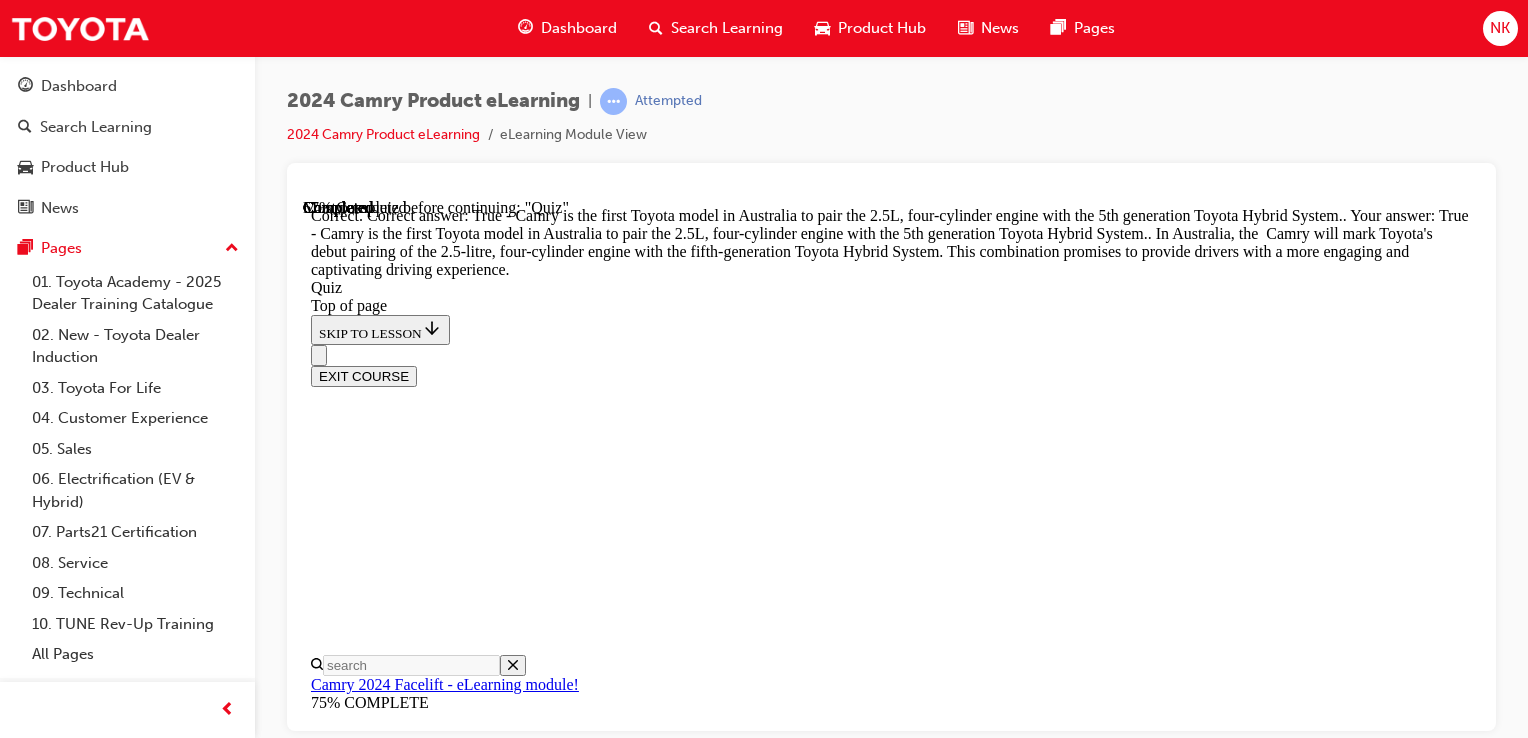 scroll, scrollTop: 723, scrollLeft: 0, axis: vertical 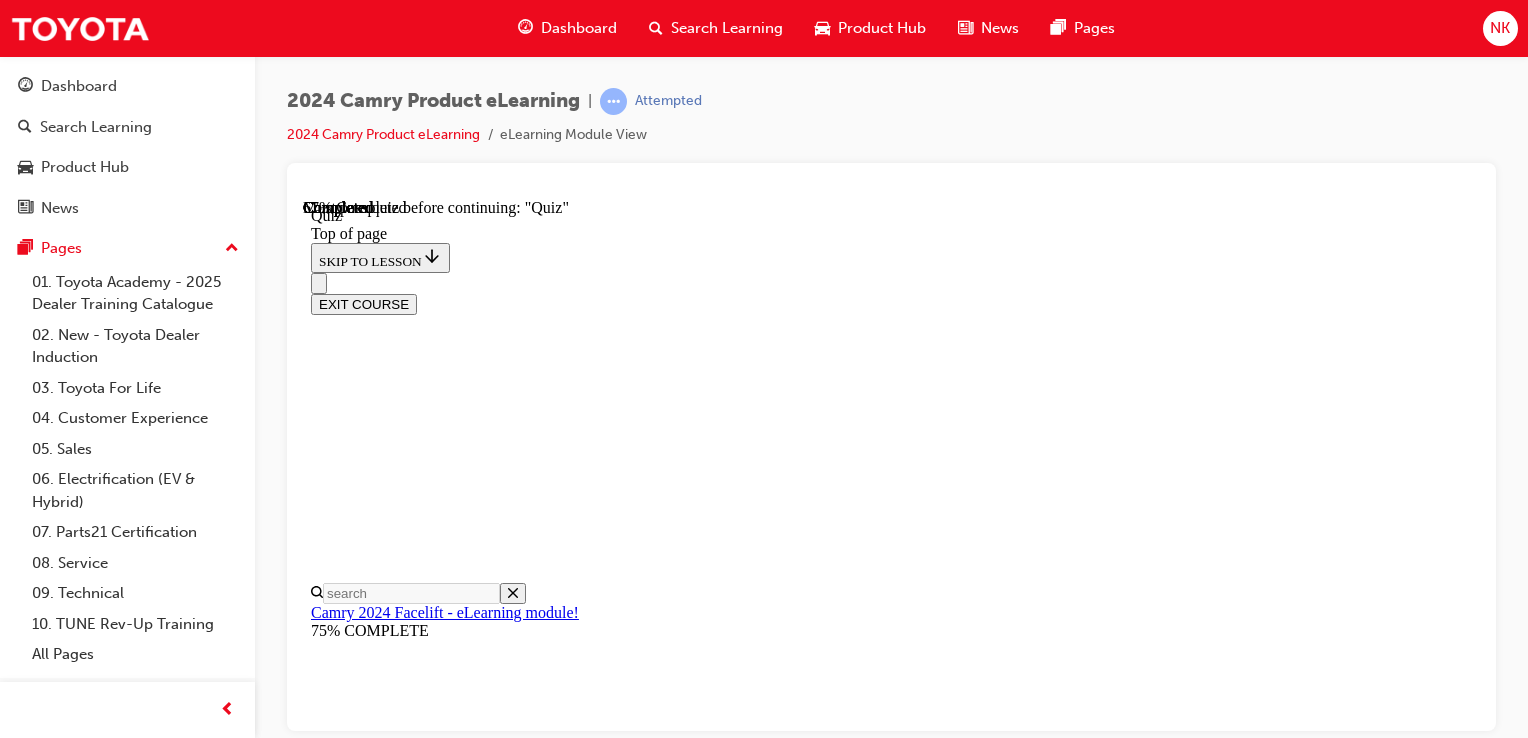 click at bounding box center [891, 19114] 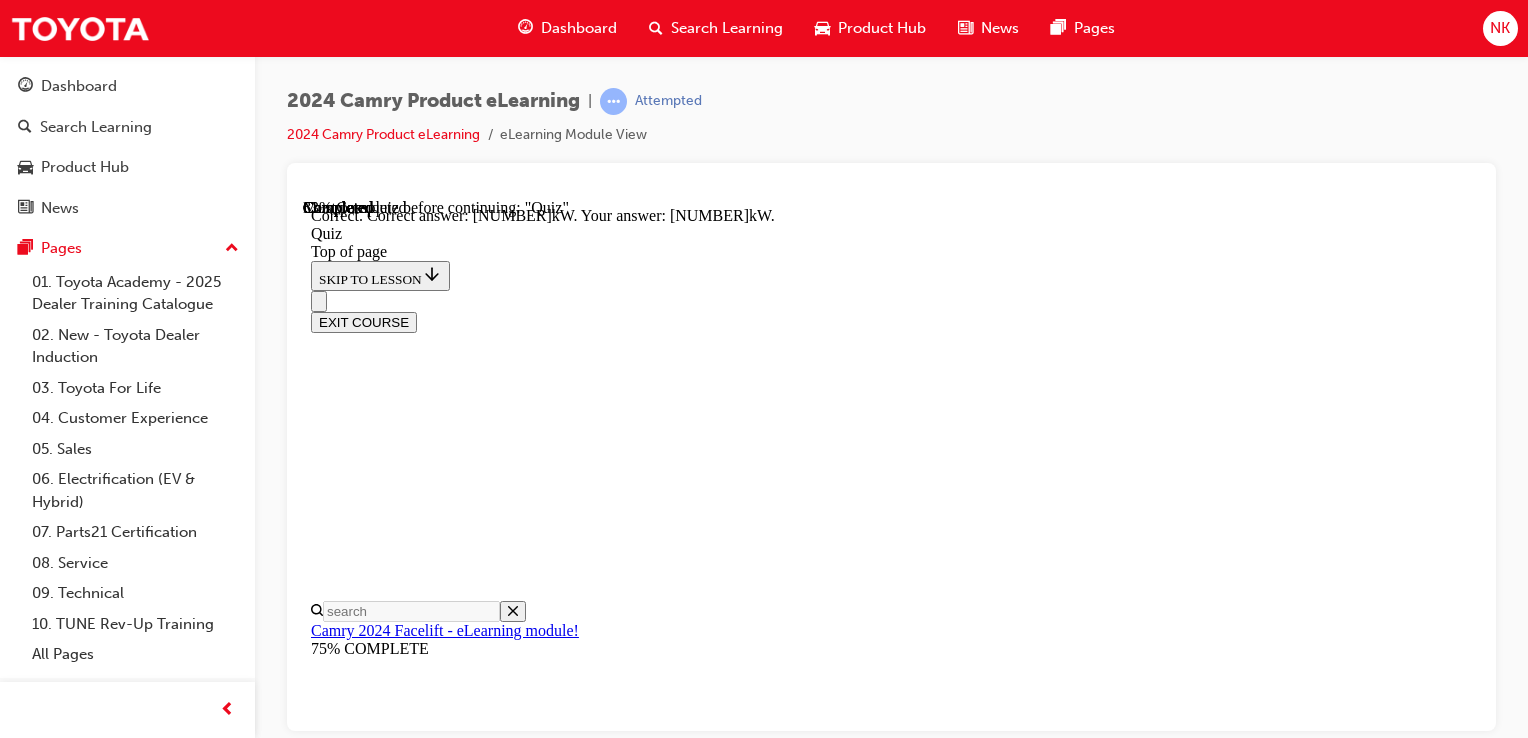 click at bounding box center (311, 24433) 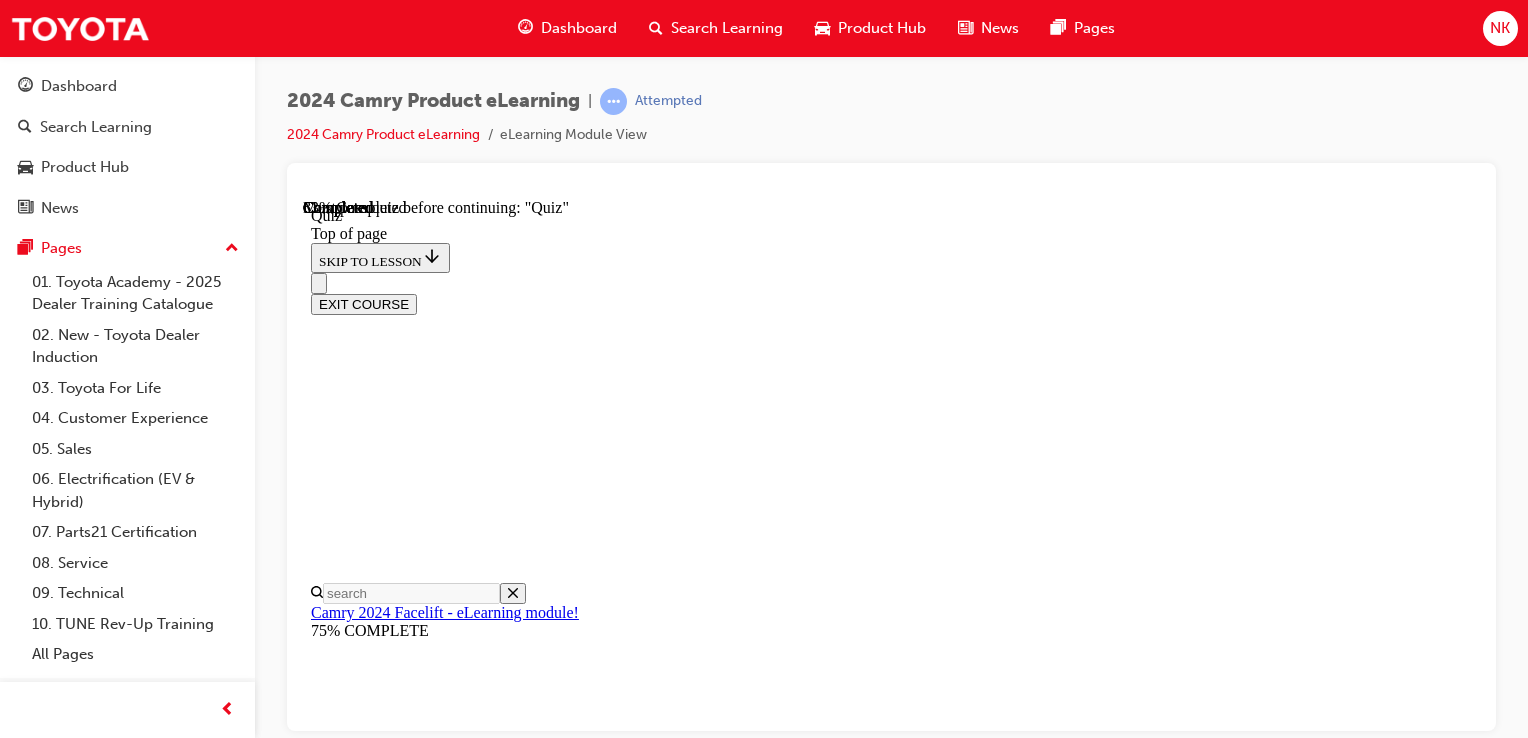 scroll, scrollTop: 243, scrollLeft: 0, axis: vertical 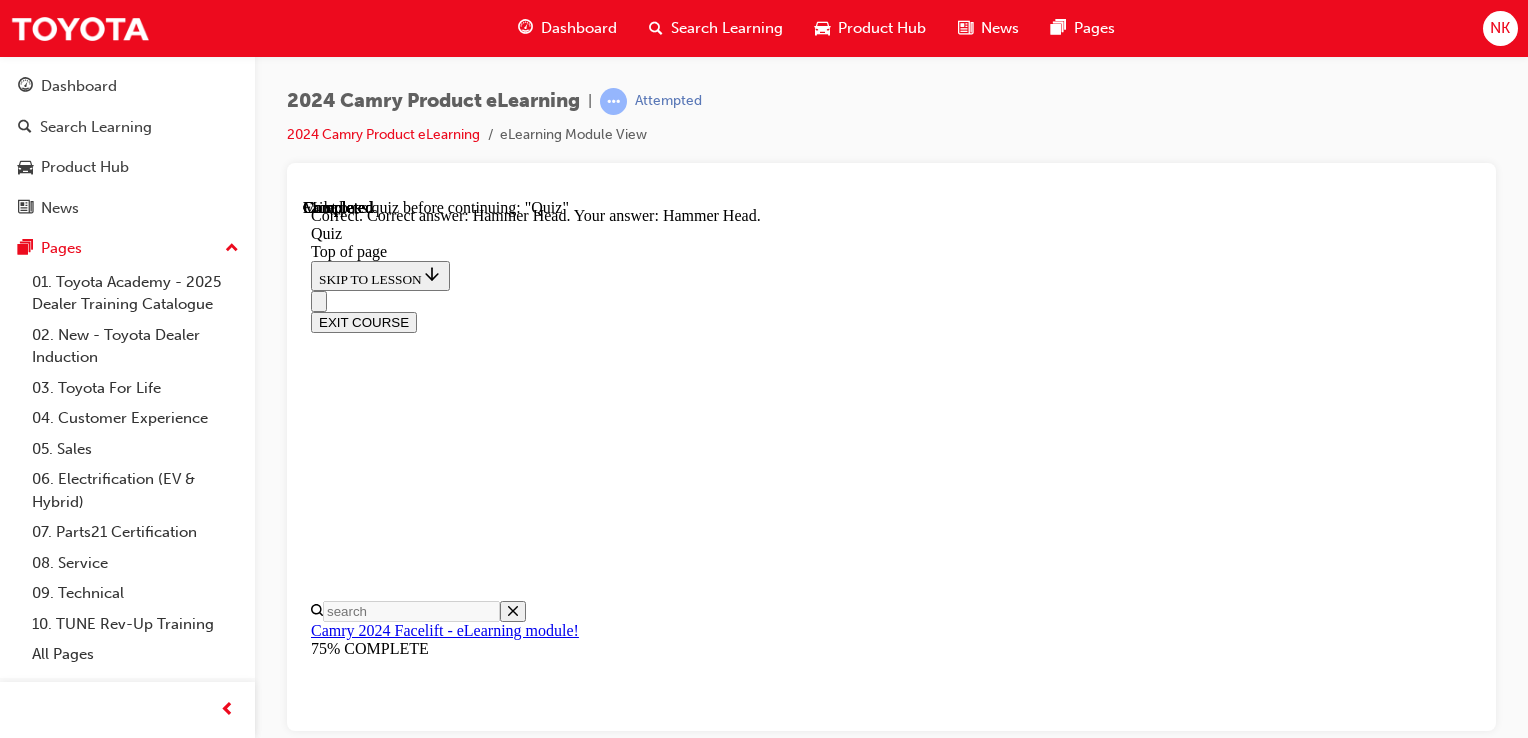 click on "NEXT" at bounding box center (337, 28633) 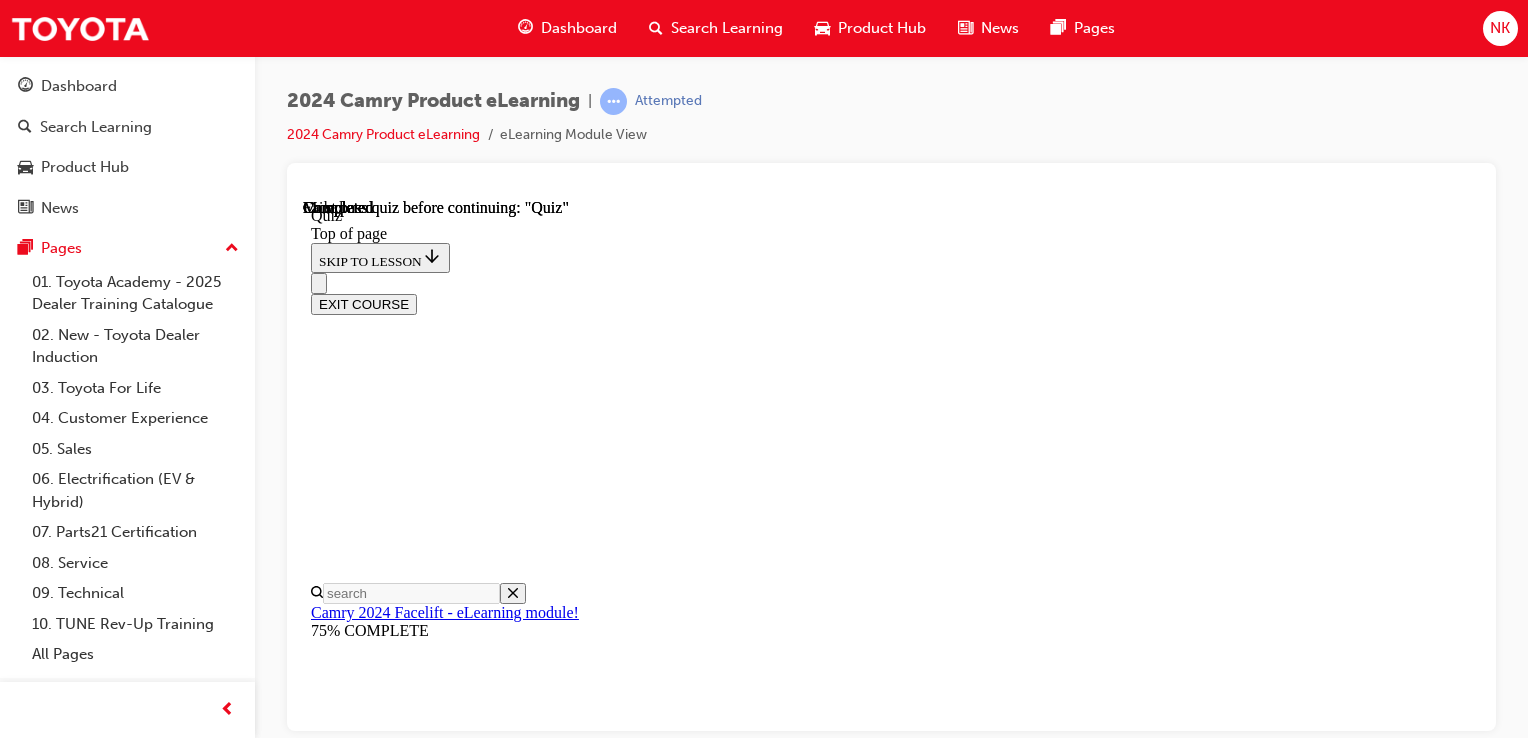 scroll, scrollTop: 548, scrollLeft: 0, axis: vertical 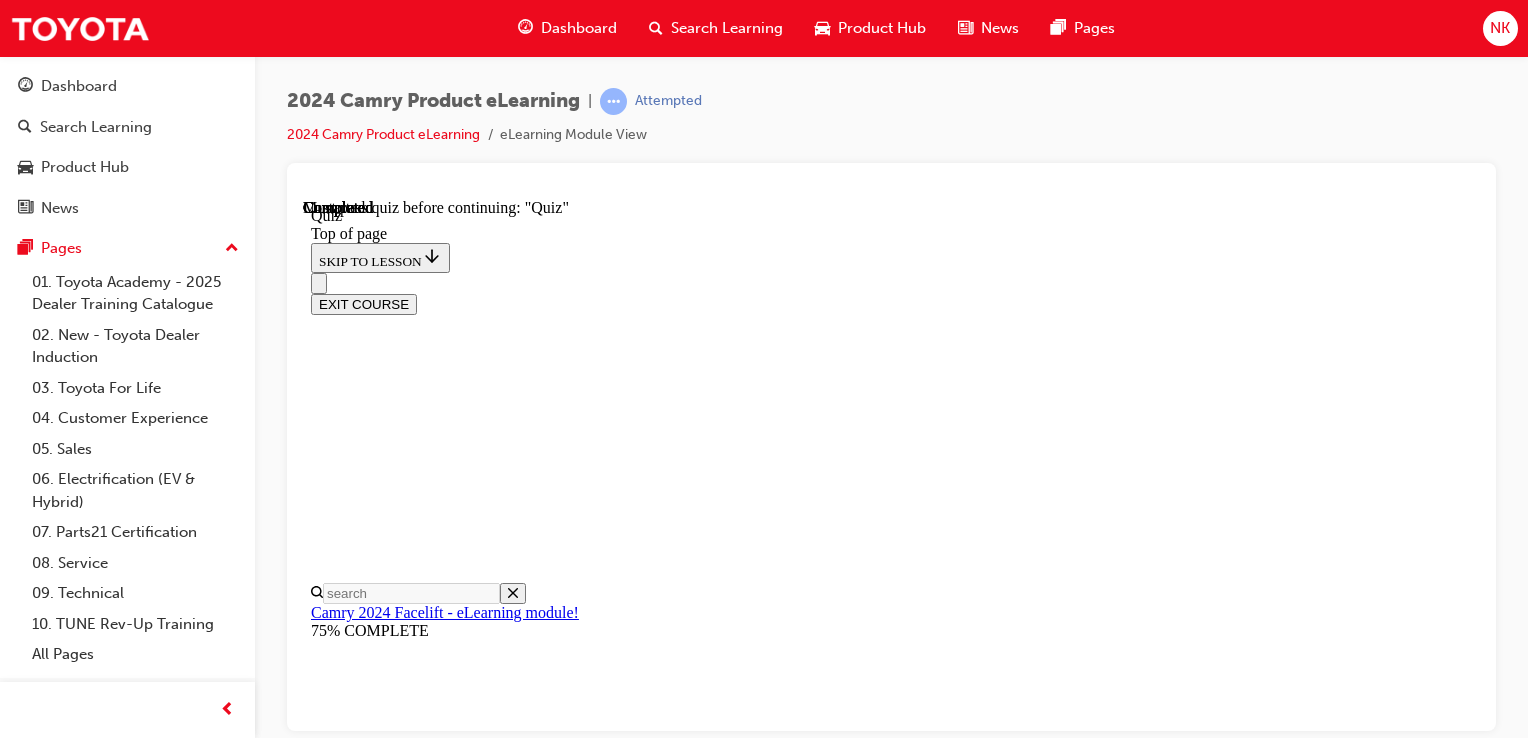 click on "TAKE AGAIN" at bounding box center (359, 11476) 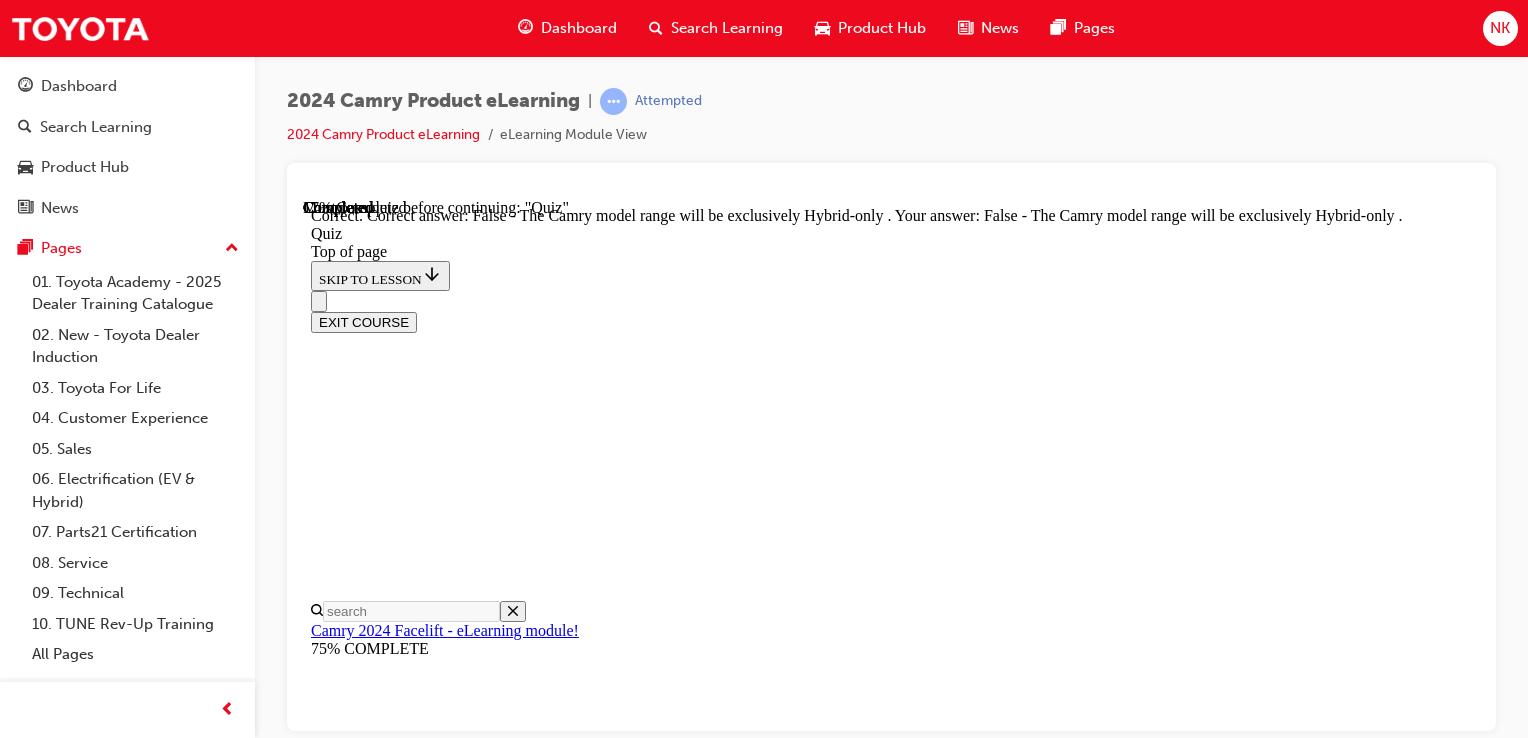 scroll, scrollTop: 455, scrollLeft: 0, axis: vertical 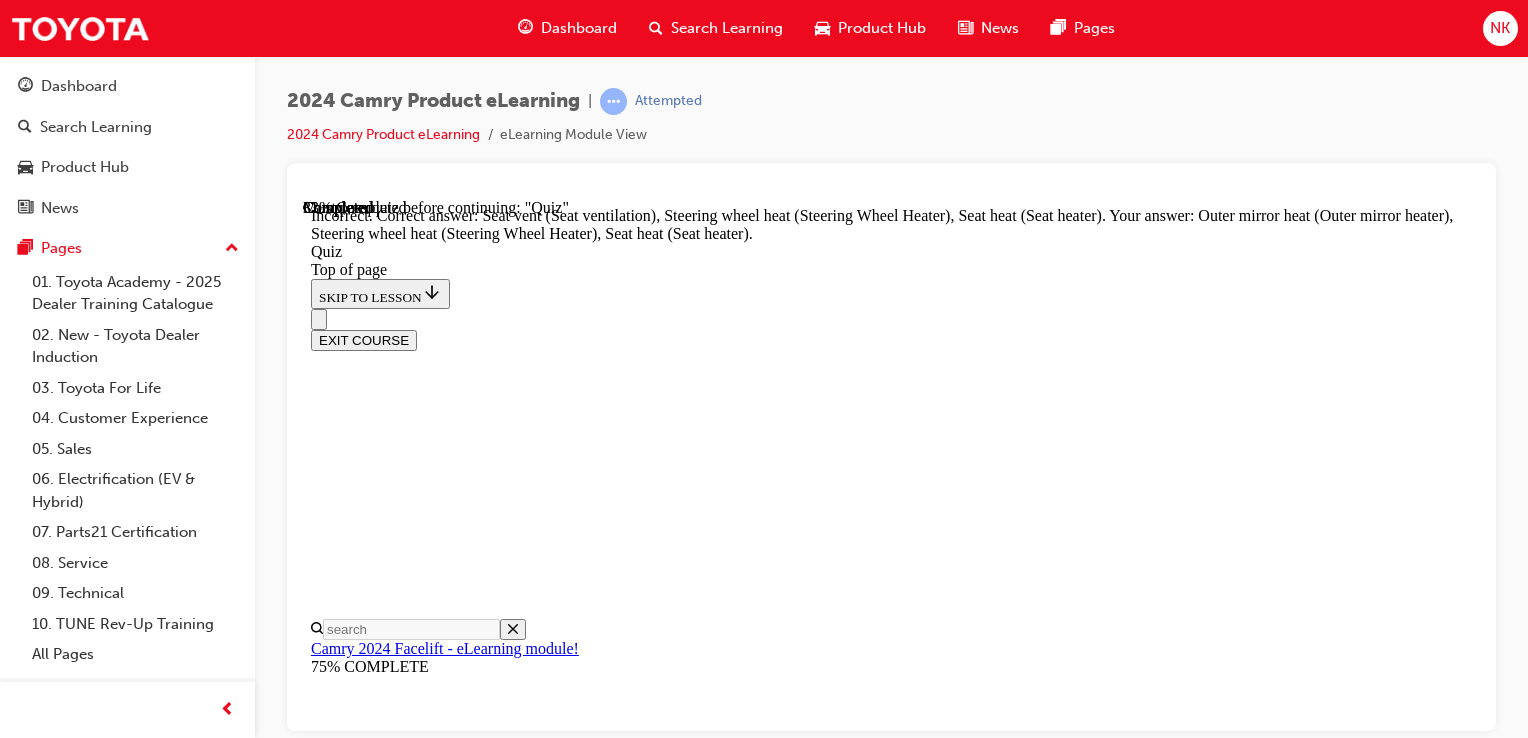 click on "NEXT" at bounding box center [337, 19692] 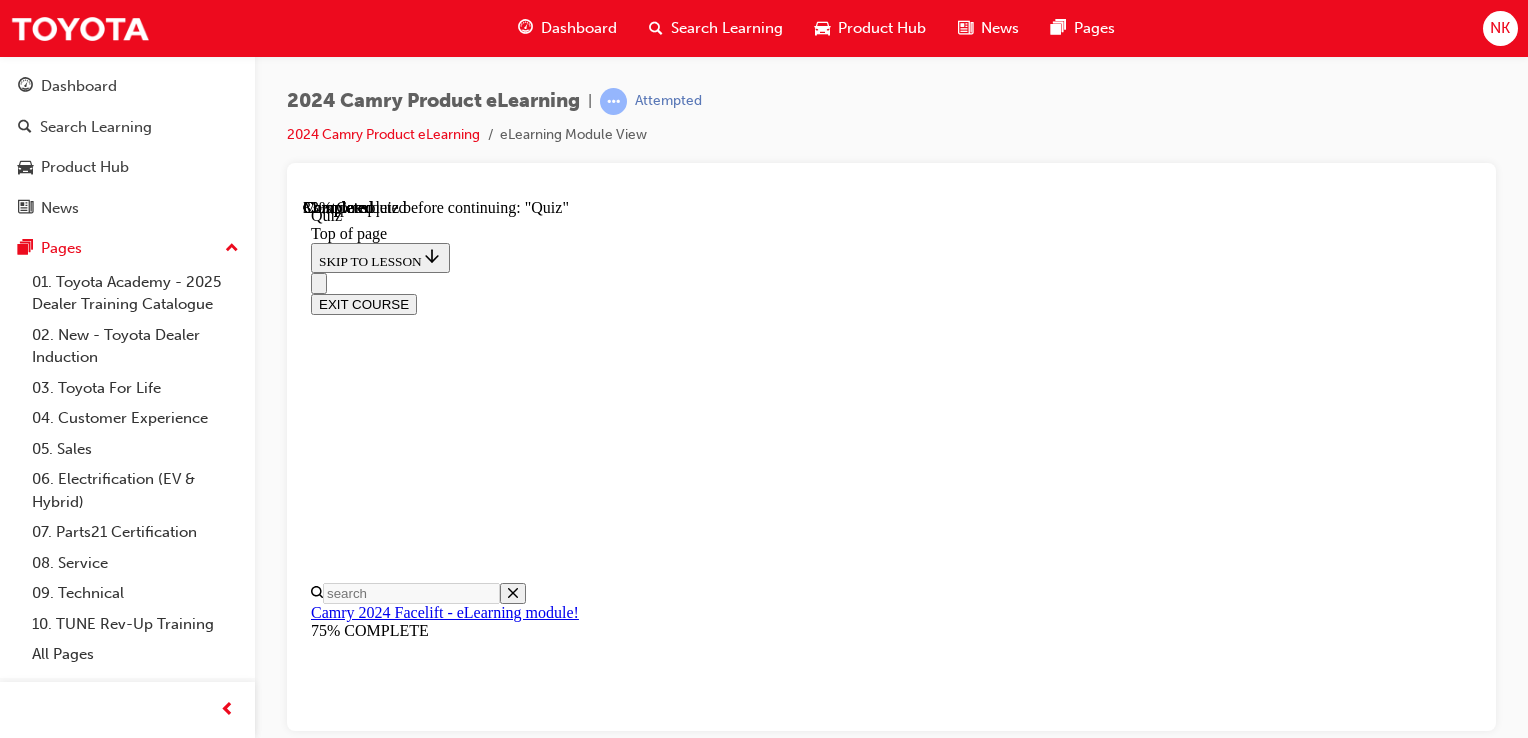 click at bounding box center [891, 16403] 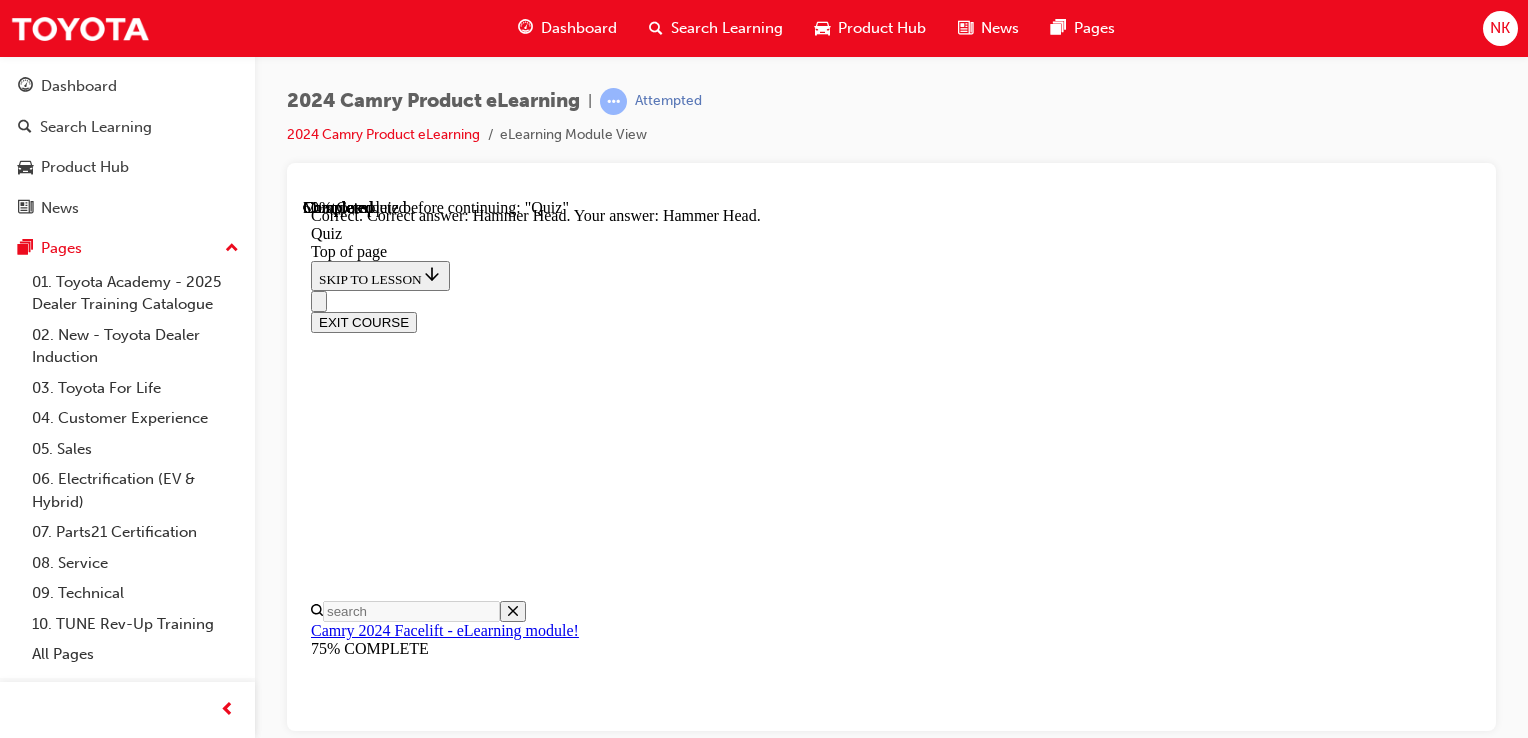 scroll, scrollTop: 608, scrollLeft: 0, axis: vertical 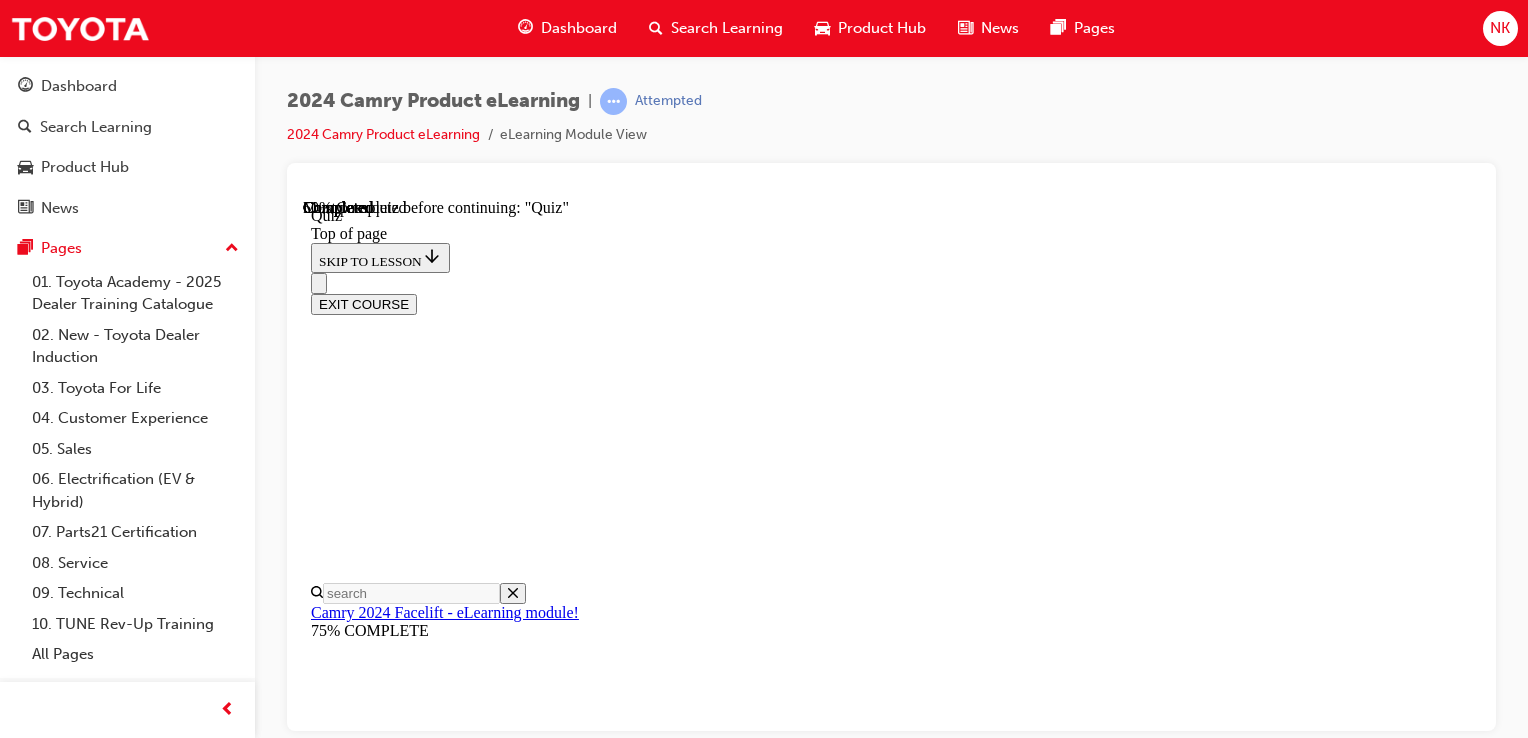 click on "True - Camry is the first Toyota model in Australia to pair the 2.5L, four-cylinder engine with the 5th generation Toyota Hybrid System." at bounding box center (891, 22187) 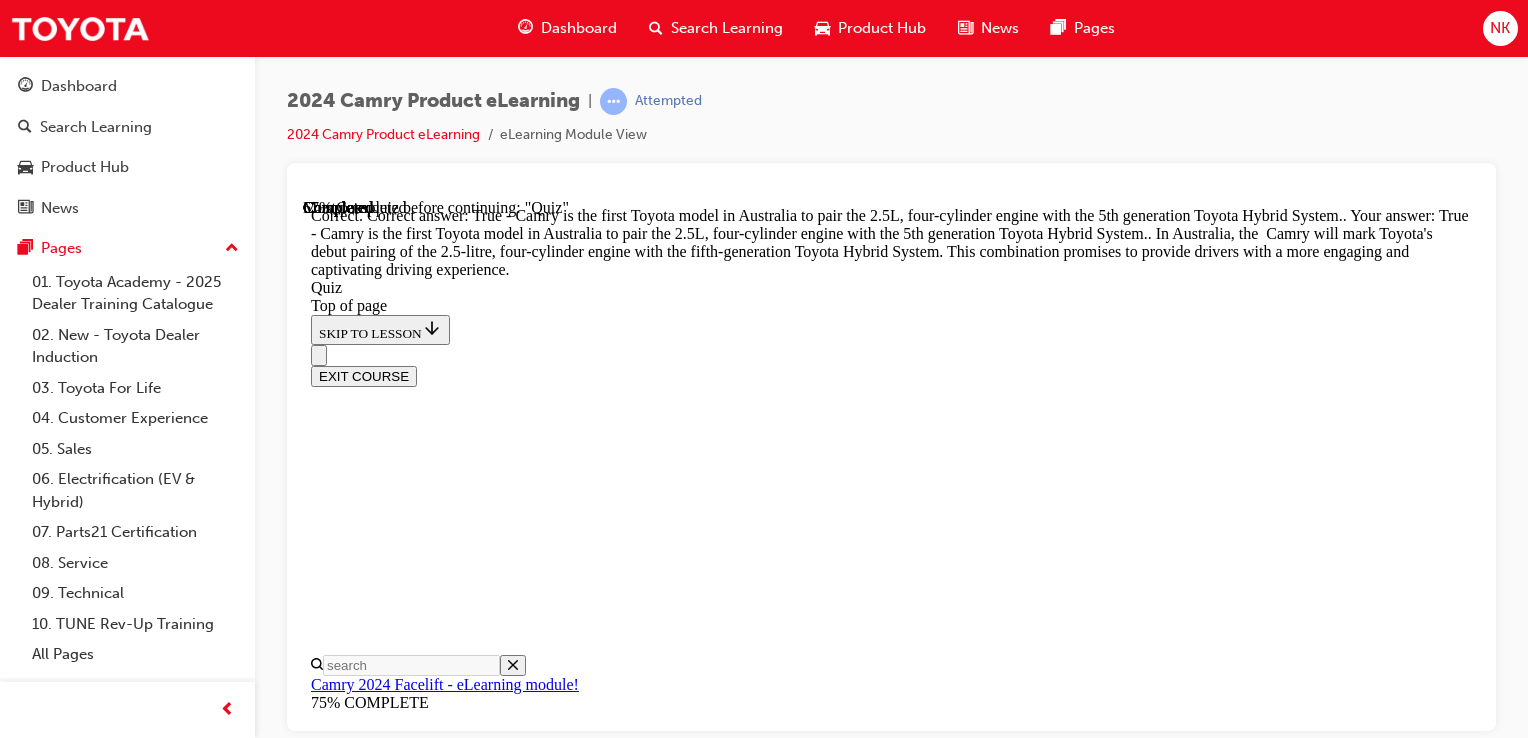 scroll, scrollTop: 723, scrollLeft: 0, axis: vertical 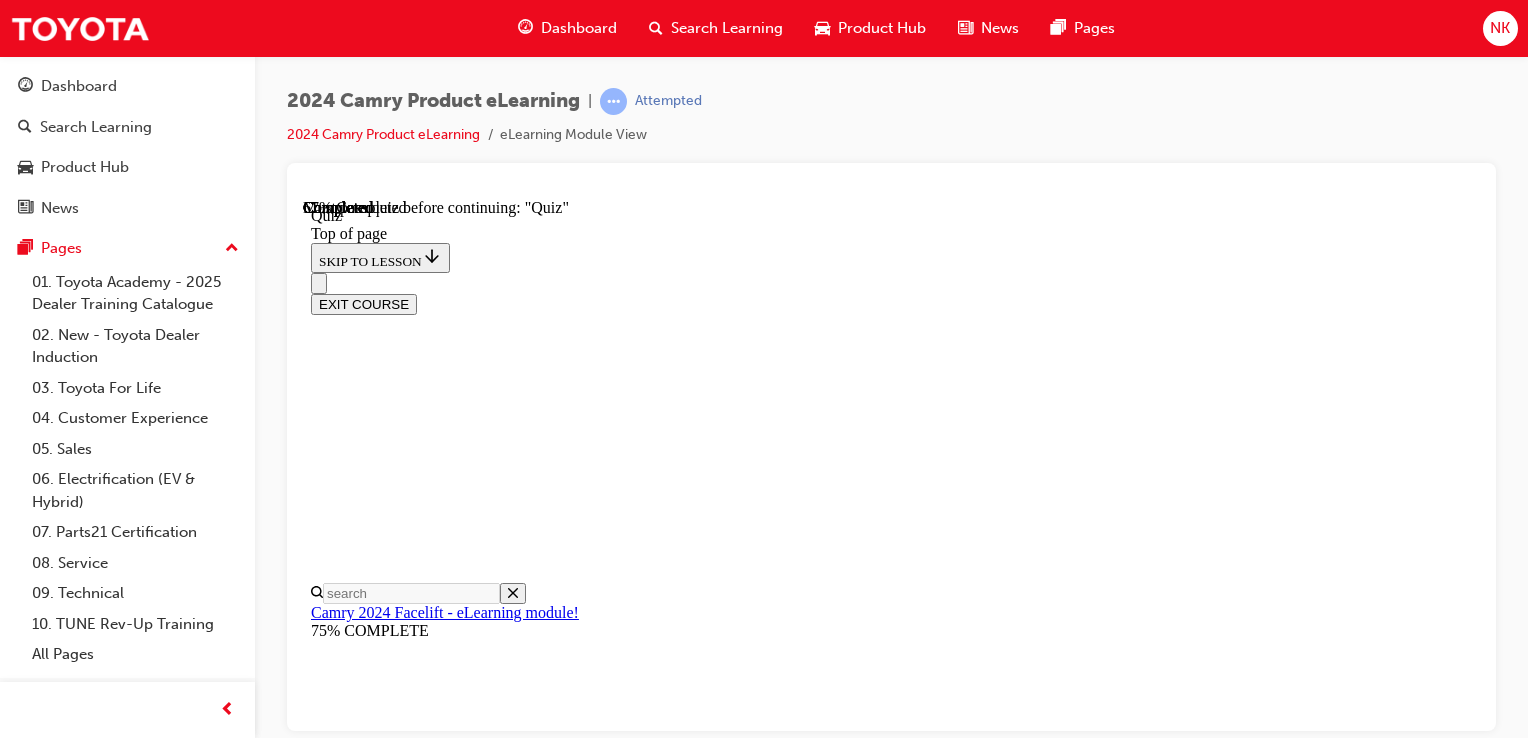 click on "The Driver Monitor Camera (DMC) is designed to track the driver's awareness. If the system detects signs of distraction, a message will appear in the Multi-Information Display (MID) saying, 'You seem distracted, let's take a coffee break', which helps reduce the risk of driver distraction or inattention." at bounding box center [891, 20200] 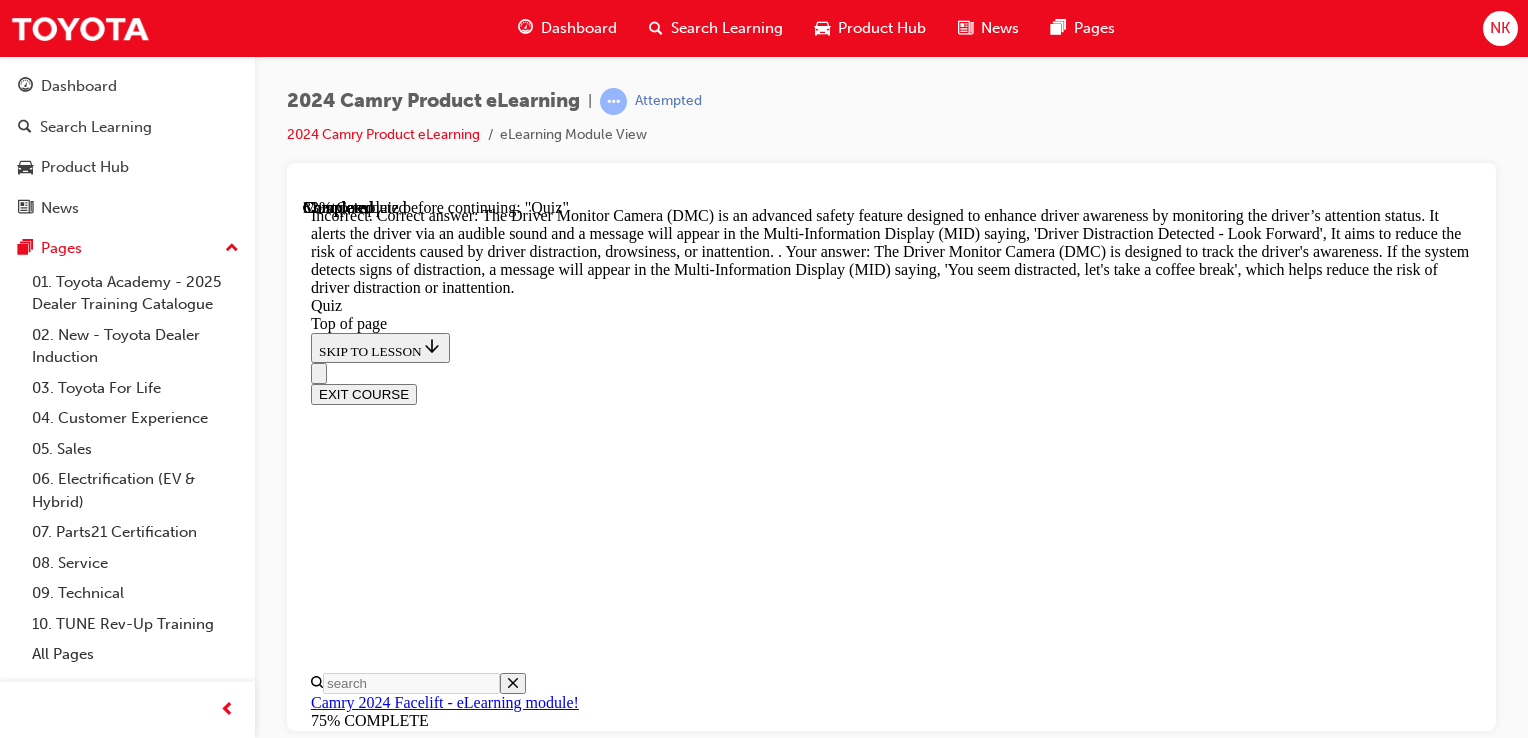 scroll, scrollTop: 1023, scrollLeft: 0, axis: vertical 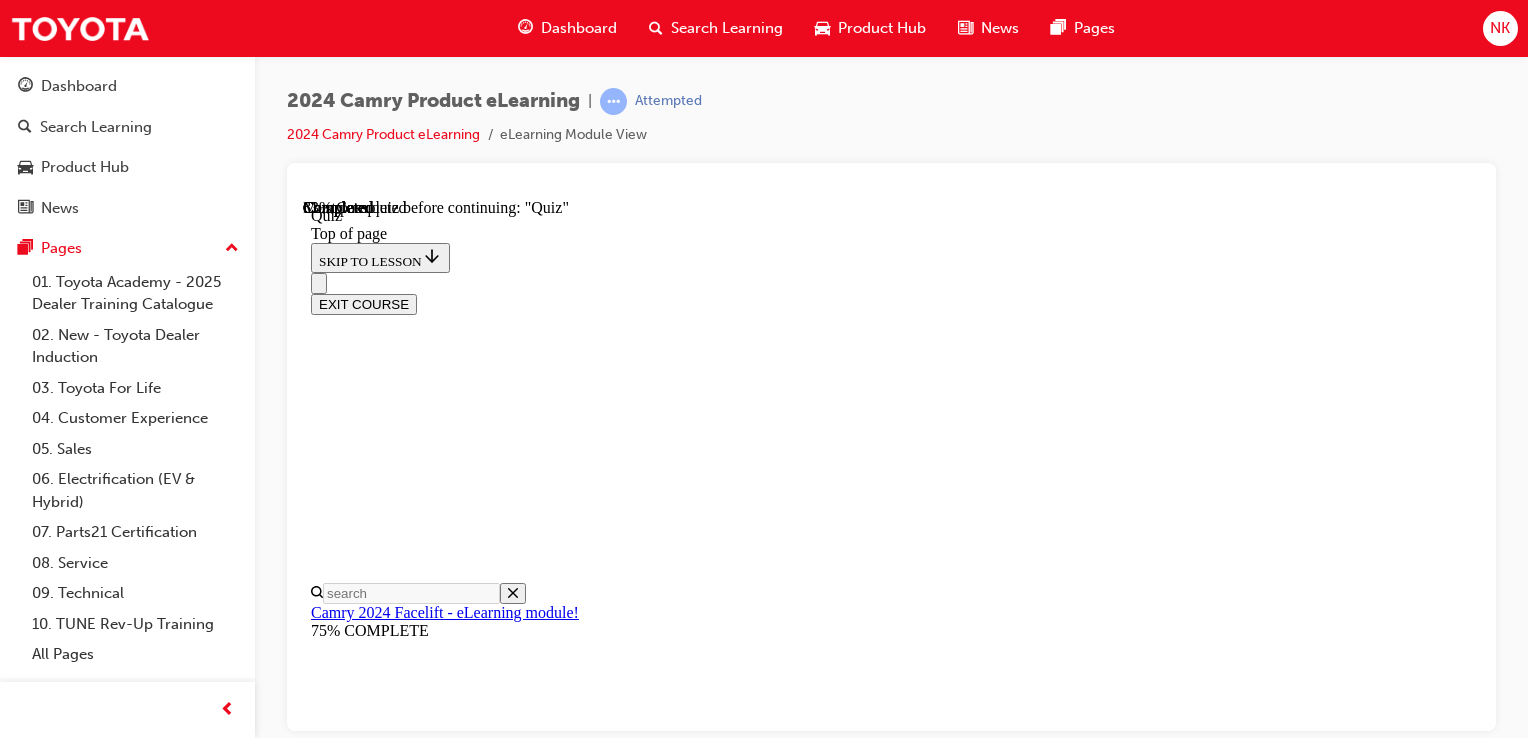 click at bounding box center (891, 19256) 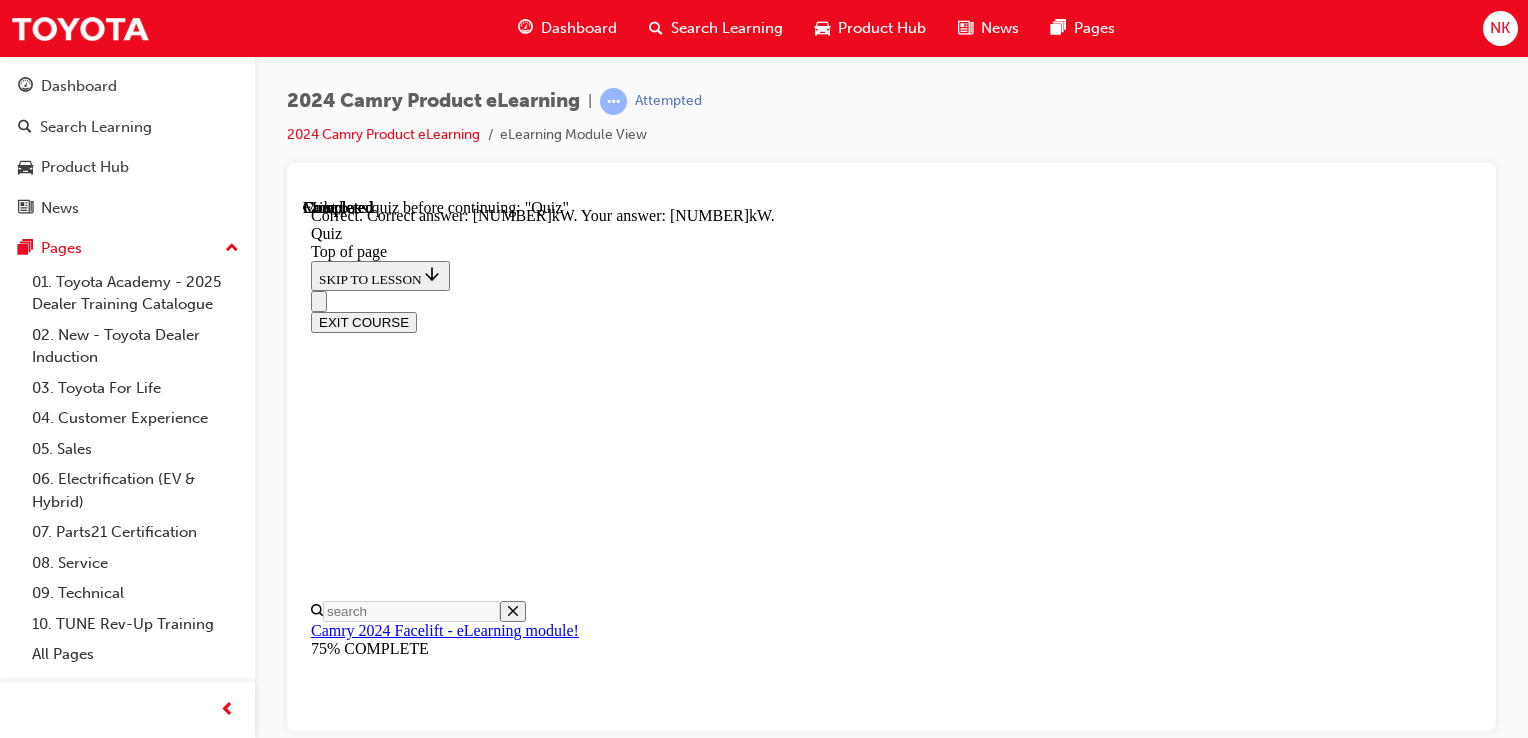 scroll, scrollTop: 643, scrollLeft: 0, axis: vertical 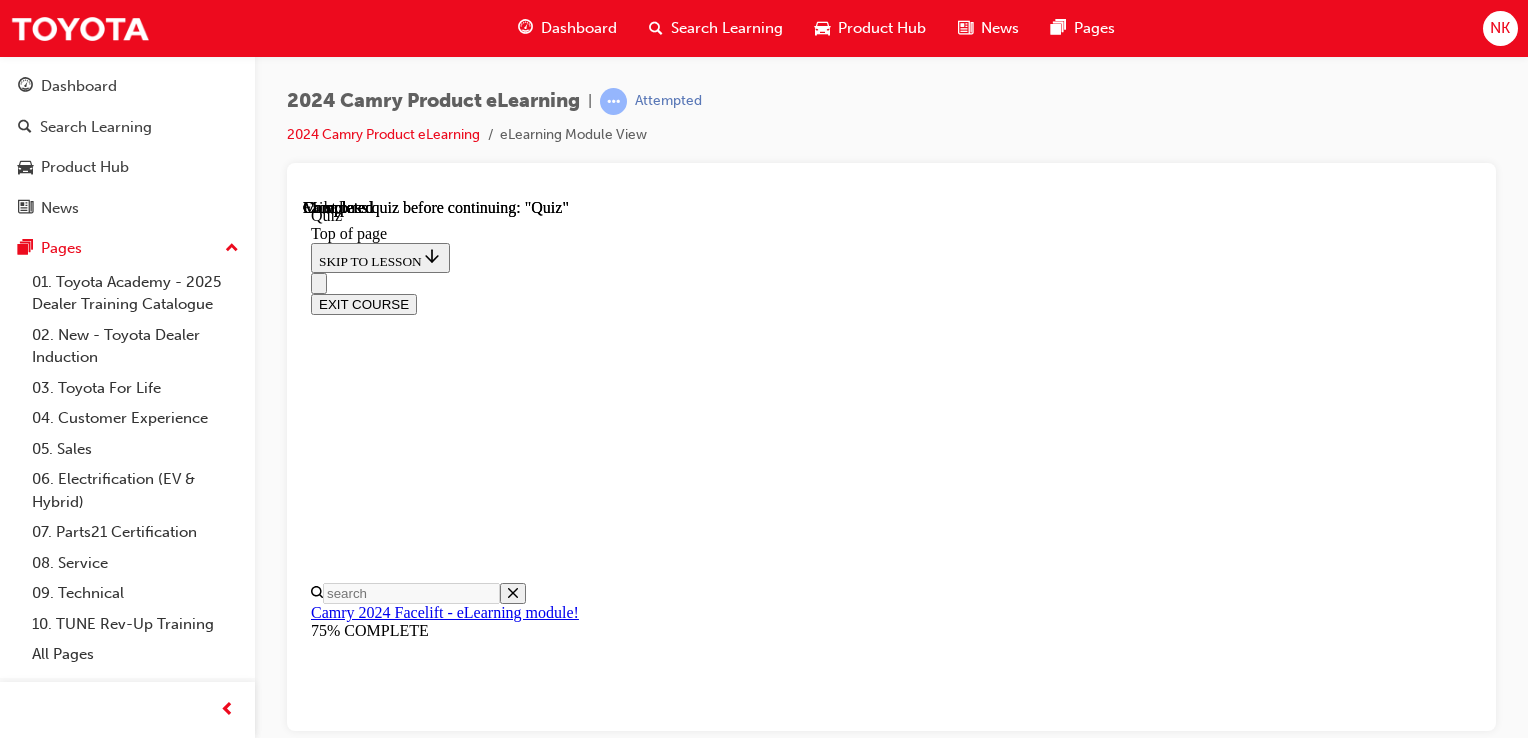 click at bounding box center [399, 20774] 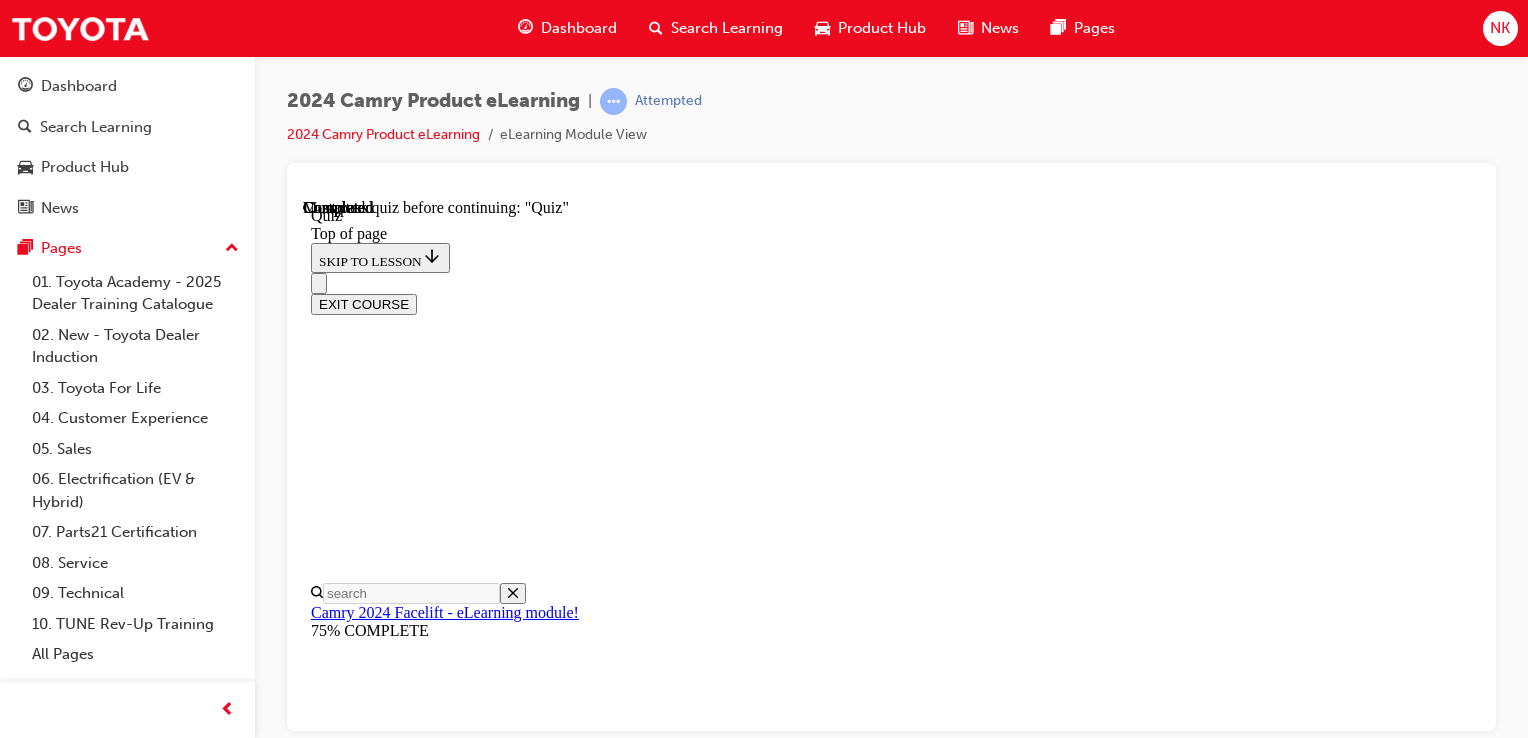 scroll, scrollTop: 138, scrollLeft: 0, axis: vertical 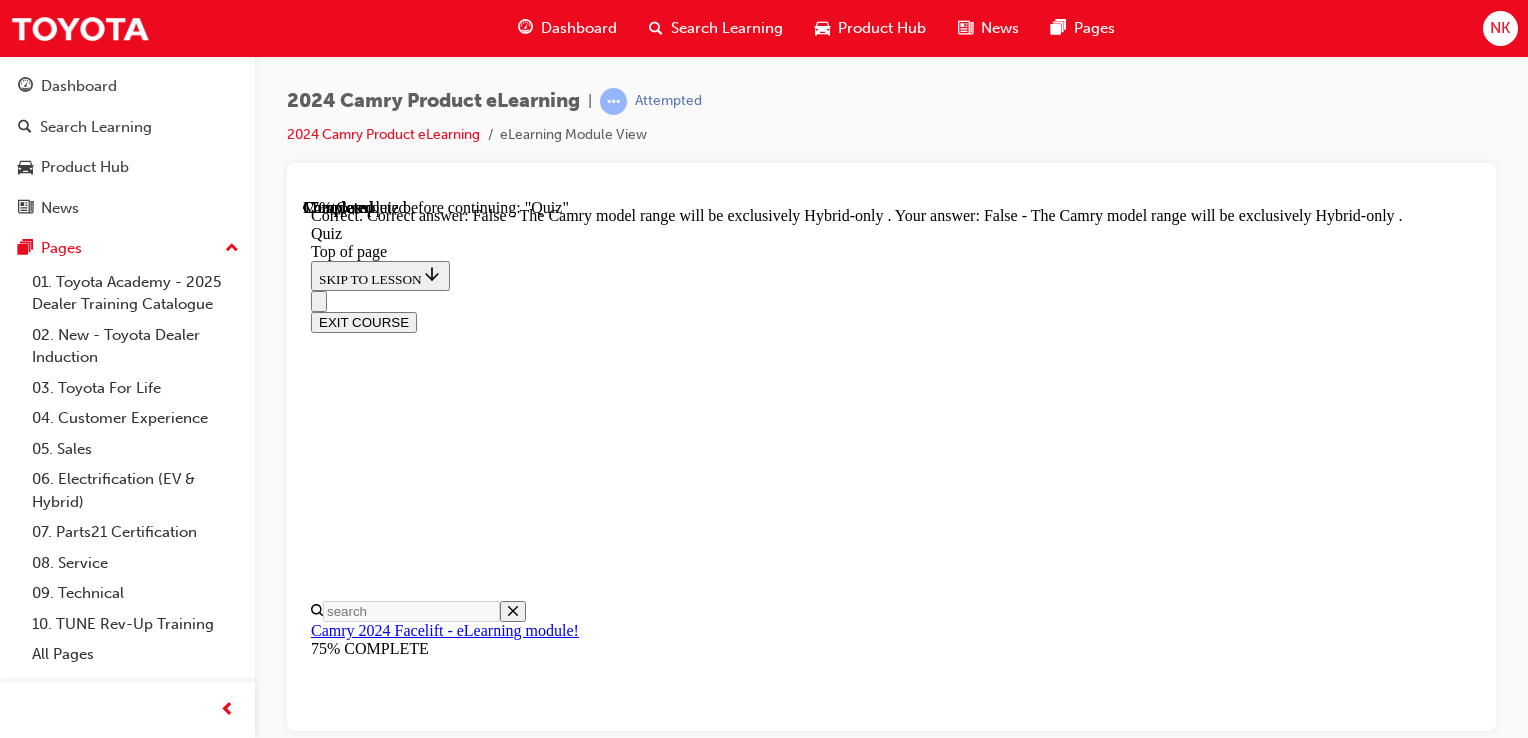 click on "NEXT" at bounding box center [337, 15927] 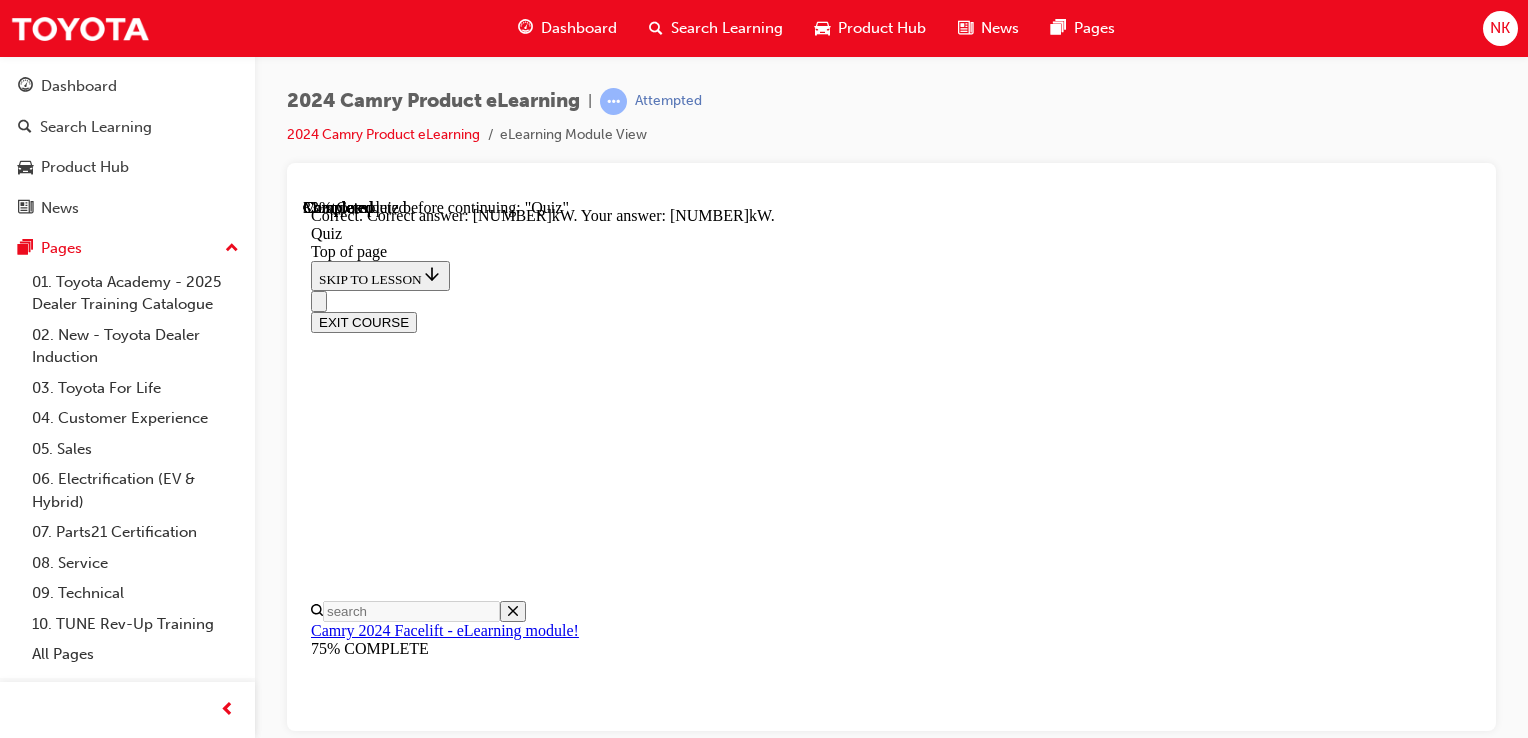 scroll, scrollTop: 643, scrollLeft: 0, axis: vertical 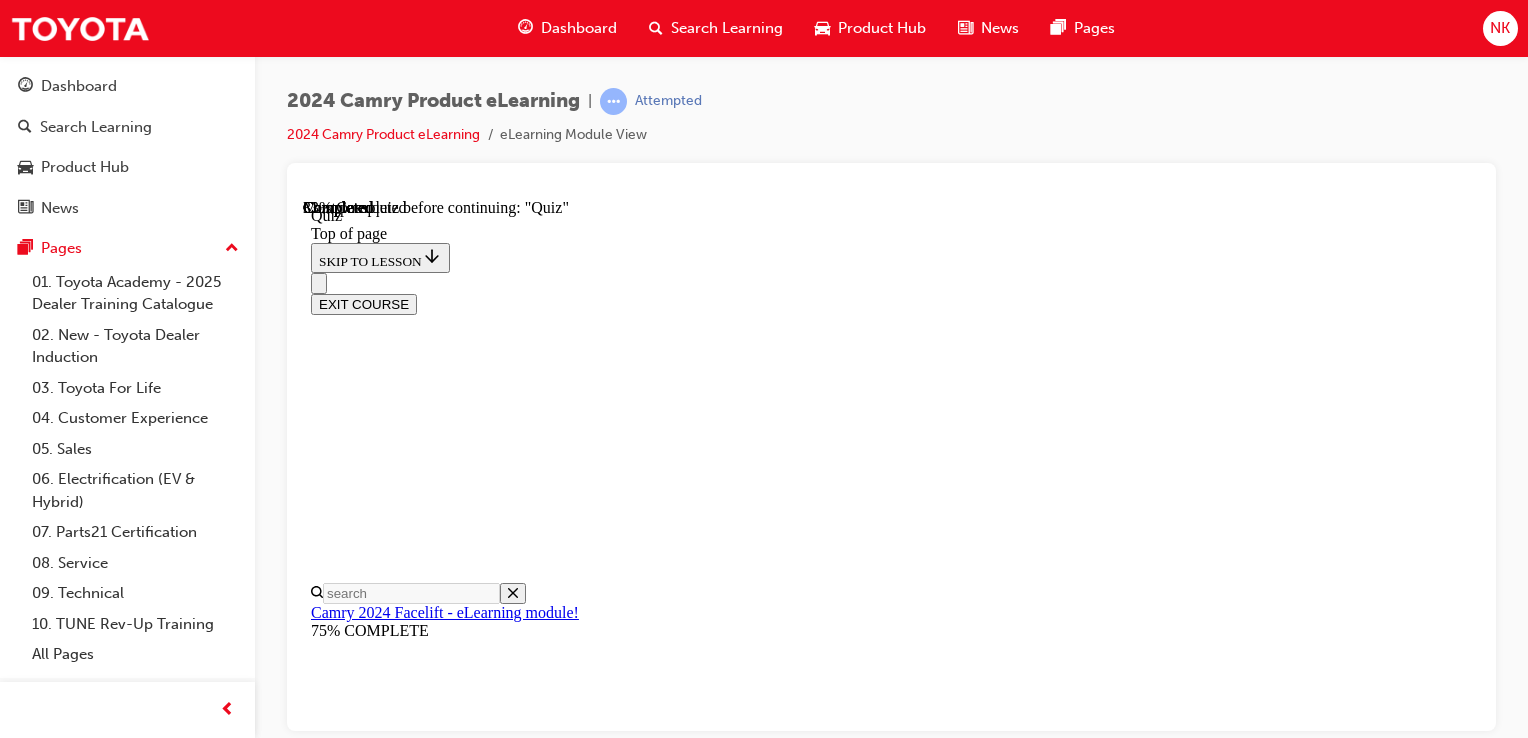 click on "Hammer Head" at bounding box center (891, 24286) 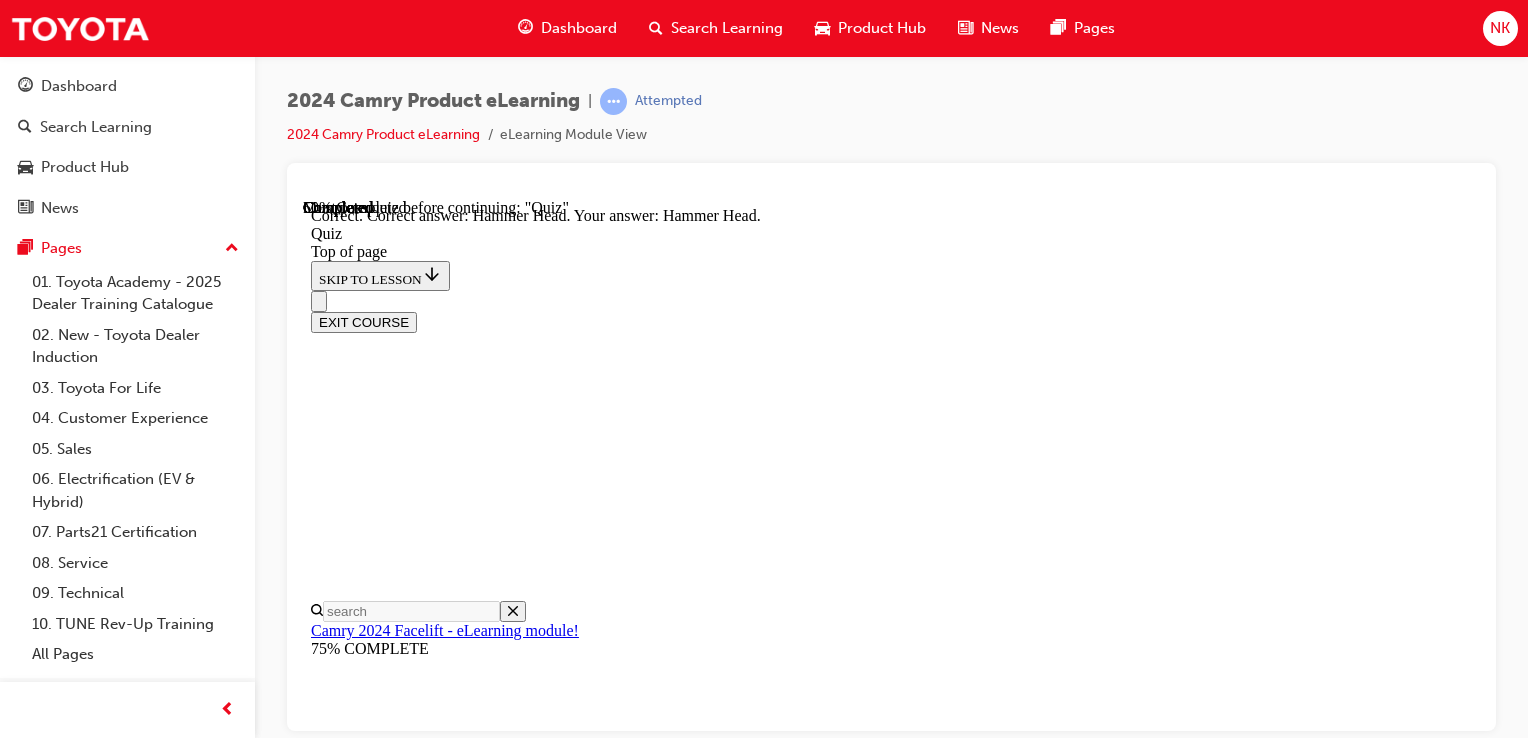 scroll, scrollTop: 608, scrollLeft: 0, axis: vertical 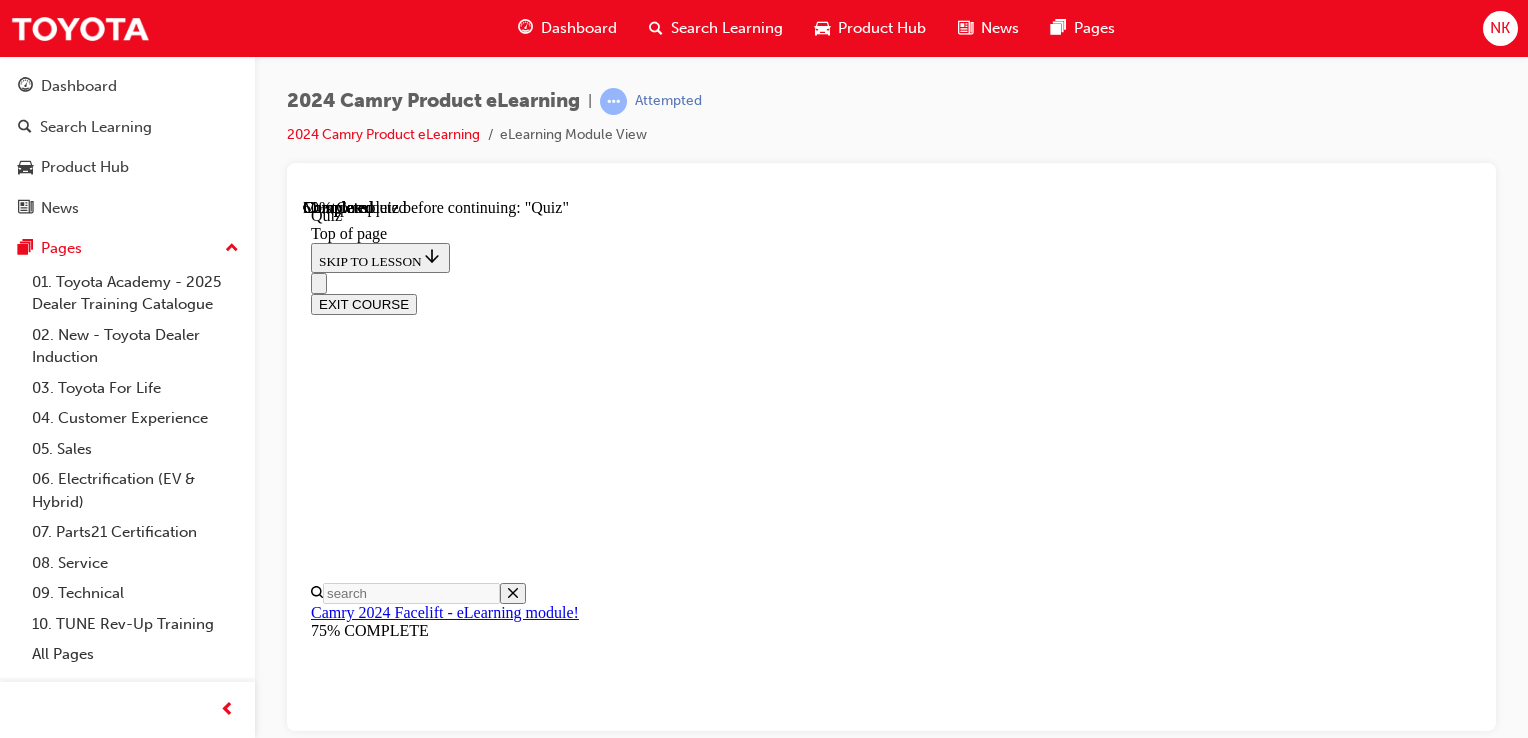 click at bounding box center [911, 23228] 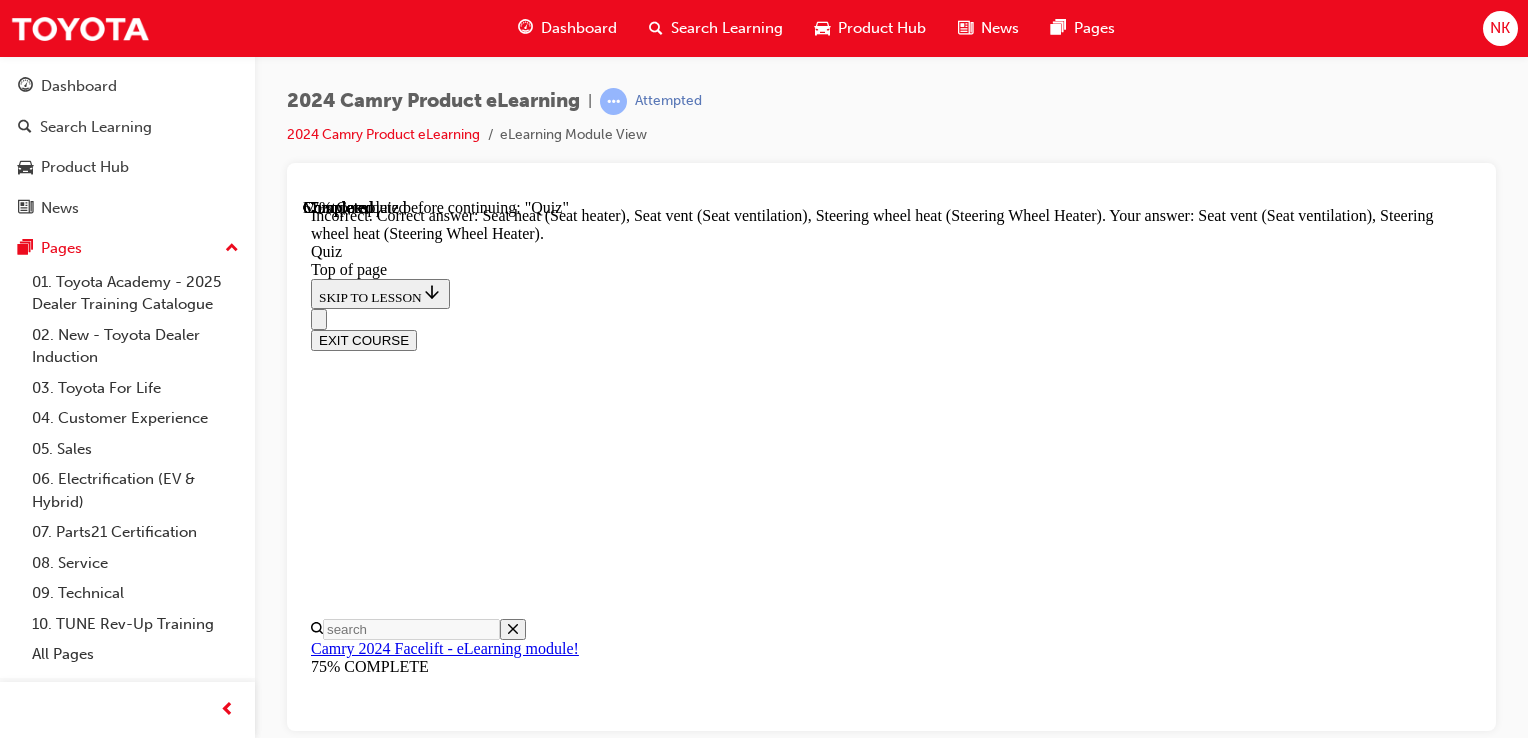 scroll, scrollTop: 676, scrollLeft: 0, axis: vertical 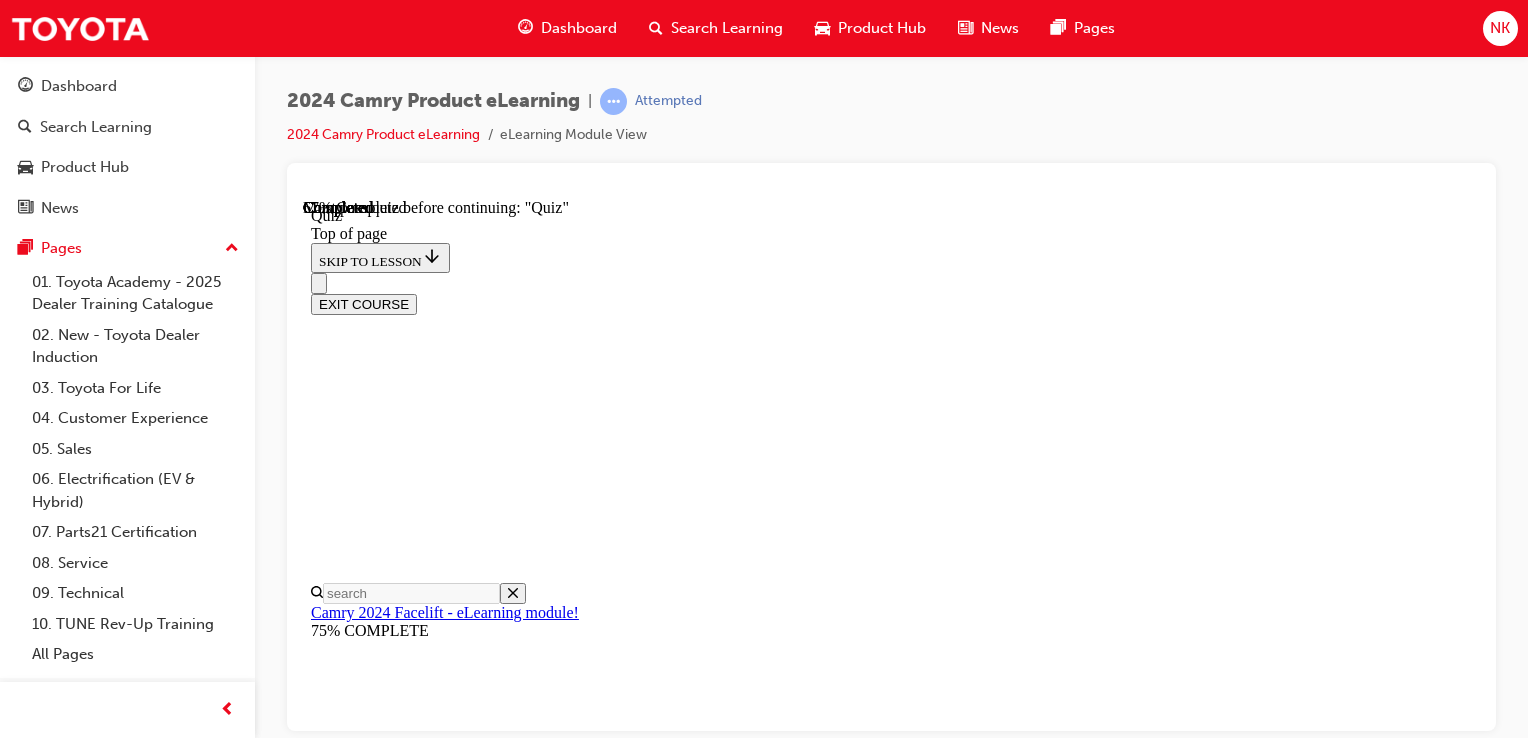 click on "False - Camry is the second model behind GR Corolla to pair the 2.5L, four-cylinder engine with the 5th generation Toyota Hybrid system." at bounding box center [891, 19526] 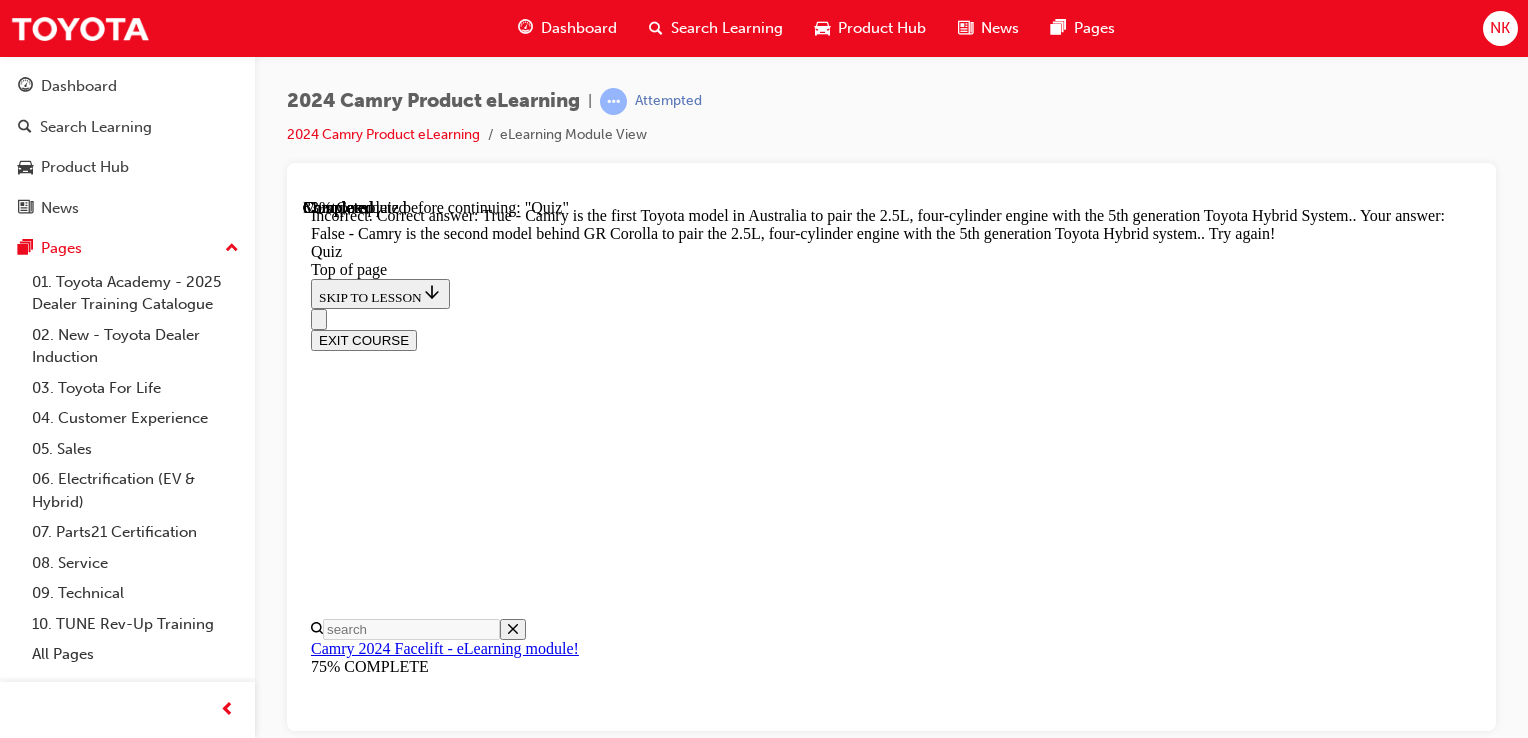 scroll, scrollTop: 628, scrollLeft: 0, axis: vertical 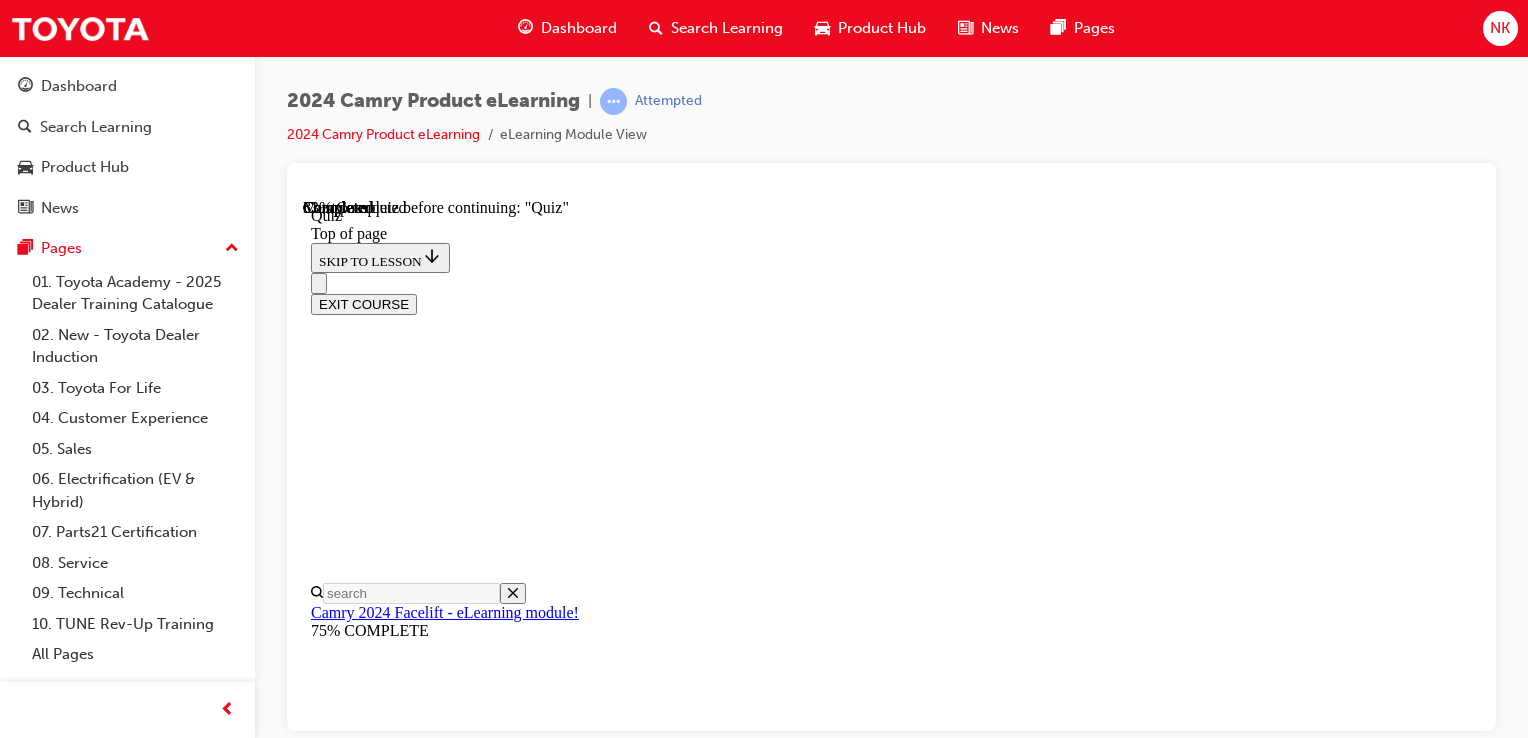 click on "The Driver Monitor Camera (DMC) is an advanced safety feature designed to enhance driver awareness by monitoring the driver’s attention status. It alerts the driver via an audible sound and a message will appear in the Multi-Information Display (MID) saying, 'Driver Distraction Detected - Look Forward', It aims to reduce the risk of accidents caused by driver distraction, drowsiness, or inattention.  The Driver Monitor Camera (DMC) enhances safety by taking control of the vehicle if the driver appears tired or distracted. A message will appear in the Multi-Information Display (MID) saying, 'You seem tired, let me help you while you rest', thereby reducing the risk of accidents. The Driver Monitor Camera (DMC) is designed to track the driver's awareness. If the system detects signs of distraction, a message will appear in the Multi-Information Display (MID) saying, 'You seem distracted, let's take a coffee break', which helps reduce the risk of driver distraction or inattention." at bounding box center (891, 19201) 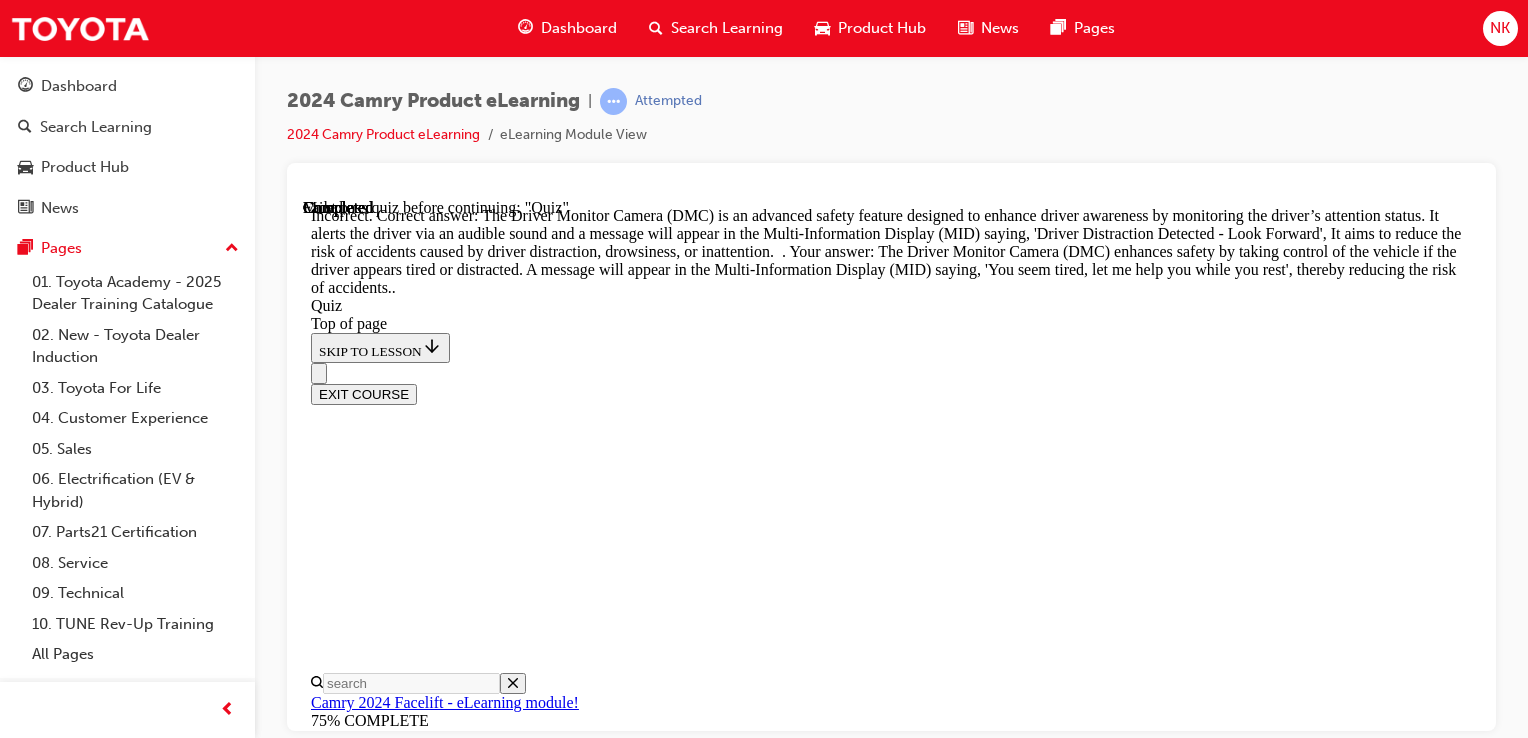 scroll, scrollTop: 1023, scrollLeft: 0, axis: vertical 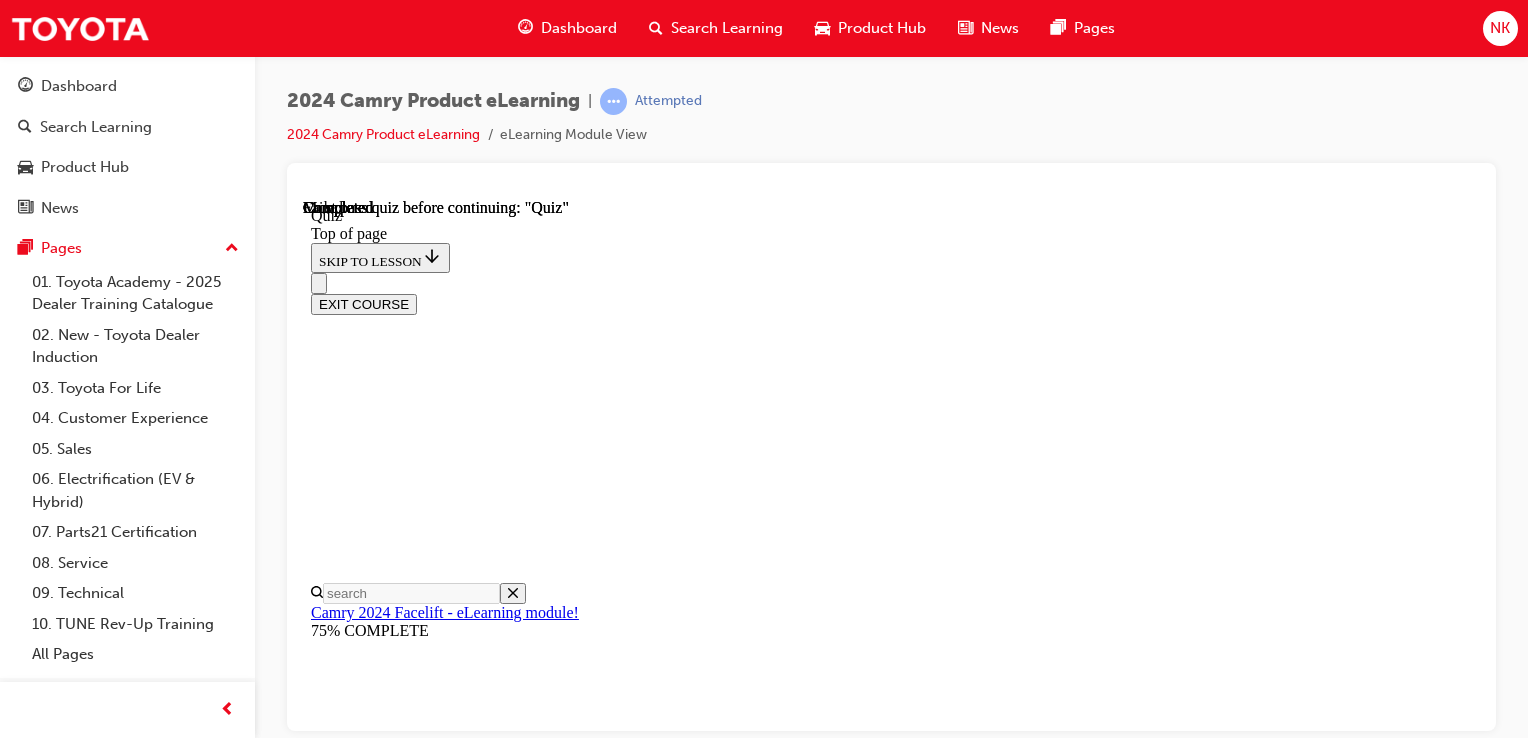 click on "TAKE AGAIN" at bounding box center (359, 18850) 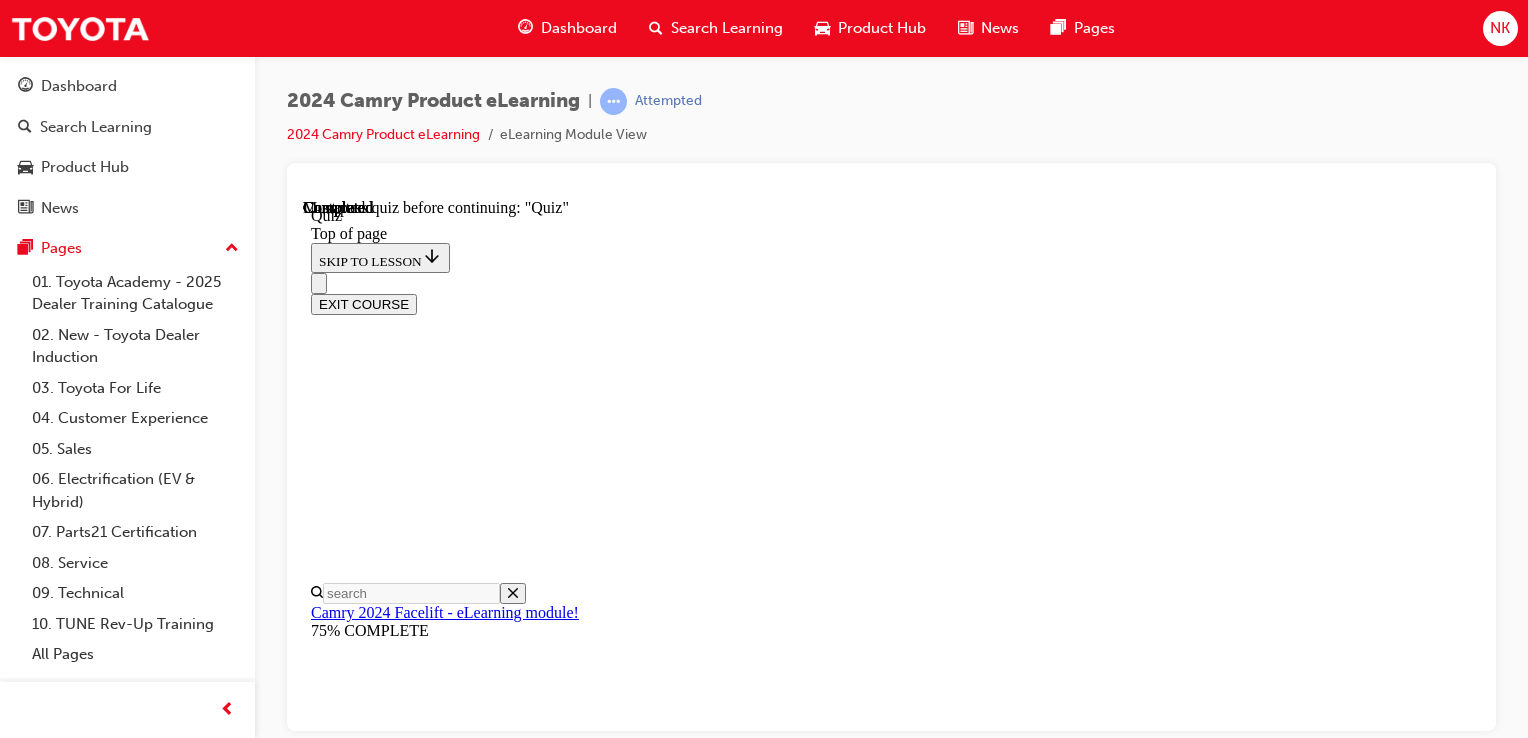 click on "TAKE AGAIN" at bounding box center [359, 11476] 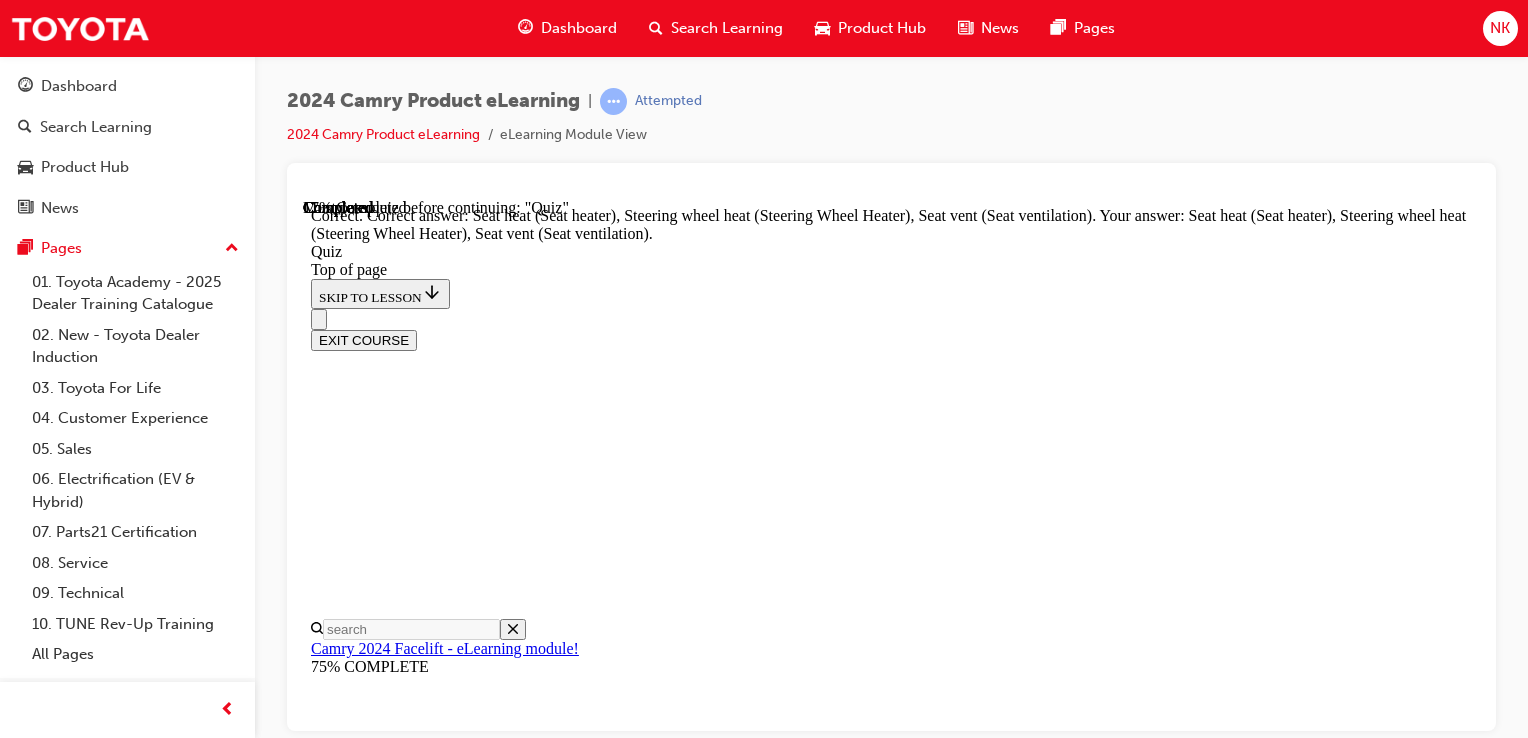 scroll, scrollTop: 676, scrollLeft: 0, axis: vertical 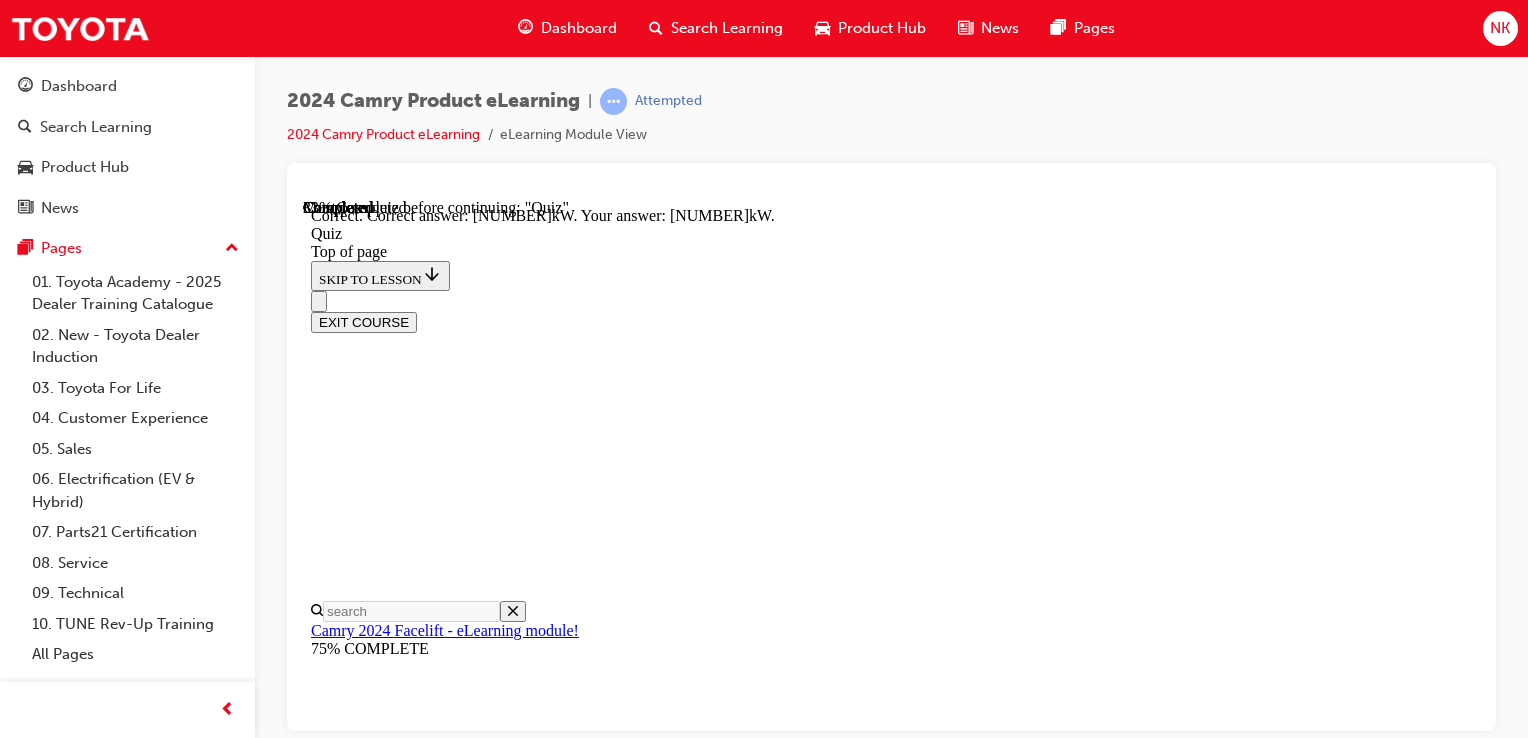 click on "NEXT" at bounding box center (337, 23891) 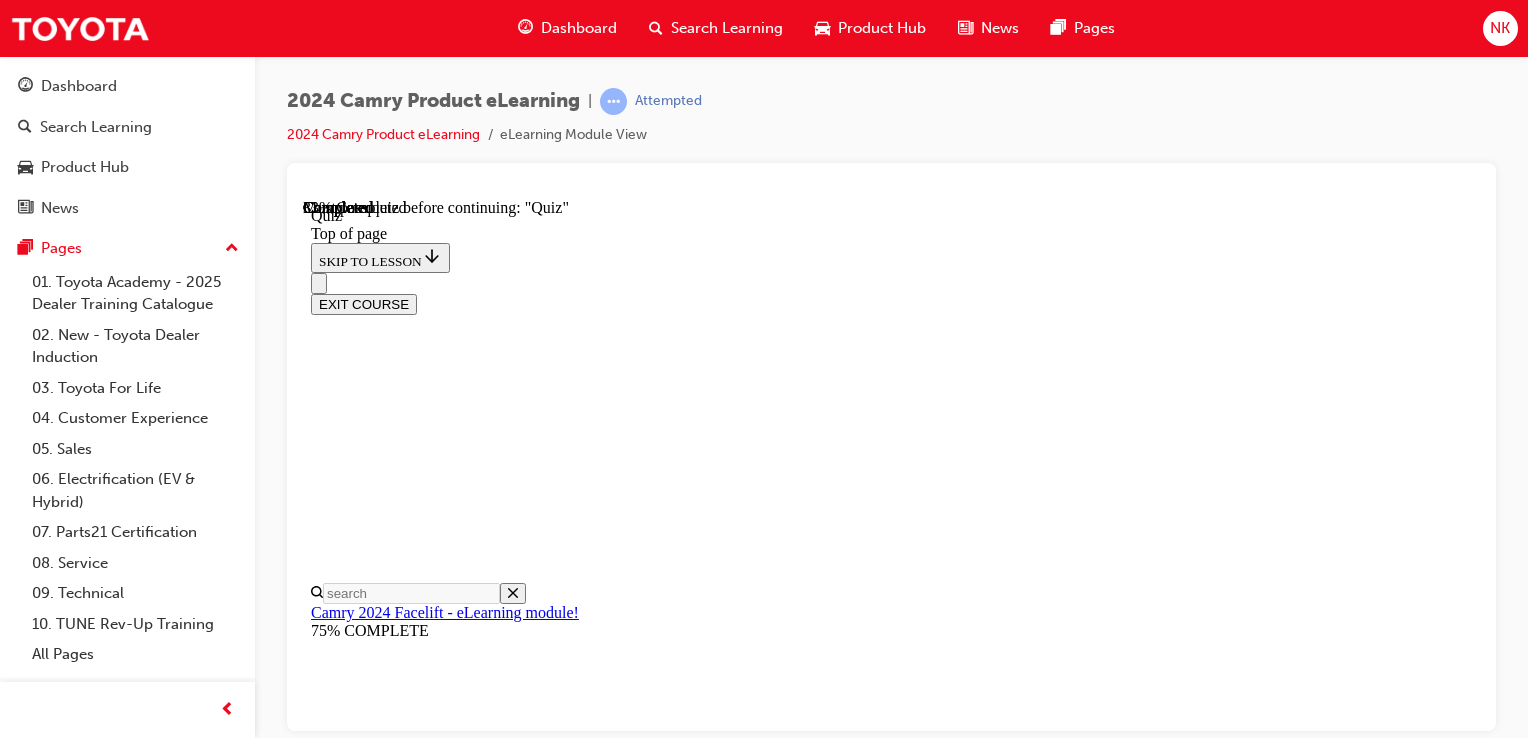 scroll, scrollTop: 215, scrollLeft: 0, axis: vertical 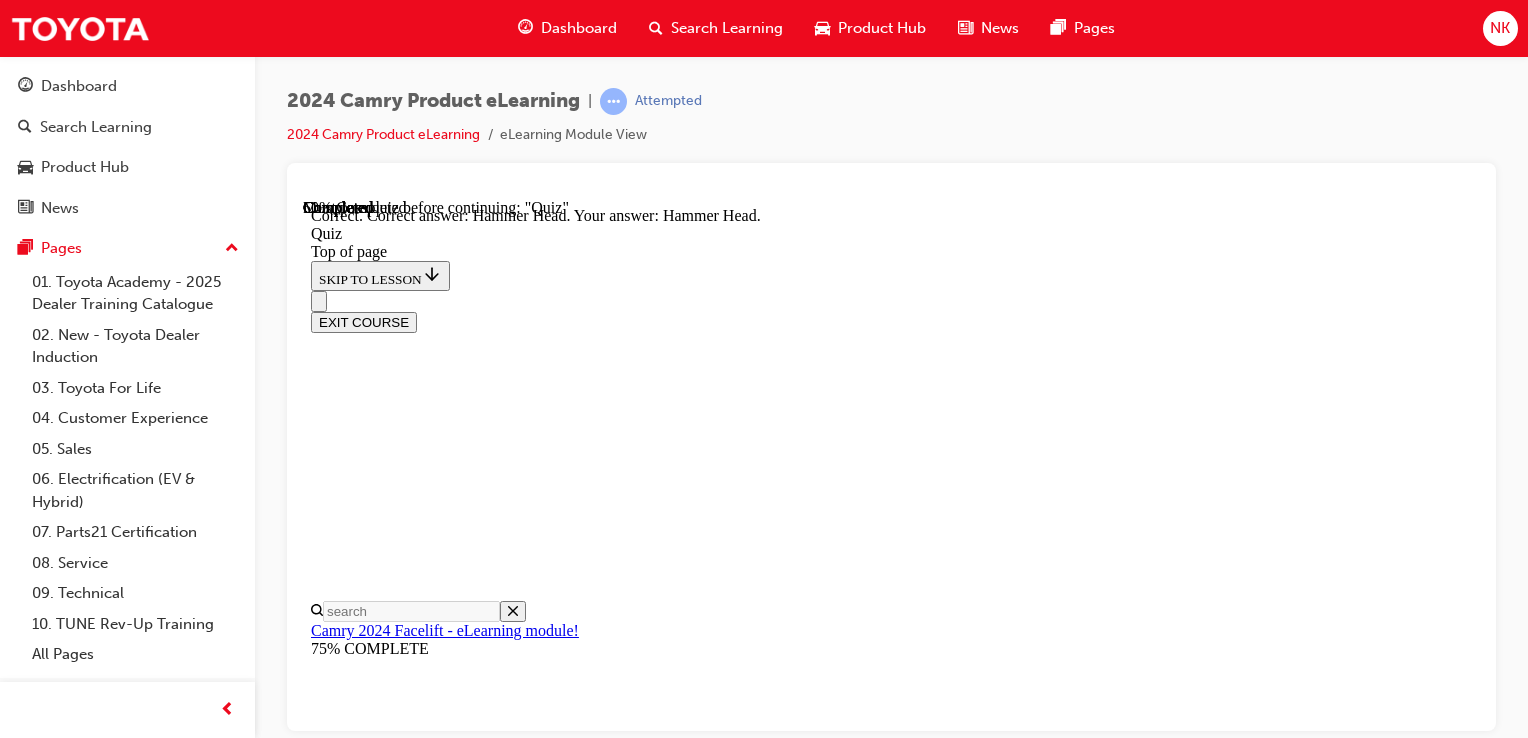 click on "NEXT" at bounding box center [337, 28633] 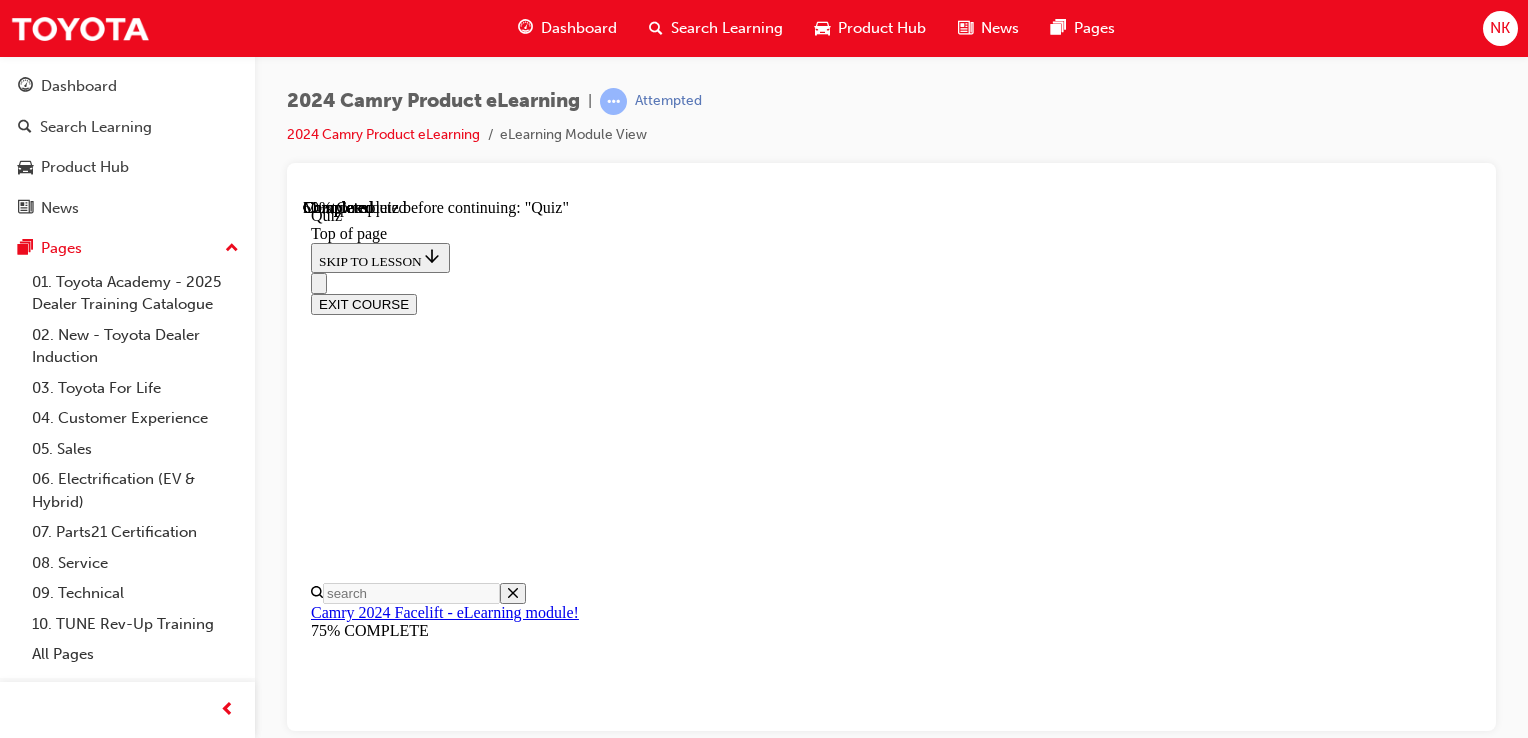 scroll, scrollTop: 236, scrollLeft: 0, axis: vertical 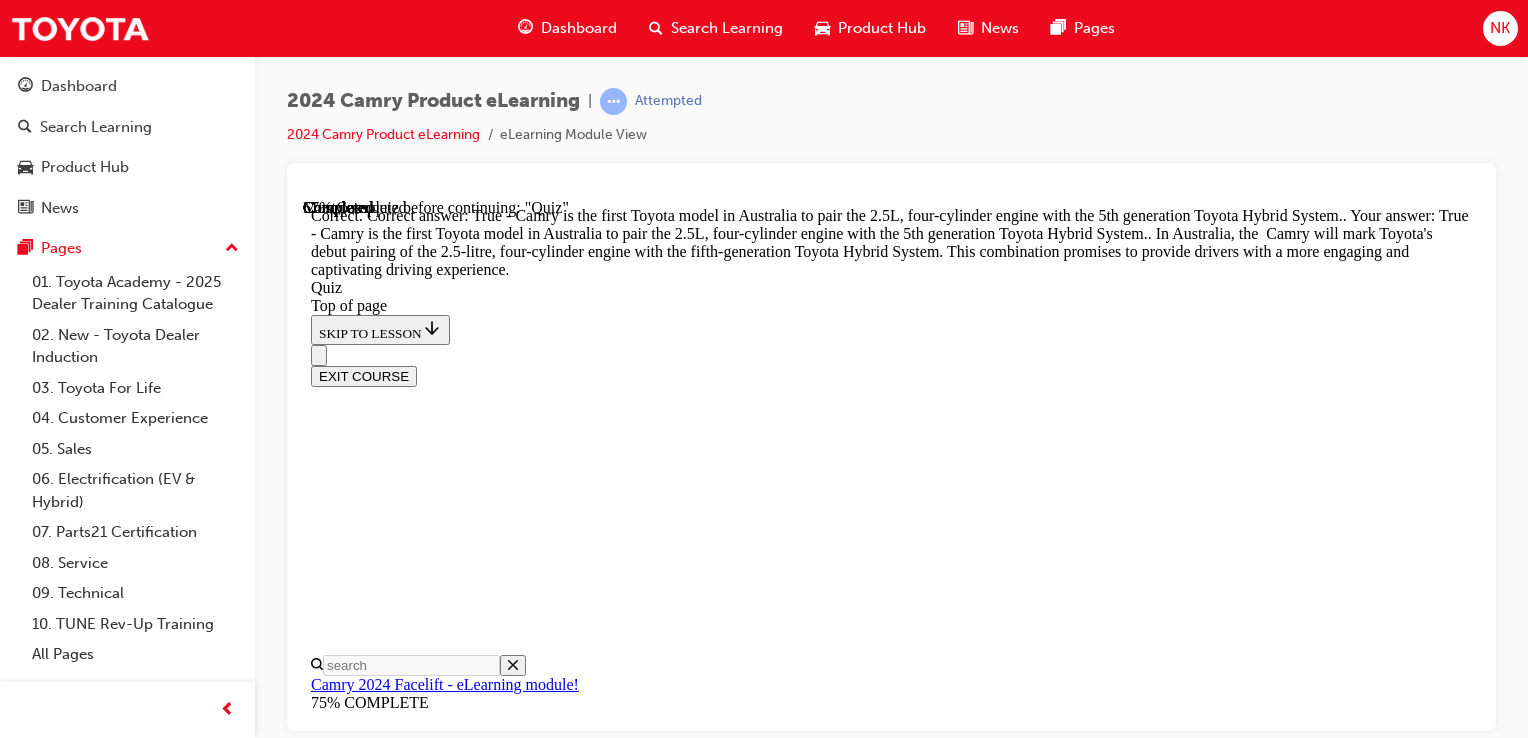 click on "NEXT" at bounding box center [337, 24538] 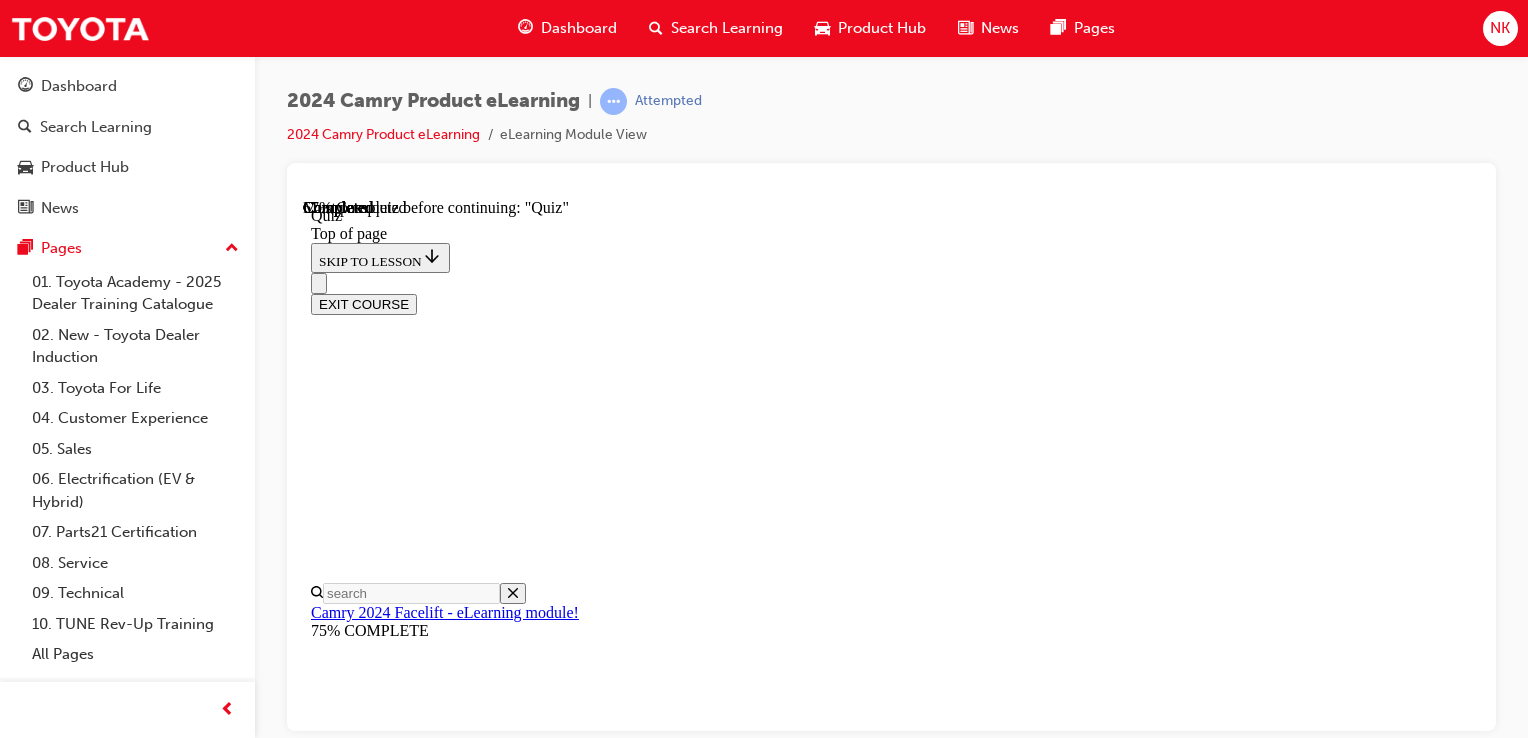 scroll, scrollTop: 225, scrollLeft: 0, axis: vertical 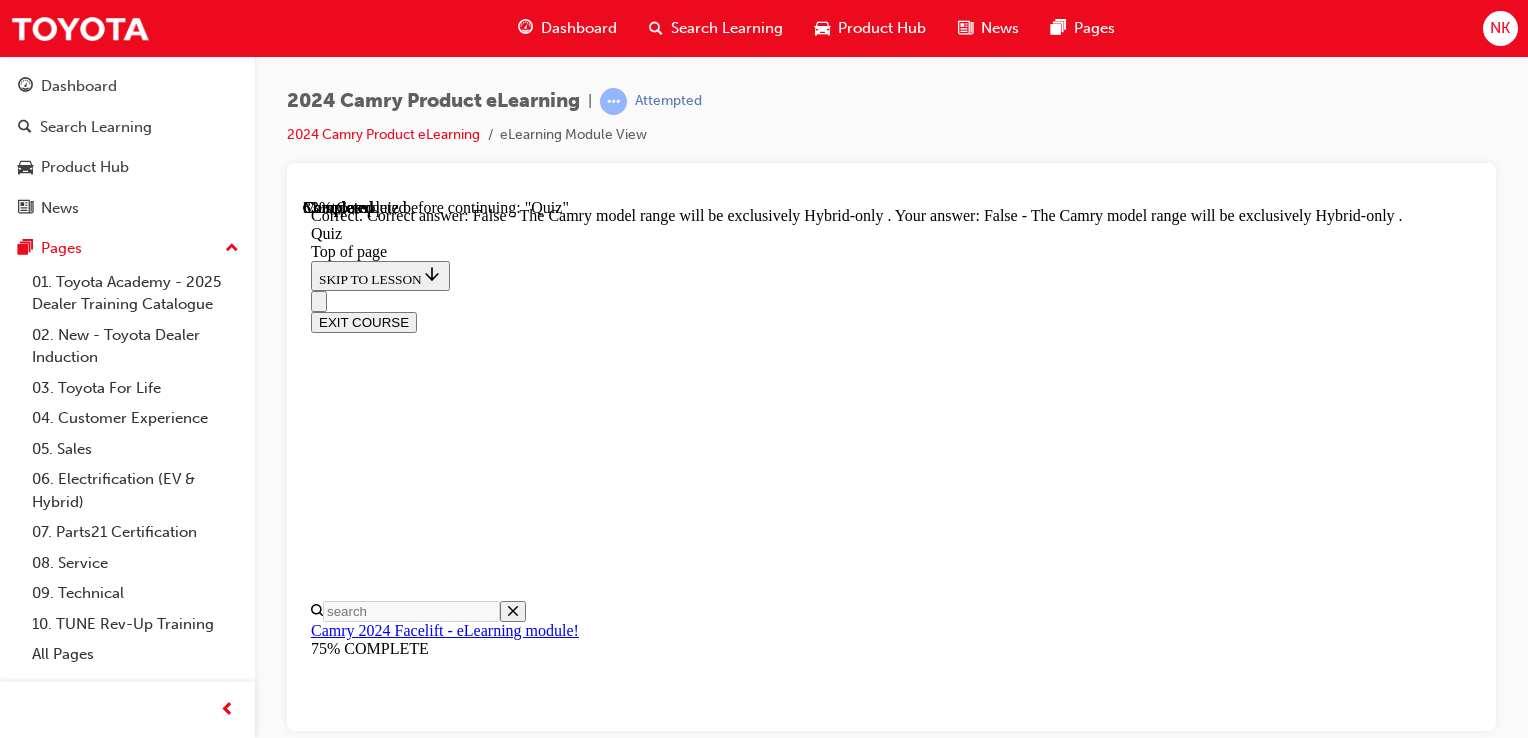 click on "NEXT" at bounding box center [337, 20285] 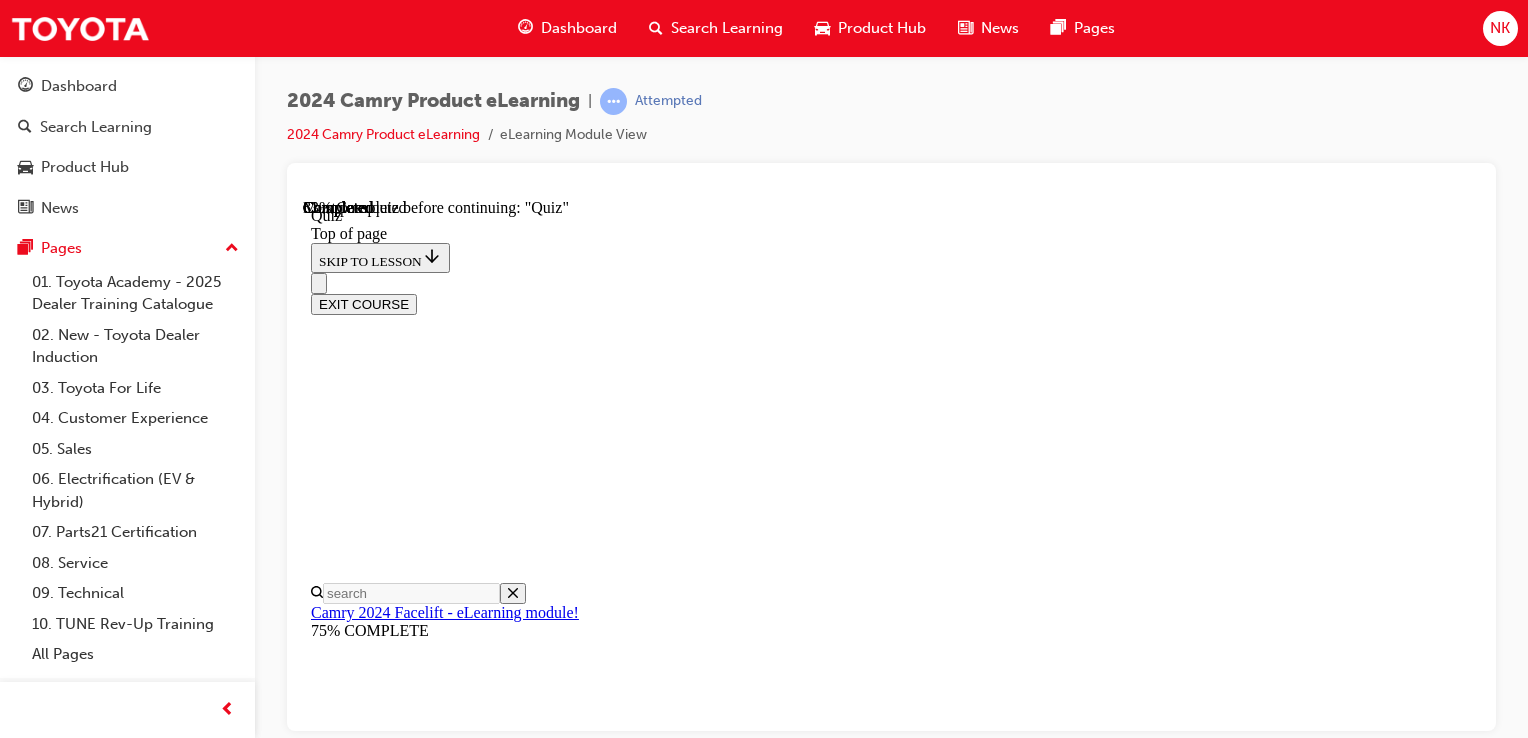 scroll, scrollTop: 356, scrollLeft: 0, axis: vertical 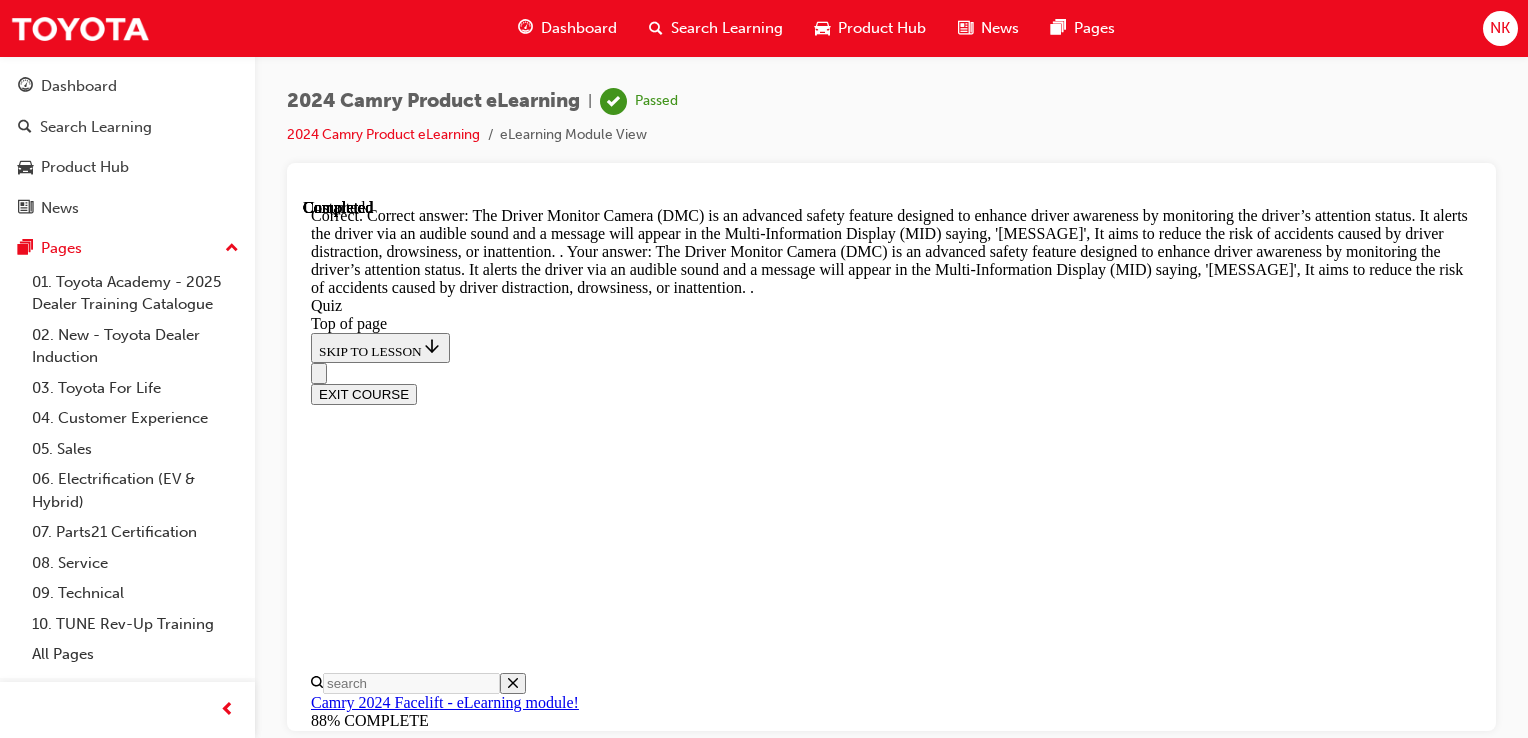 click on "NEXT" at bounding box center [337, 22545] 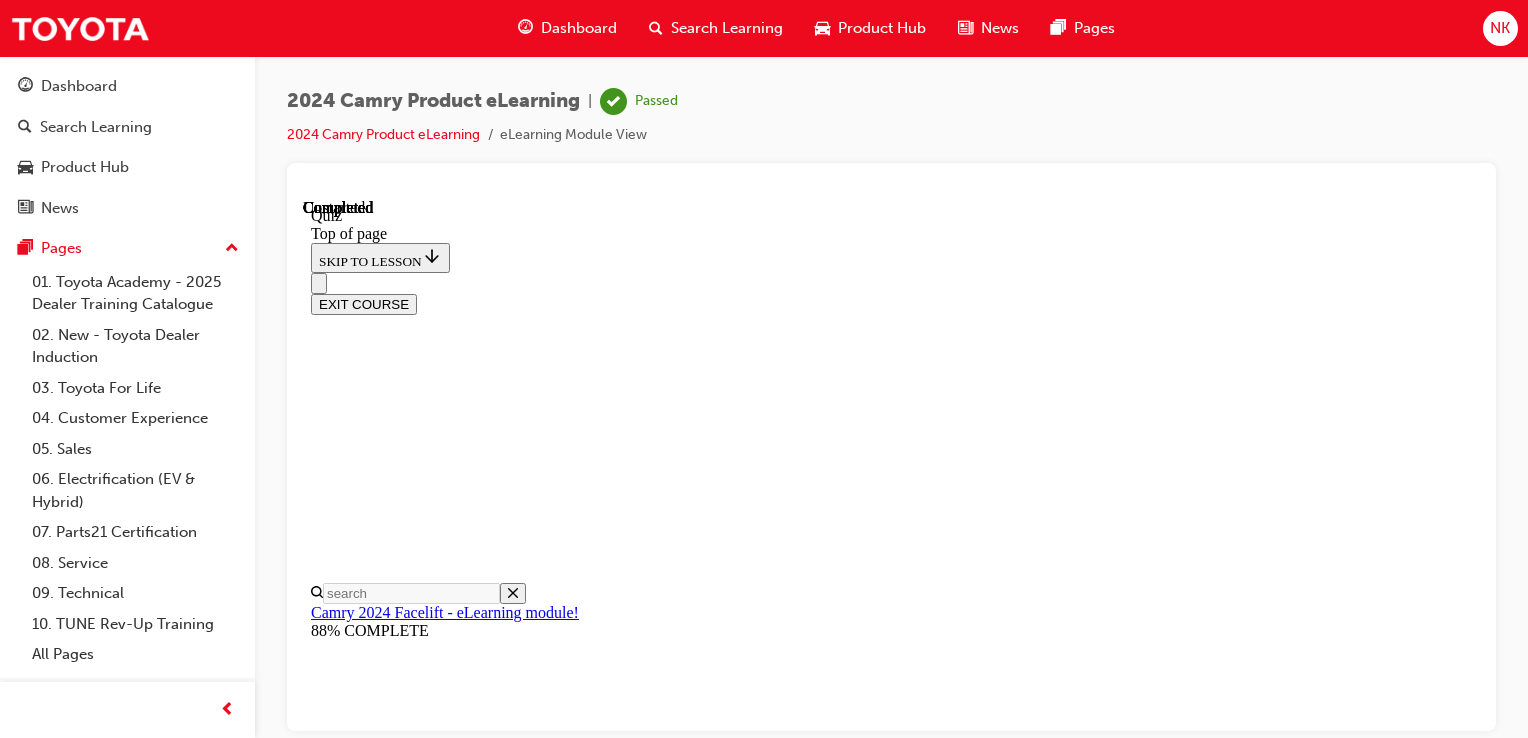 scroll, scrollTop: 548, scrollLeft: 0, axis: vertical 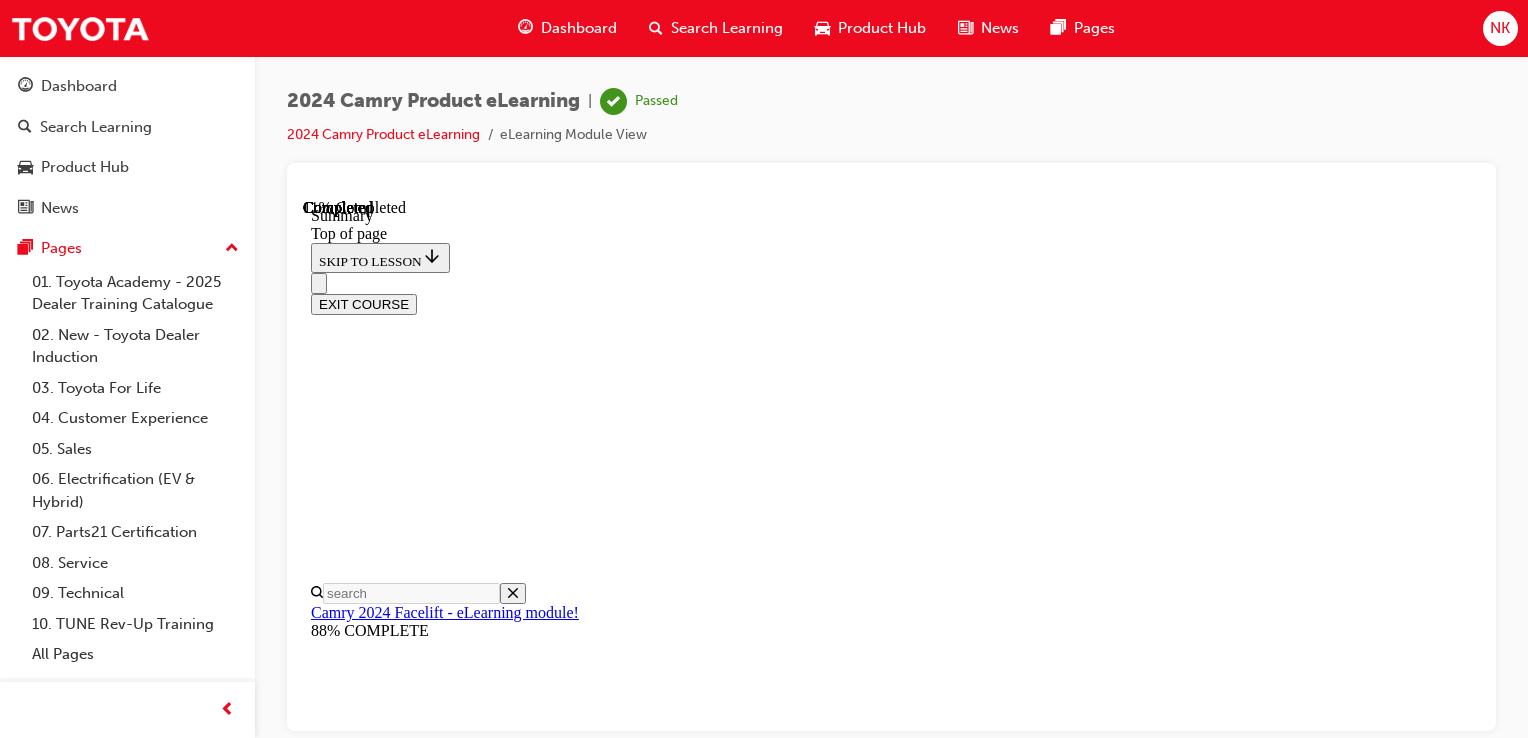 click on "CONTINUE" at bounding box center (353, 11868) 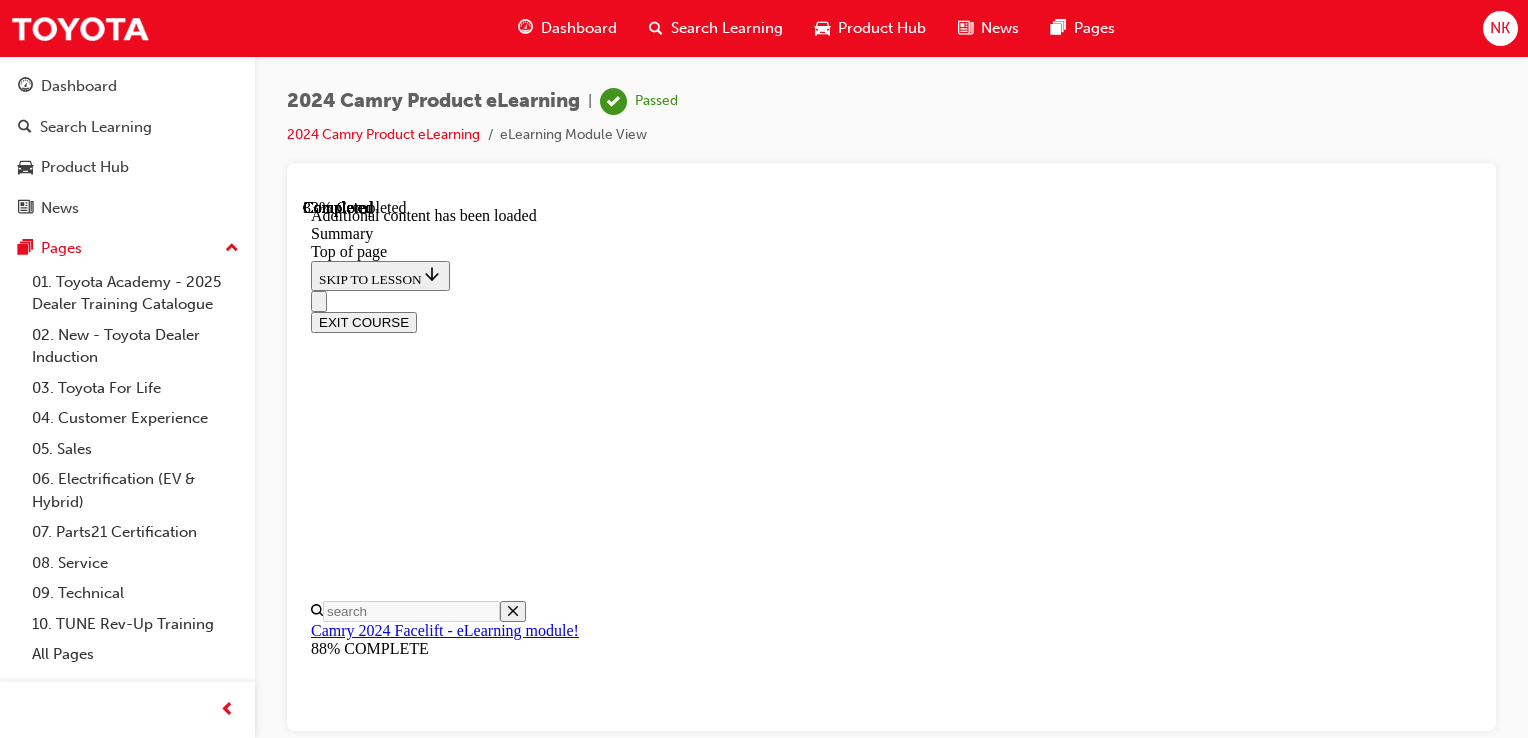 scroll, scrollTop: 1311, scrollLeft: 0, axis: vertical 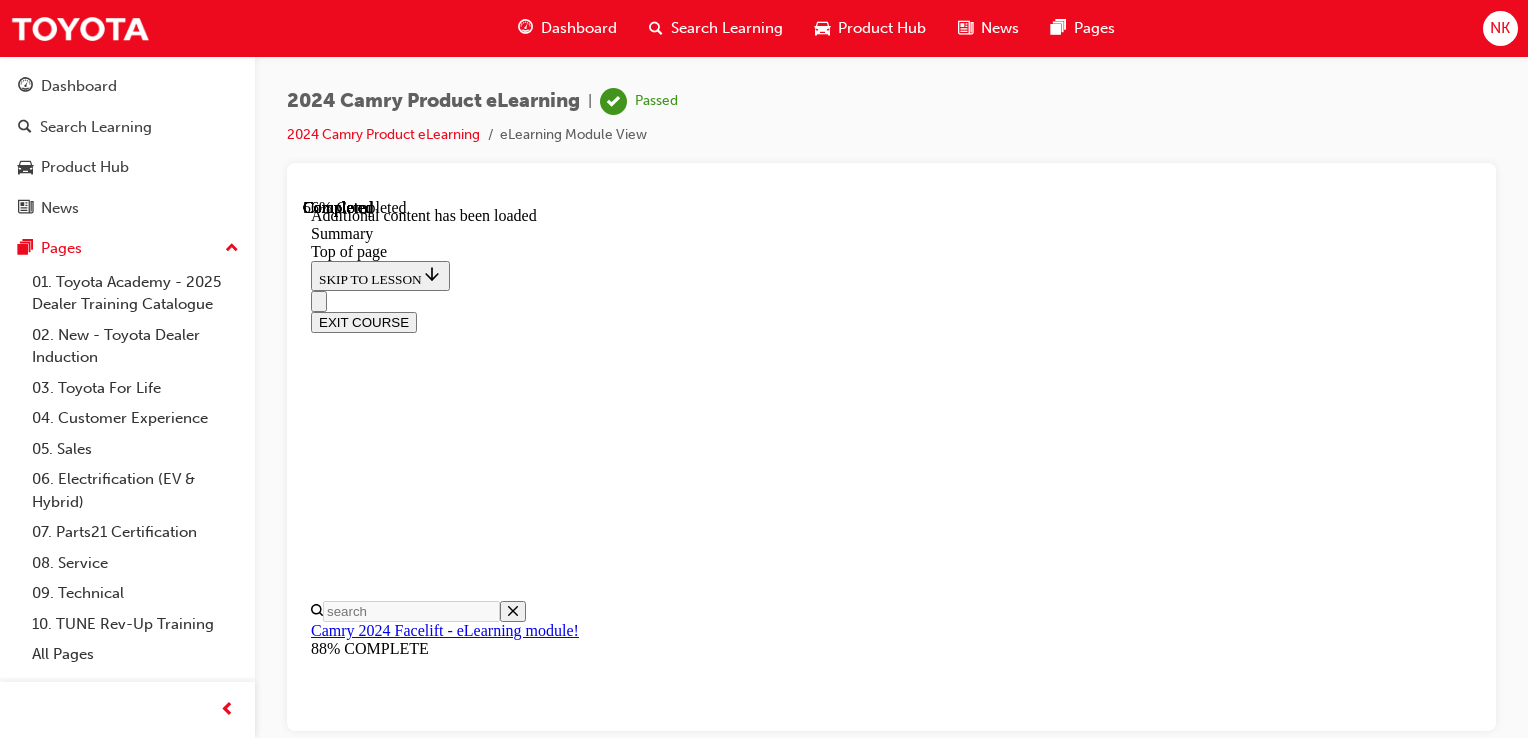 click on "CONTINUE" at bounding box center (353, 12618) 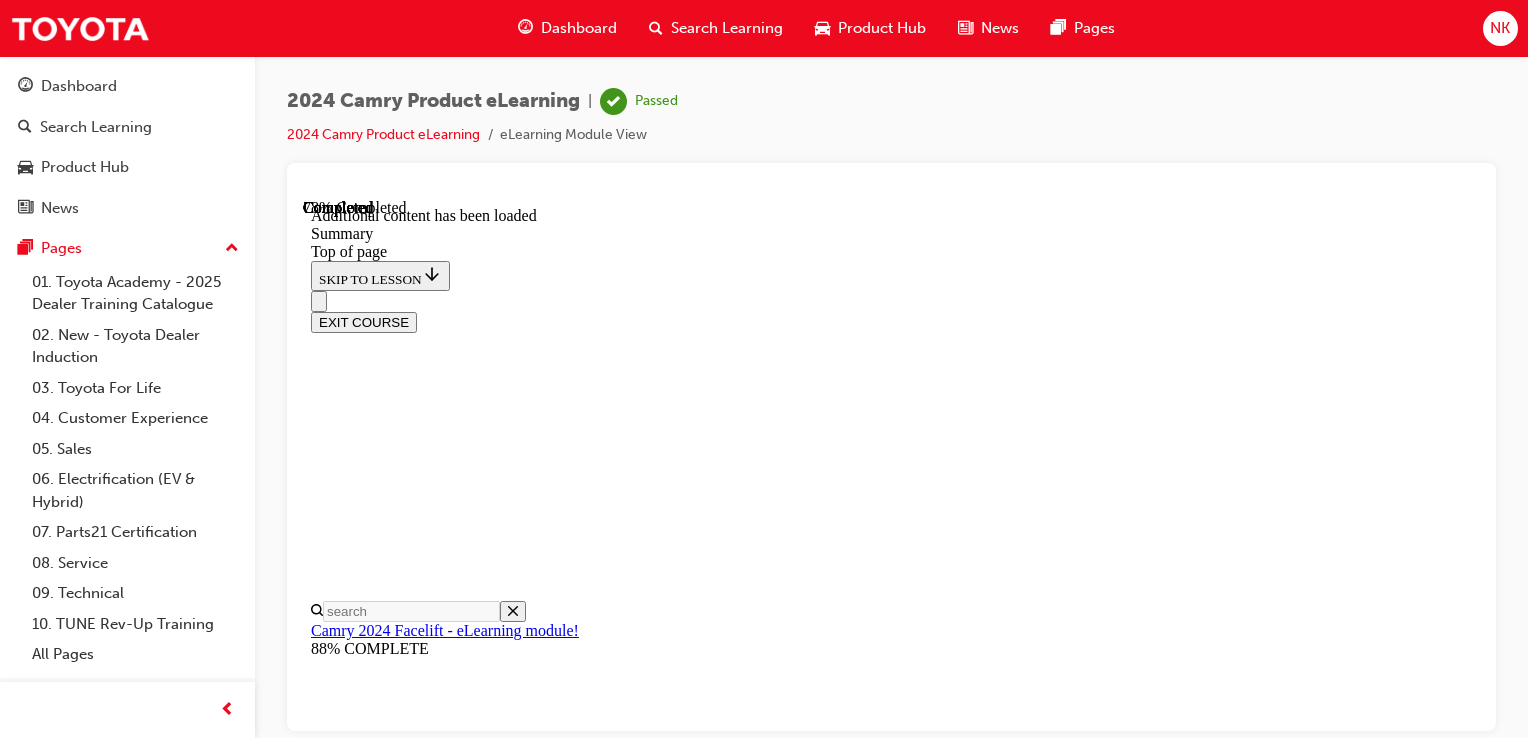 scroll, scrollTop: 2263, scrollLeft: 0, axis: vertical 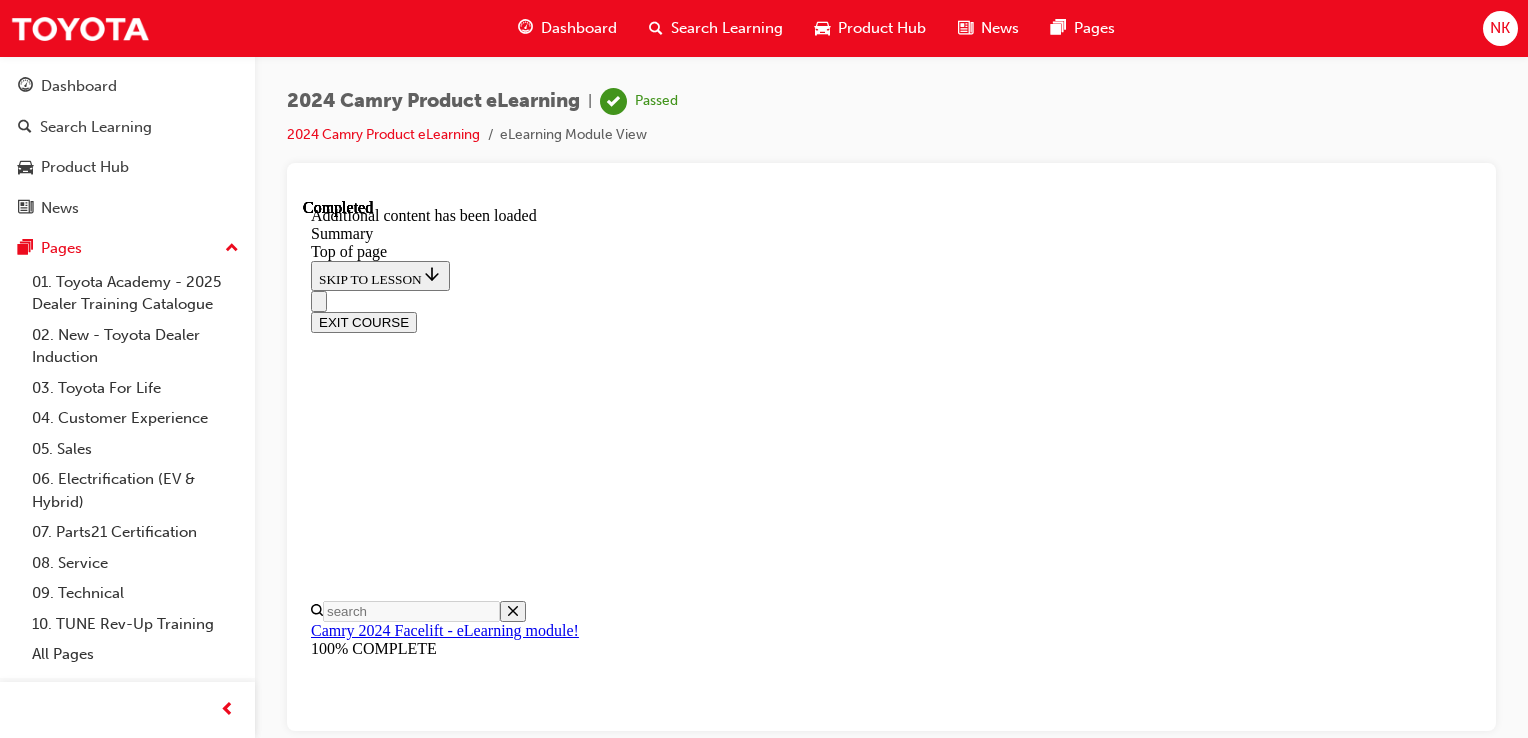 click at bounding box center [891, 13140] 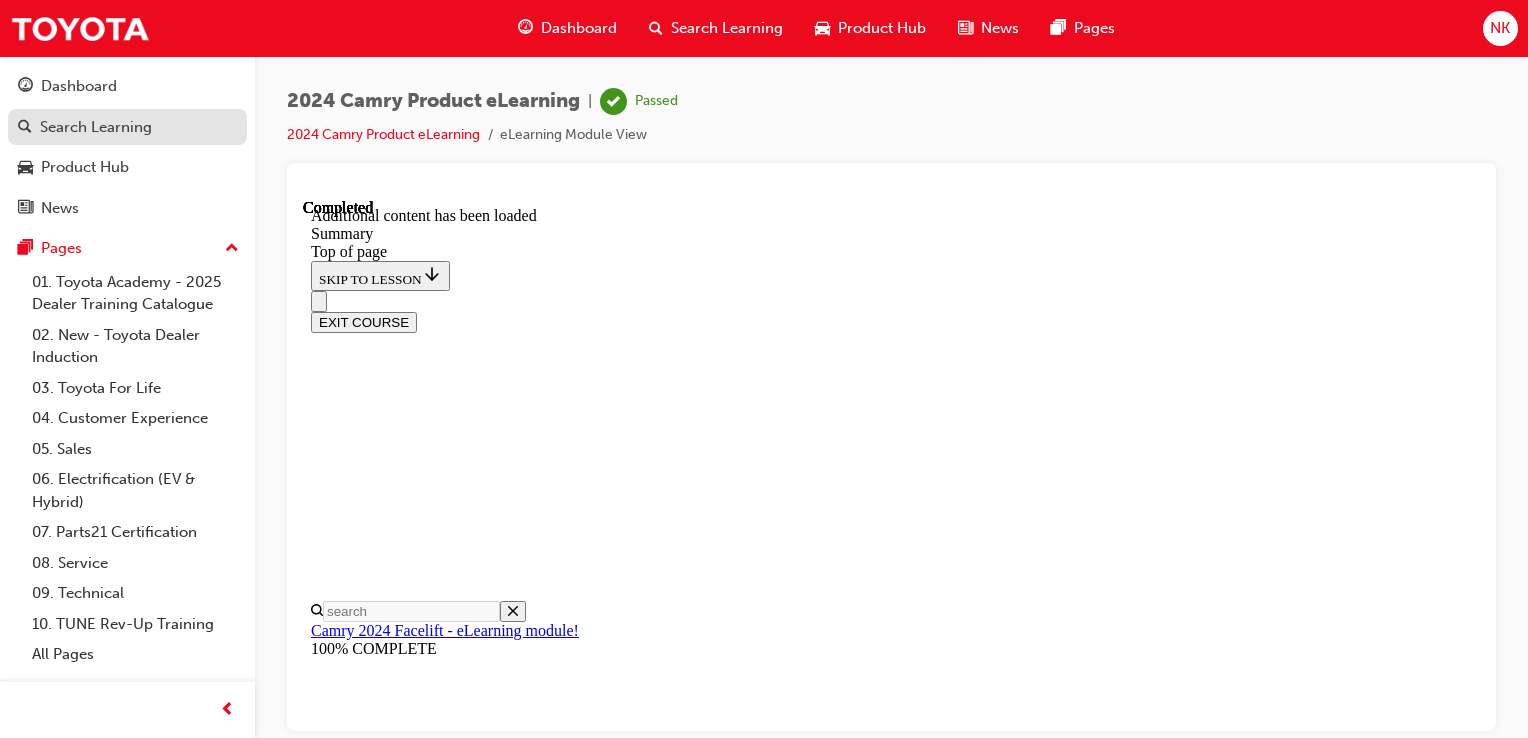 click on "Search Learning" at bounding box center (127, 127) 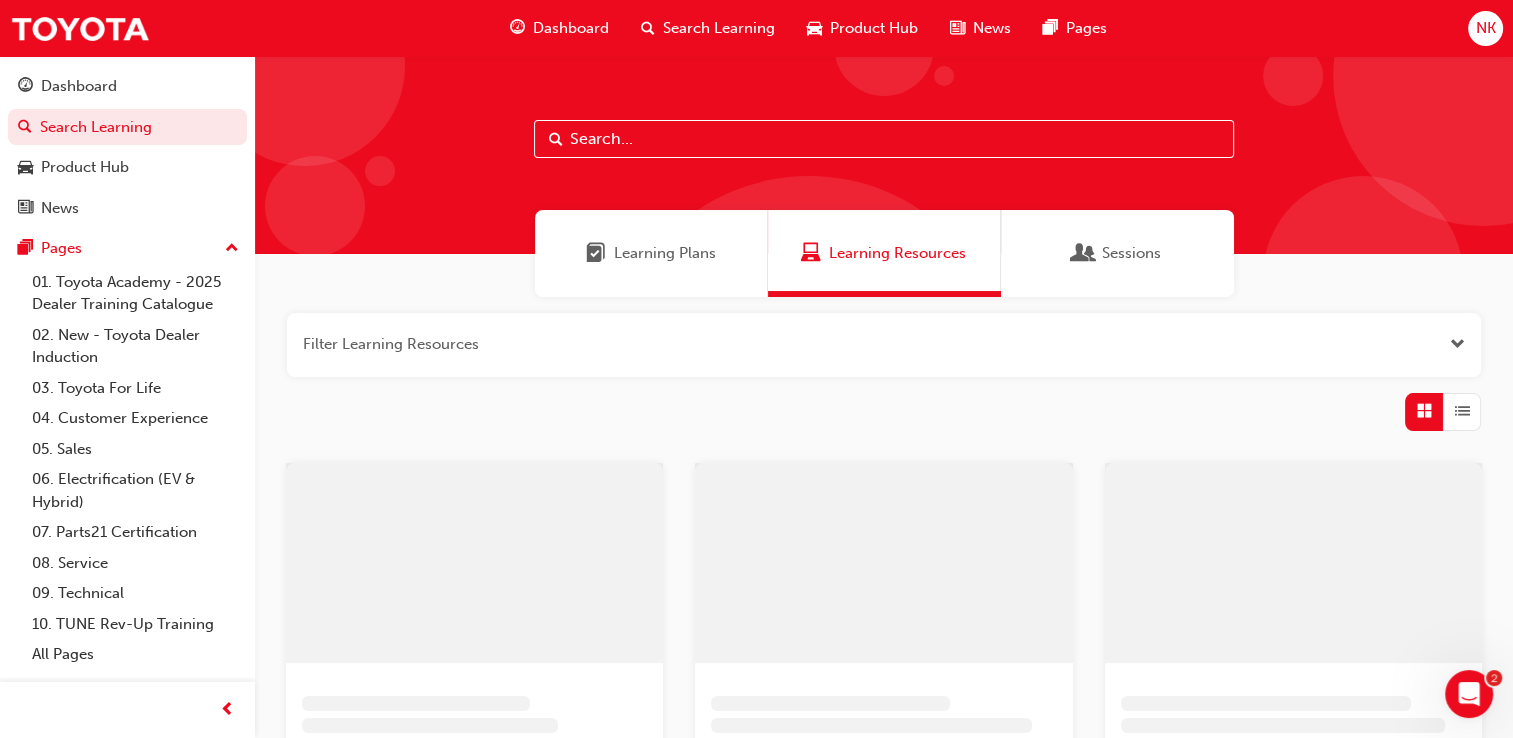 click on "Learning Plans" at bounding box center (651, 253) 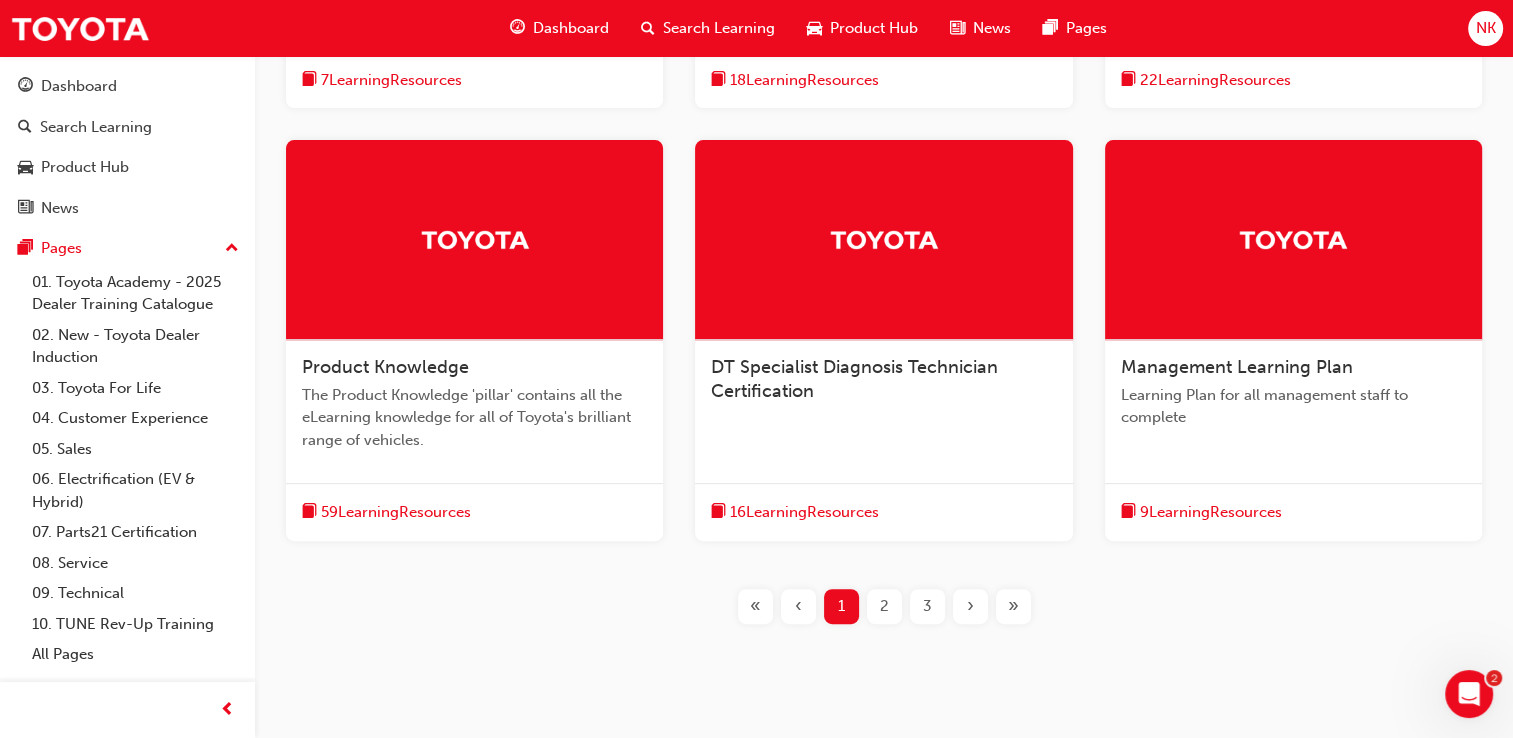 scroll, scrollTop: 712, scrollLeft: 0, axis: vertical 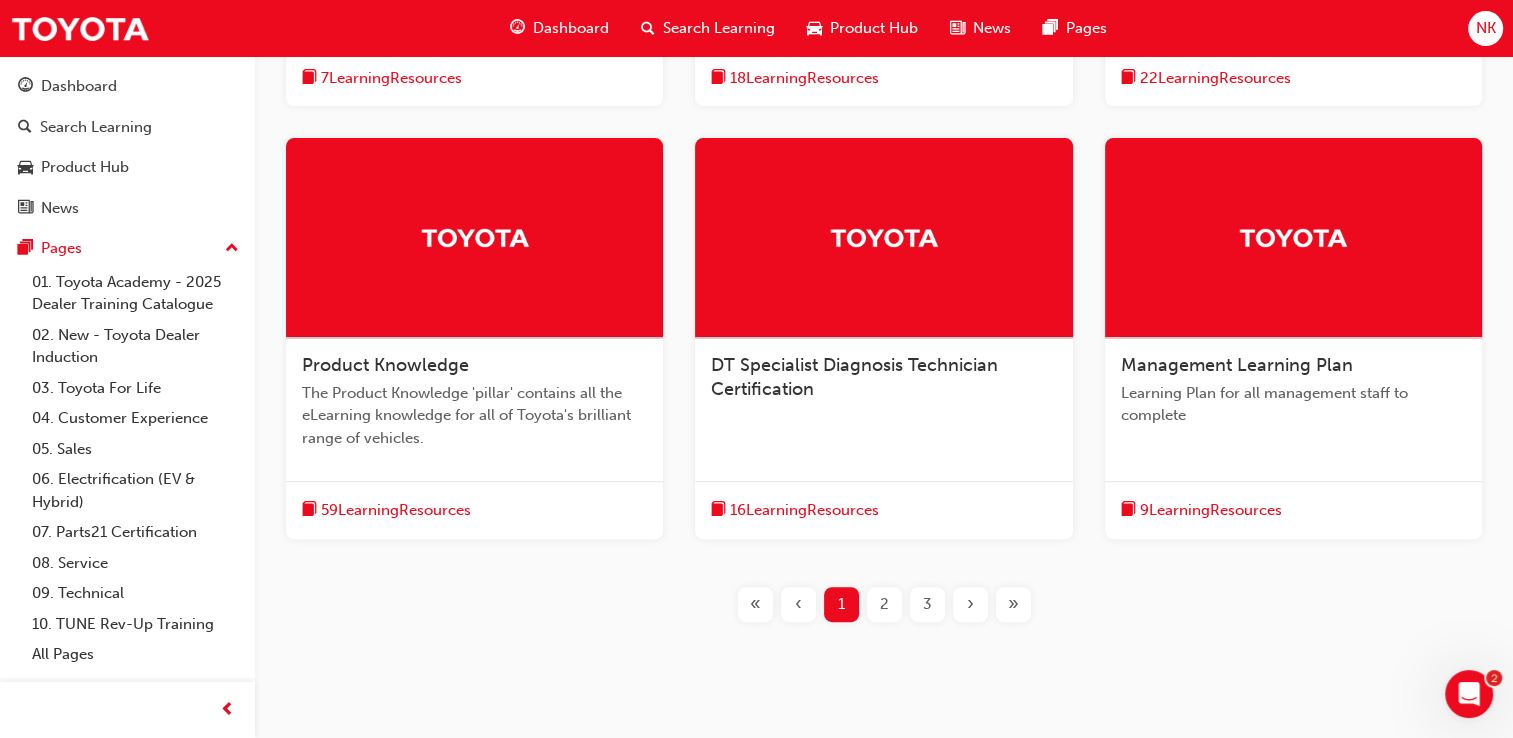 click on "The Product Knowledge 'pillar' contains all the eLearning knowledge for all of Toyota's brilliant range of vehicles." at bounding box center (474, 416) 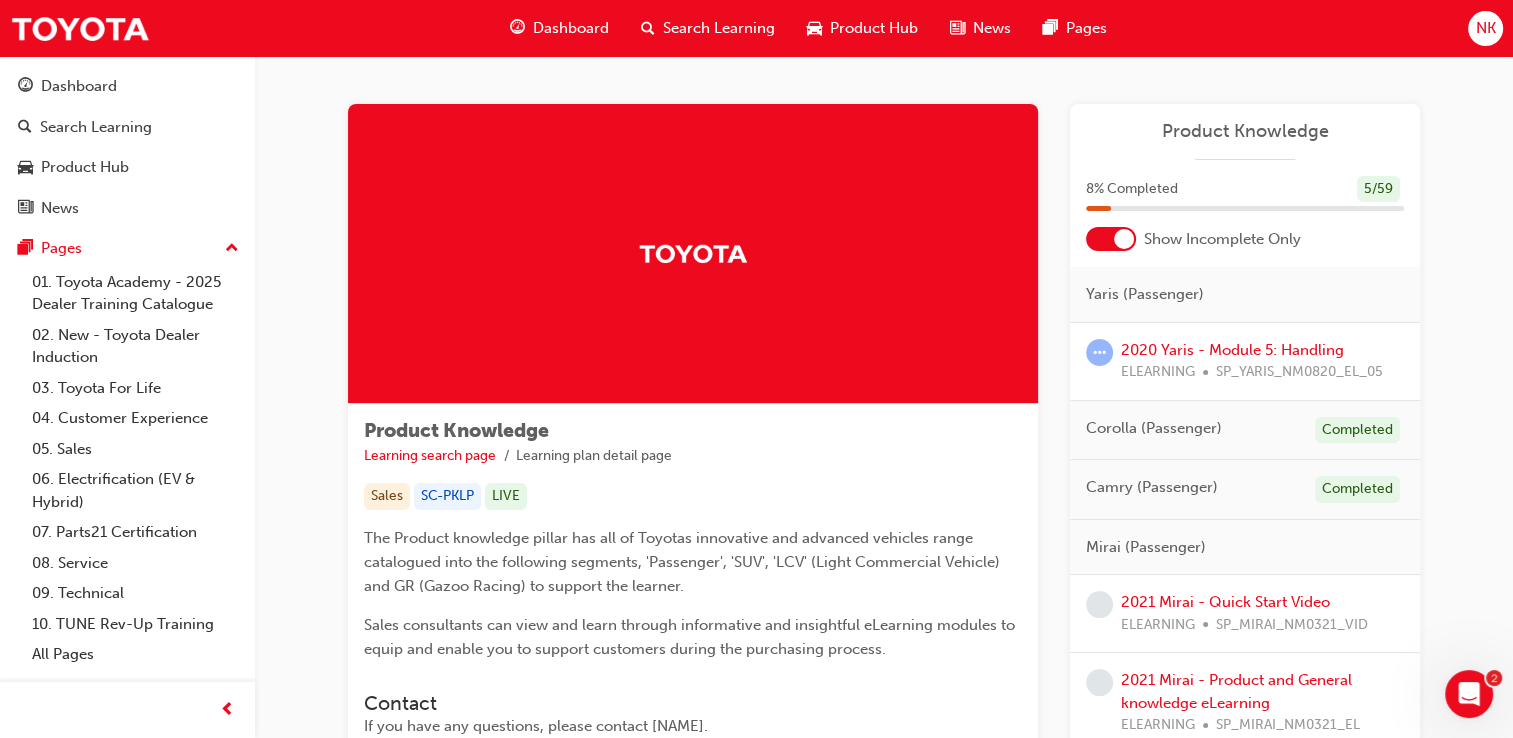 click at bounding box center [1111, 239] 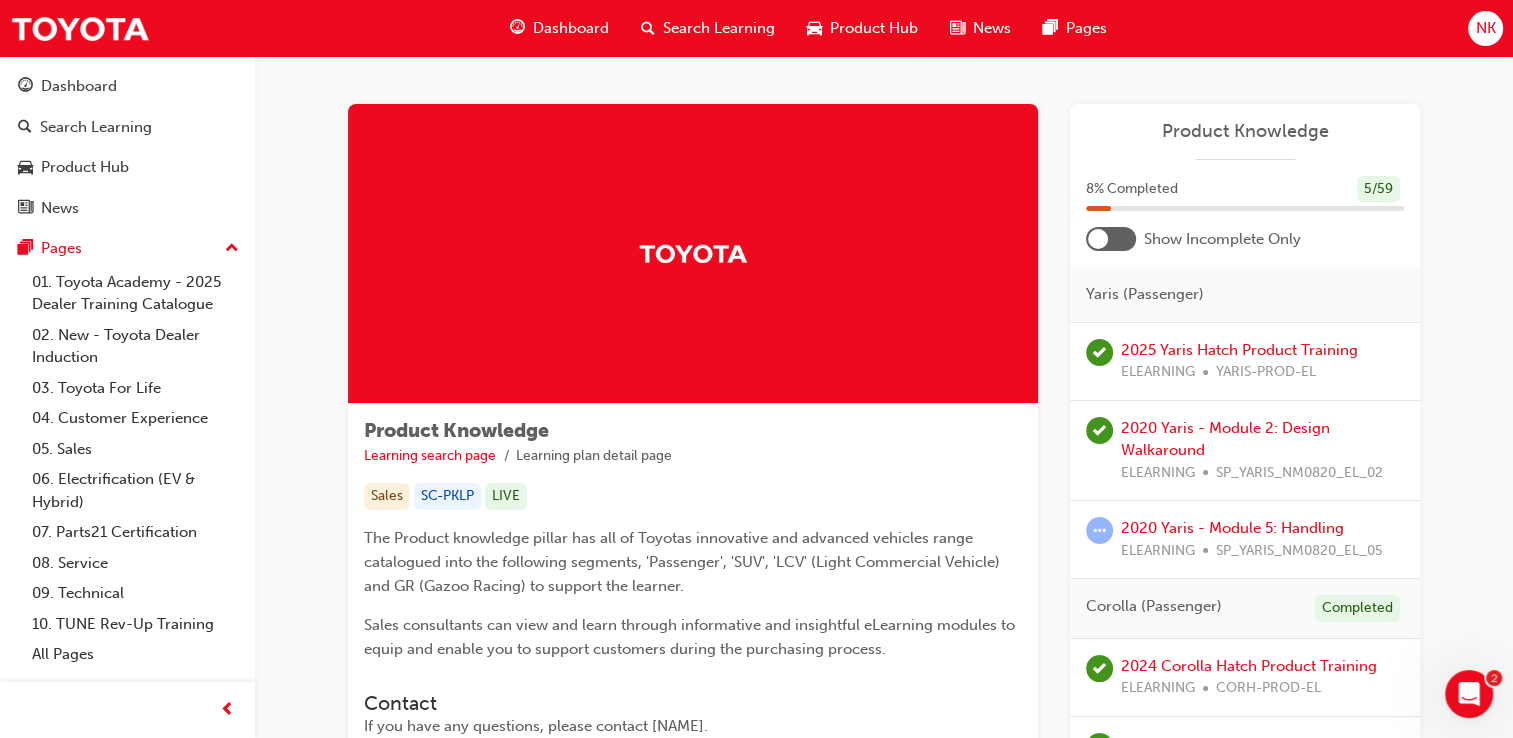 click at bounding box center (1111, 239) 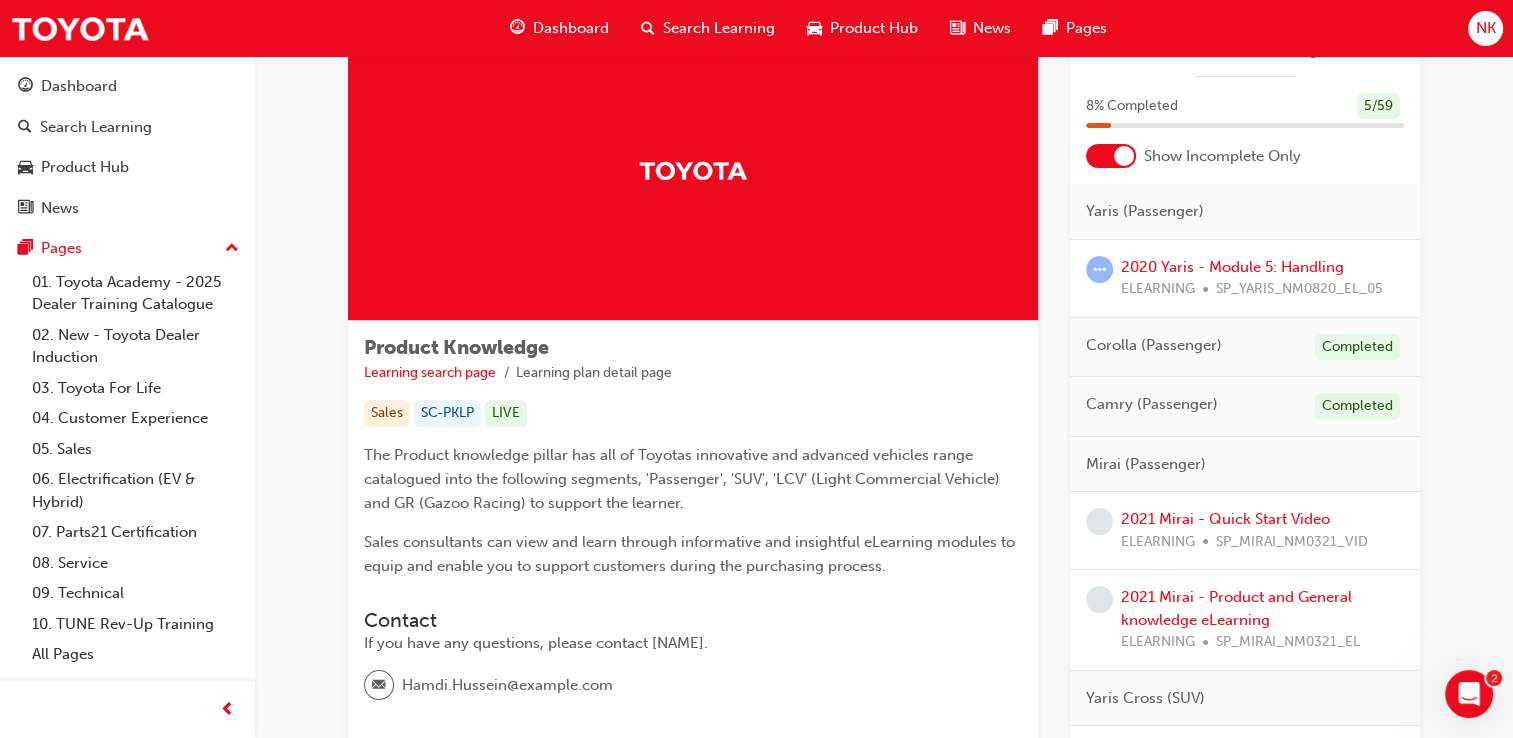 scroll, scrollTop: 82, scrollLeft: 0, axis: vertical 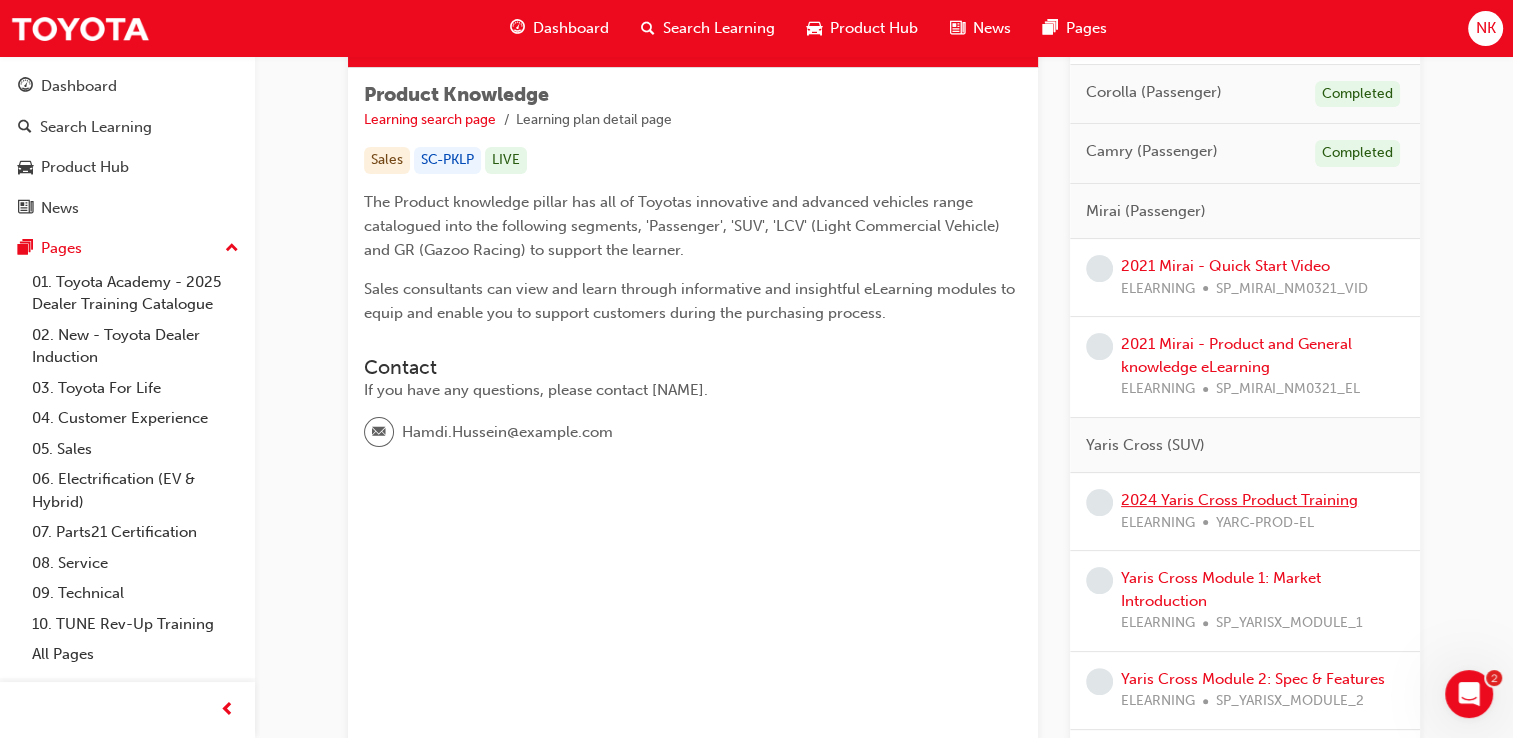 click on "2024 Yaris Cross Product Training" at bounding box center (1239, 500) 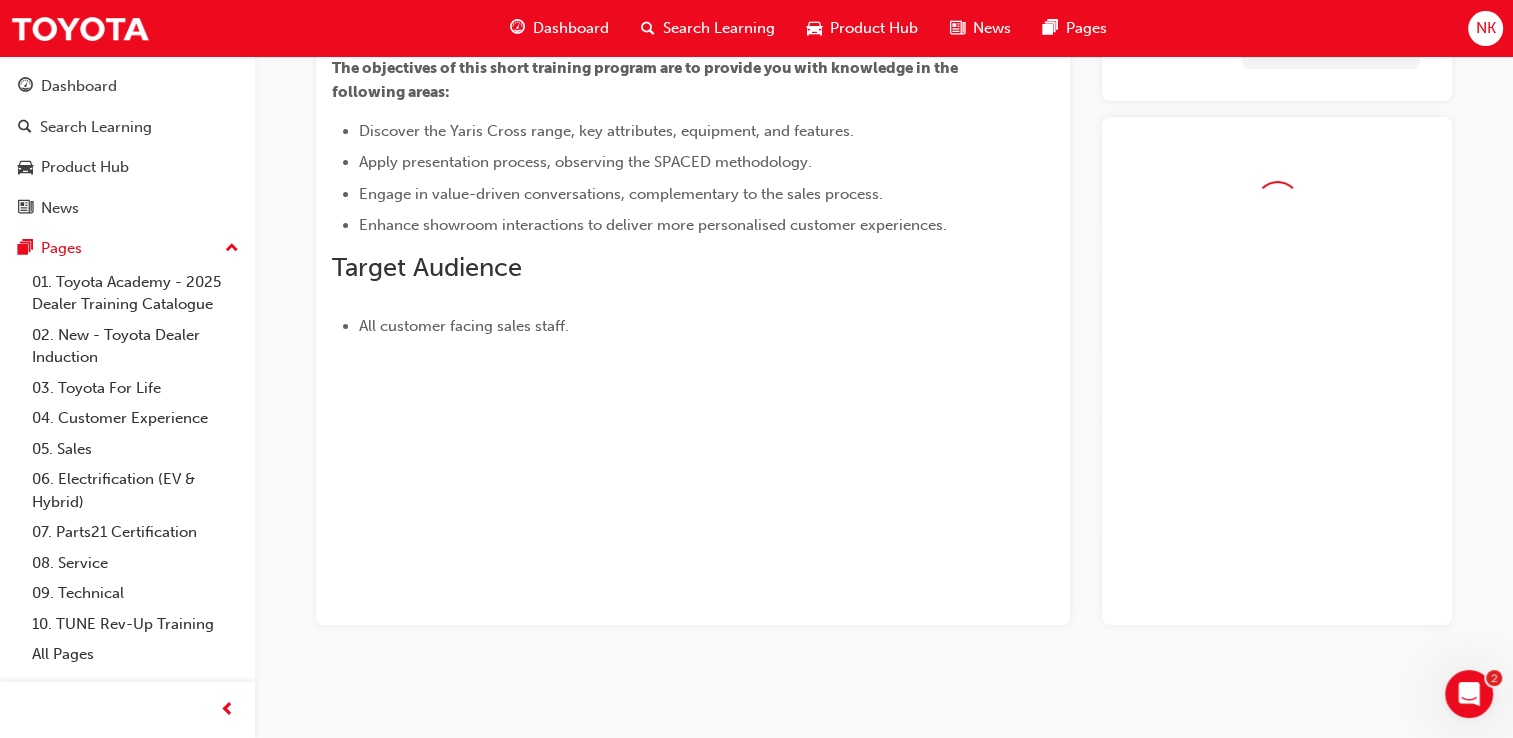 scroll, scrollTop: 273, scrollLeft: 0, axis: vertical 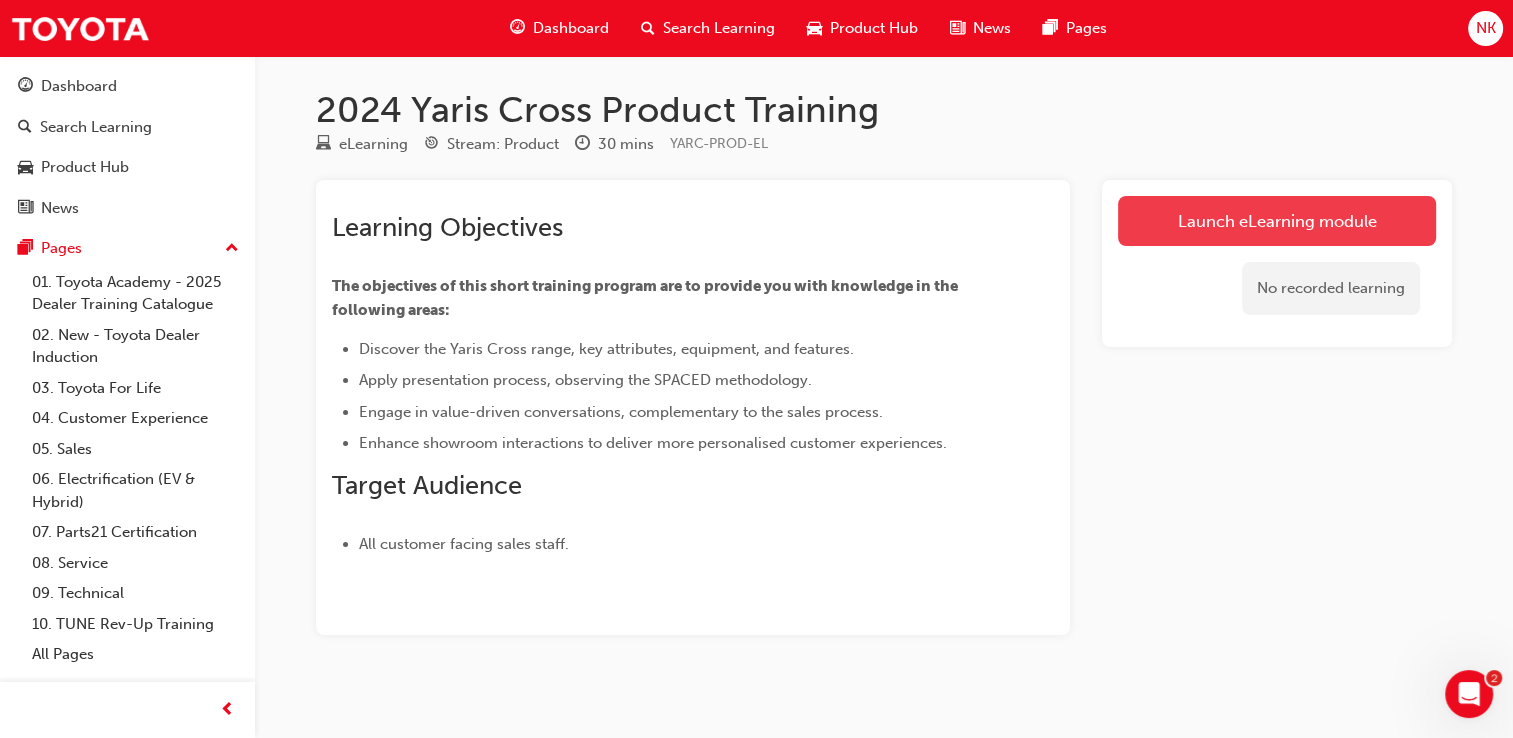 click on "Launch eLearning module" at bounding box center (1277, 221) 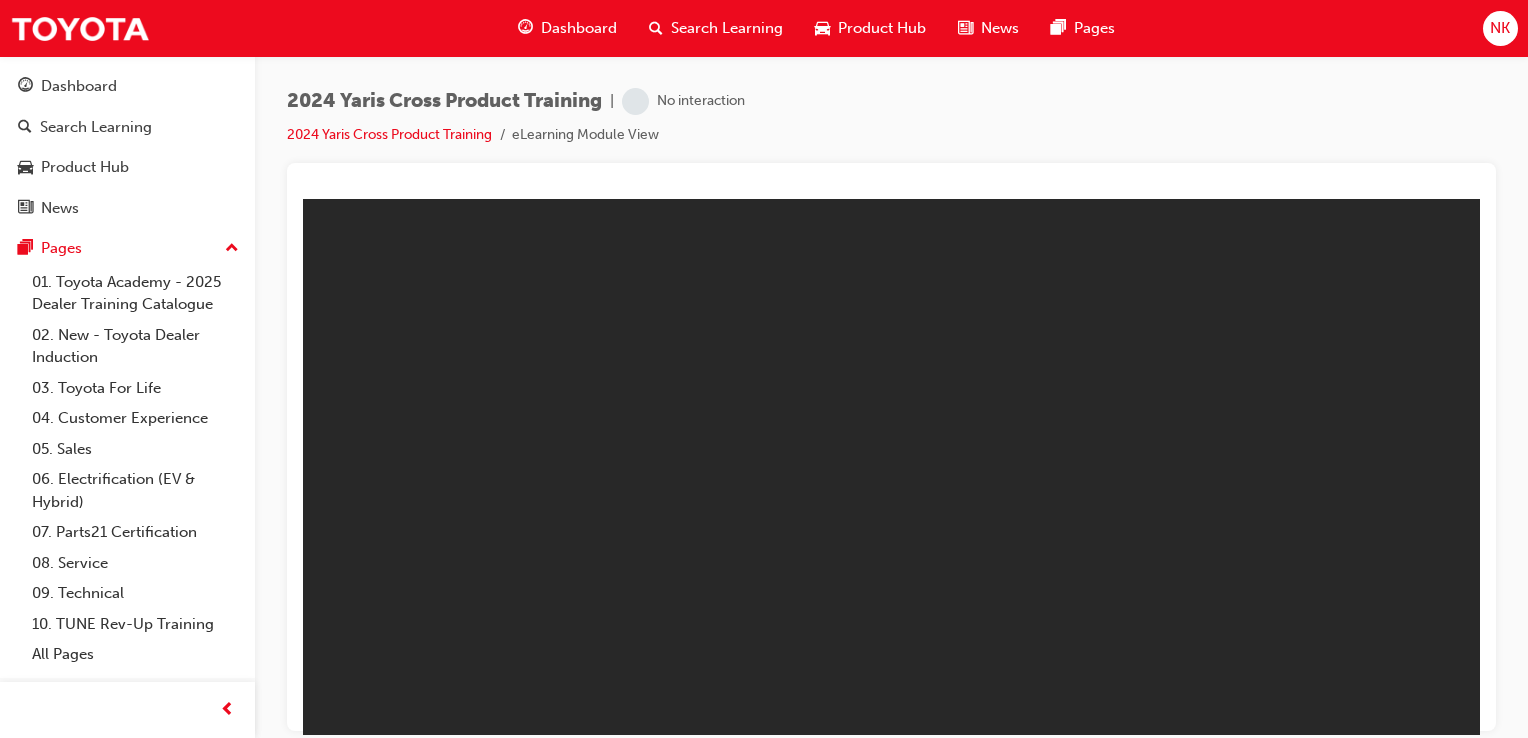 scroll, scrollTop: 0, scrollLeft: 0, axis: both 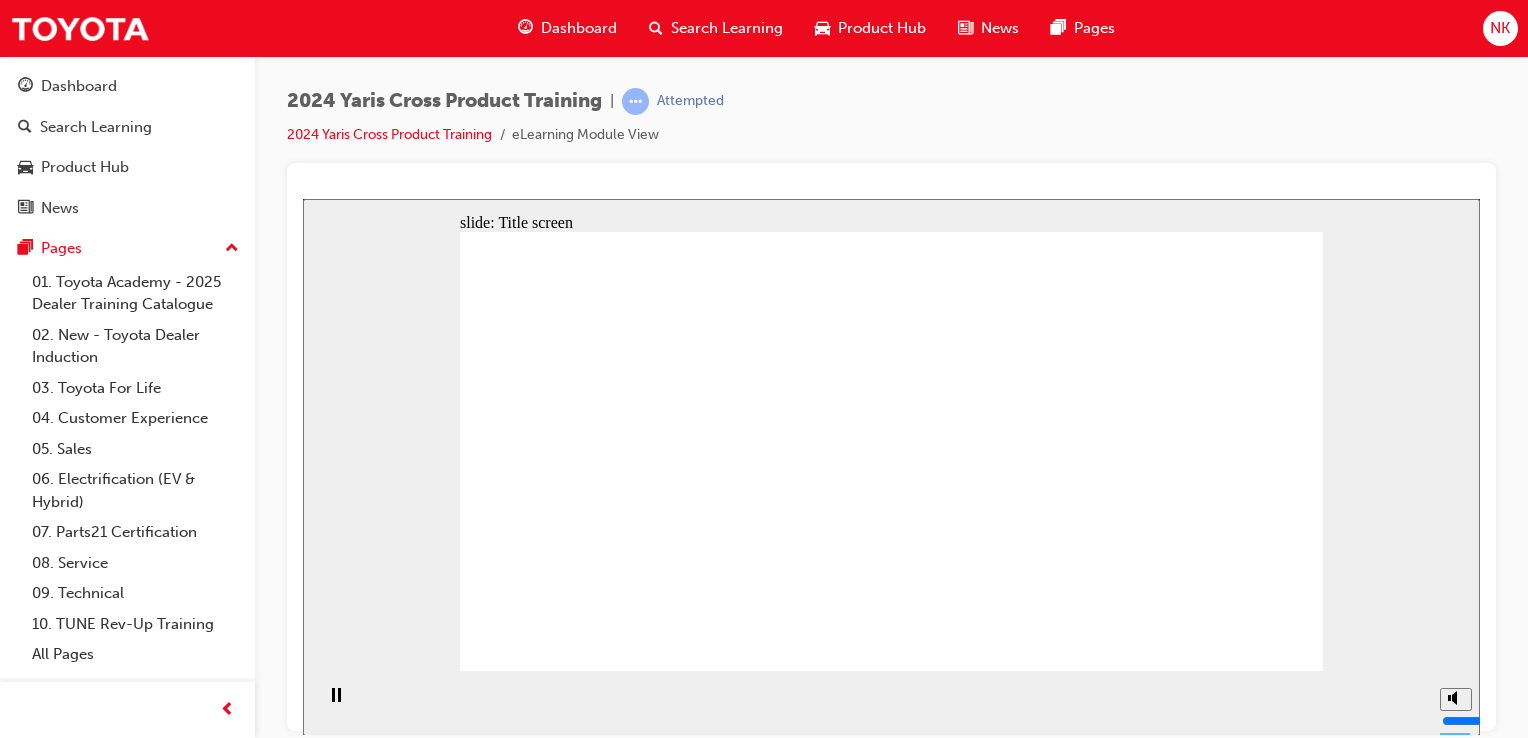 click 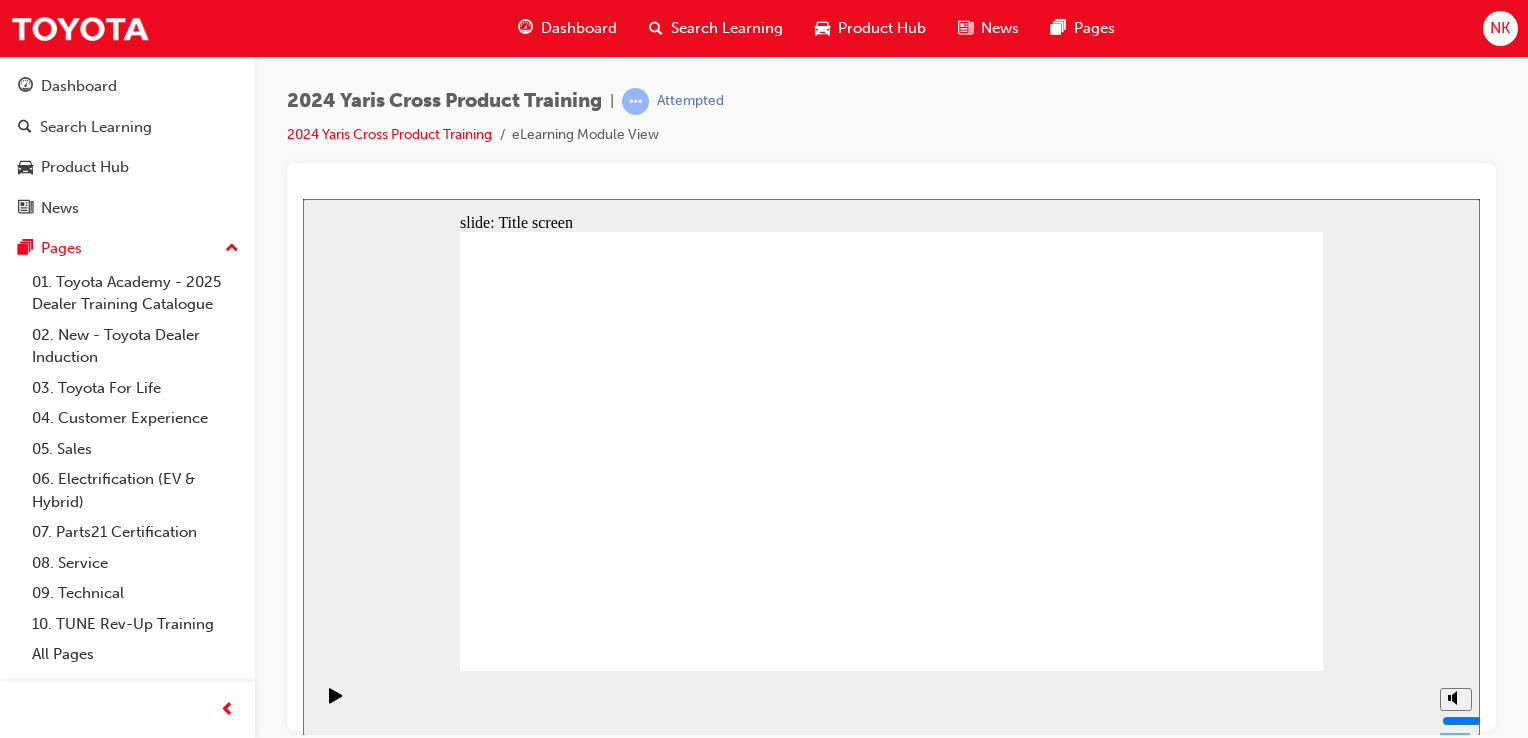 click 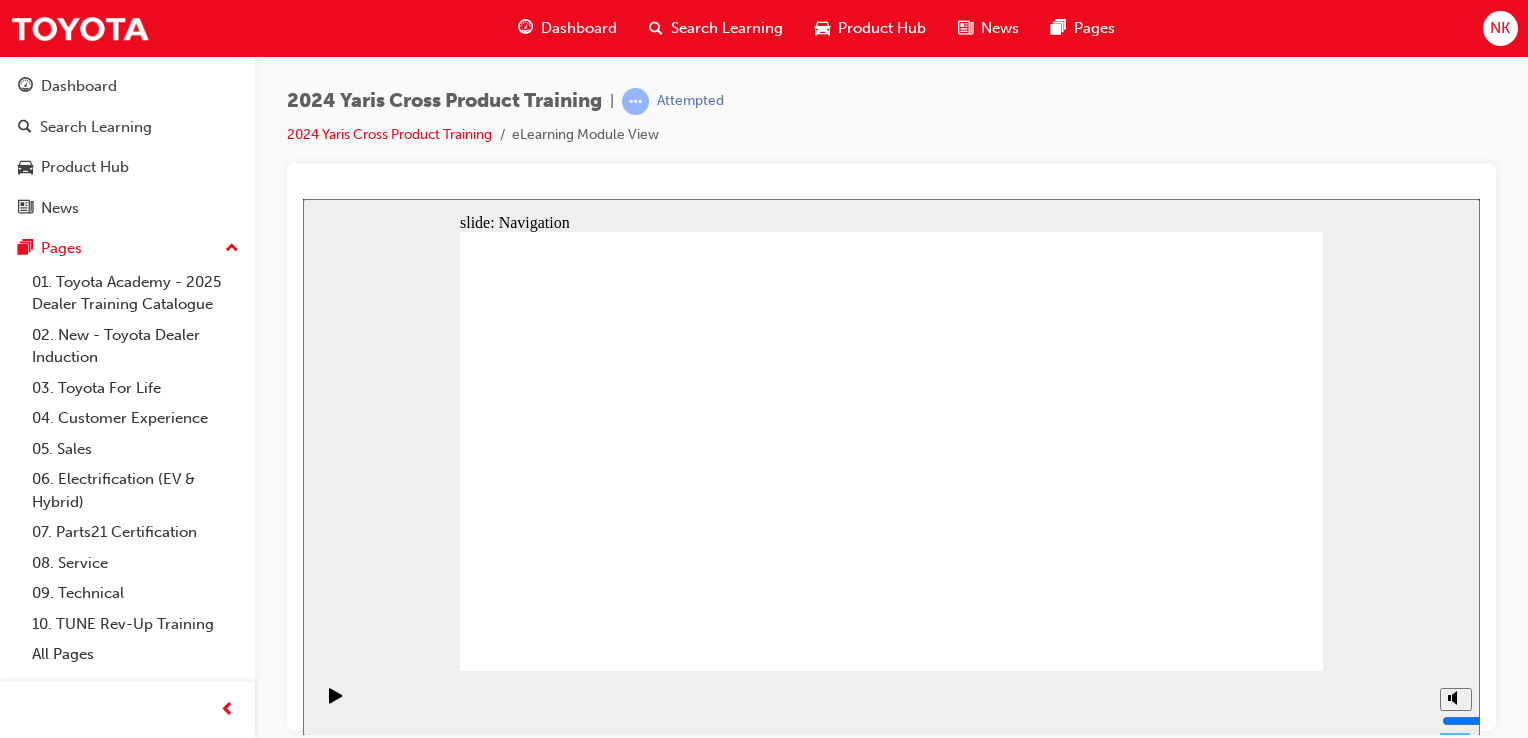 click 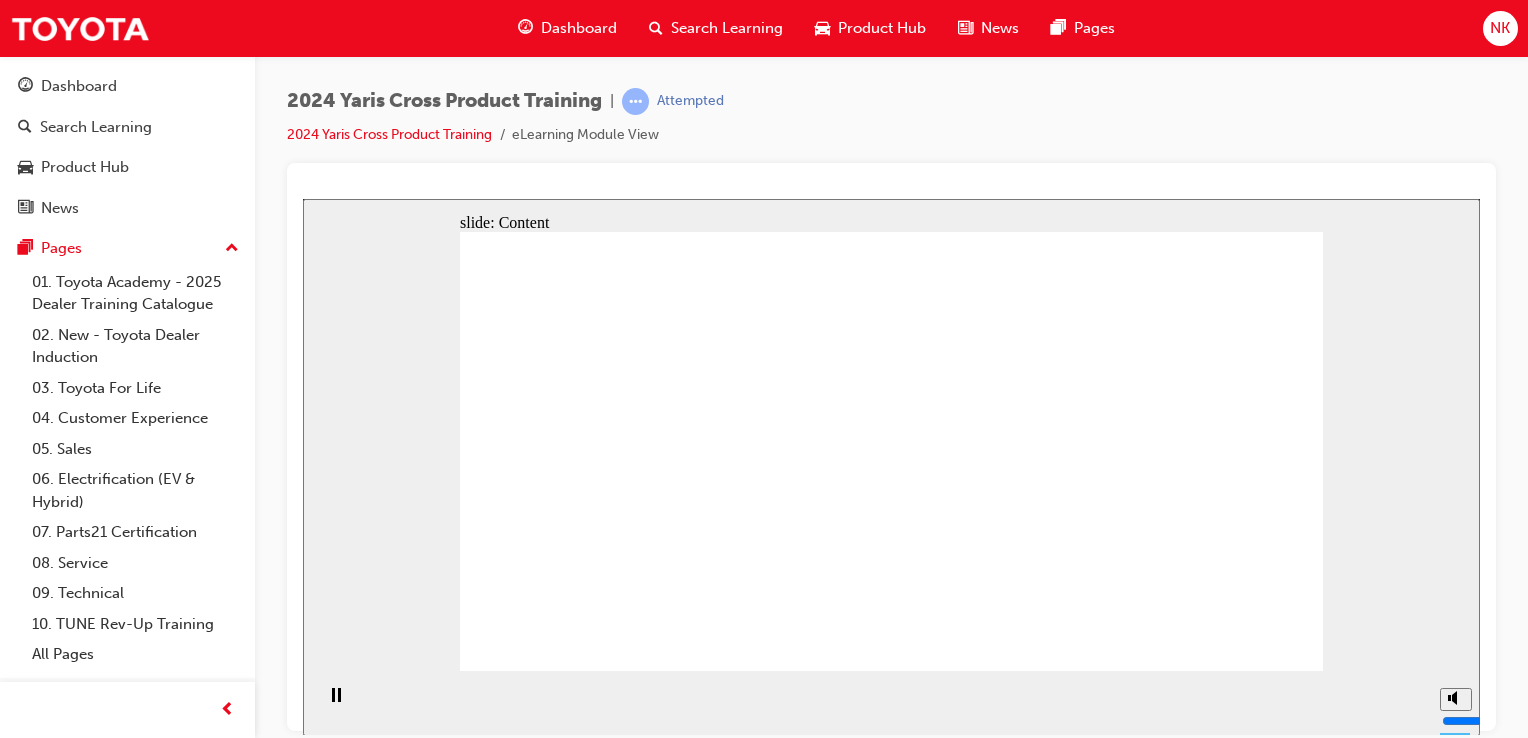 click 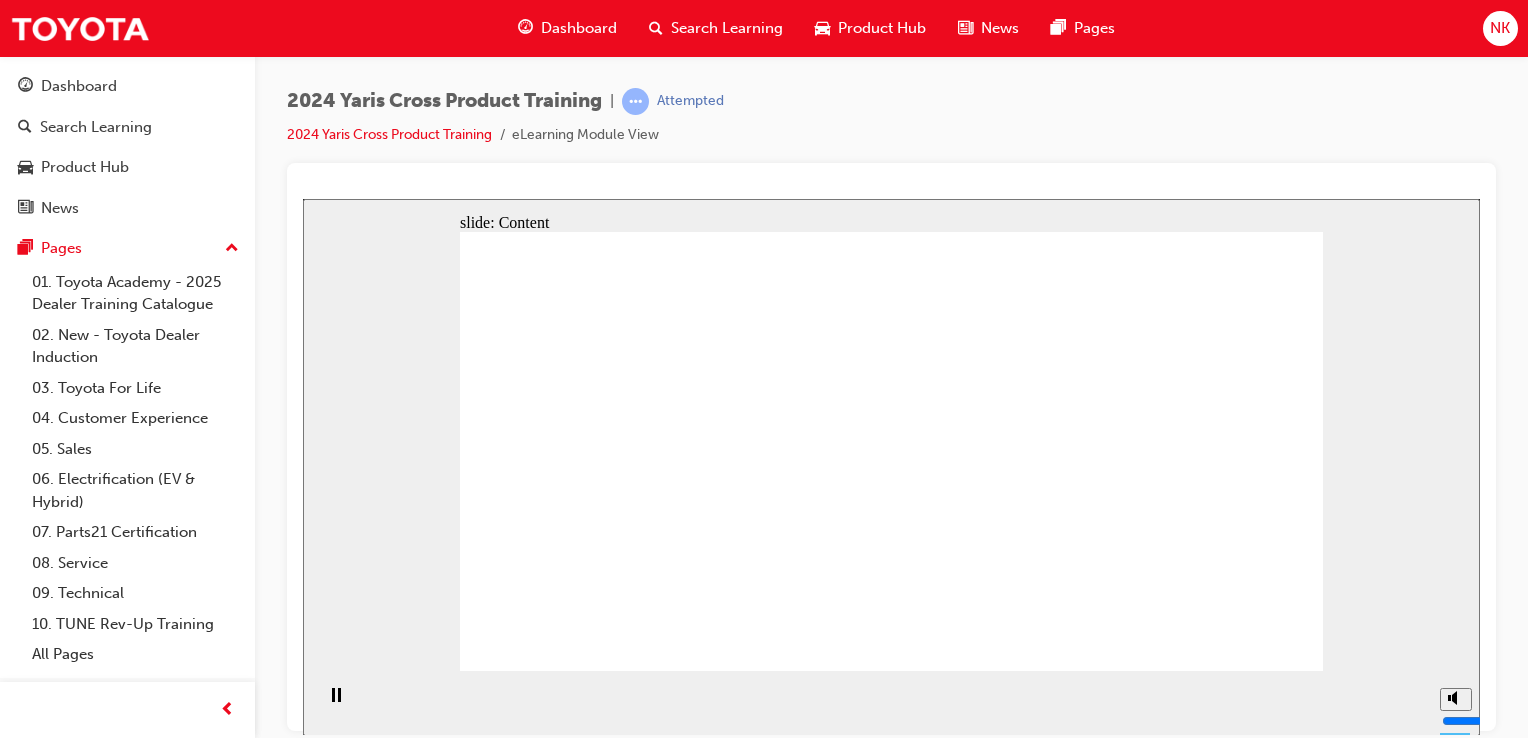 click 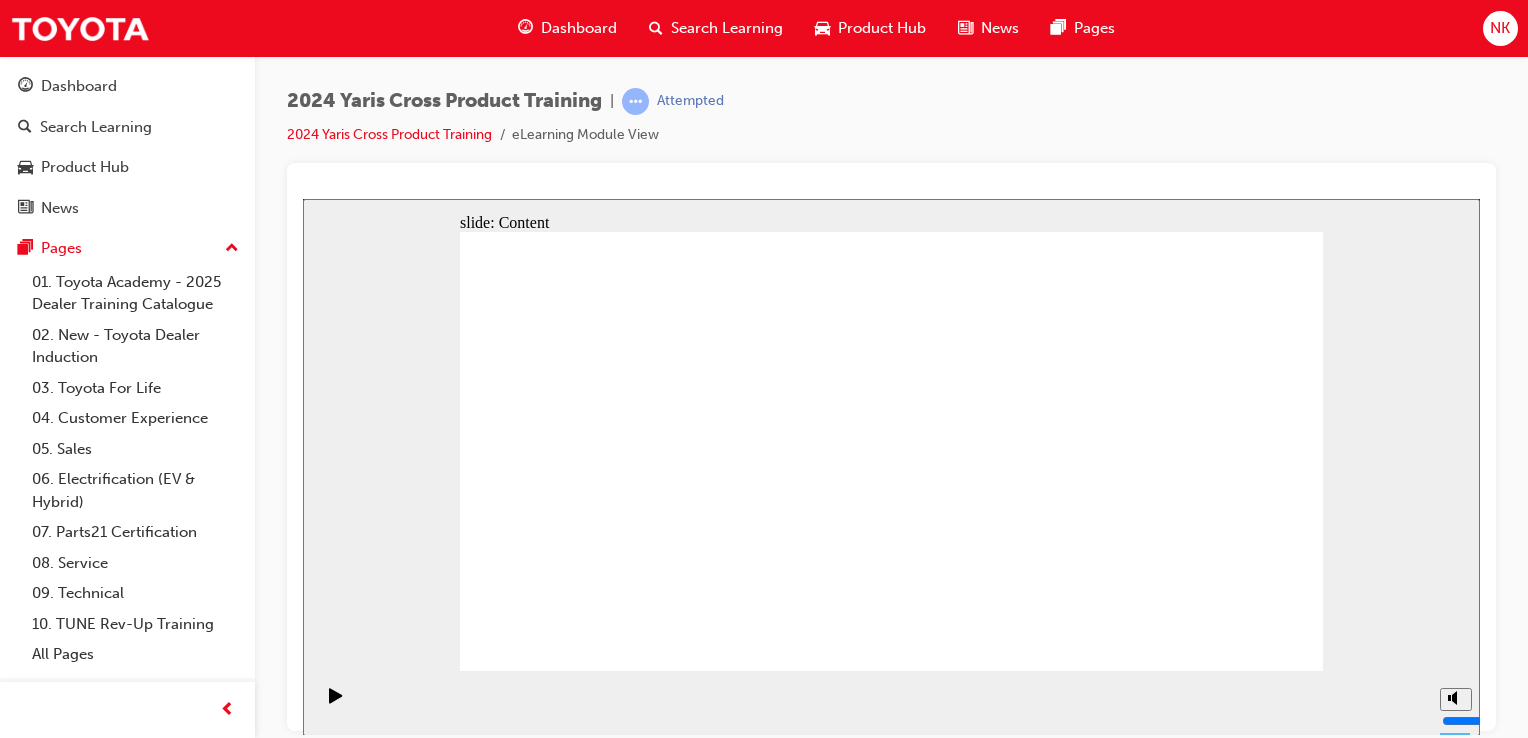 click 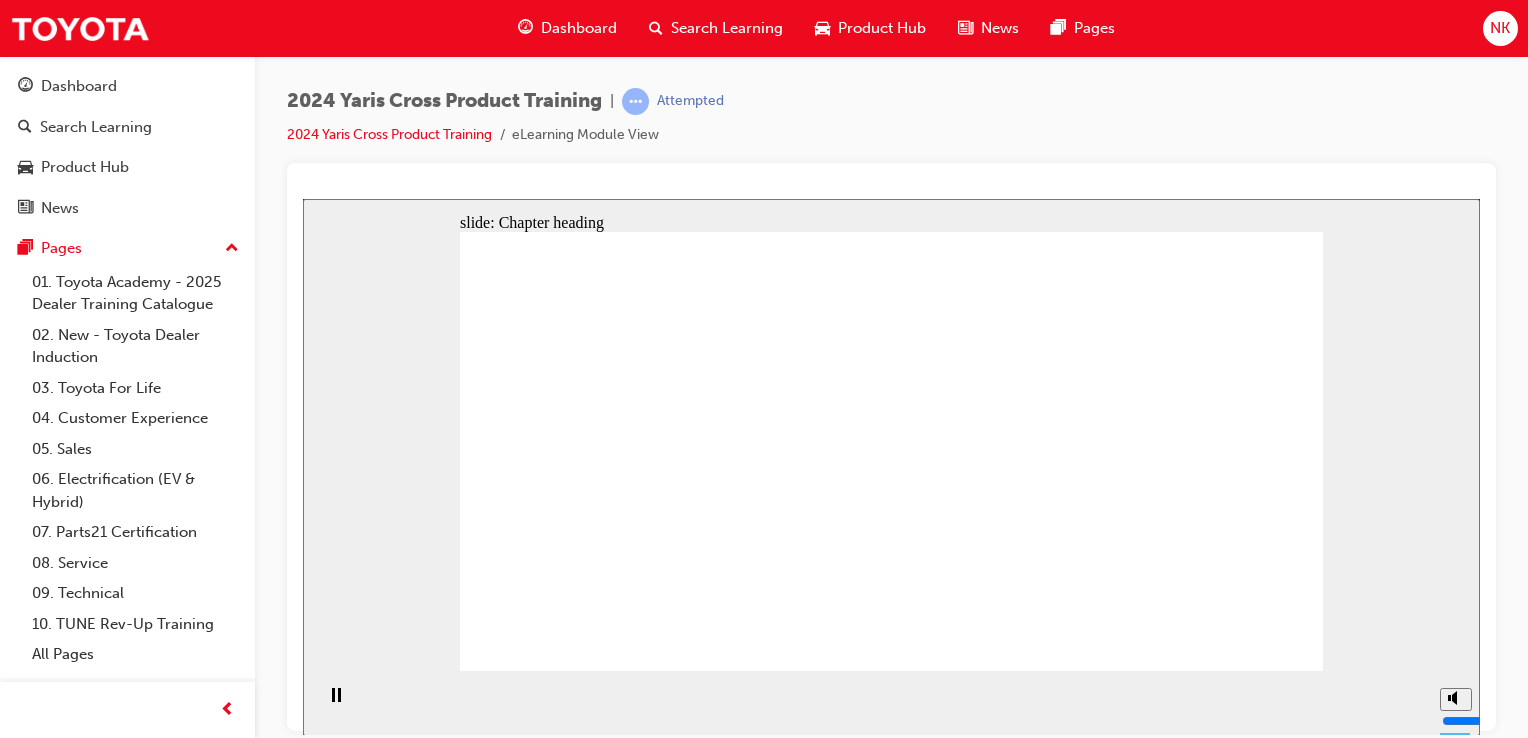 click 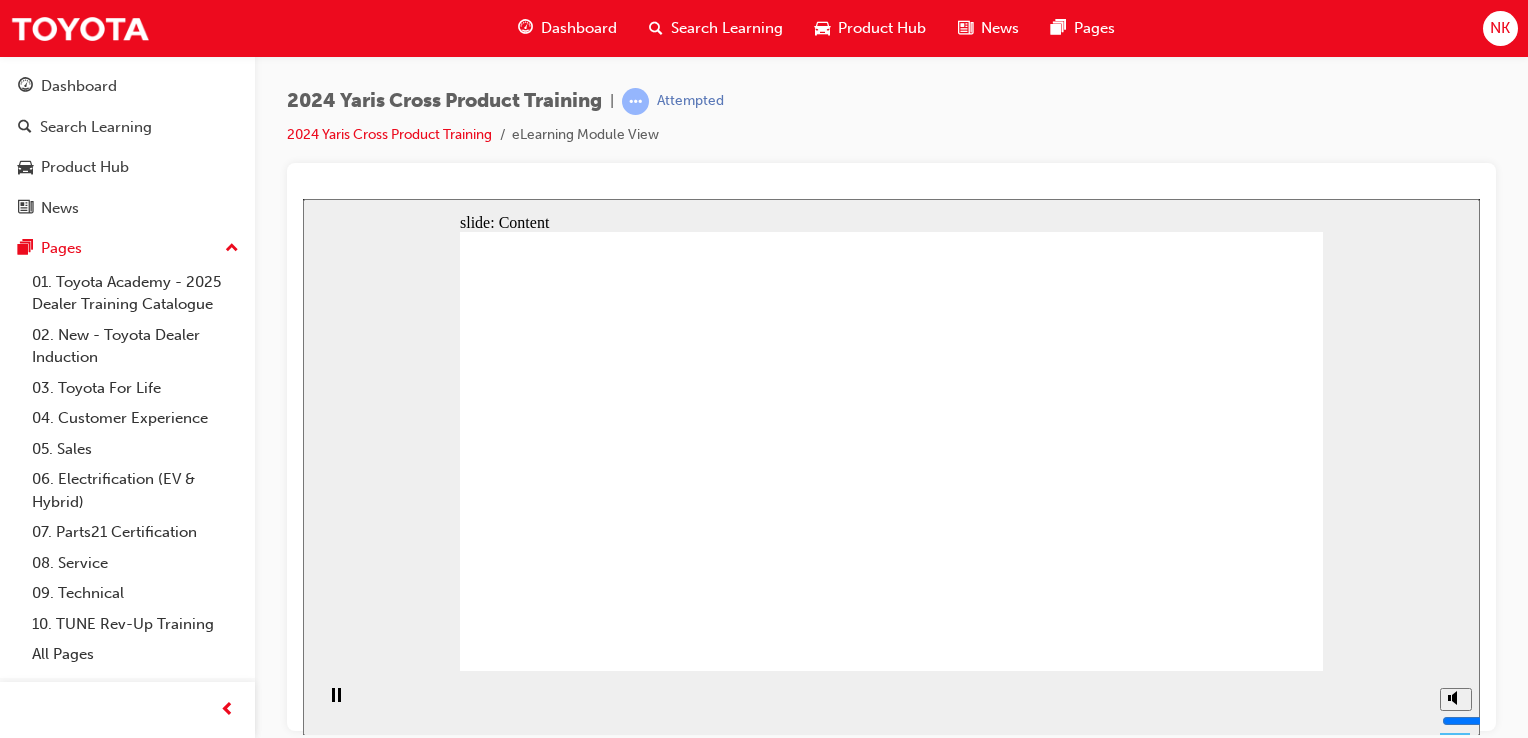 click 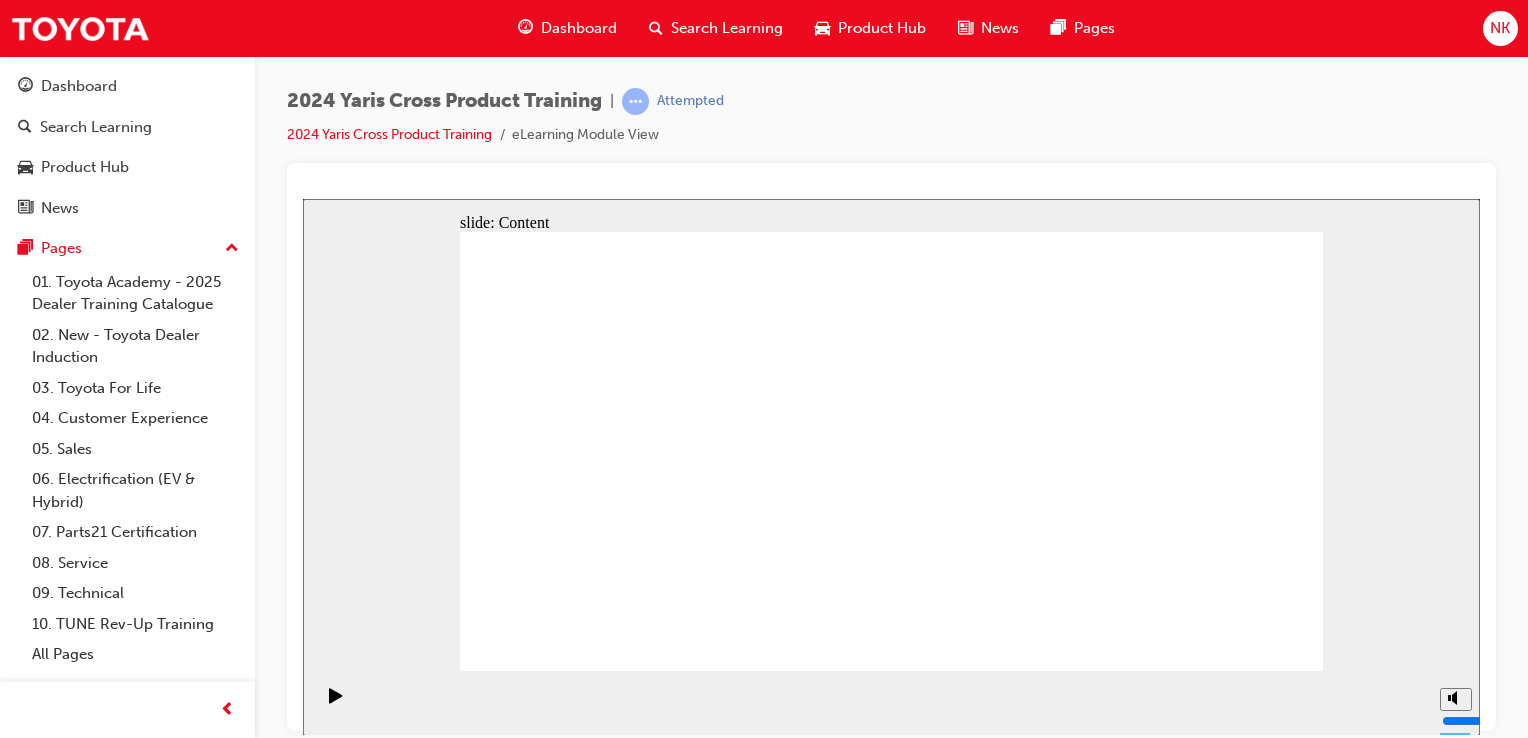 click 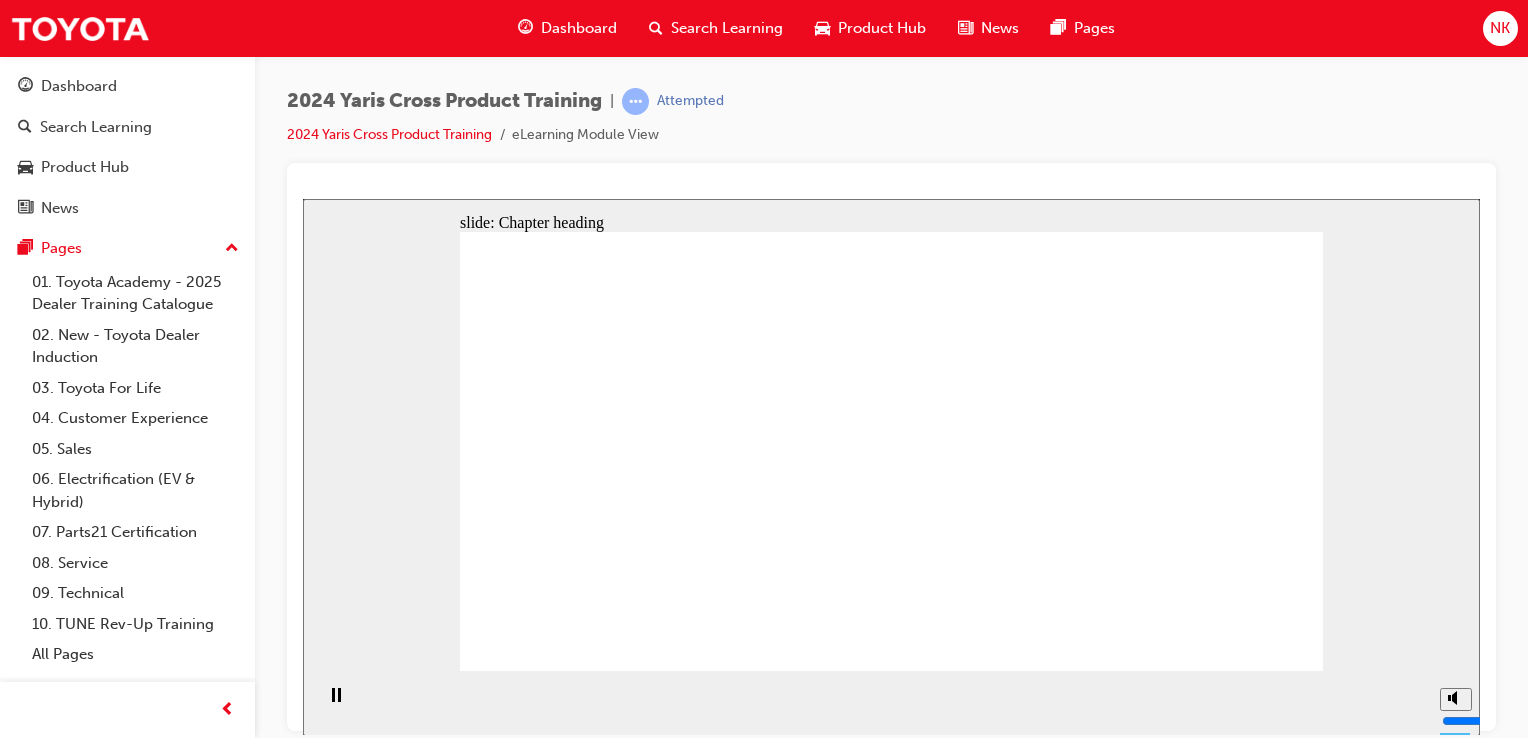 click 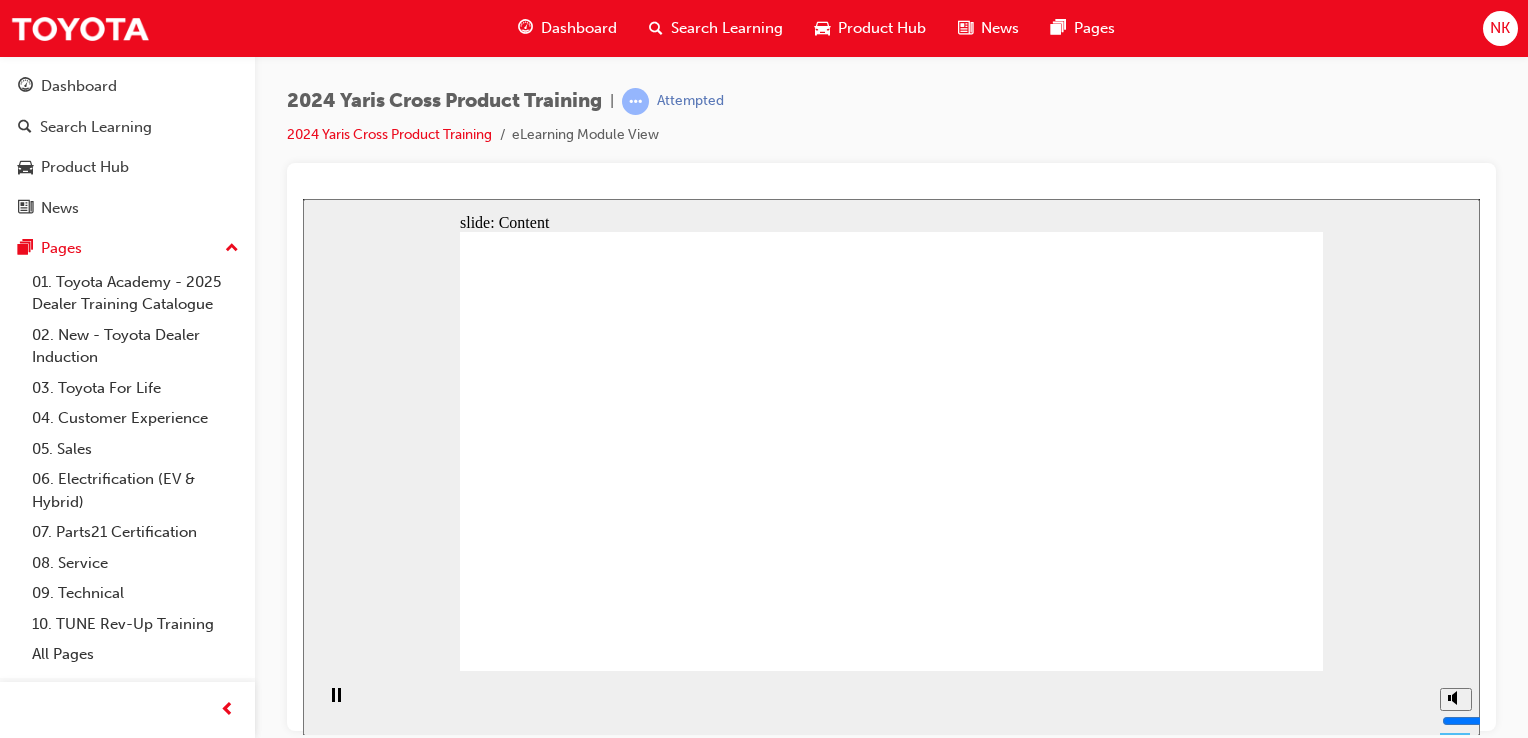 click 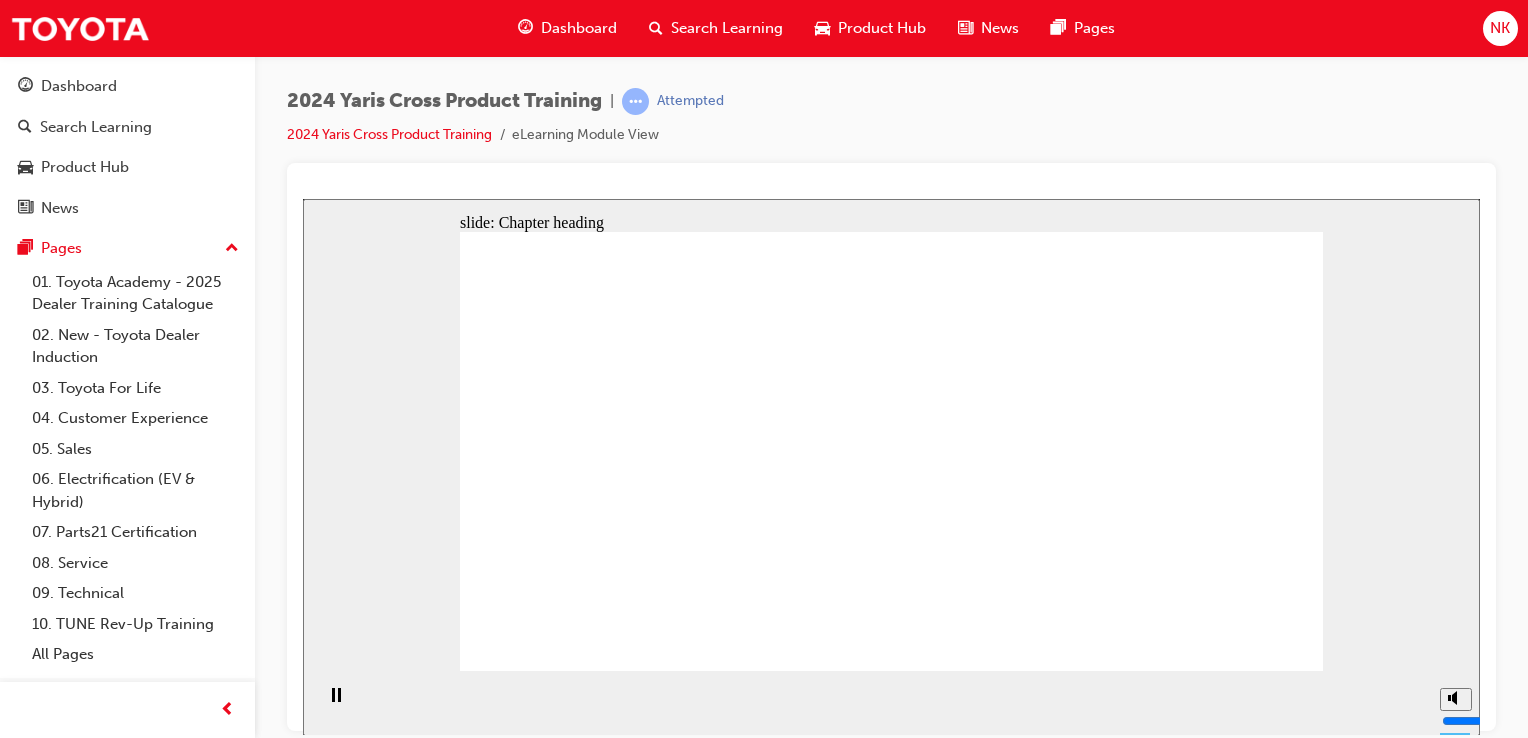 click 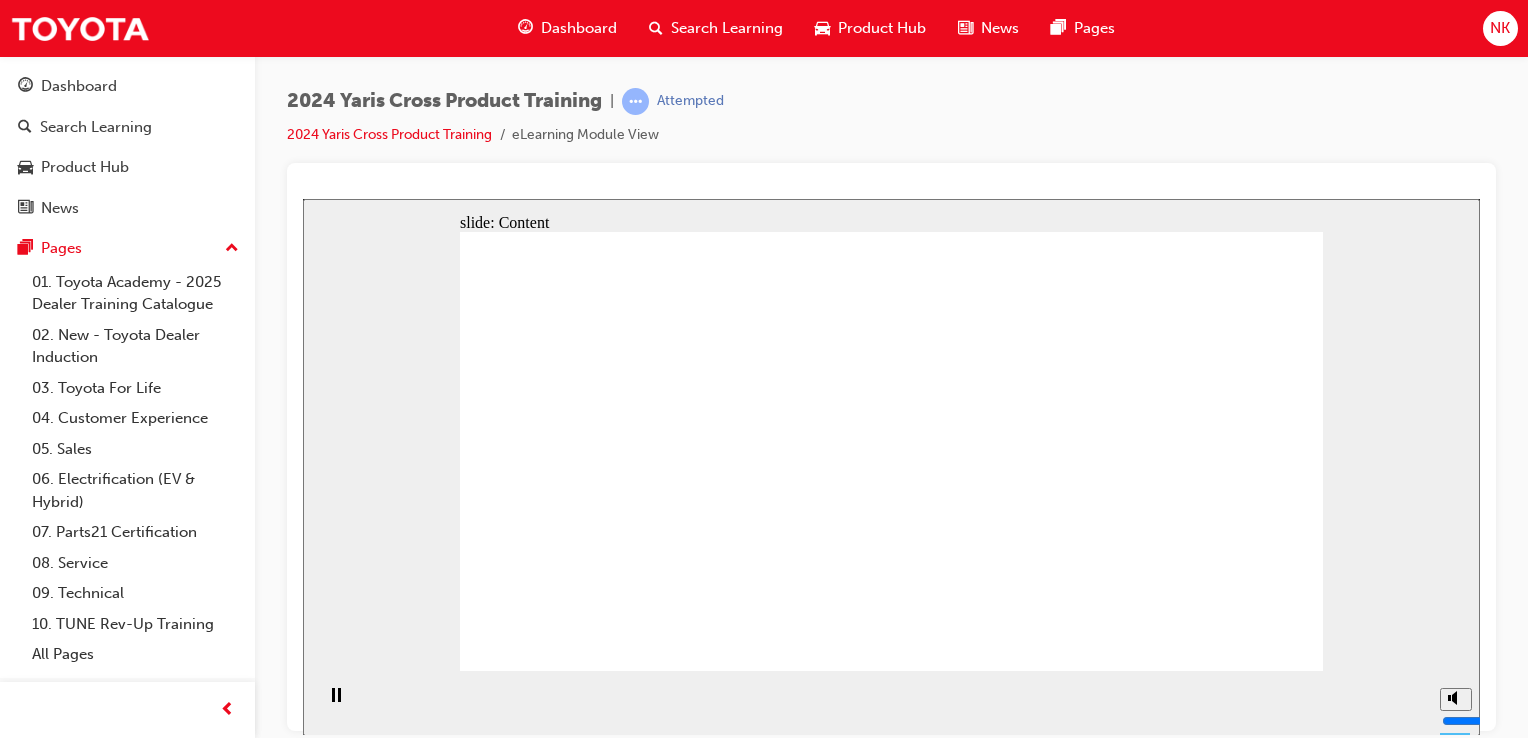 click 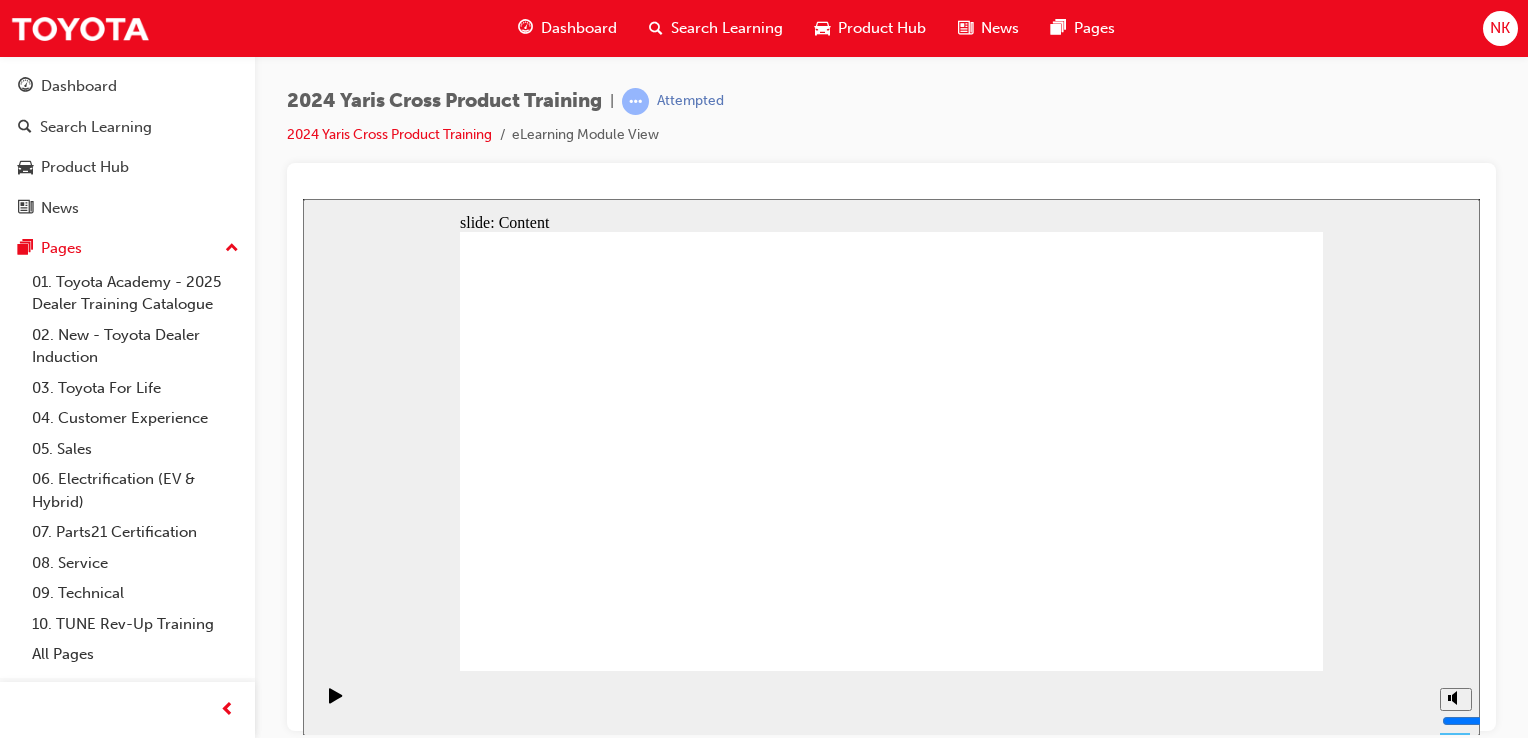 click 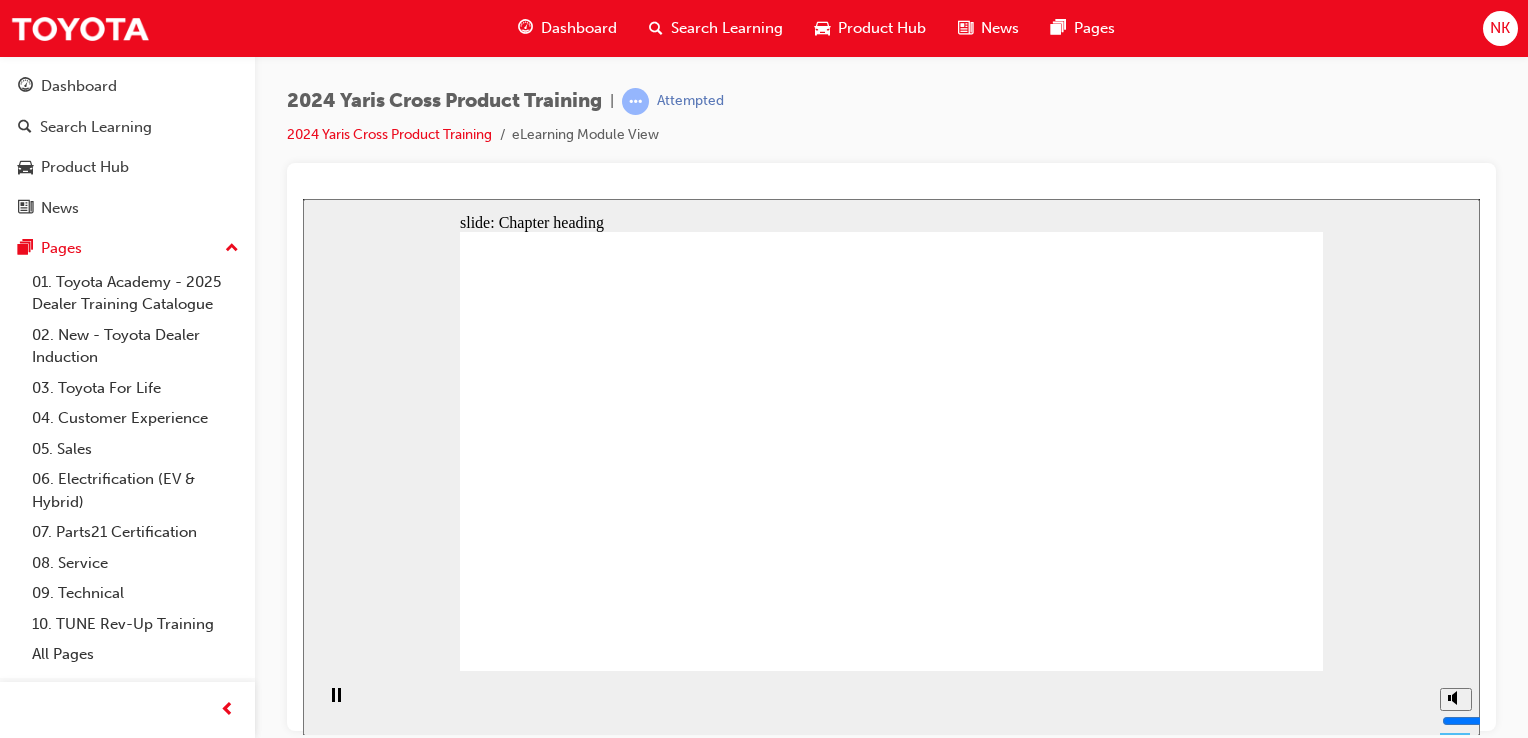 click 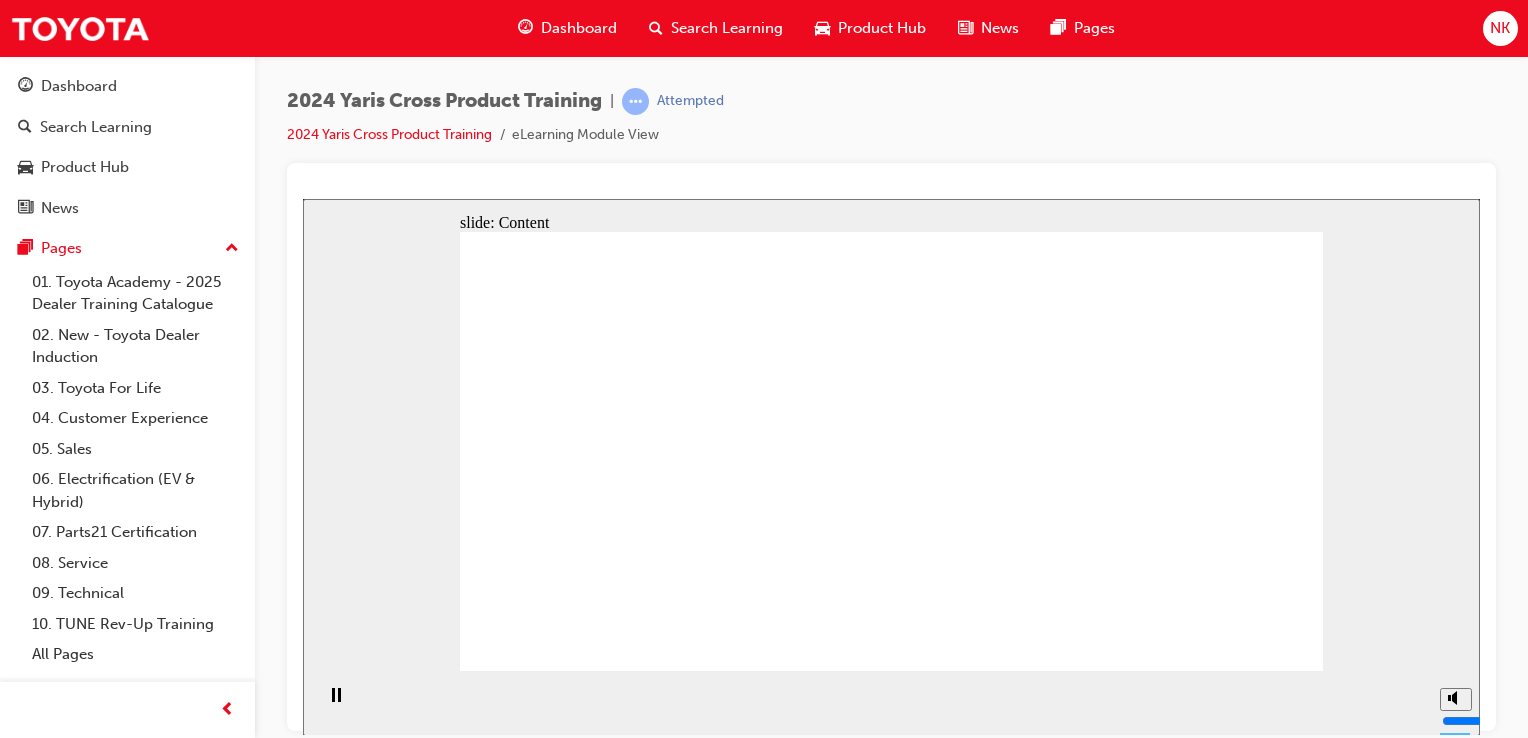 click 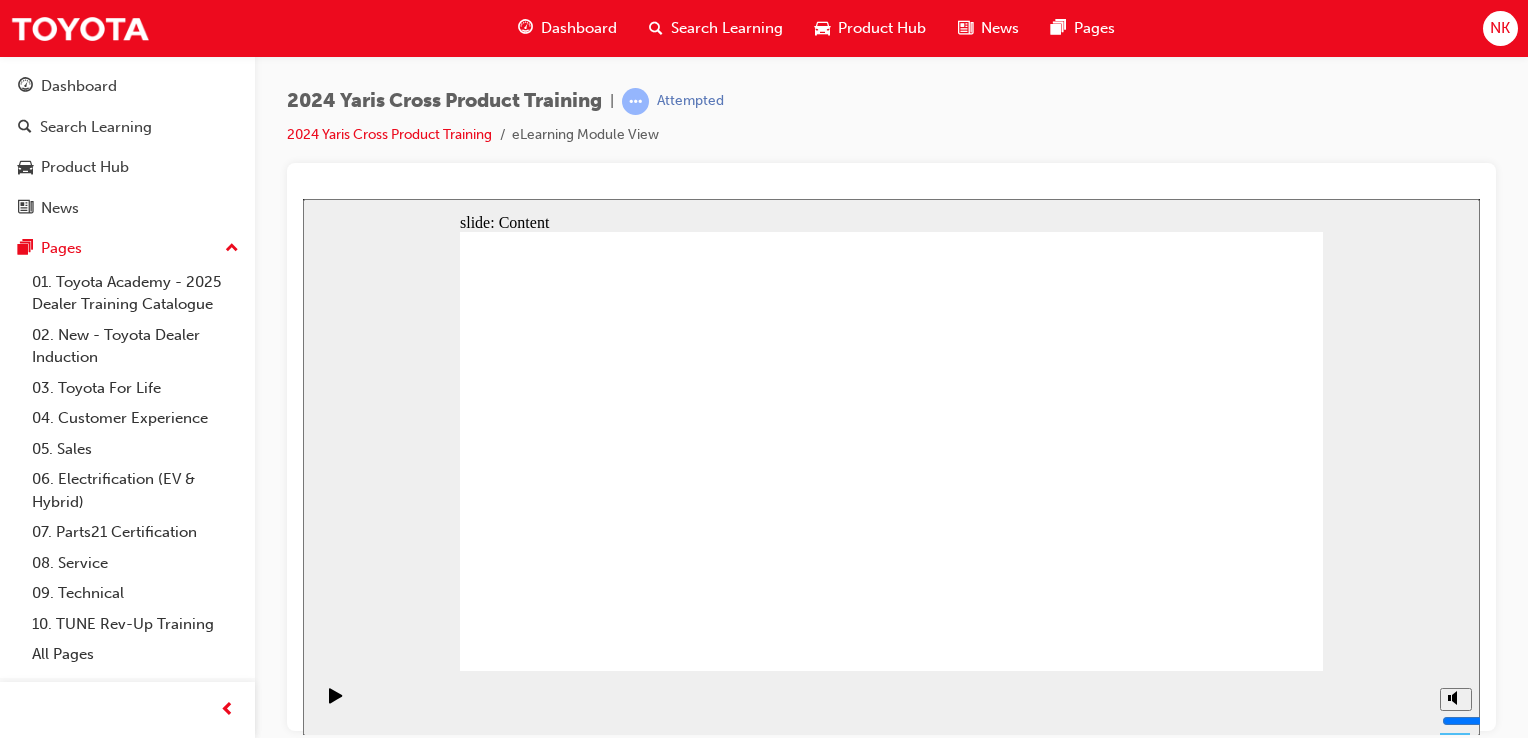 click 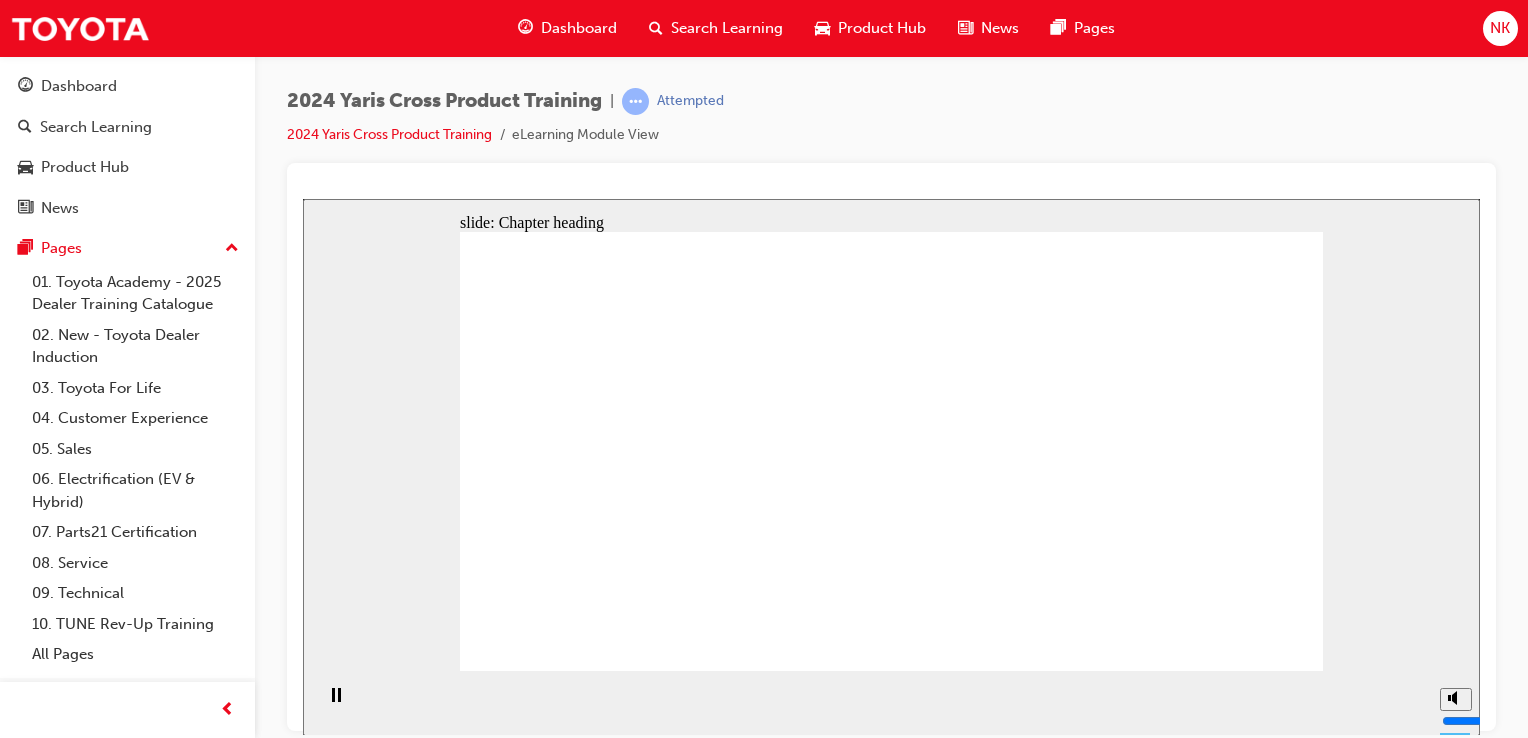 click 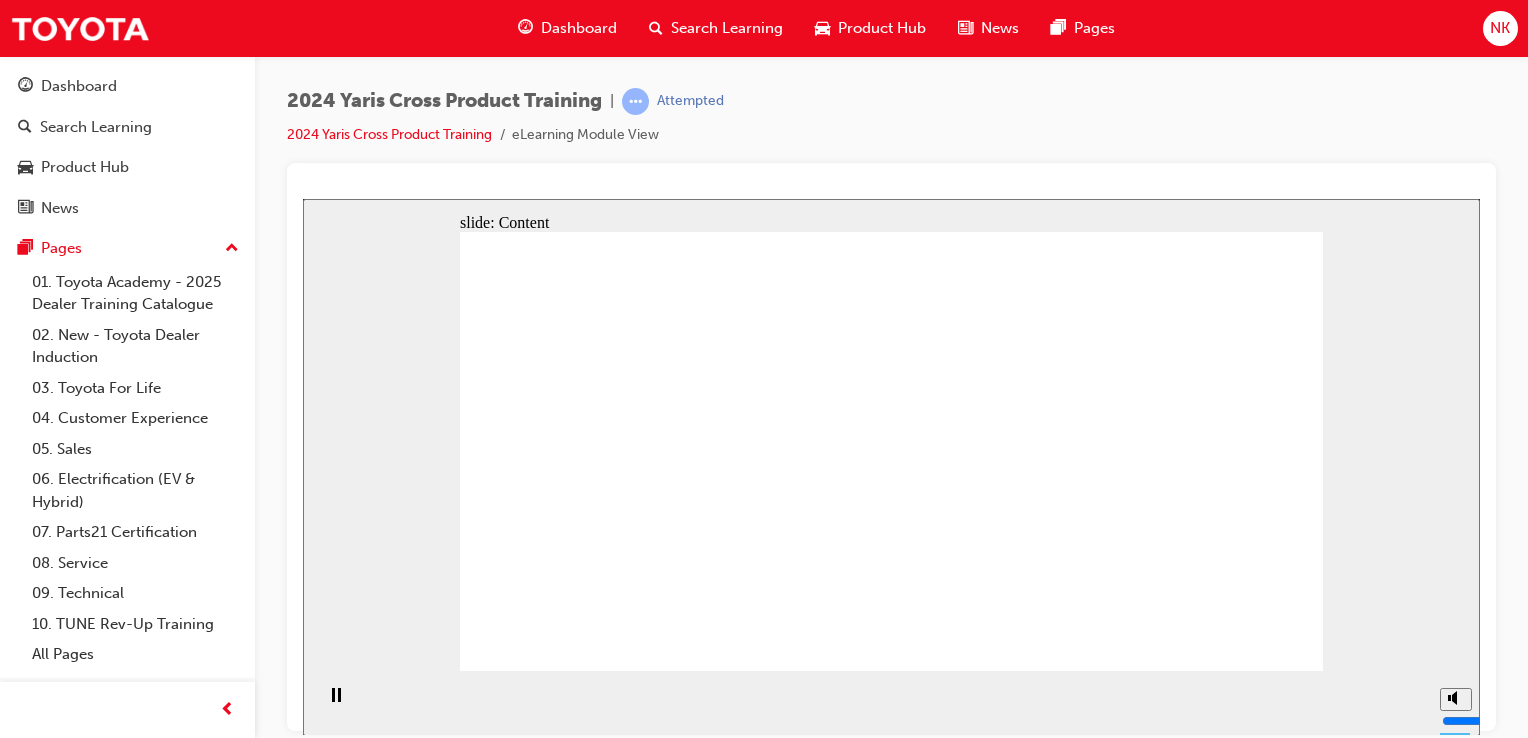 click 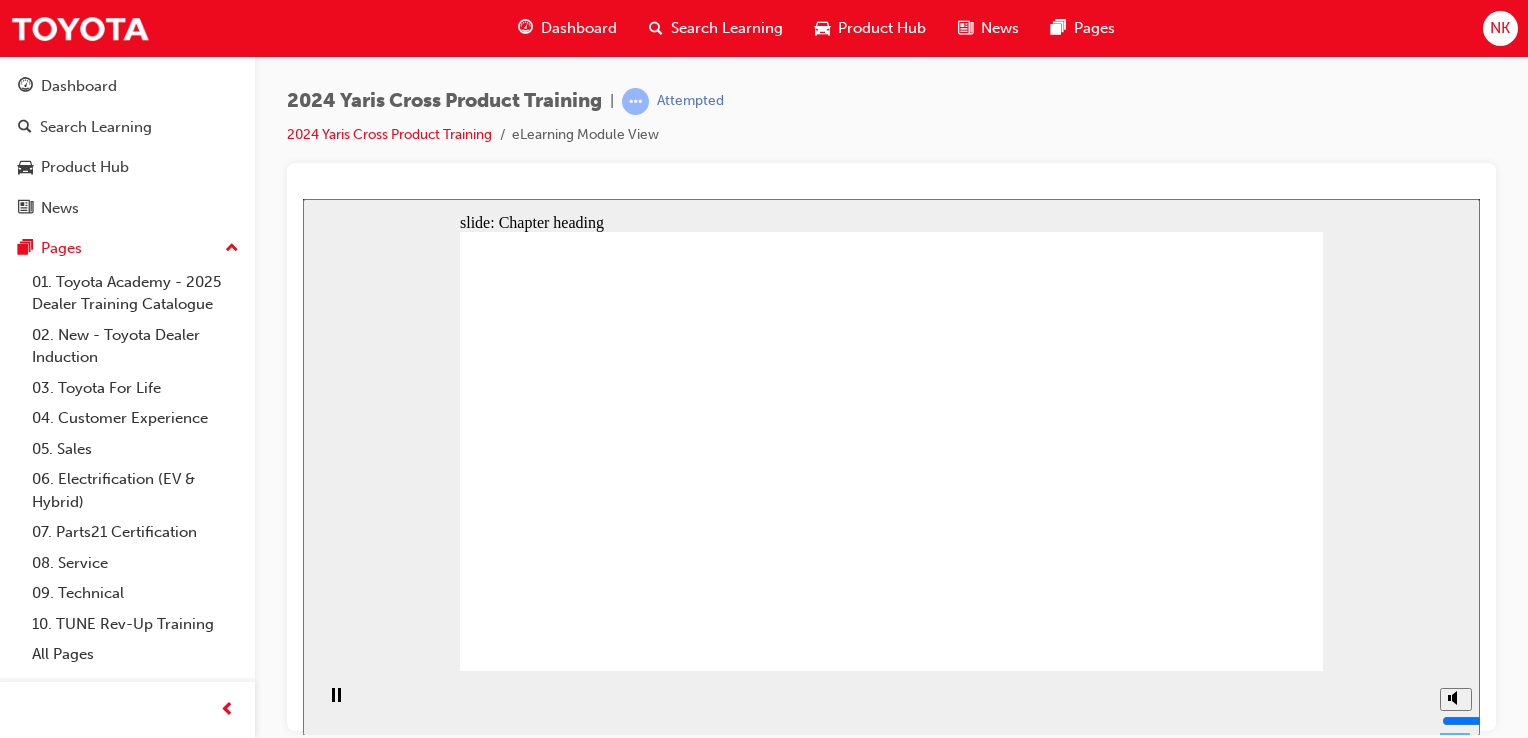 click 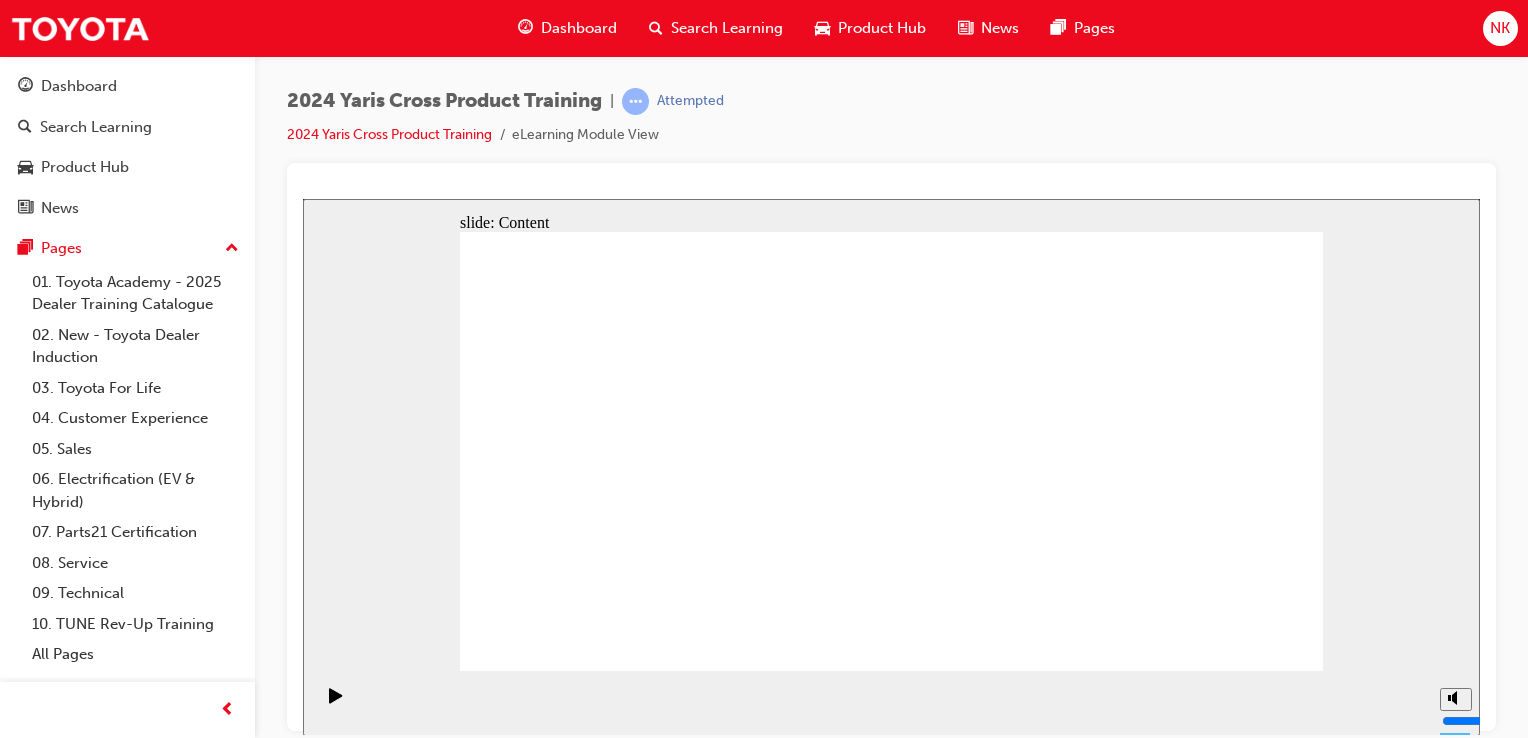 click 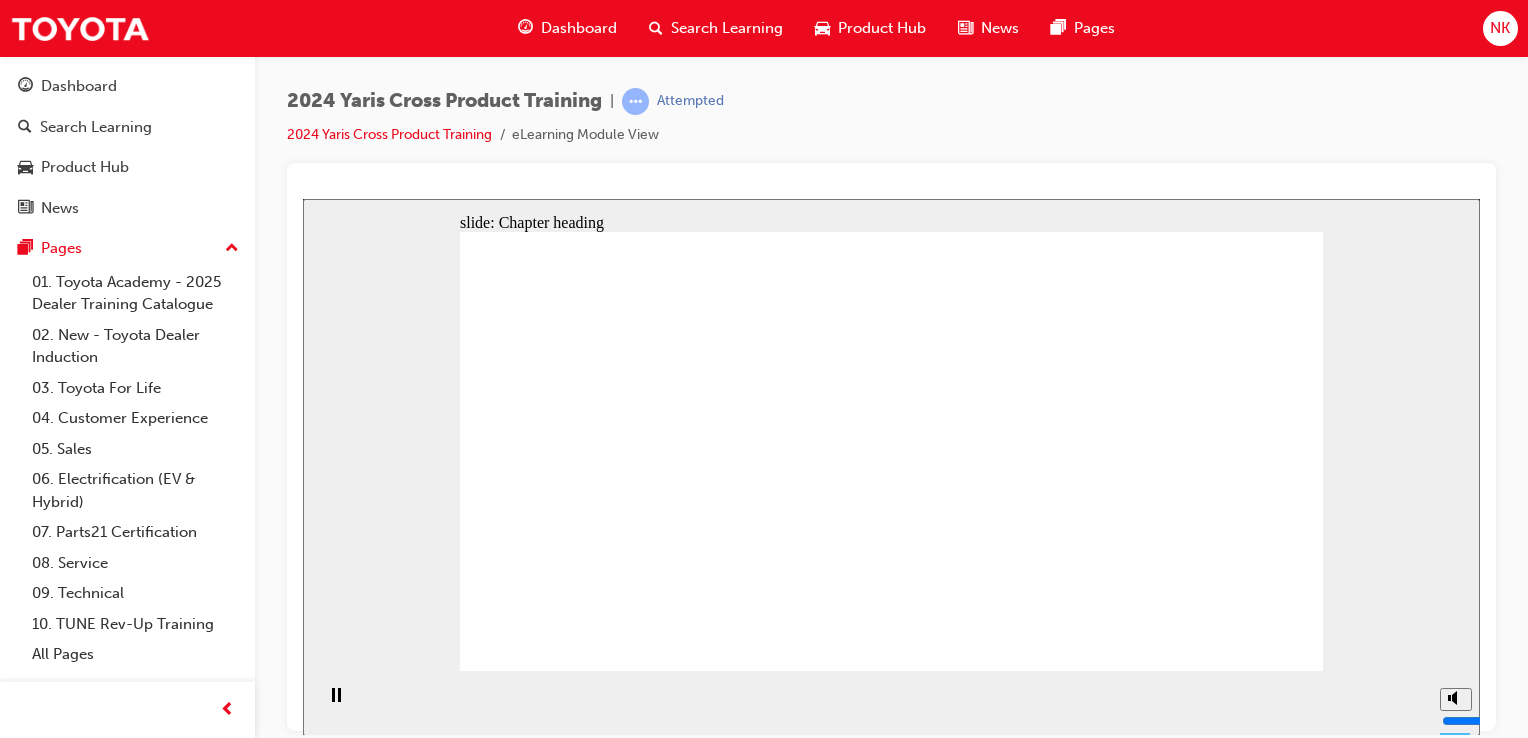 click 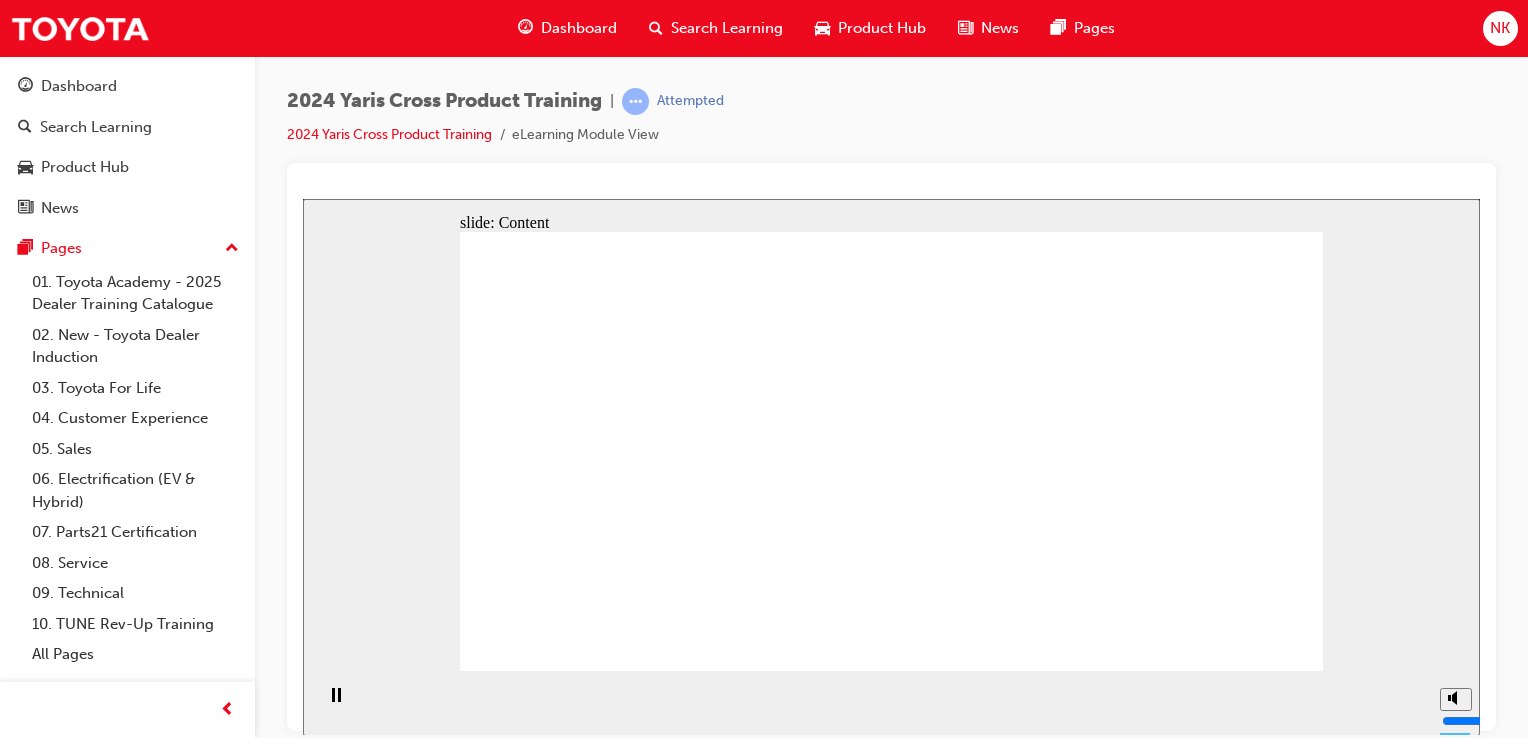 click 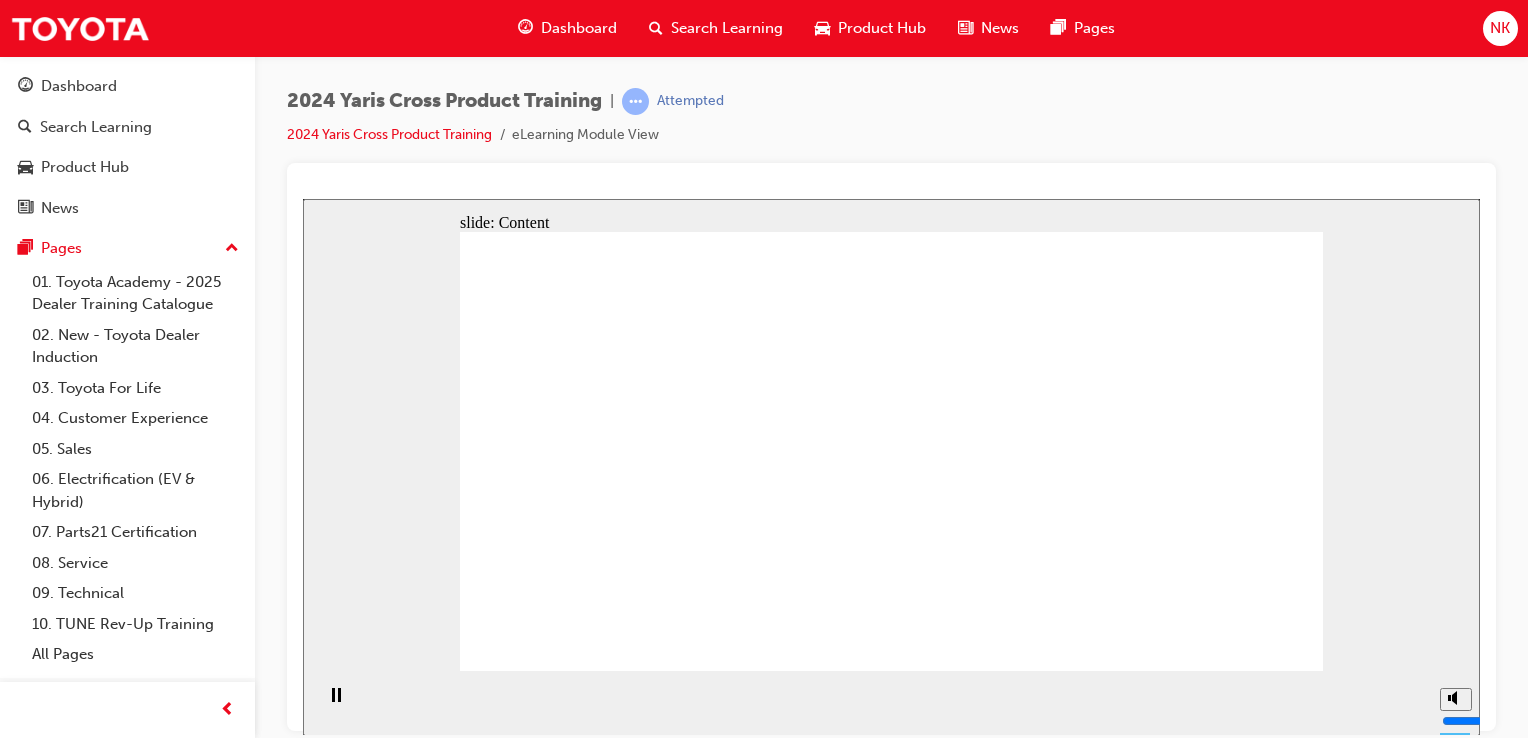 click 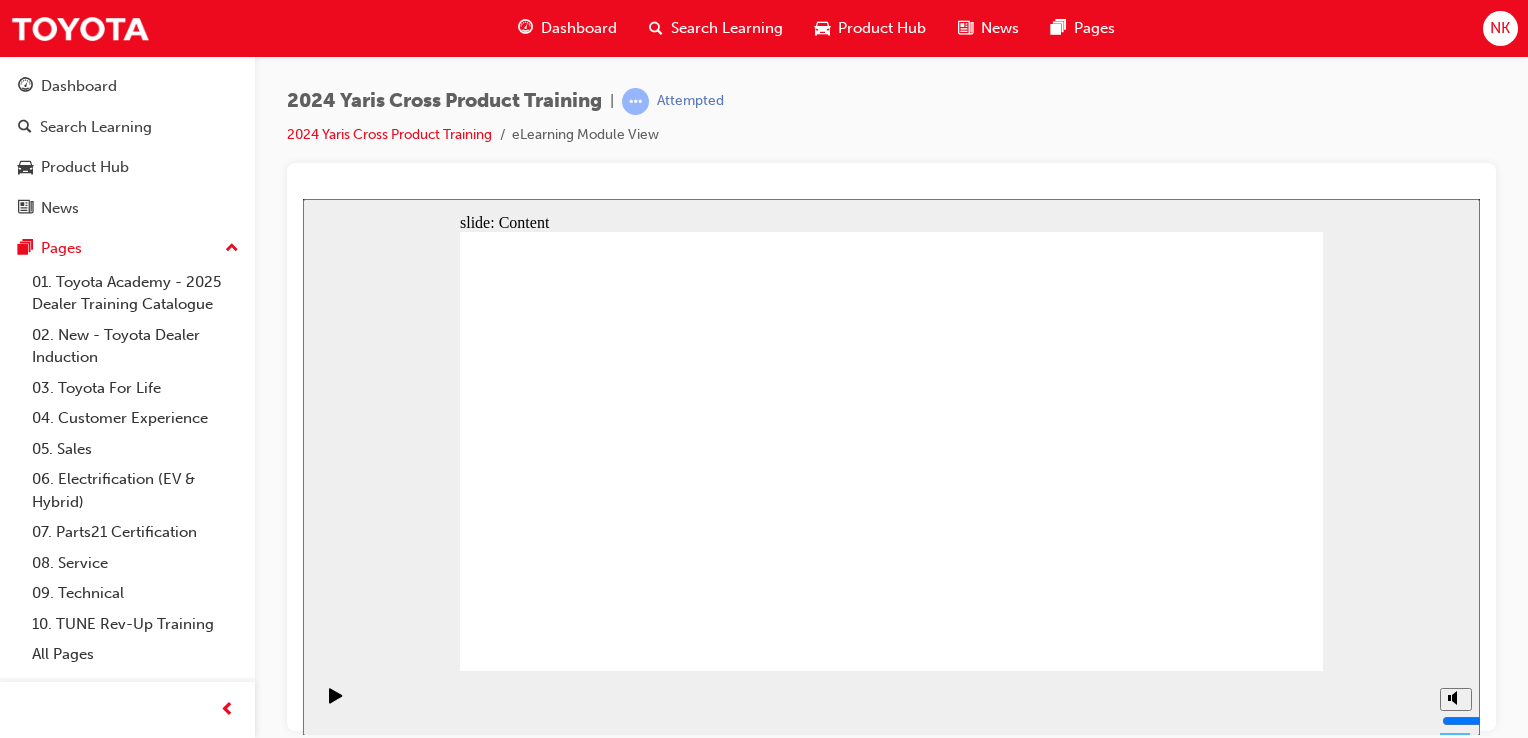 click 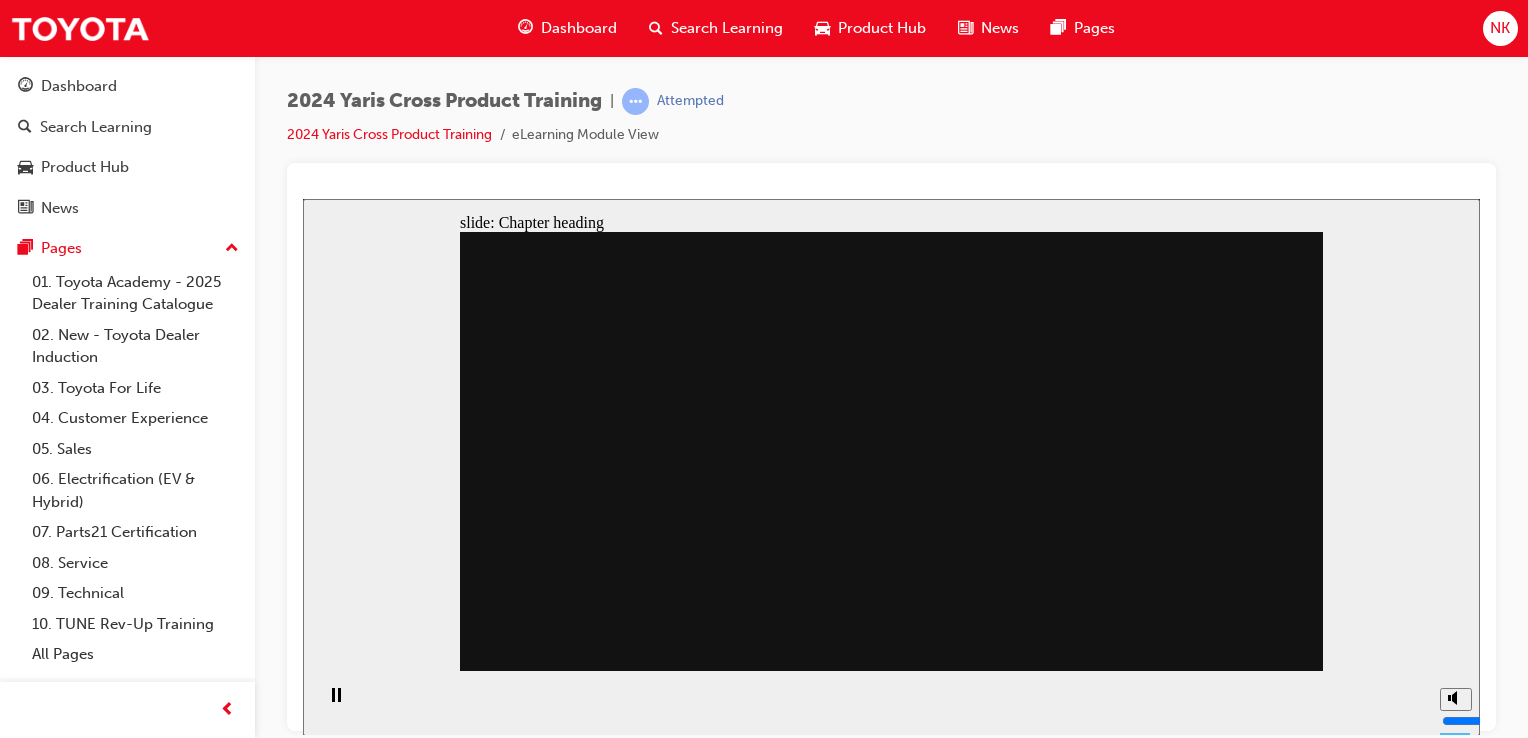 click 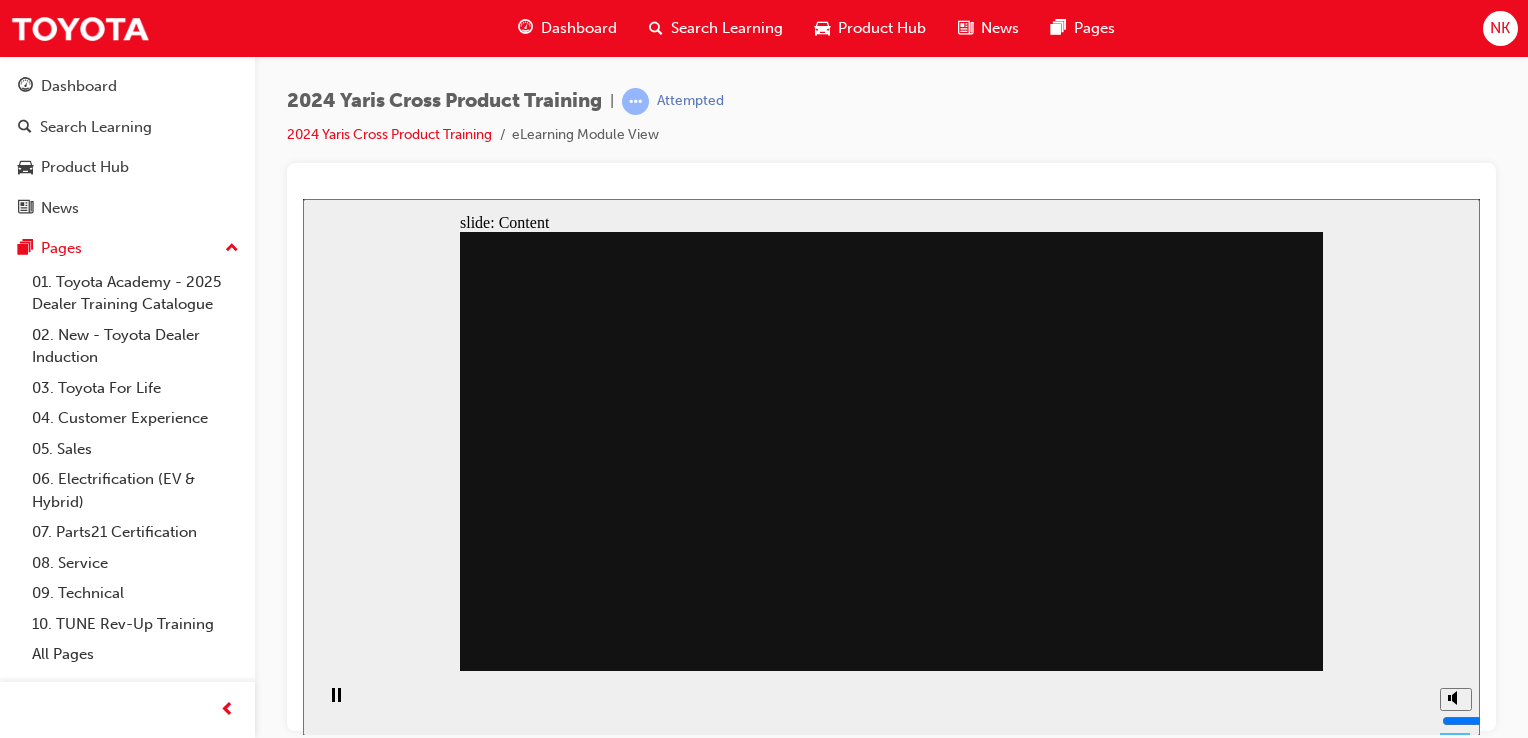 click 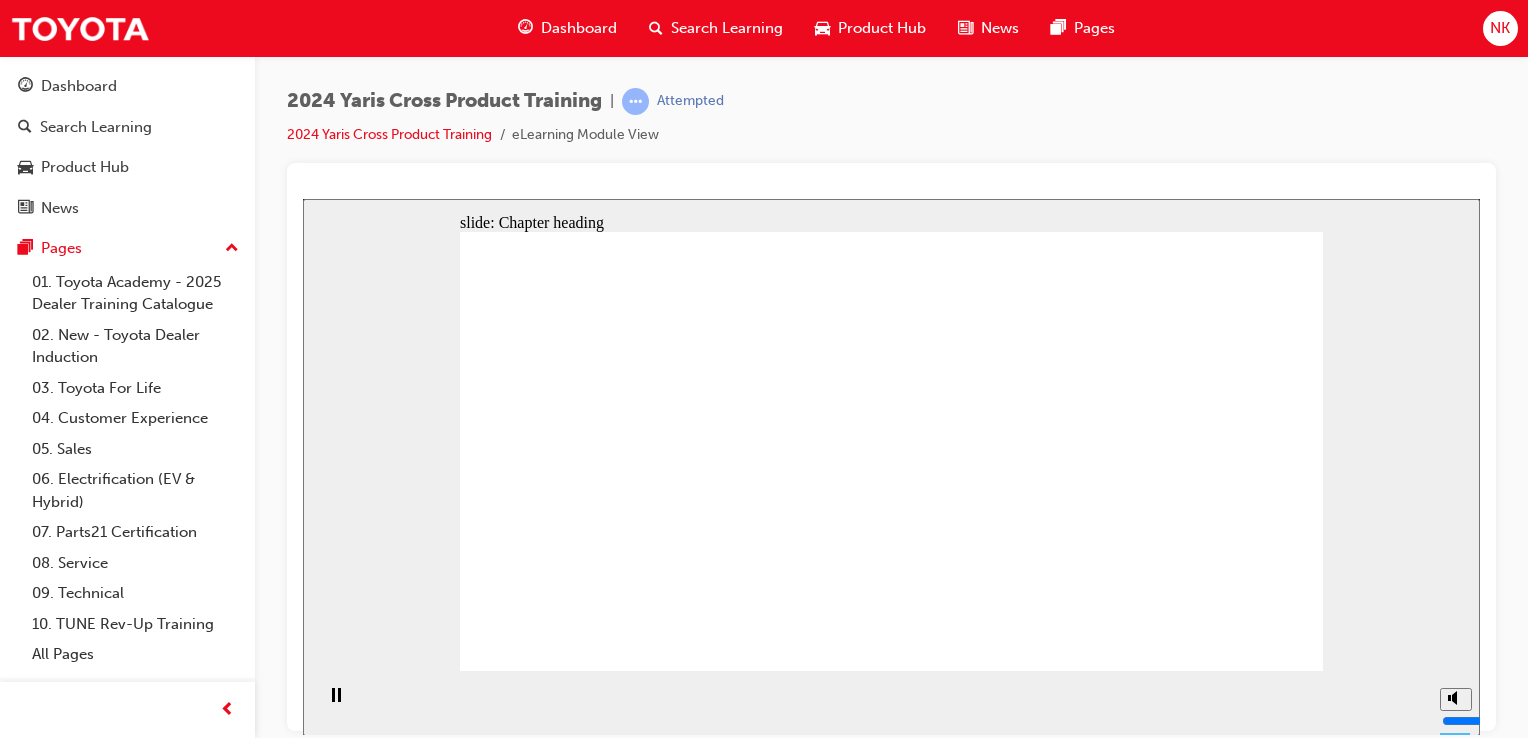 click 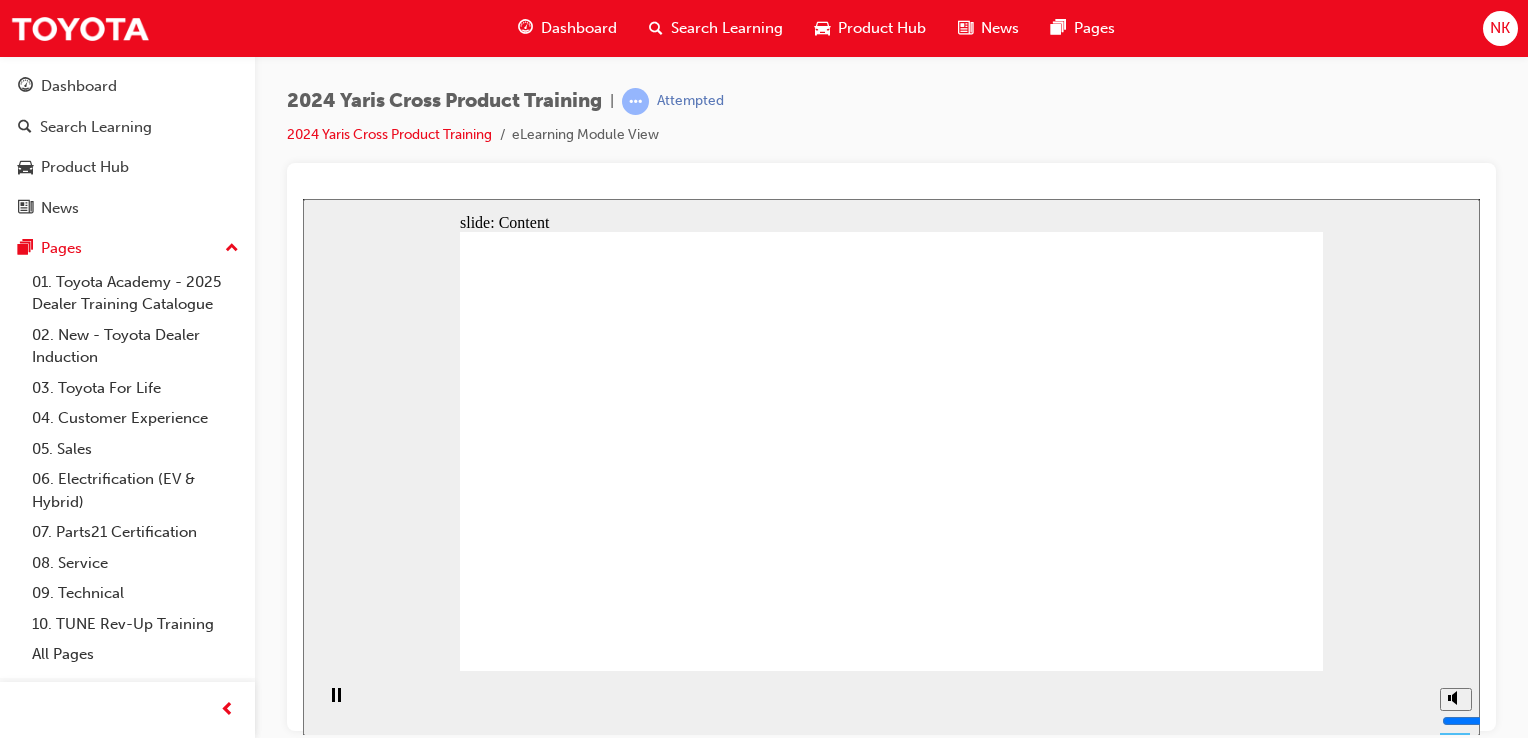 click 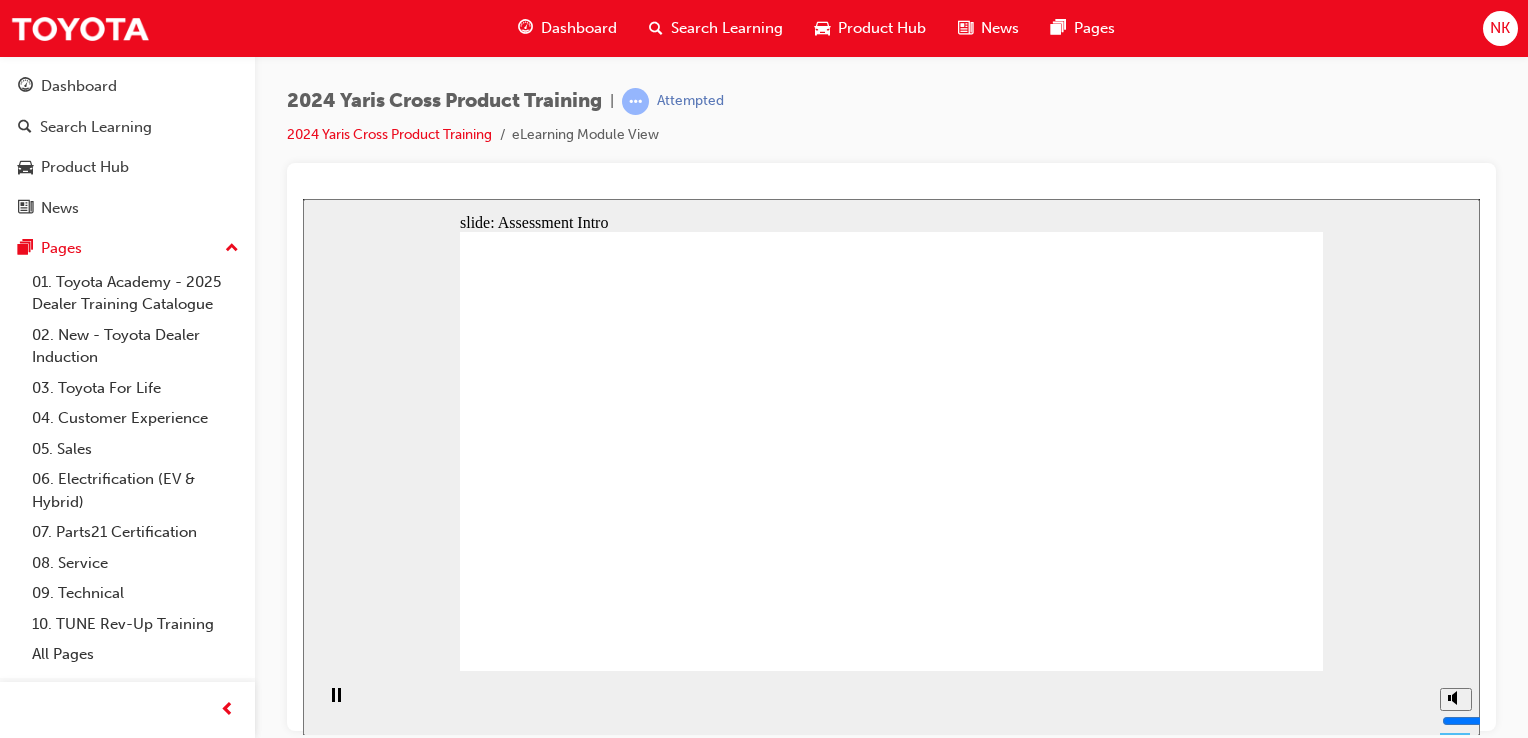 click 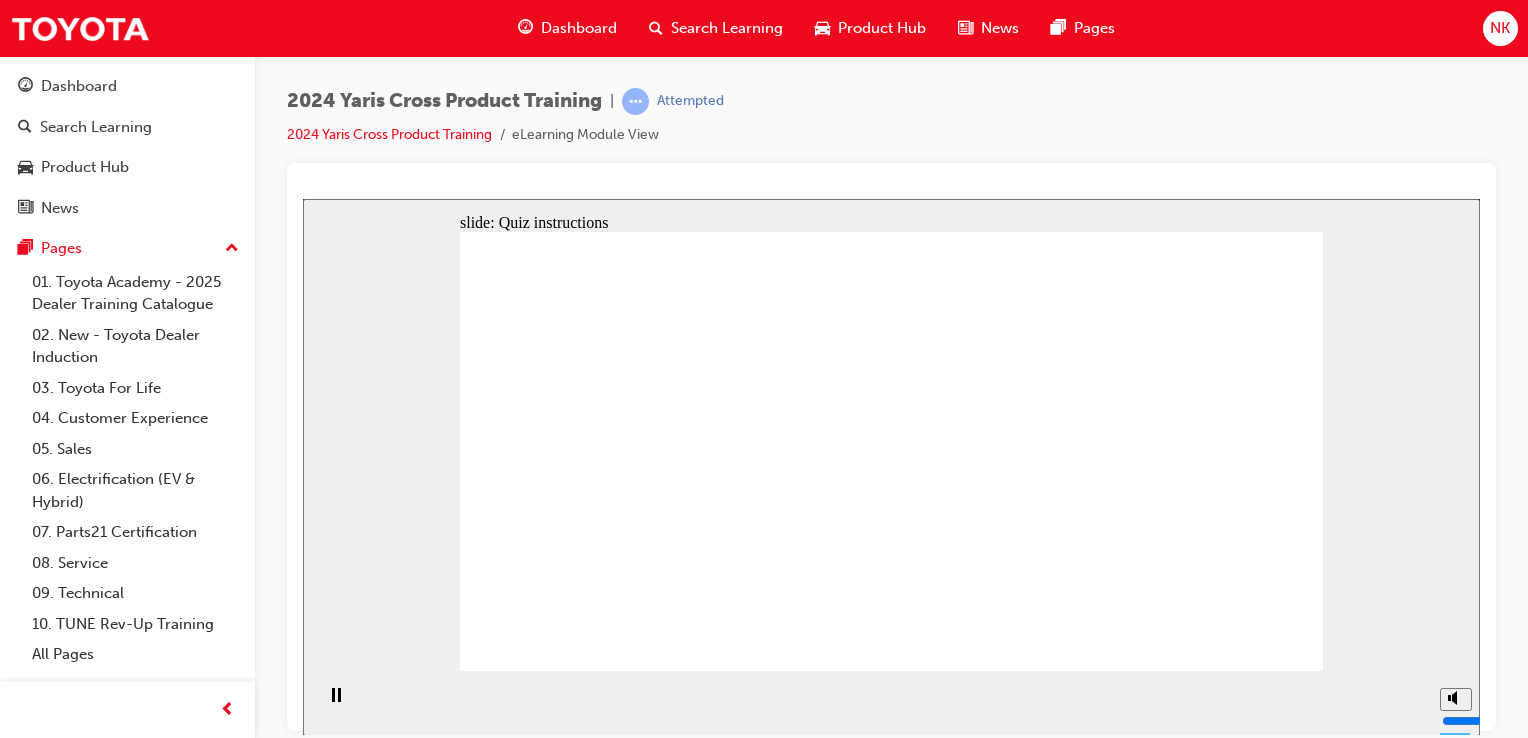click 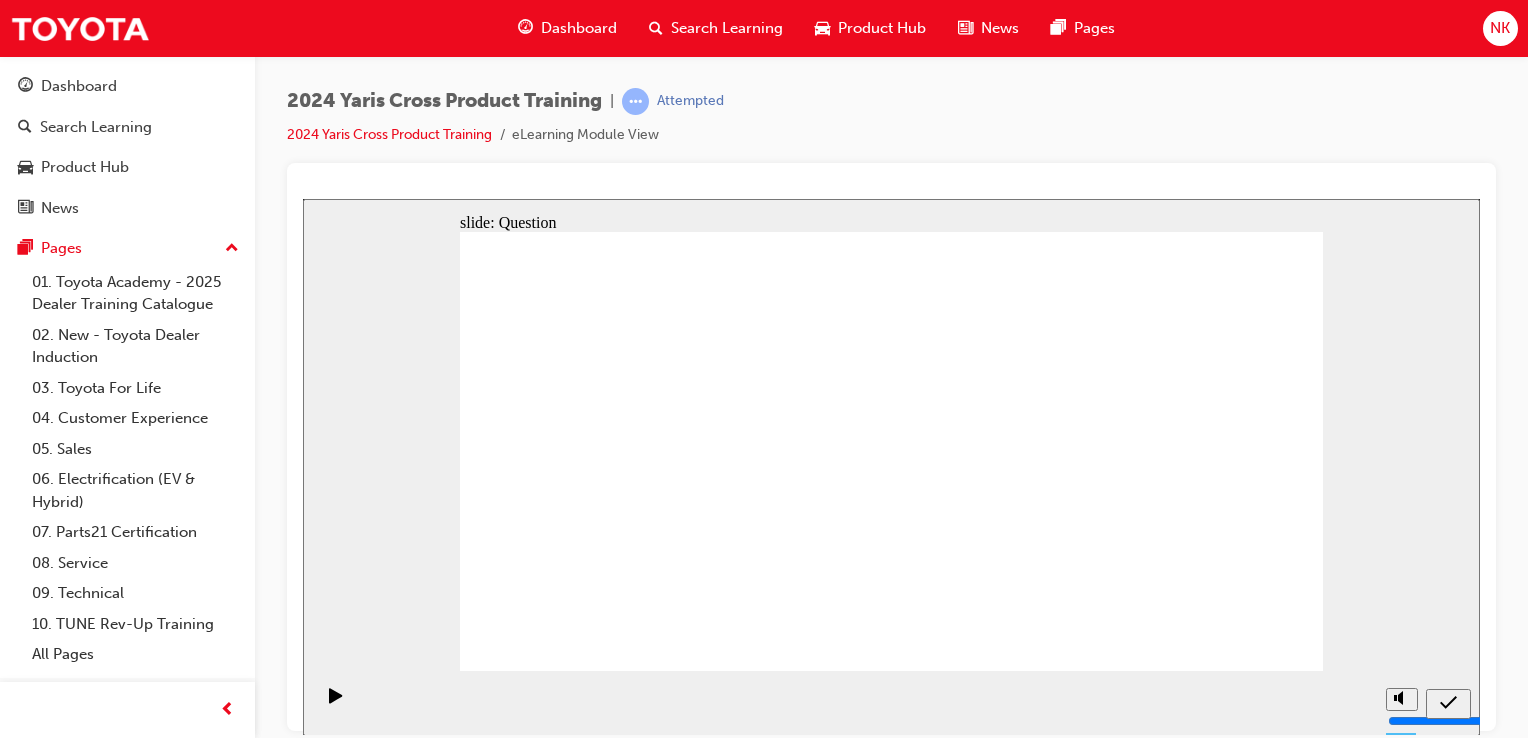 click 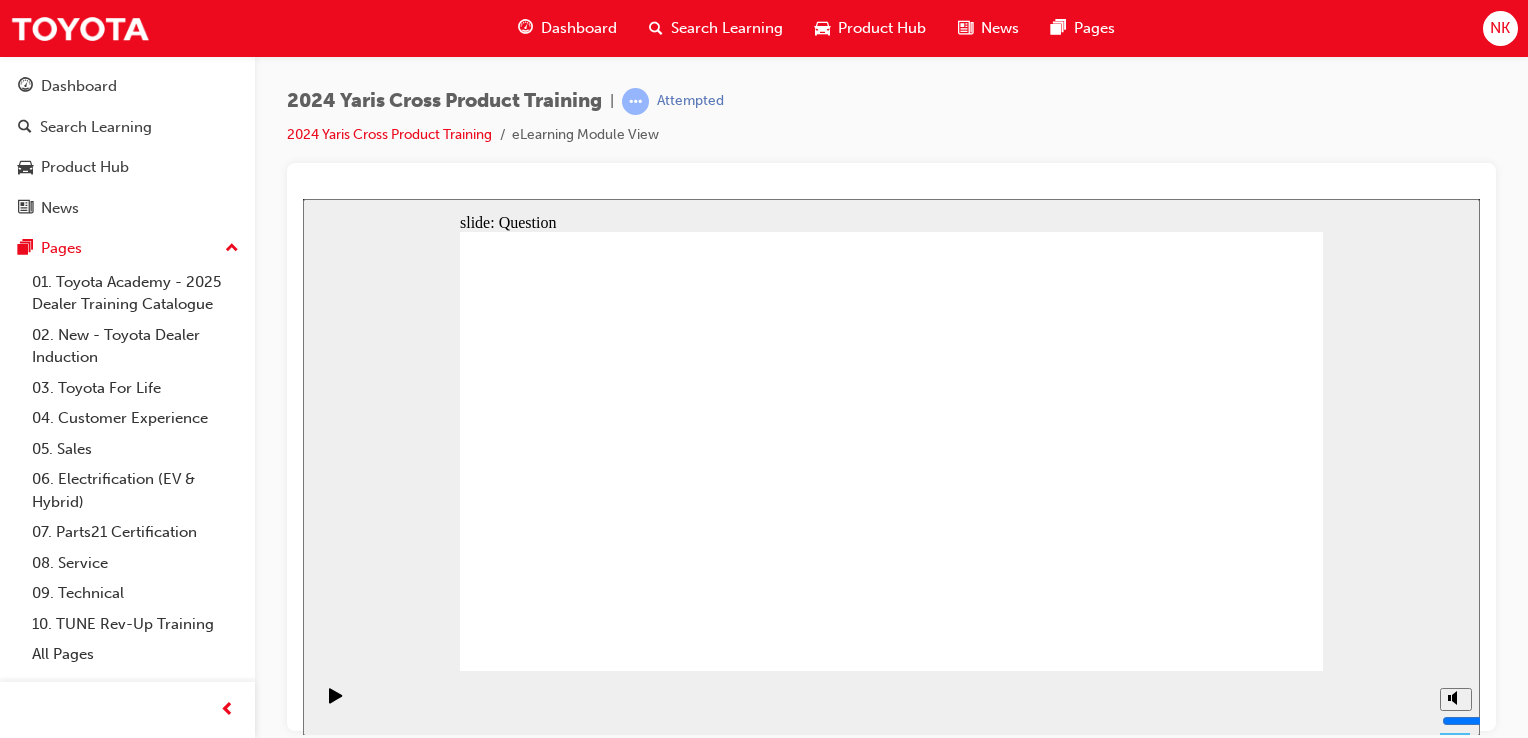 click 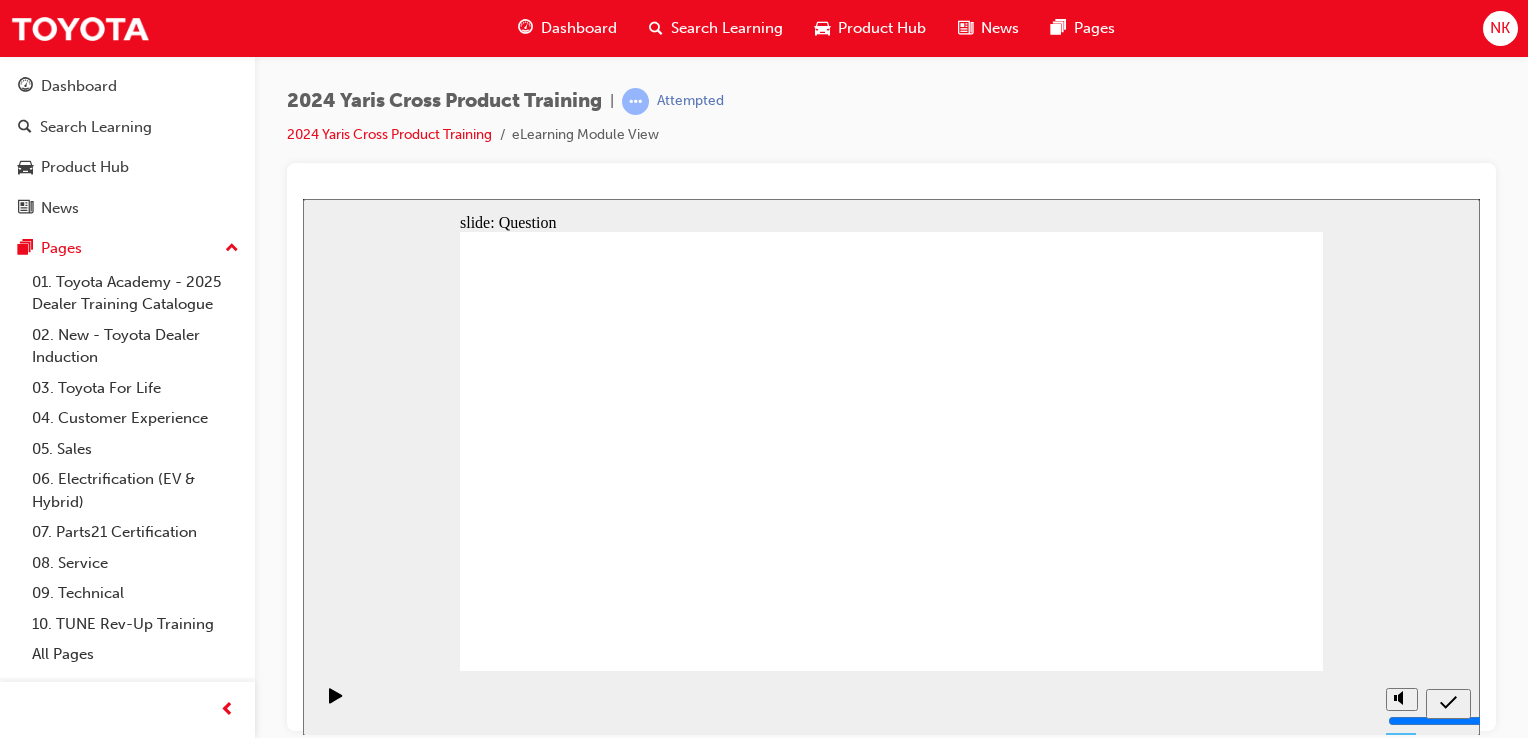 click 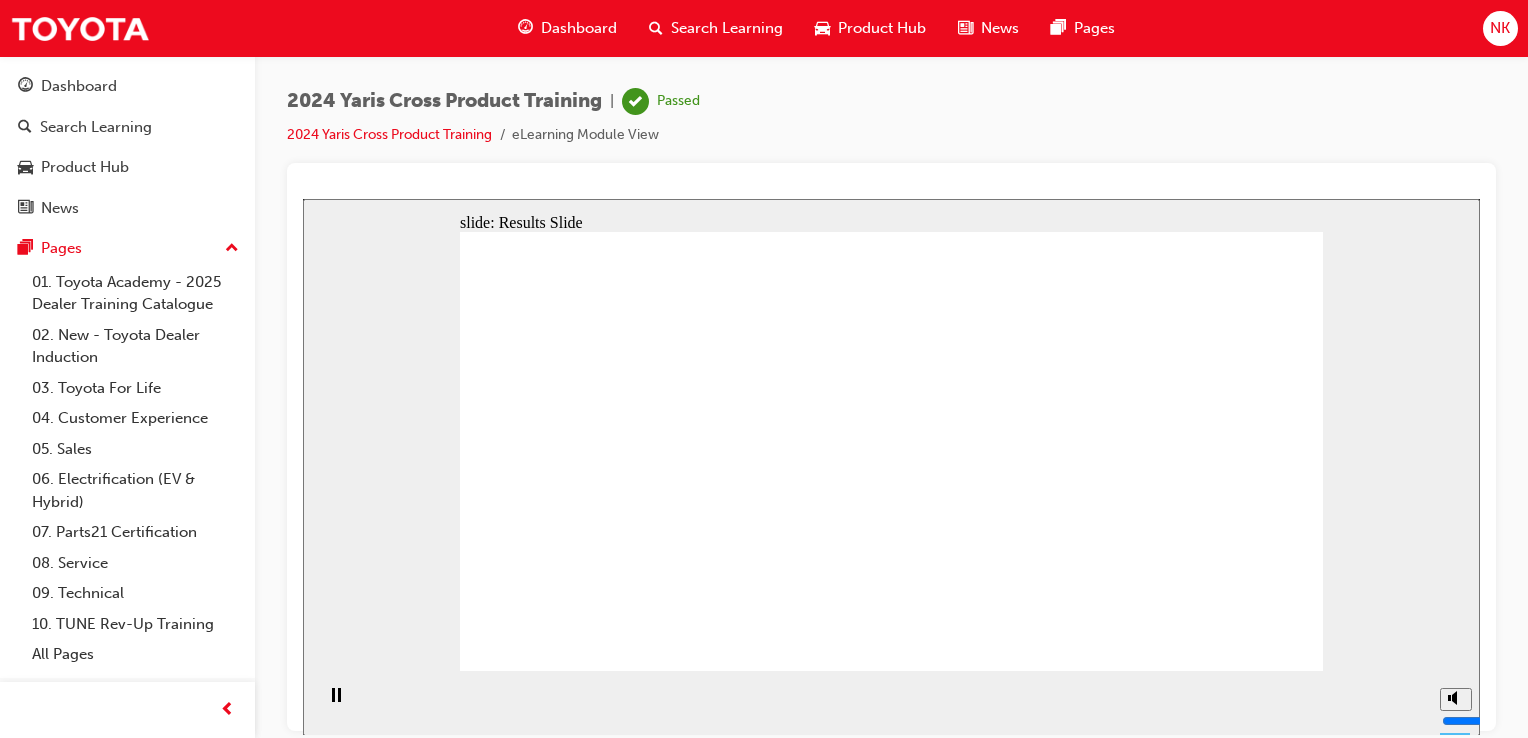 click 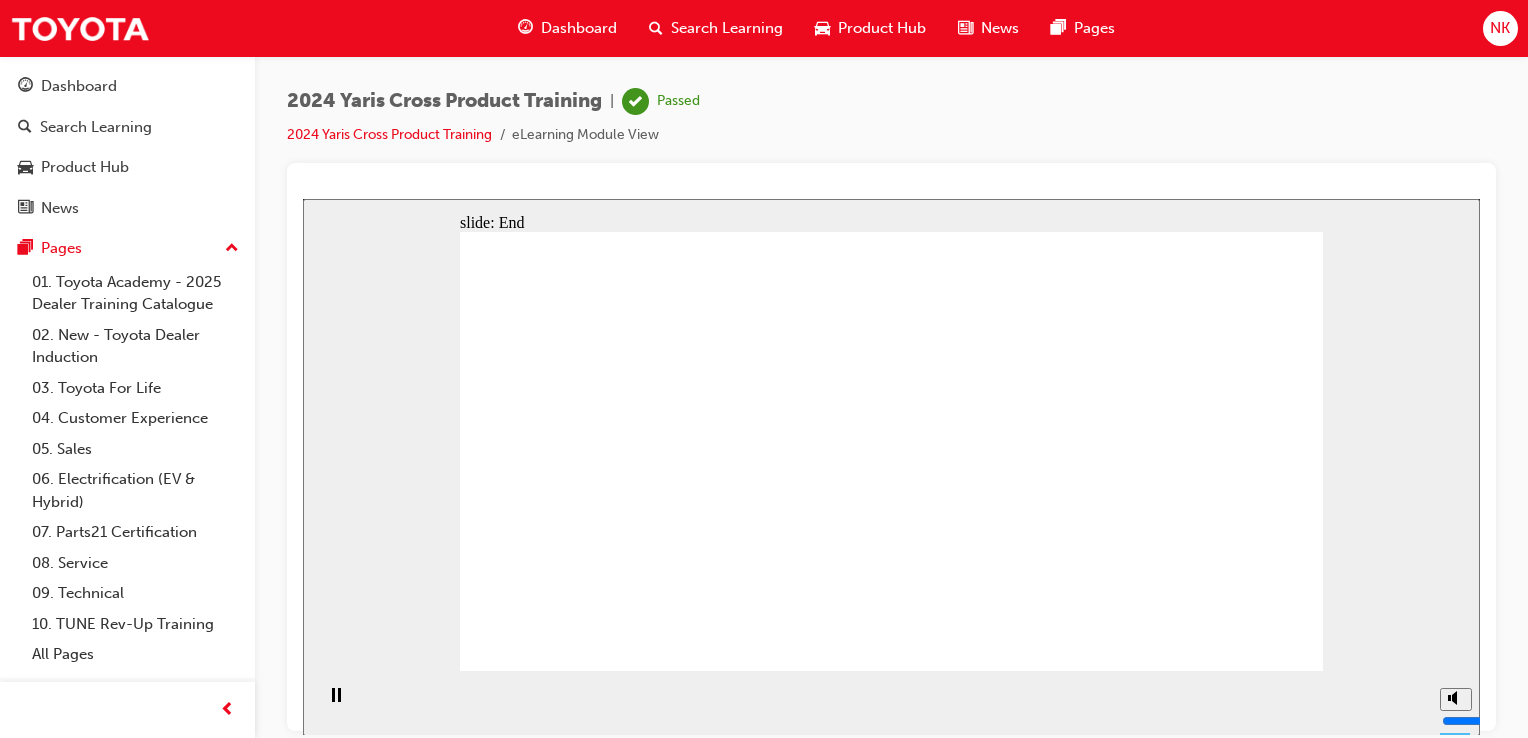 click 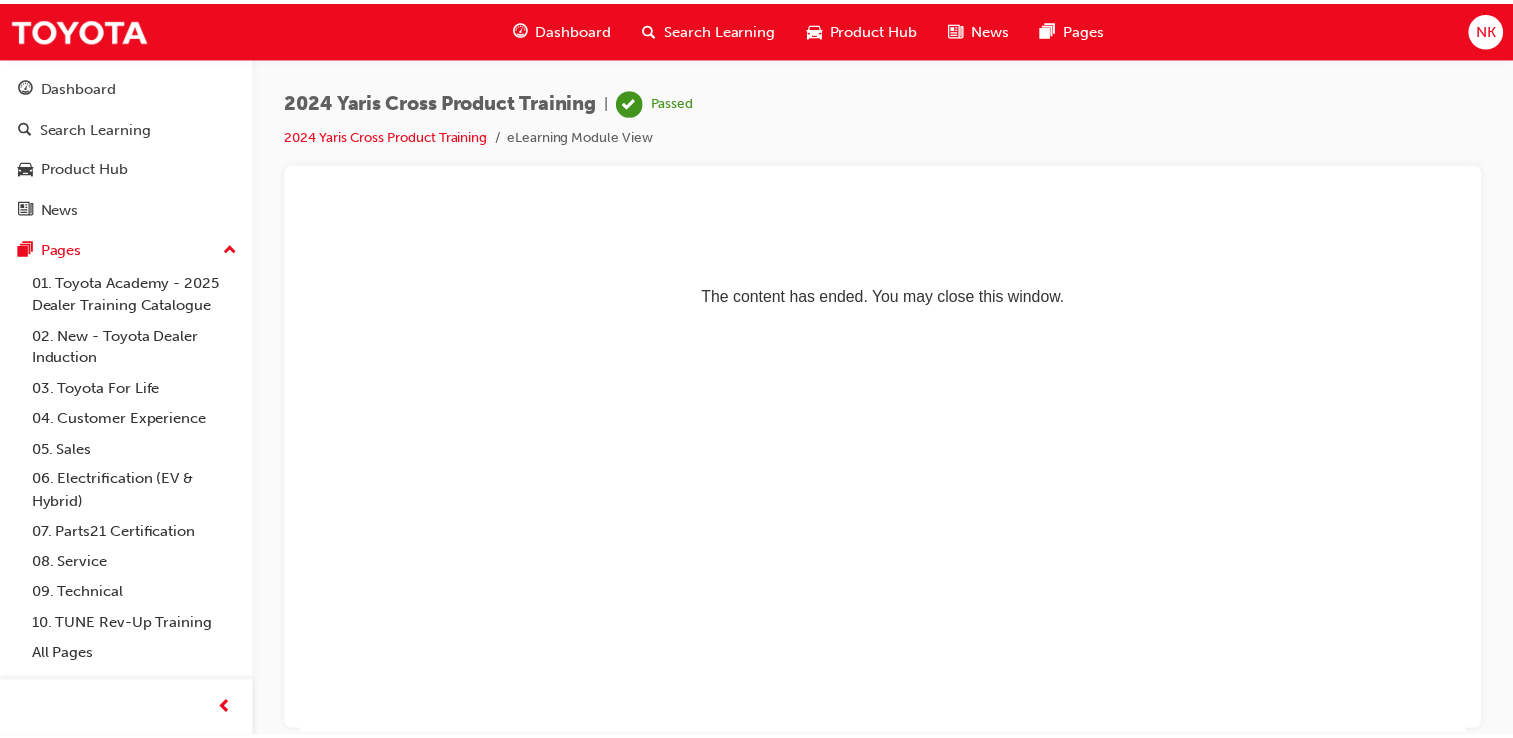 scroll, scrollTop: 0, scrollLeft: 0, axis: both 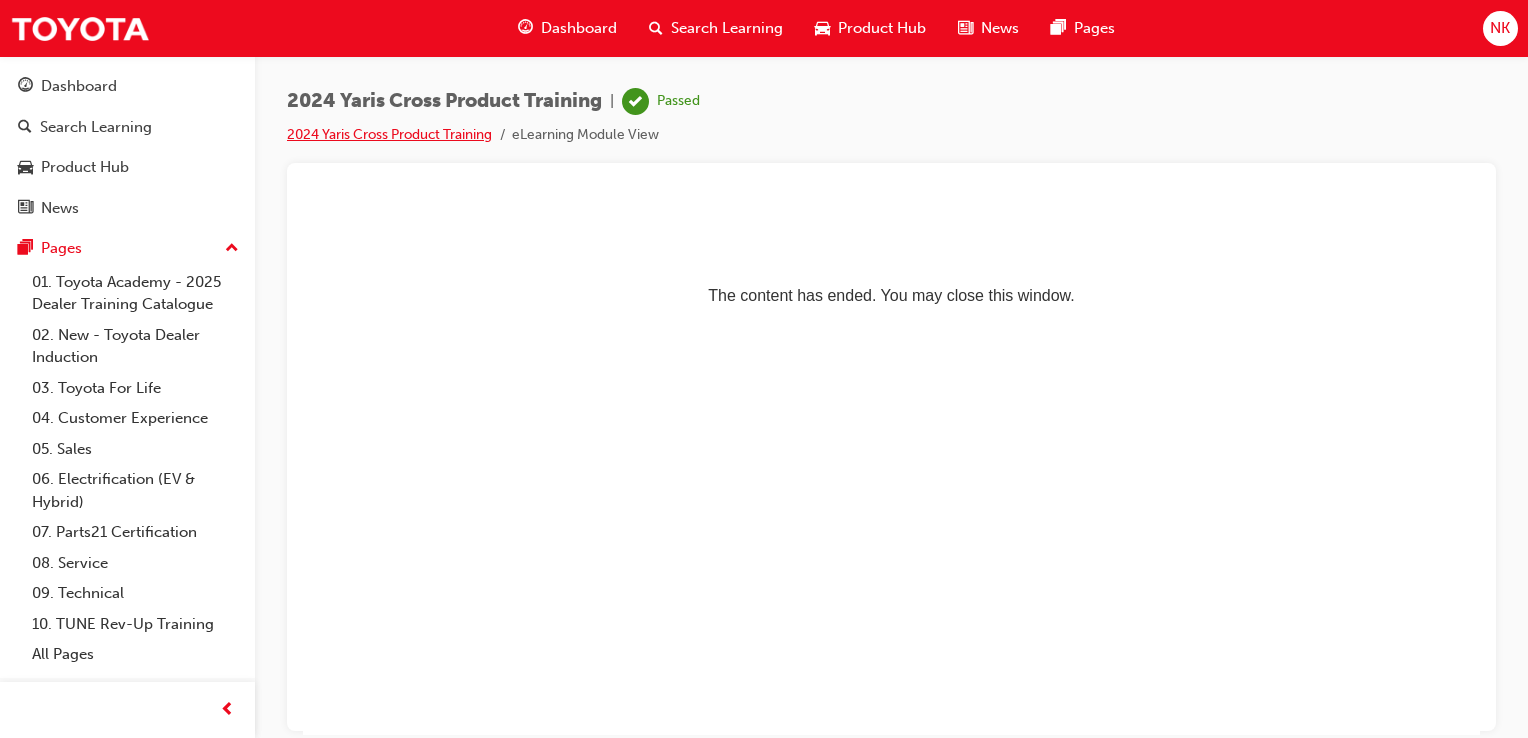 click on "2024 Yaris Cross Product Training" at bounding box center [389, 134] 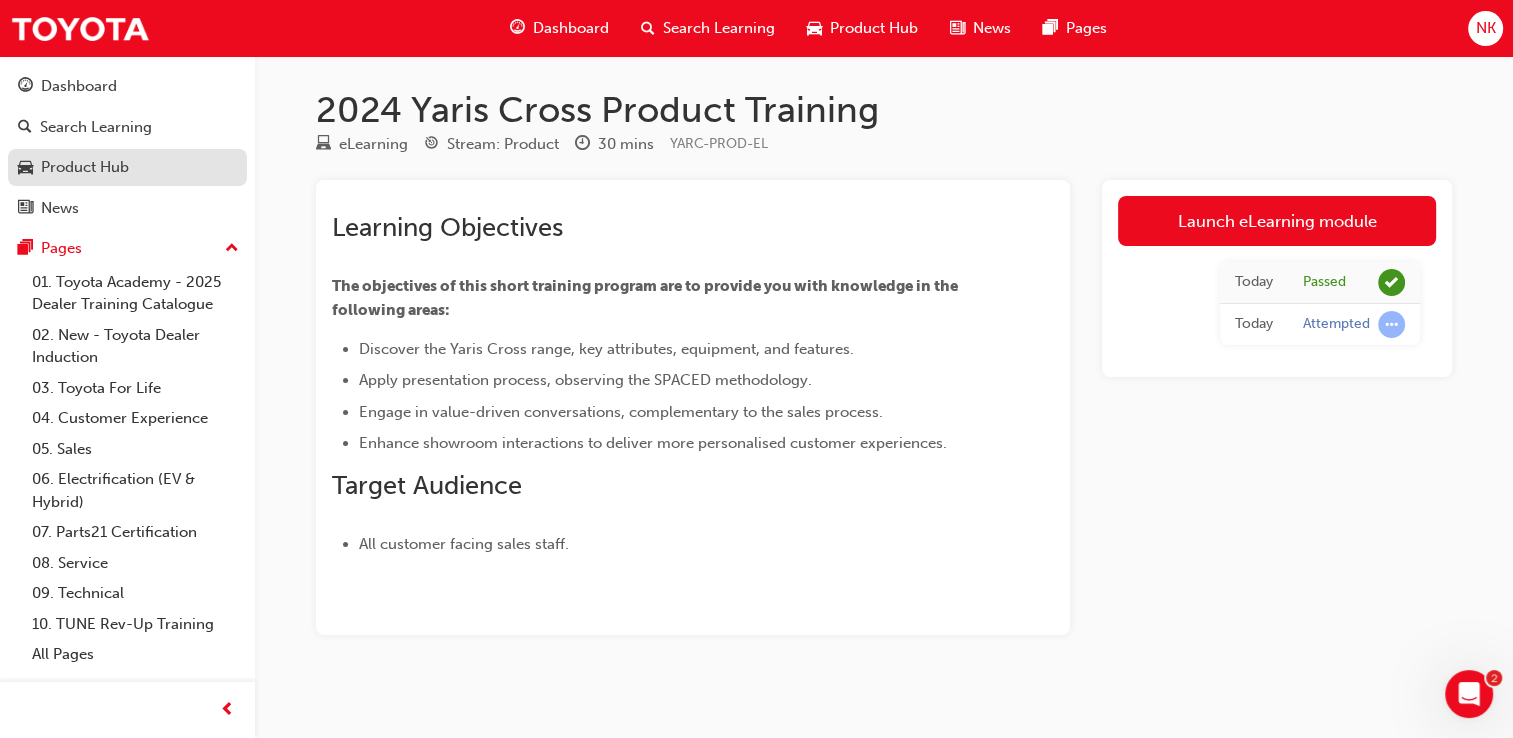 click on "Product Hub" at bounding box center [85, 167] 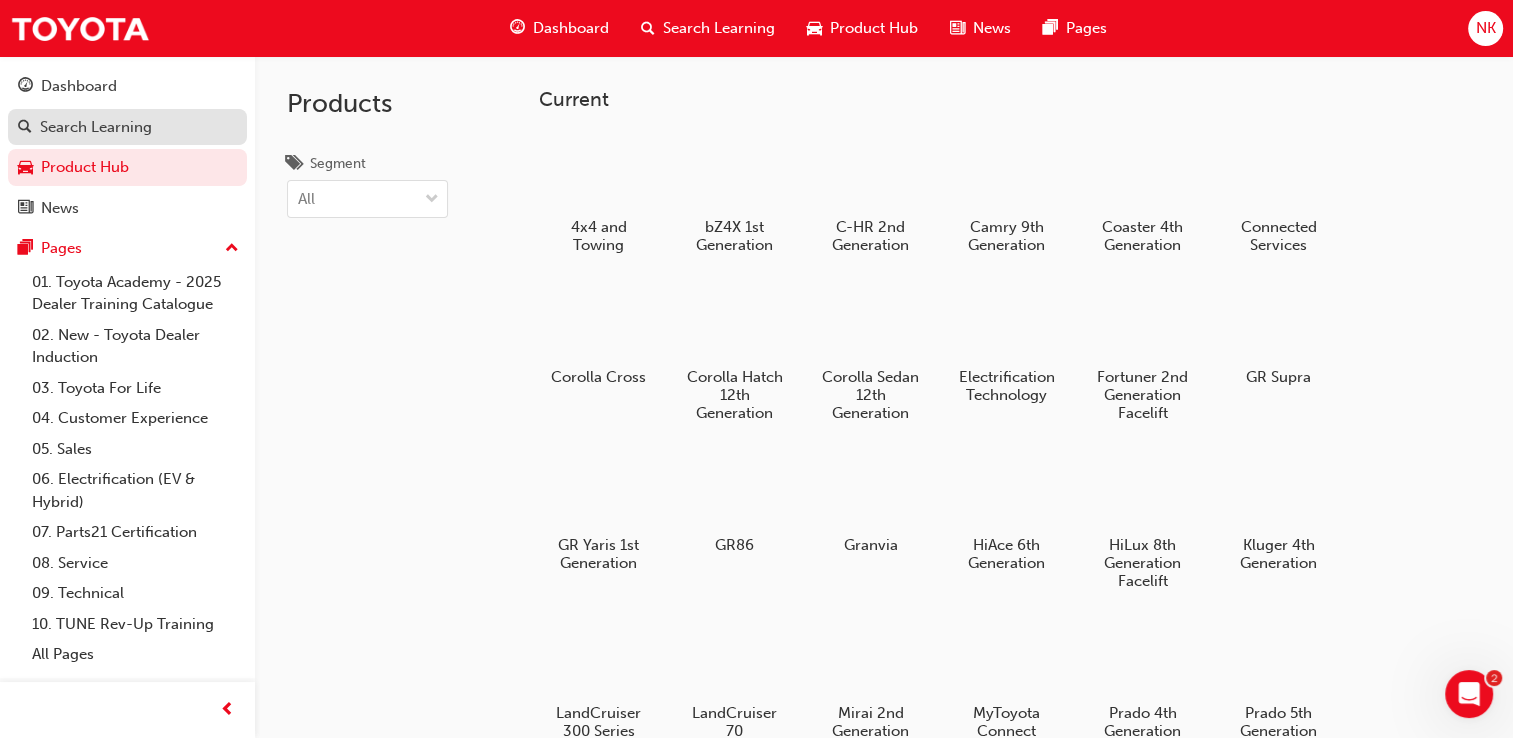 click on "Search Learning" at bounding box center [96, 127] 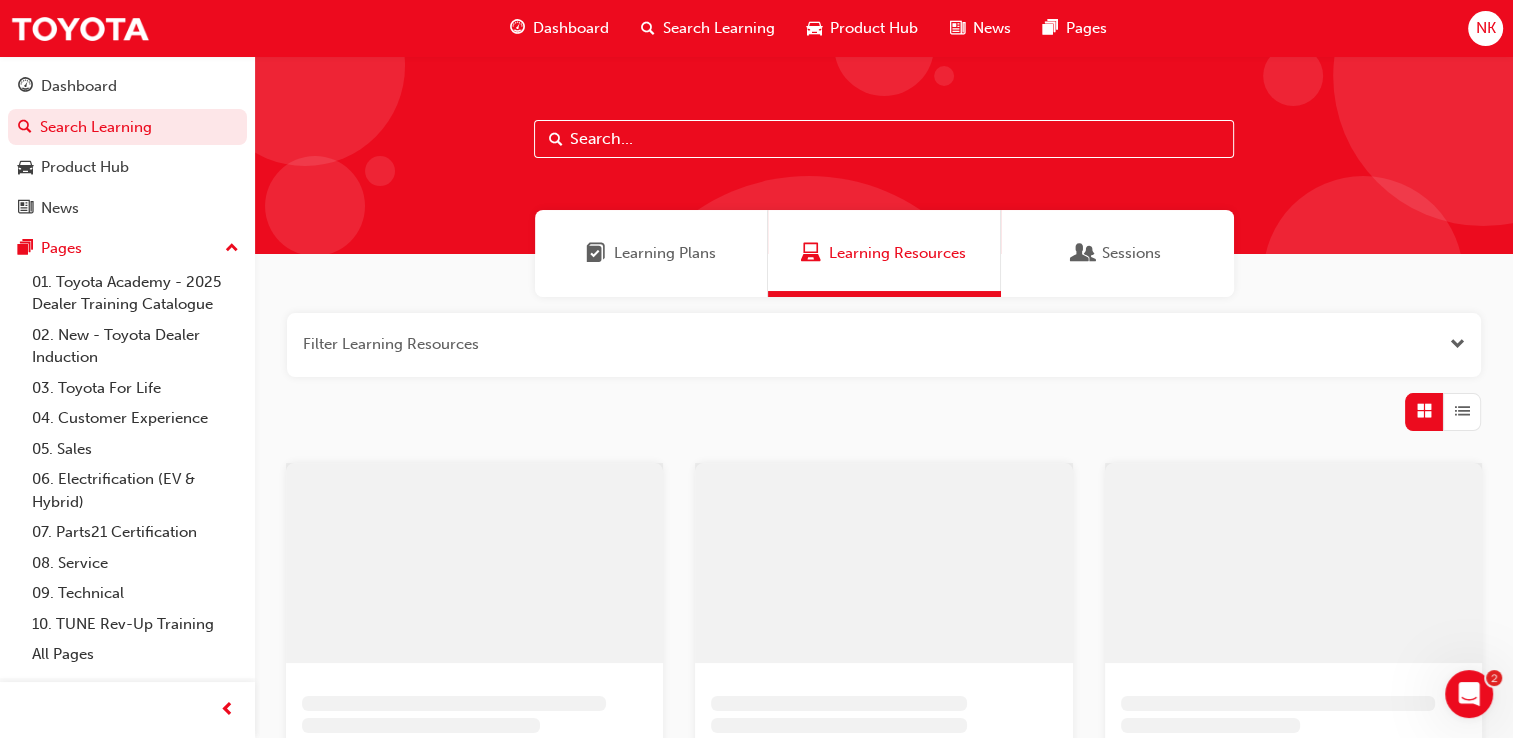 click on "Learning Plans" at bounding box center (651, 253) 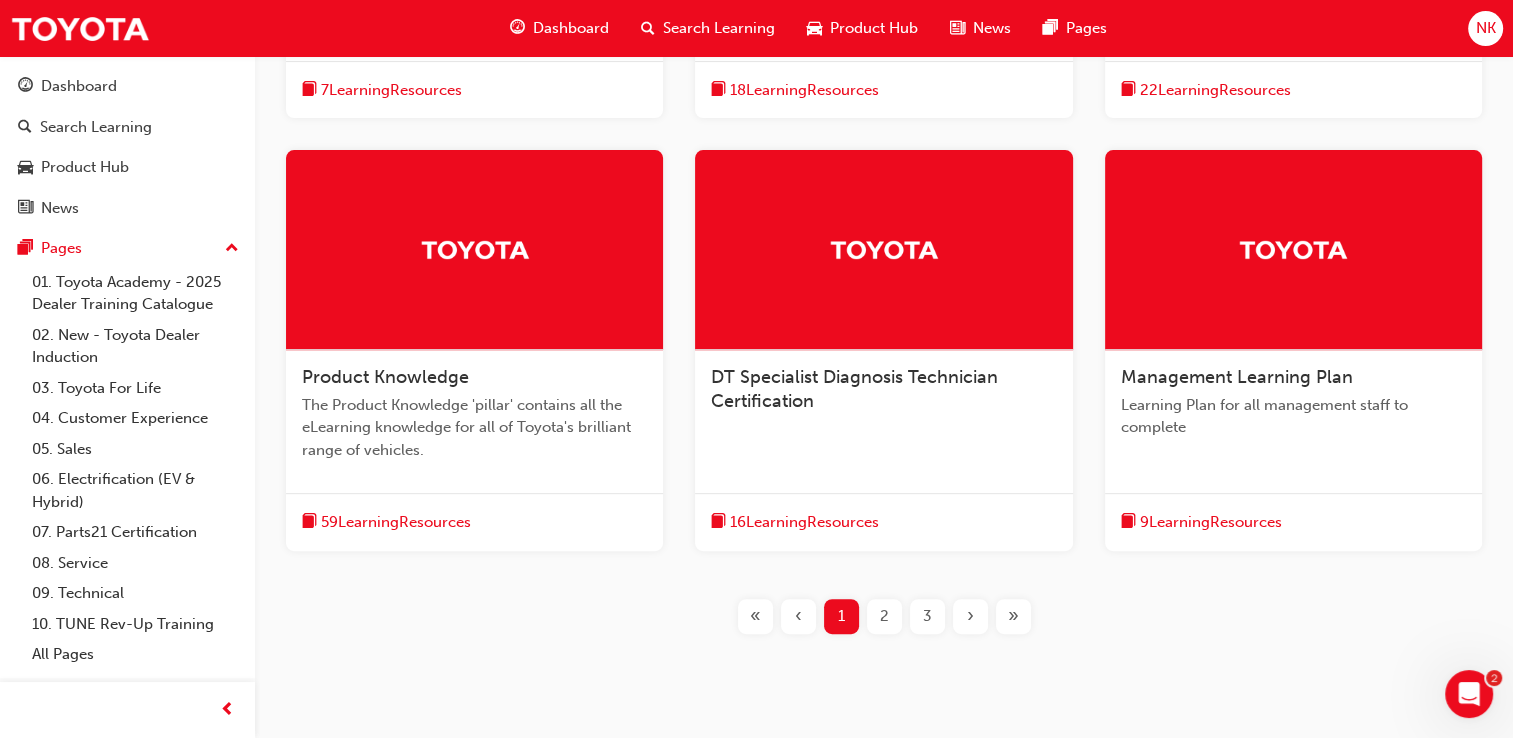 scroll, scrollTop: 756, scrollLeft: 0, axis: vertical 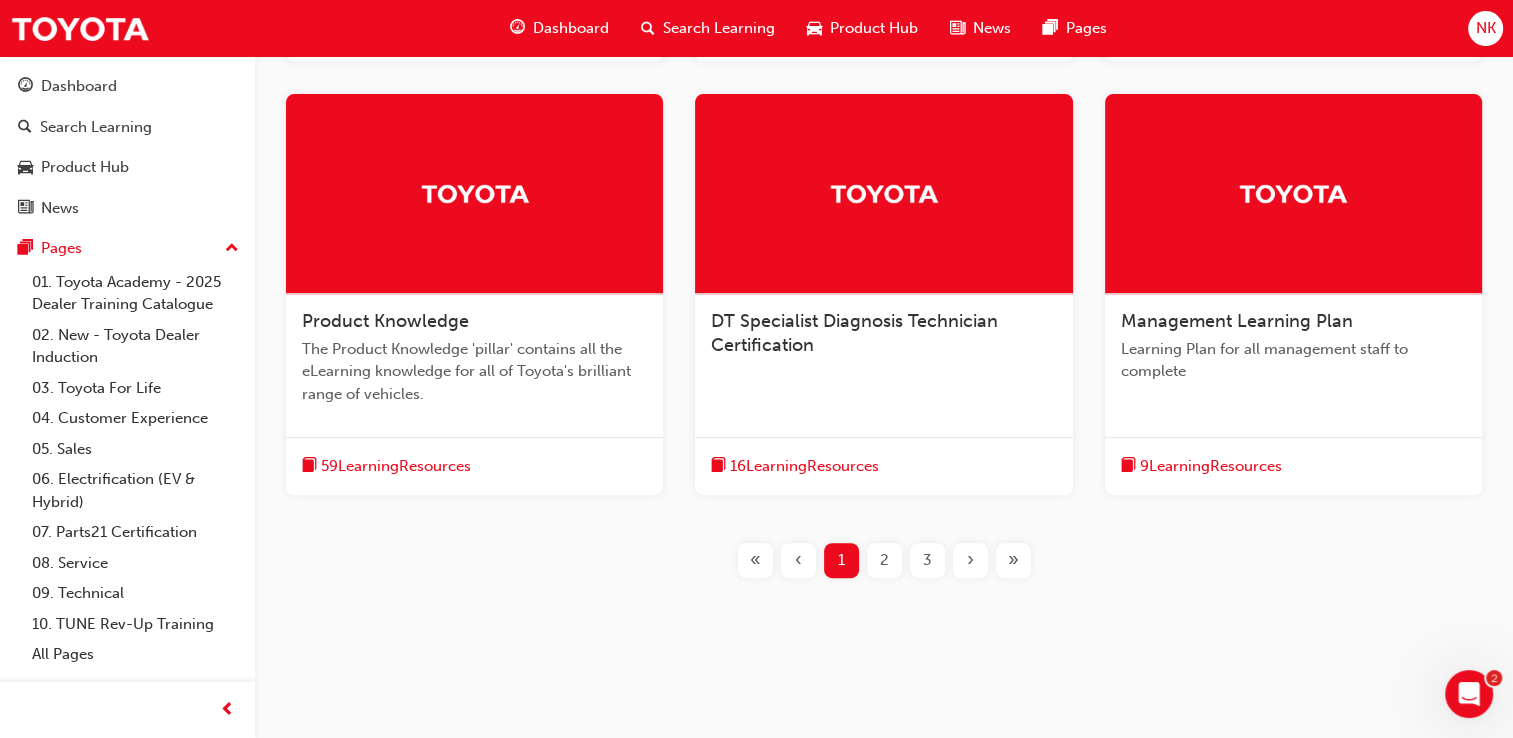 click on "Product Knowledge  The Product Knowledge 'pillar' contains all the eLearning knowledge for all of Toyota's brilliant range of vehicles." at bounding box center (474, 365) 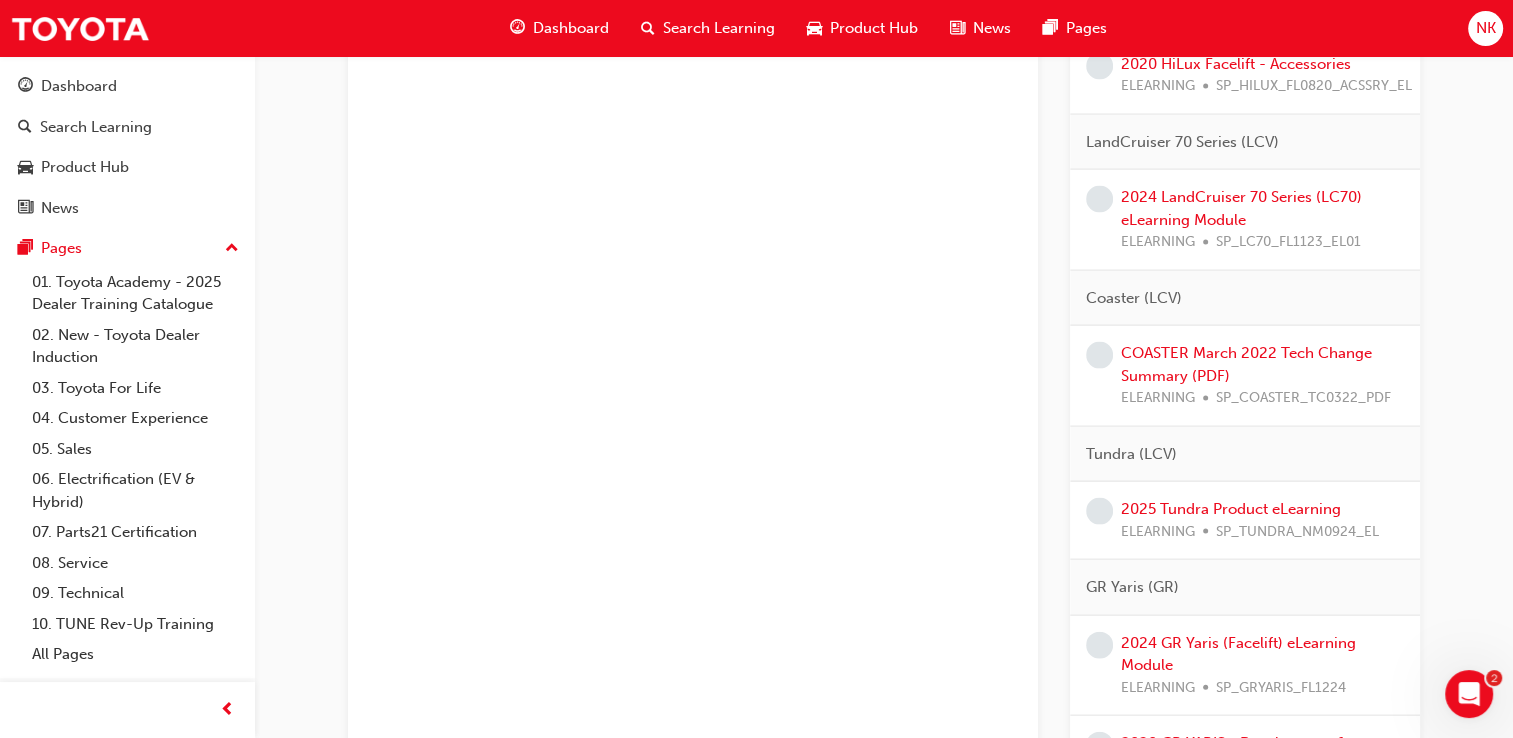 scroll, scrollTop: 4124, scrollLeft: 0, axis: vertical 